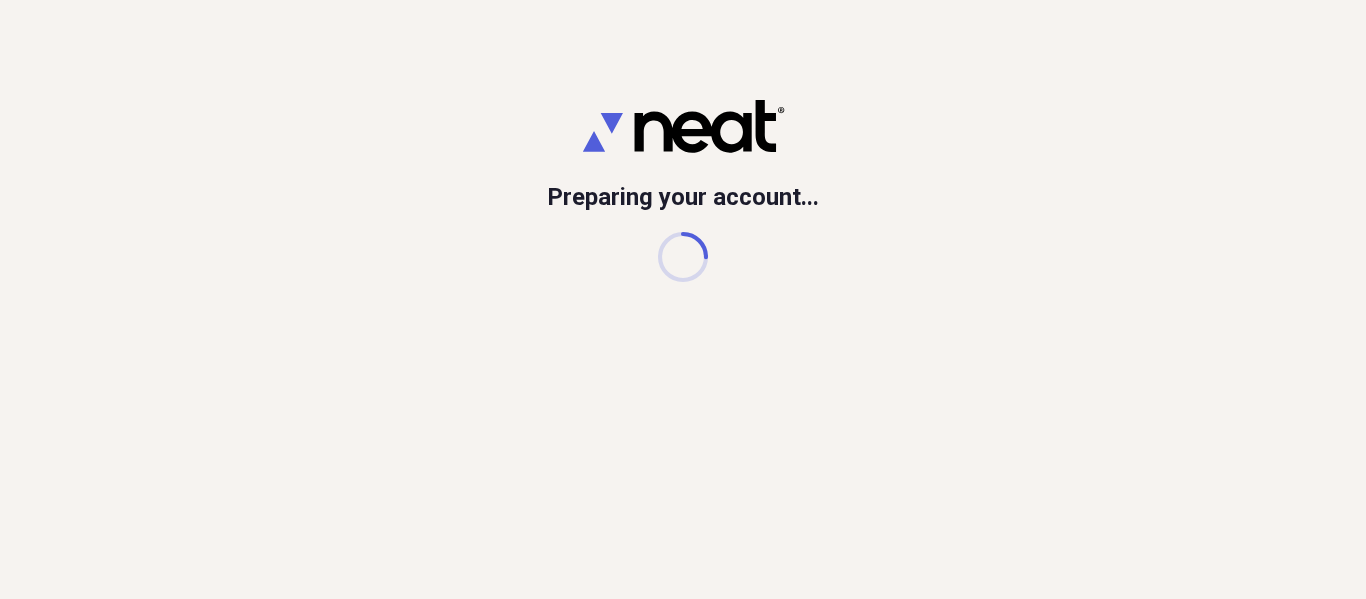 scroll, scrollTop: 0, scrollLeft: 0, axis: both 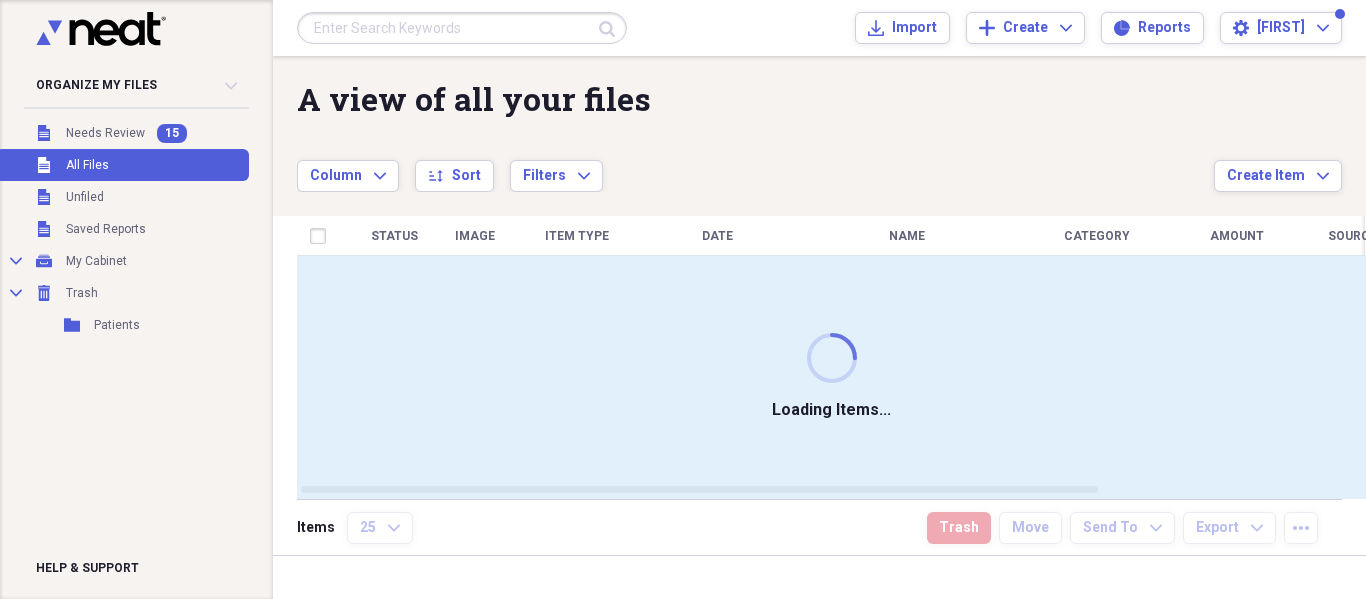 click at bounding box center [462, 28] 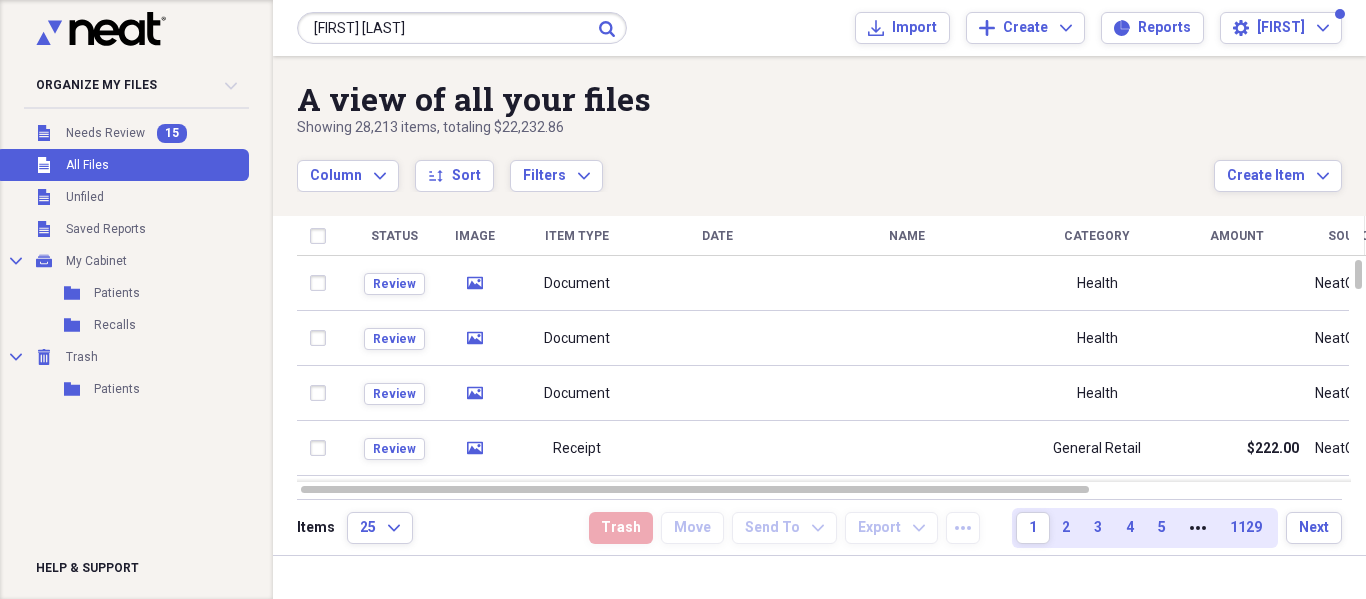 type on "[FIRST] [LAST]" 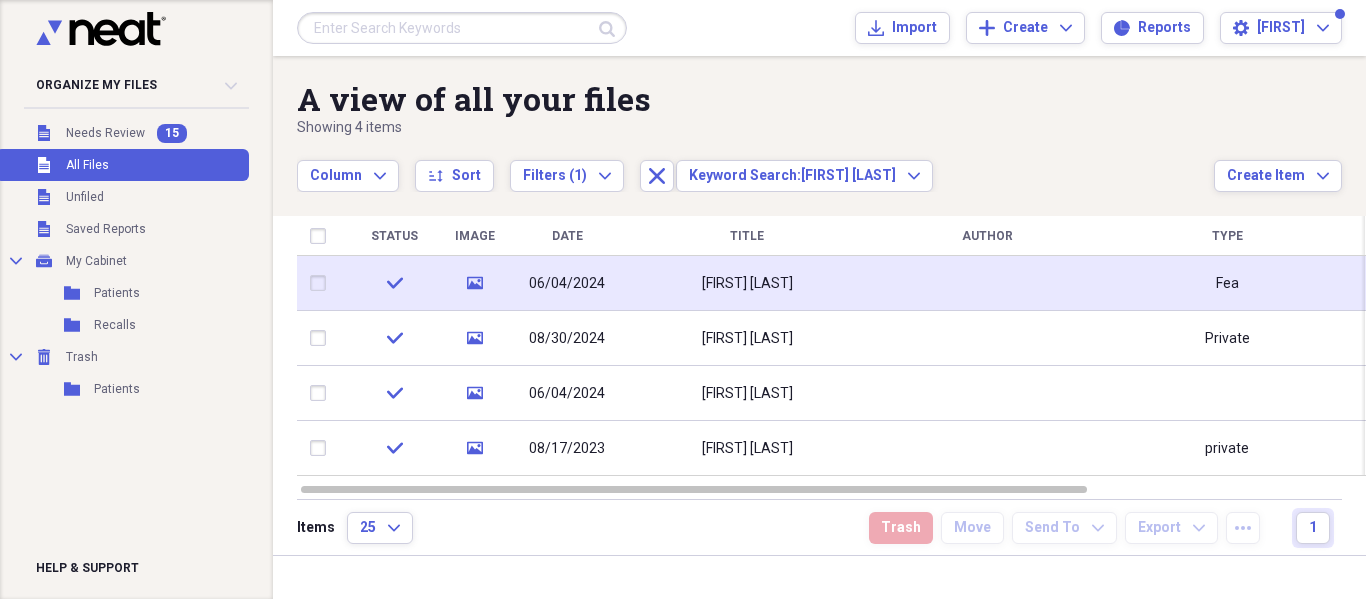 click at bounding box center [987, 283] 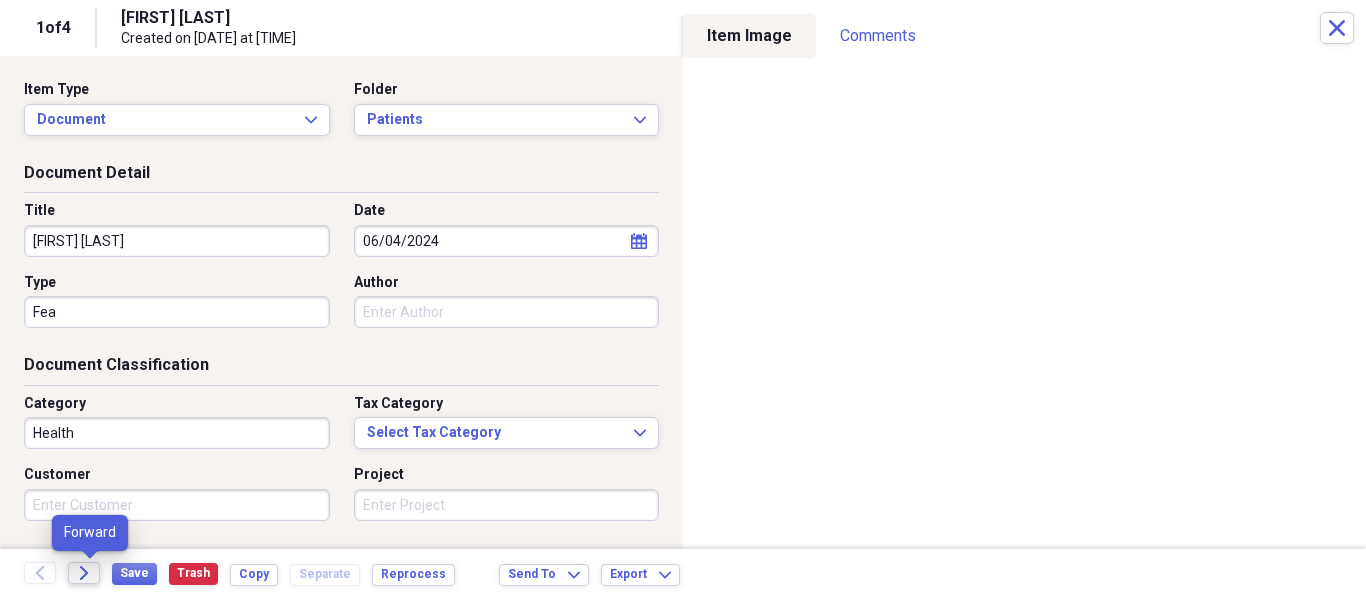 click on "Forward" 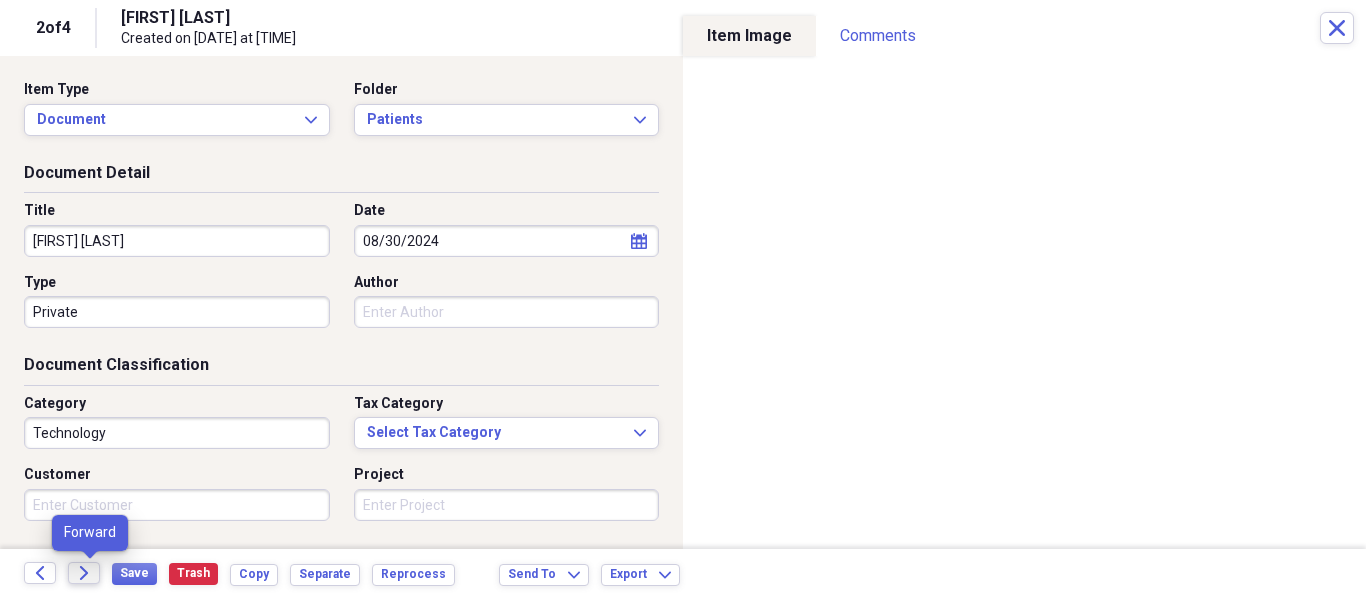 click on "Forward" at bounding box center [84, 573] 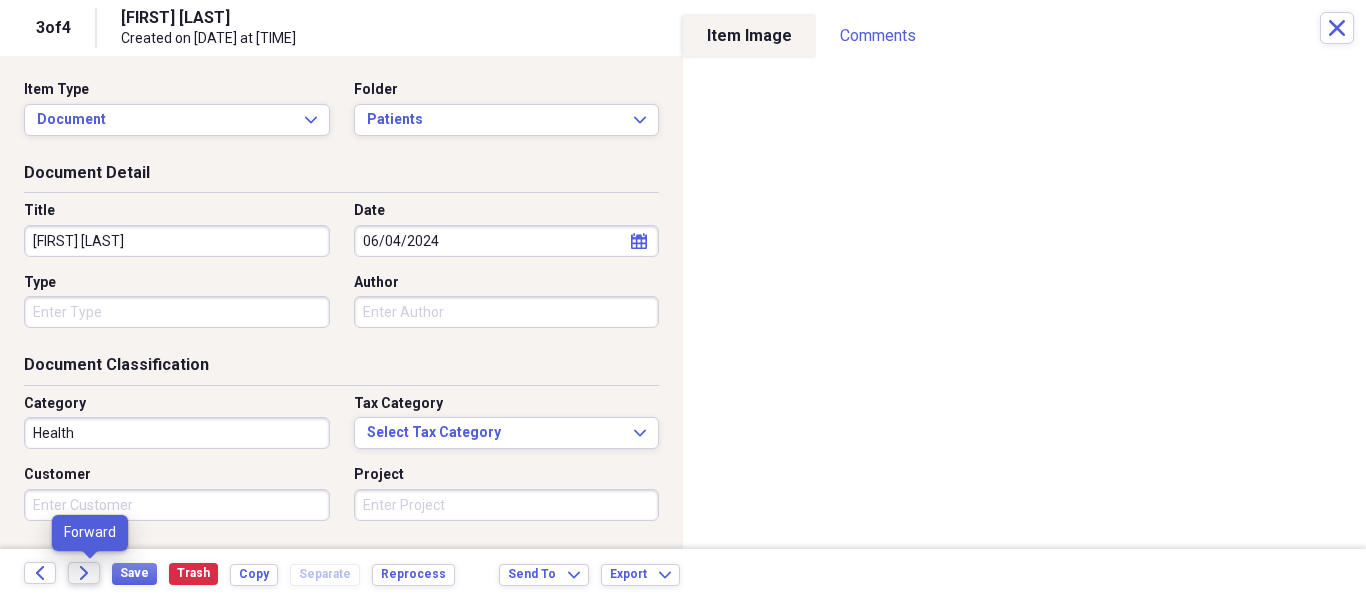 click on "Forward" at bounding box center [84, 573] 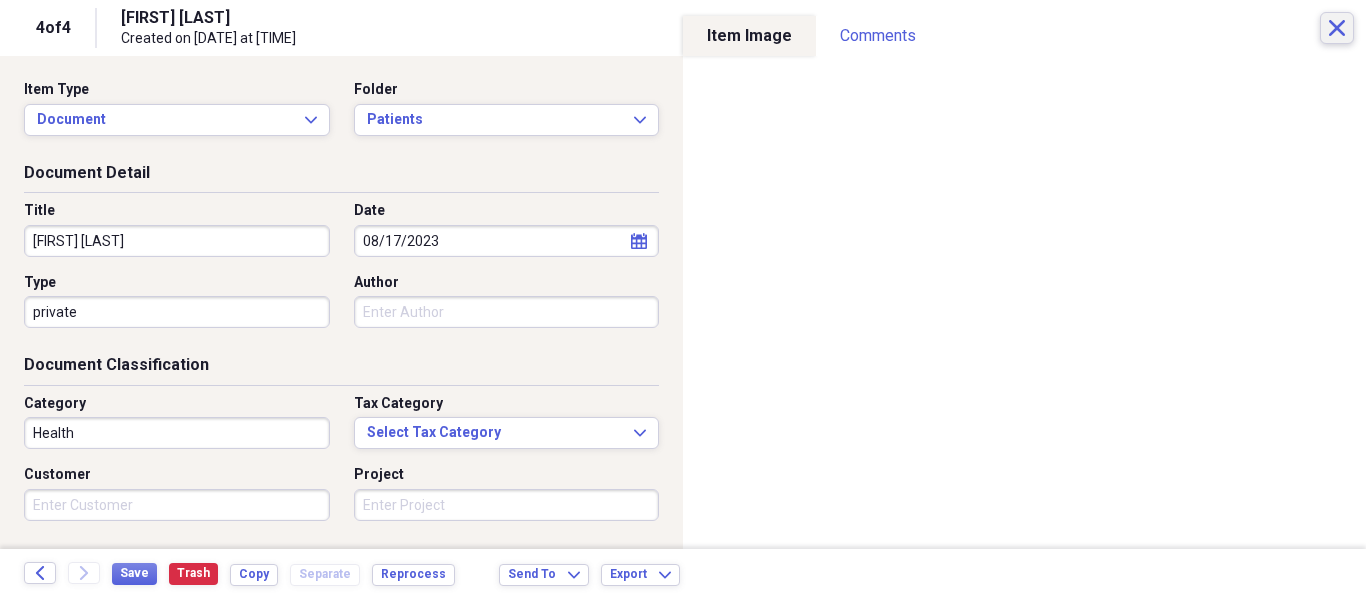 click 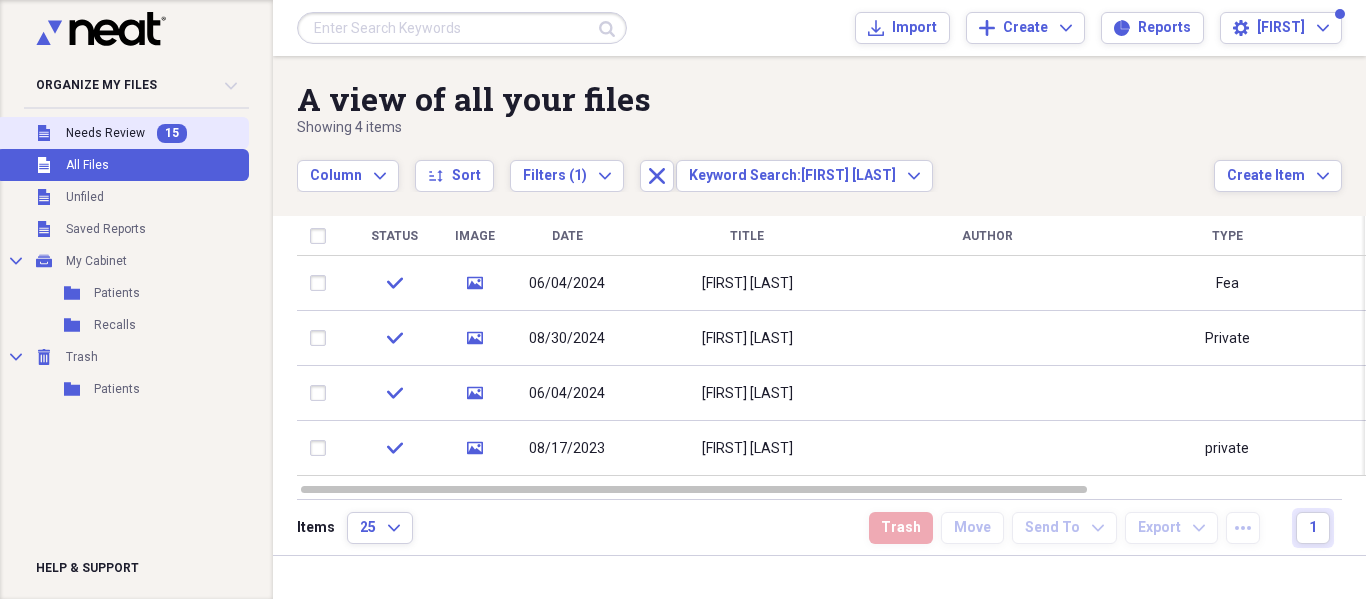 click on "Needs Review" at bounding box center (105, 133) 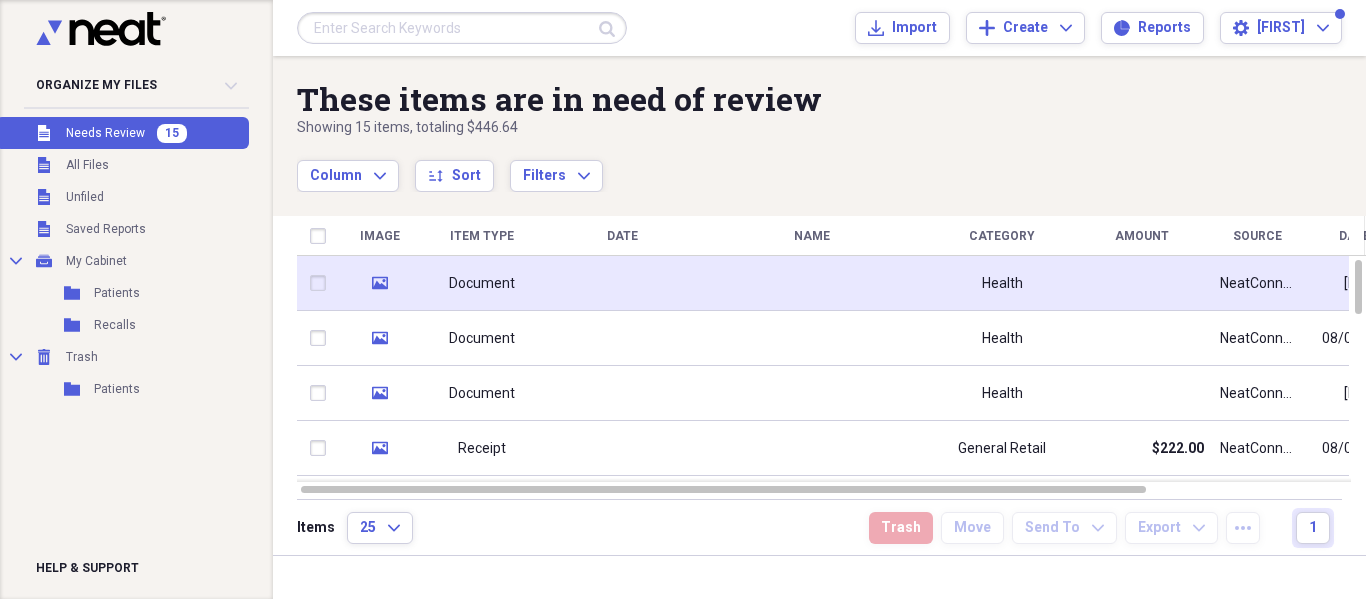 click at bounding box center (622, 283) 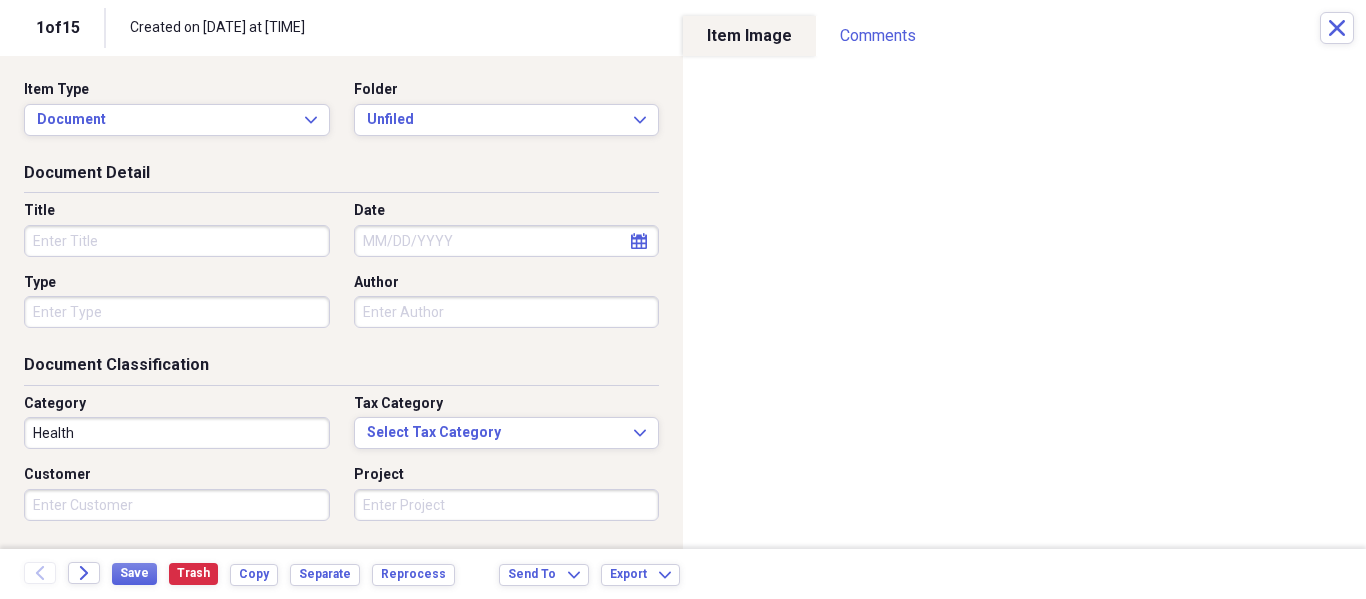 click on "Item Type Document Expand Folder Unfiled Expand" at bounding box center [341, 116] 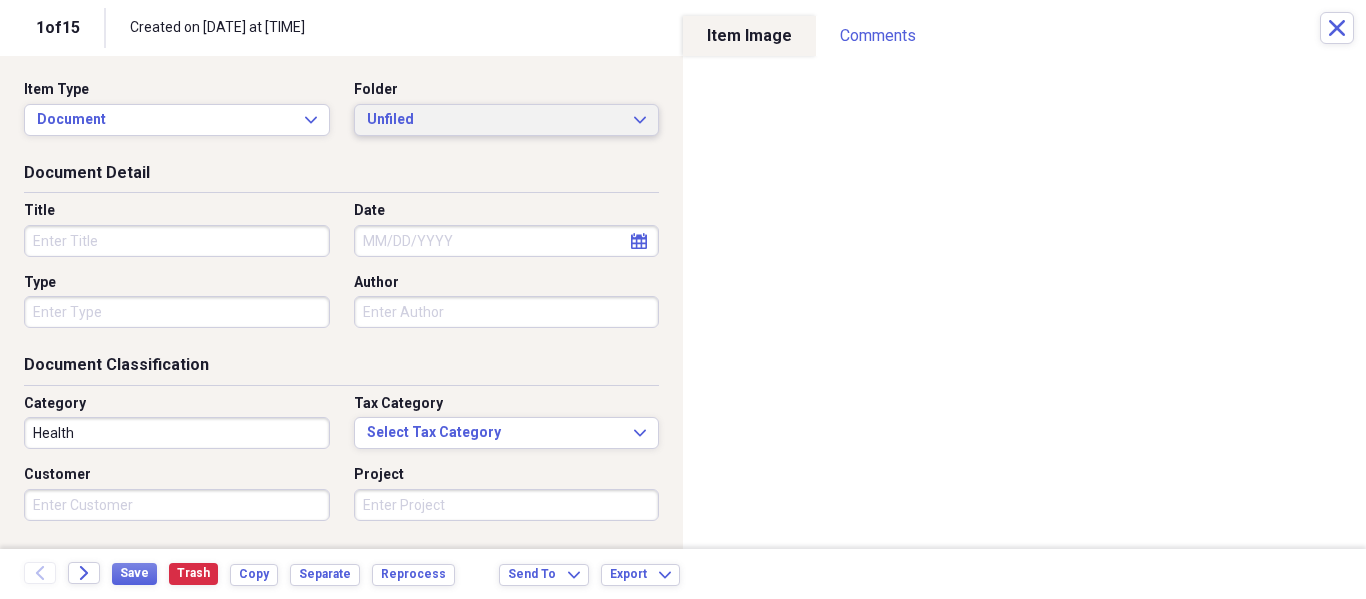 click on "Unfiled Expand" at bounding box center (507, 120) 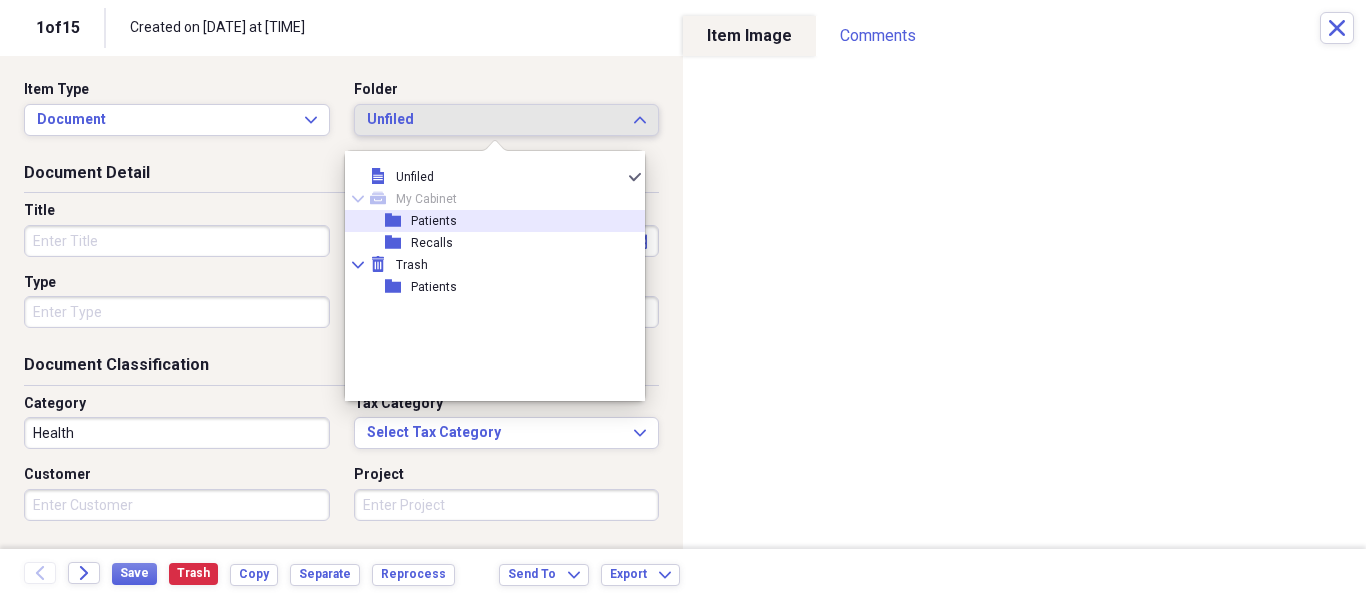 click on "folder Patients" at bounding box center [487, 221] 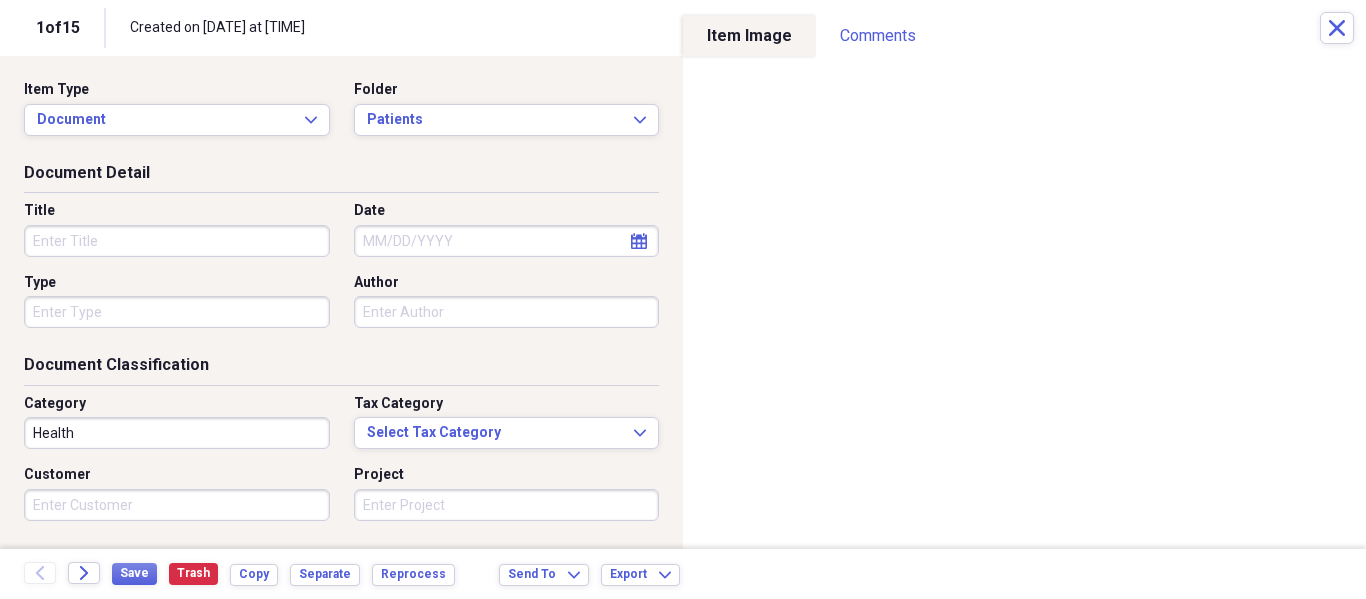 click on "Type" at bounding box center [177, 283] 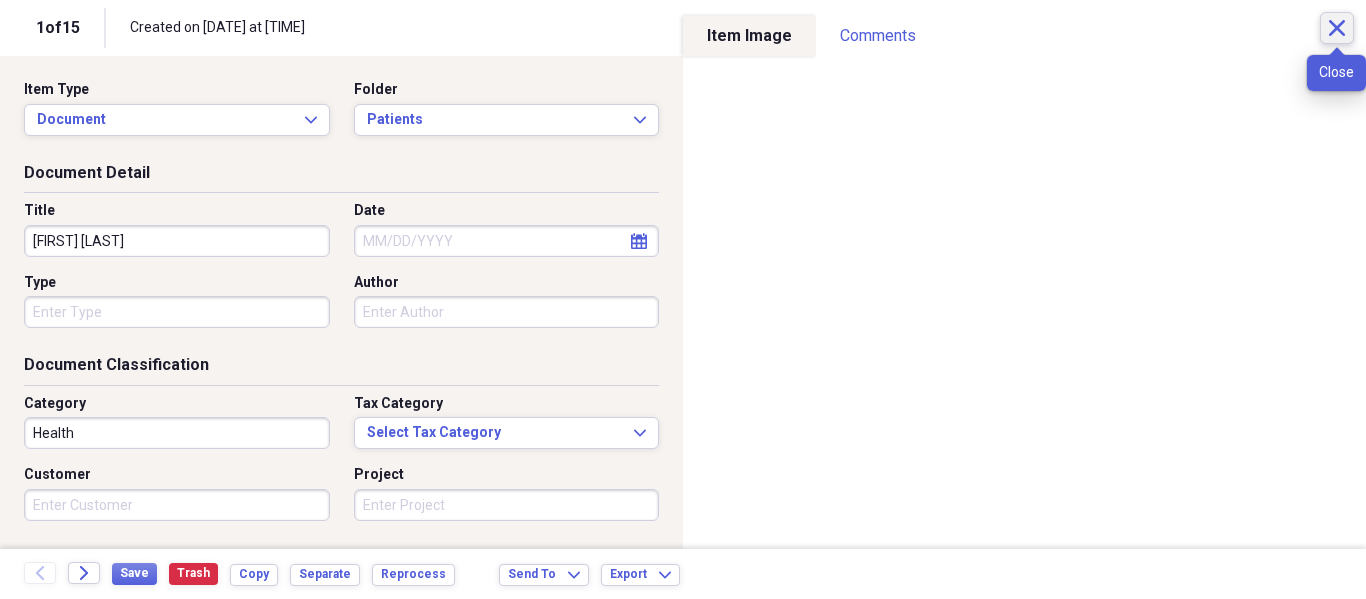 type on "[FIRST] [LAST]" 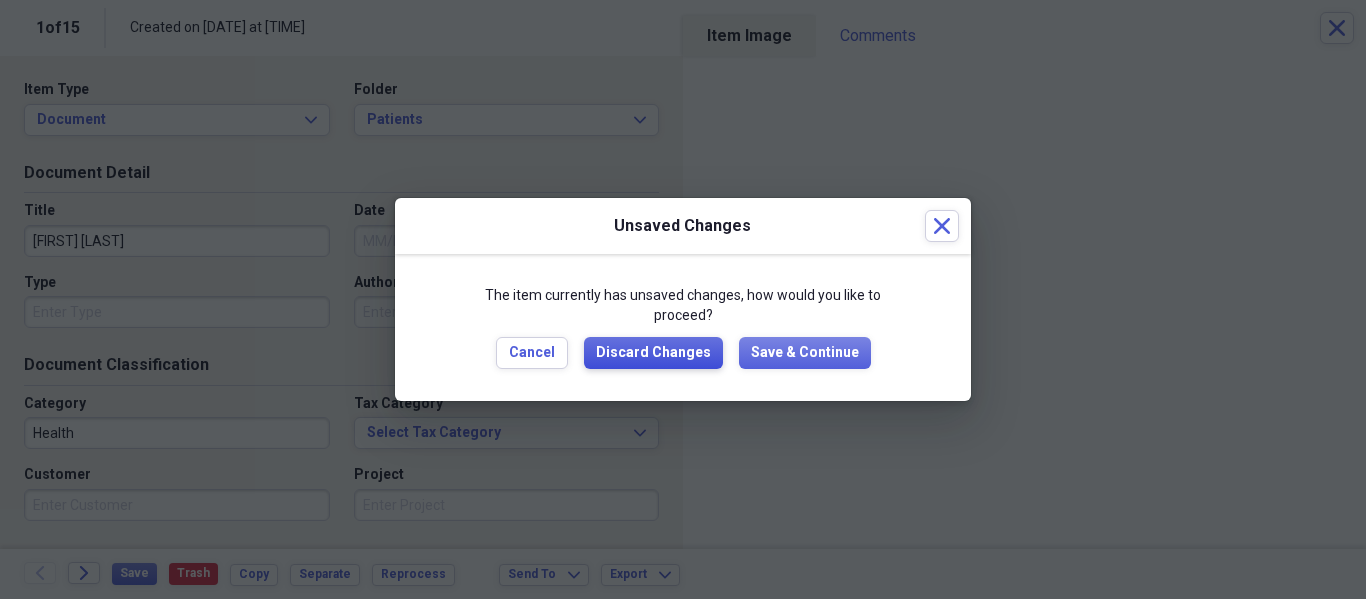 click on "Discard Changes" at bounding box center (653, 353) 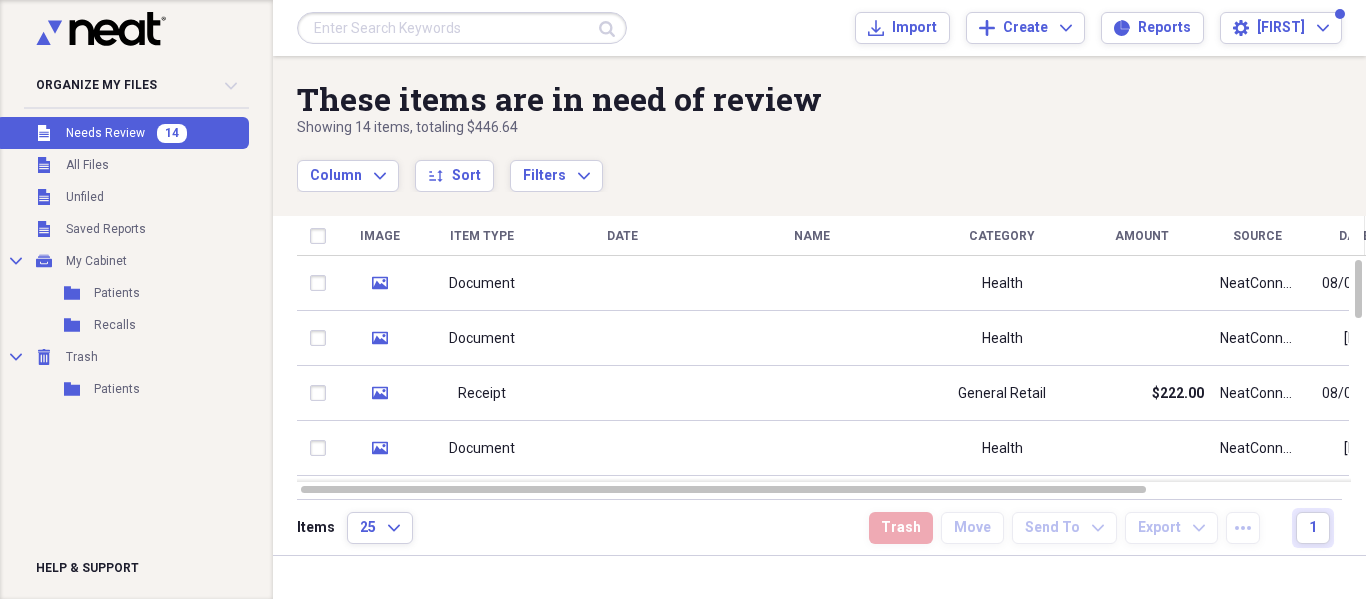 click on "Submit Import Import Add Create Expand Reports Reports Settings [FIRST] Expand" at bounding box center (819, 28) 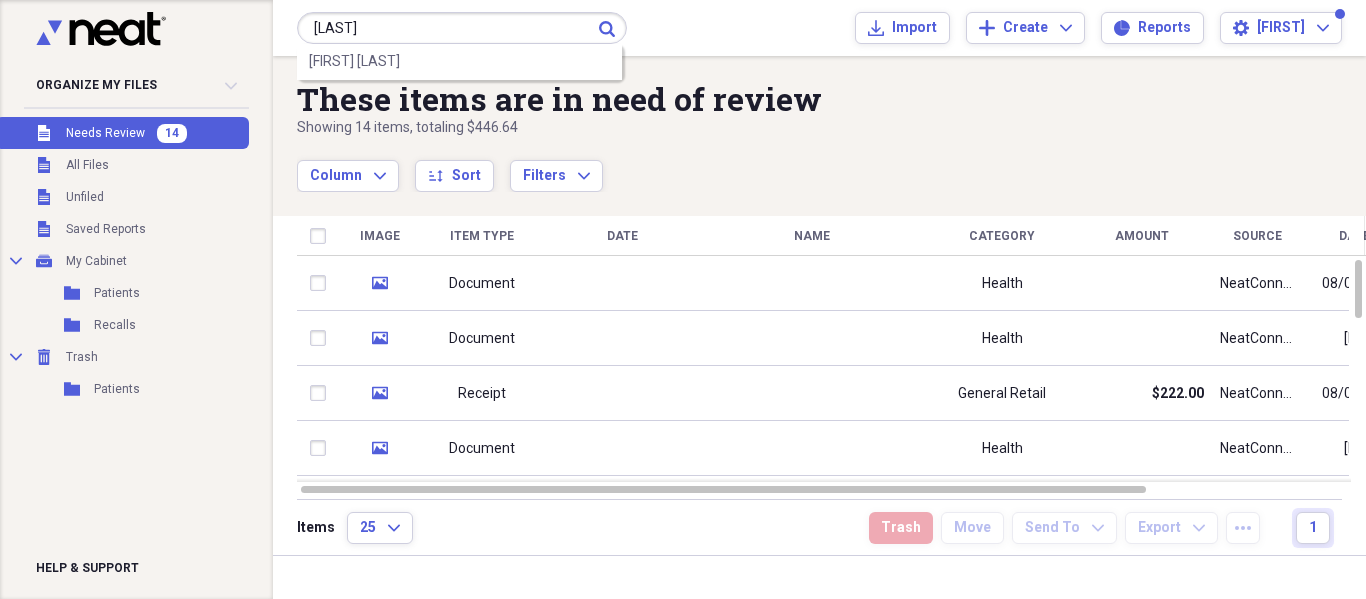type on "[LAST]" 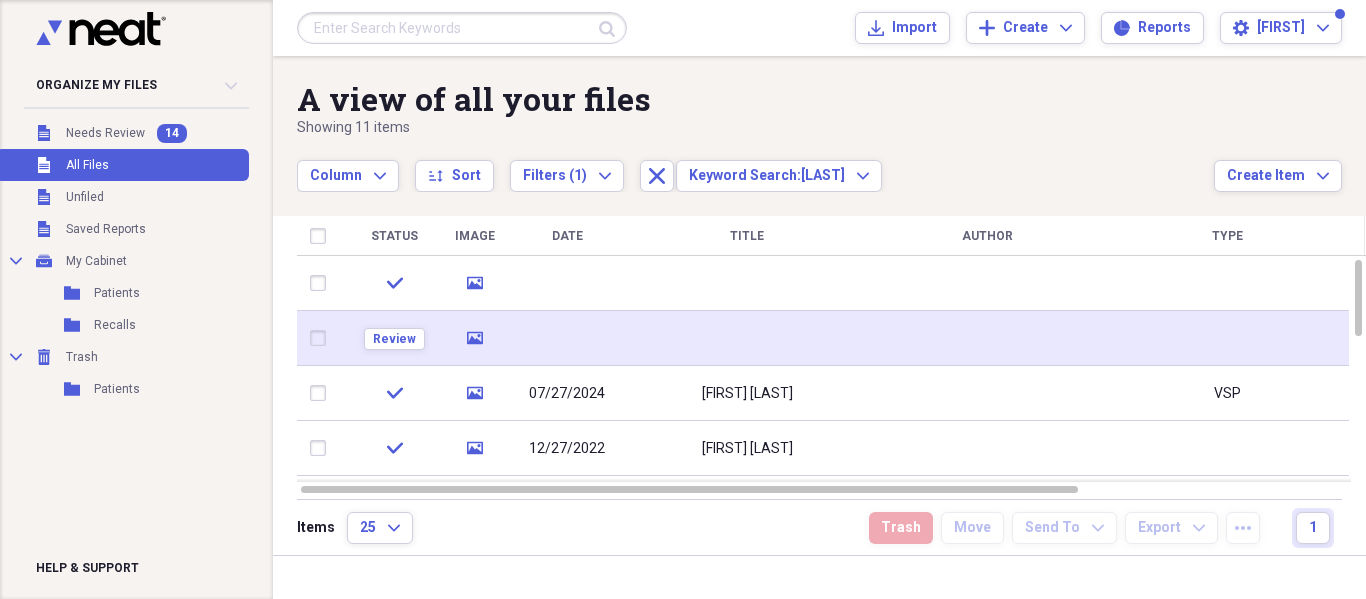 click at bounding box center (747, 338) 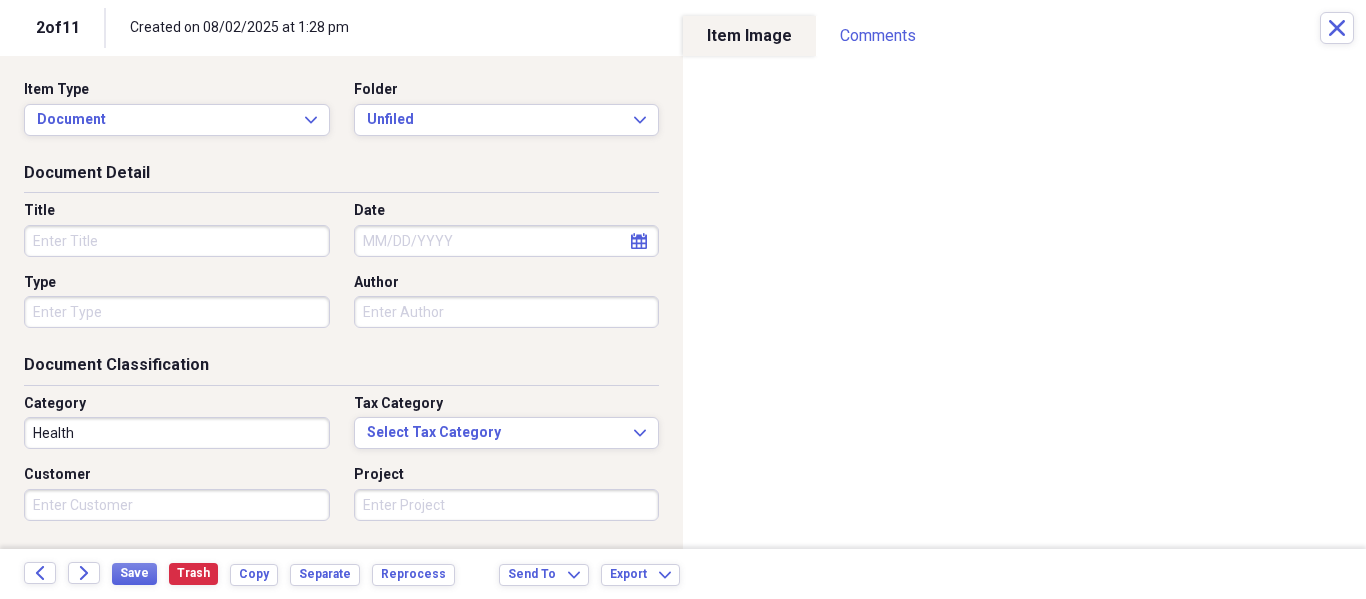 click on "Title" at bounding box center (177, 241) 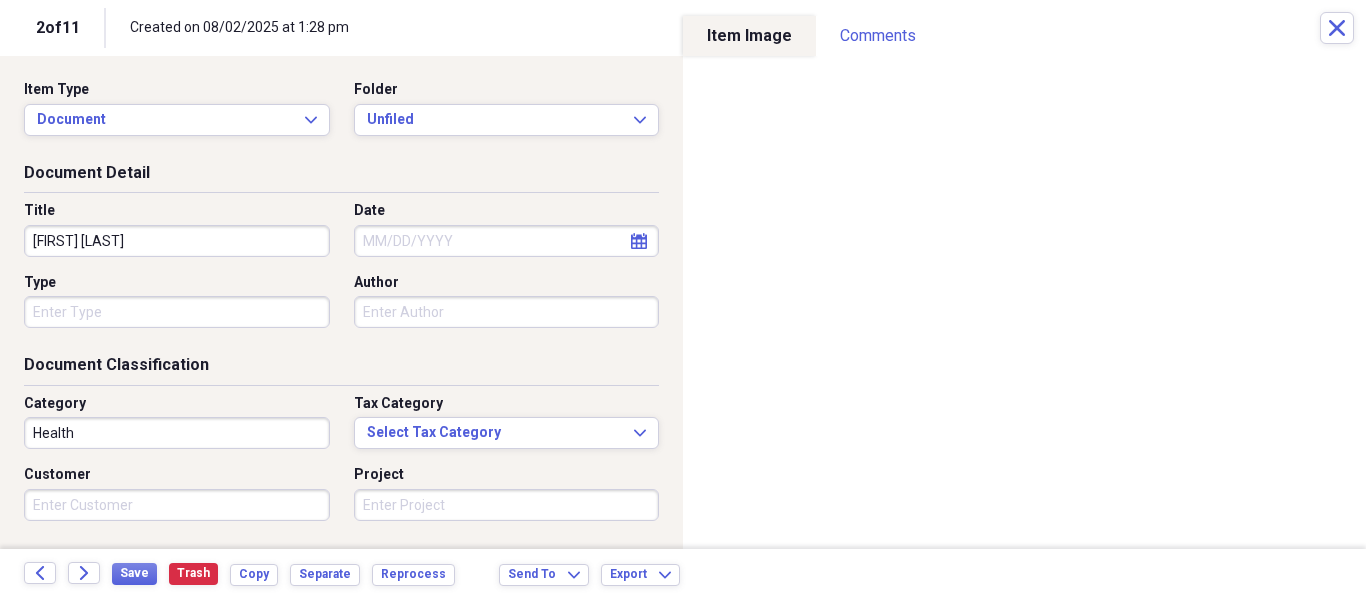 type on "[FIRST] [LAST]" 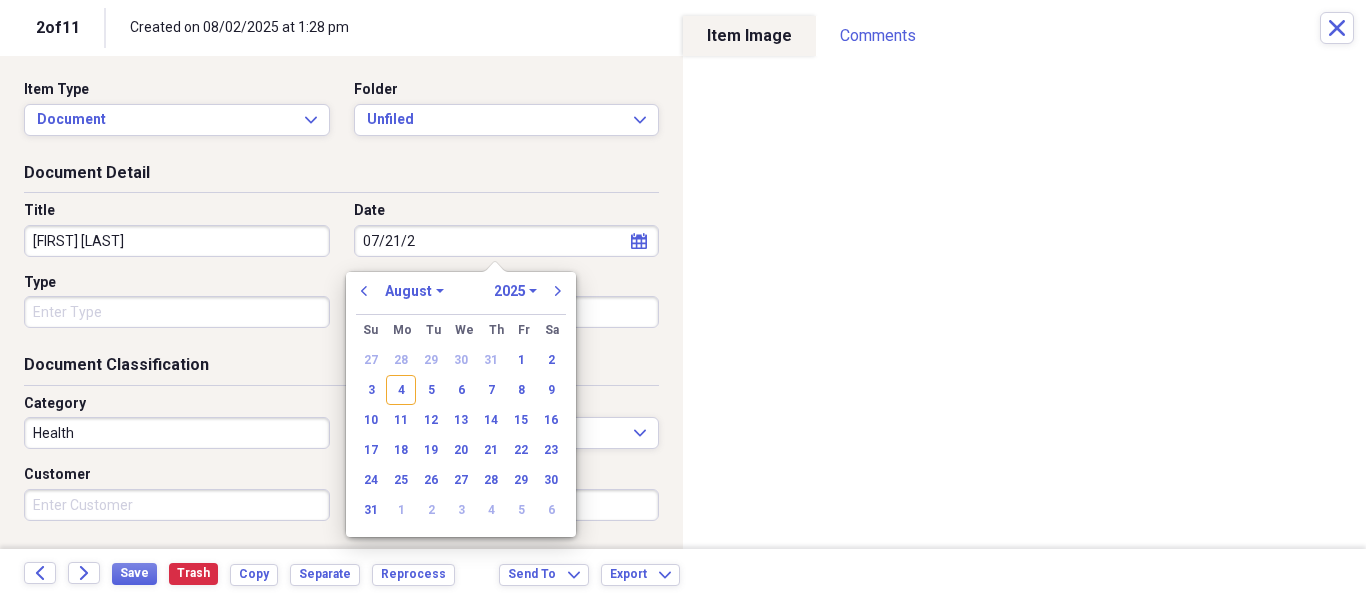 type on "07/21/20" 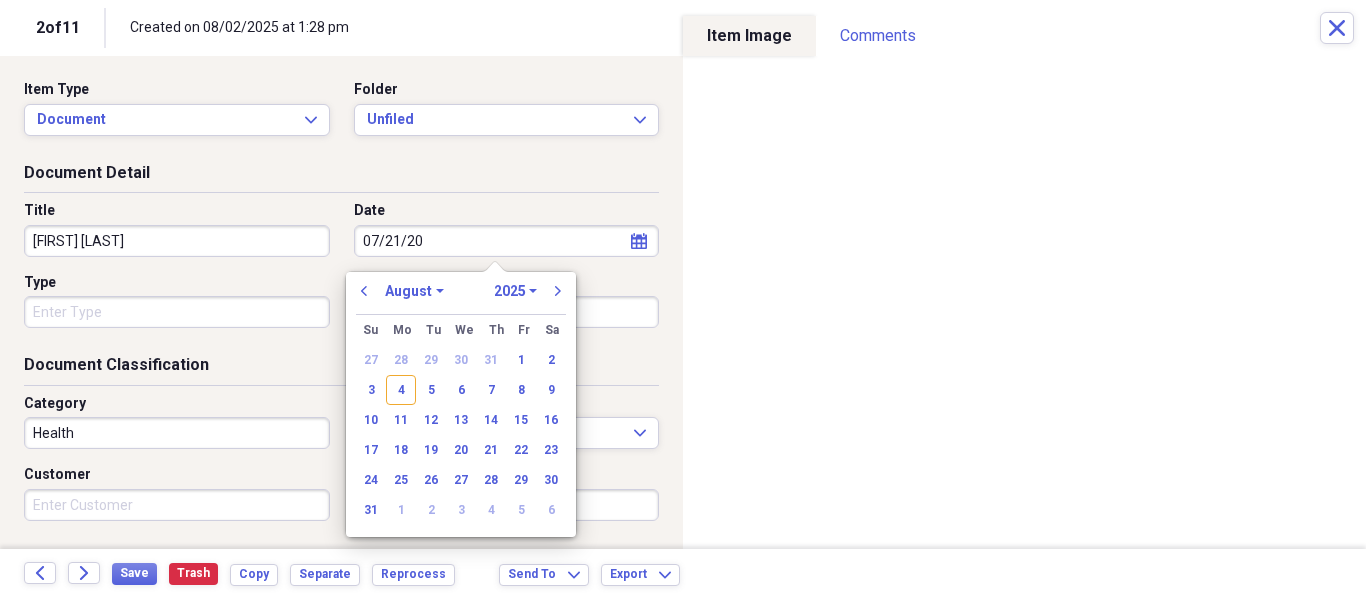 select on "6" 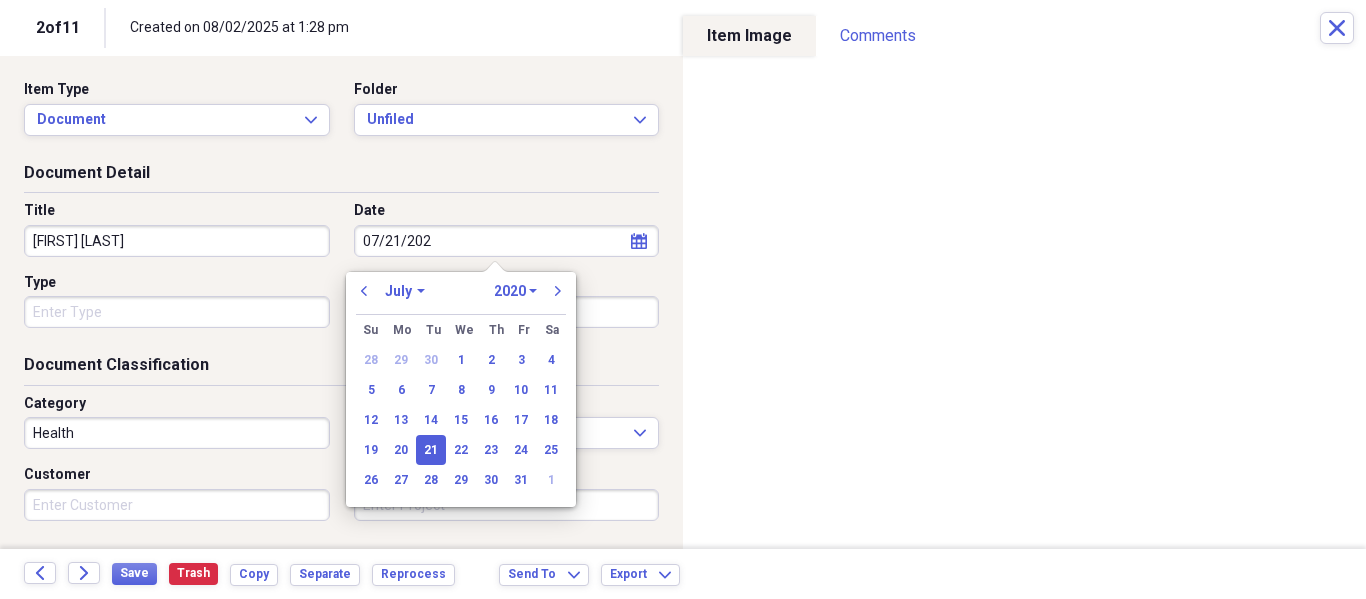 type on "07/21/2025" 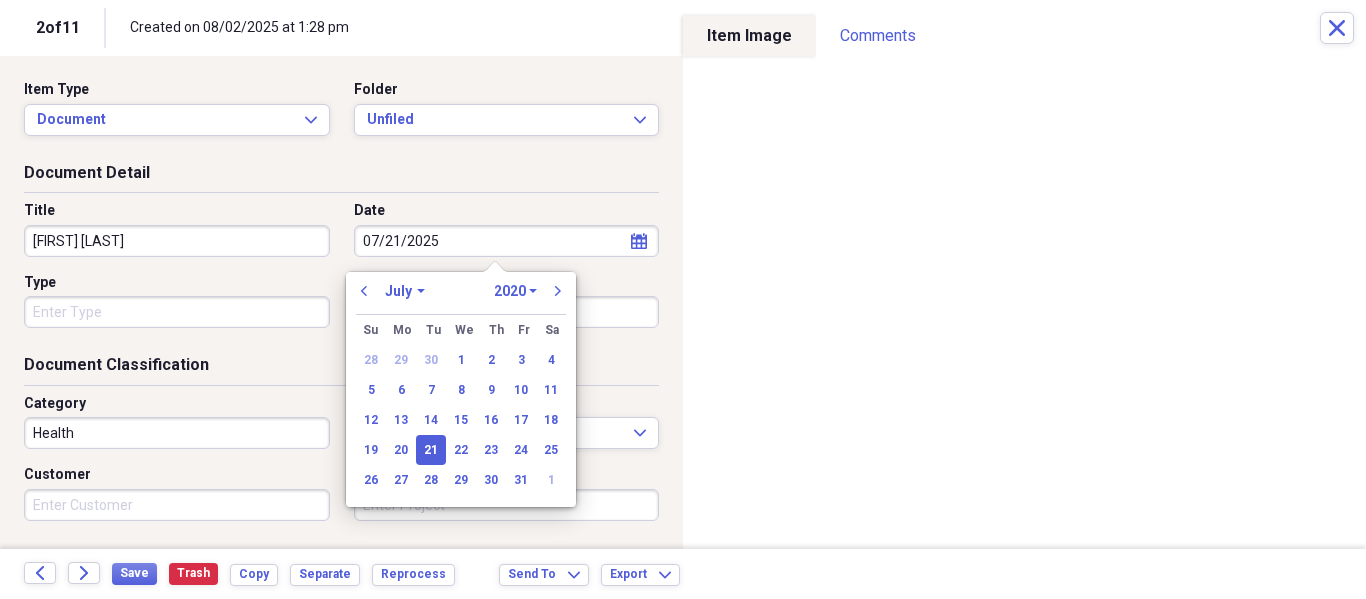 select on "2025" 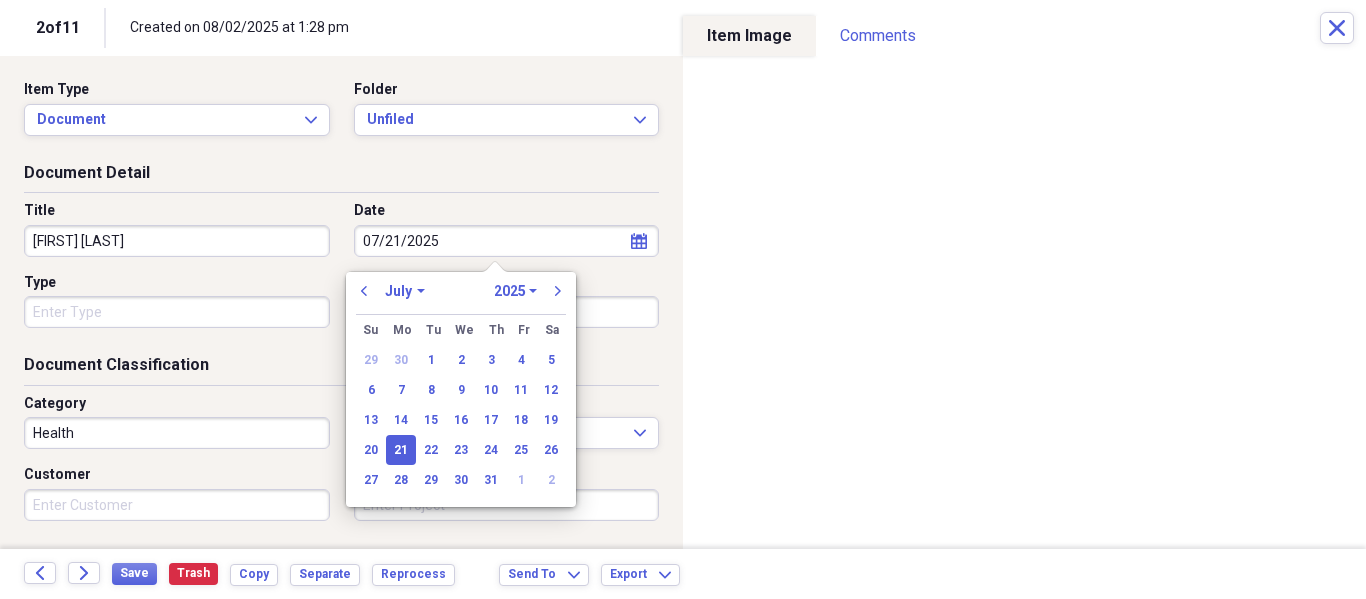 type on "07/21/2025" 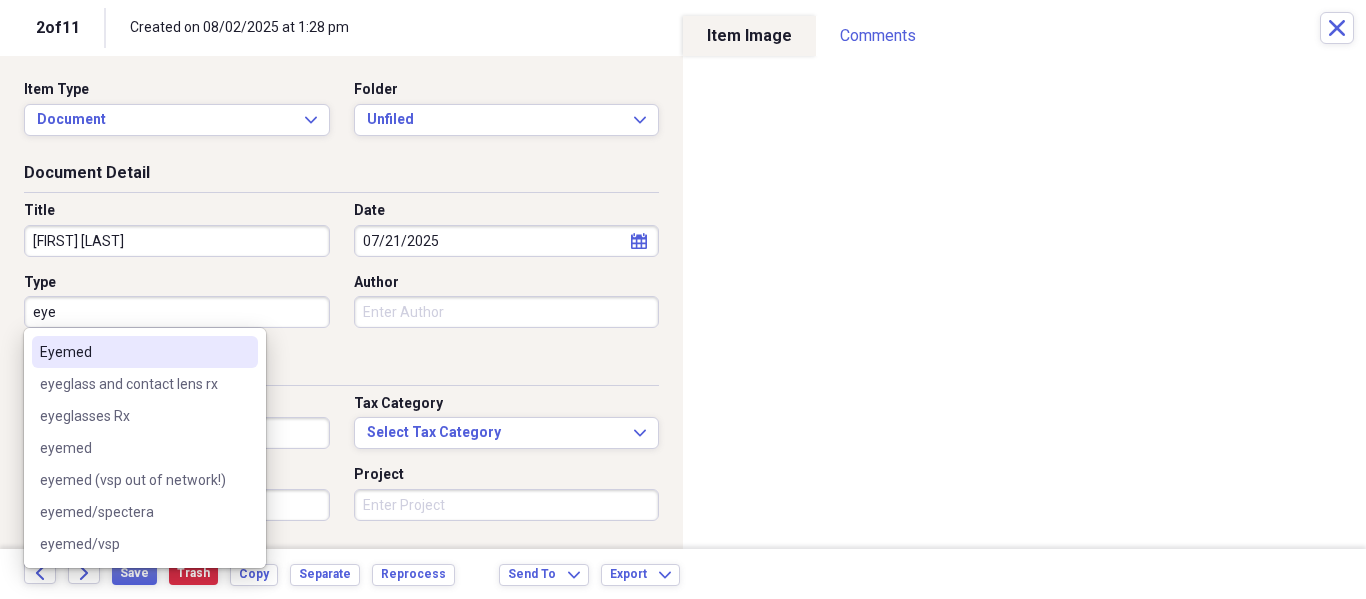 click on "Eyemed" at bounding box center [133, 352] 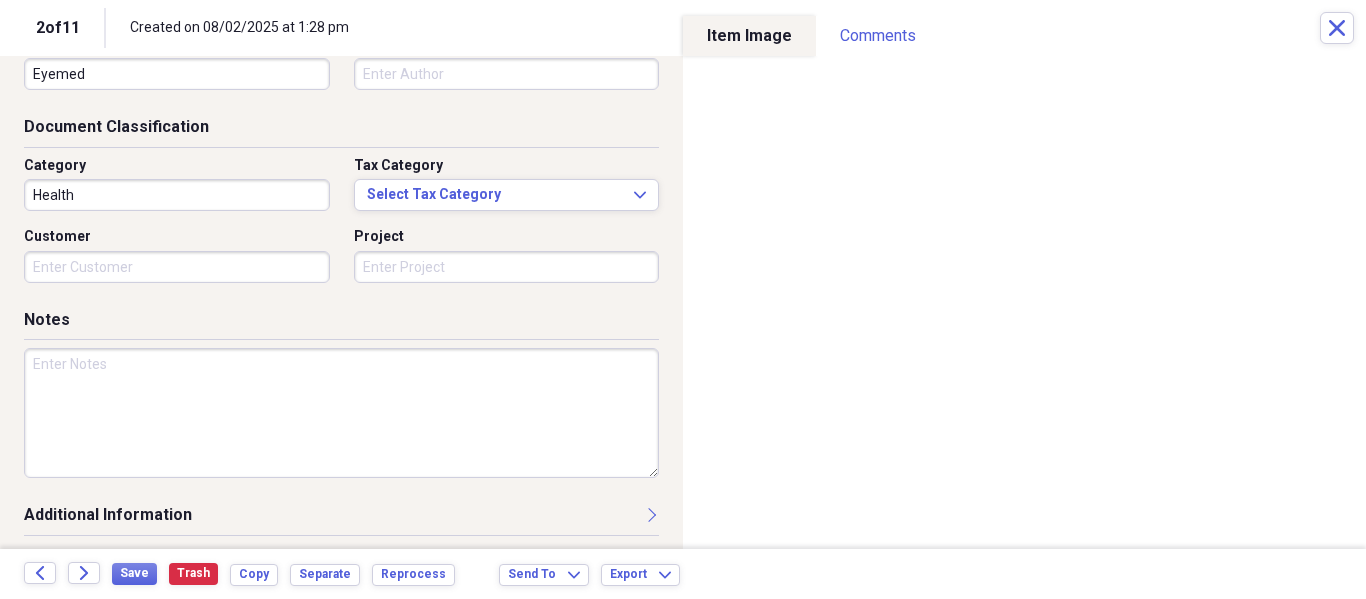 scroll, scrollTop: 243, scrollLeft: 0, axis: vertical 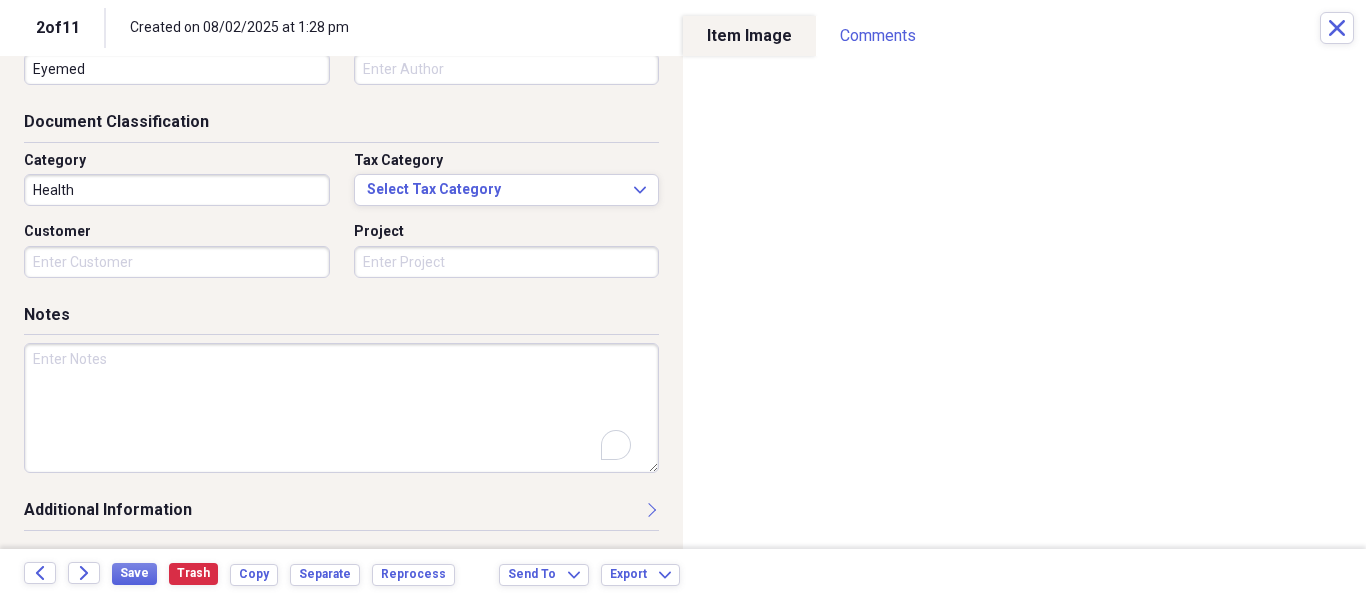 click at bounding box center (341, 408) 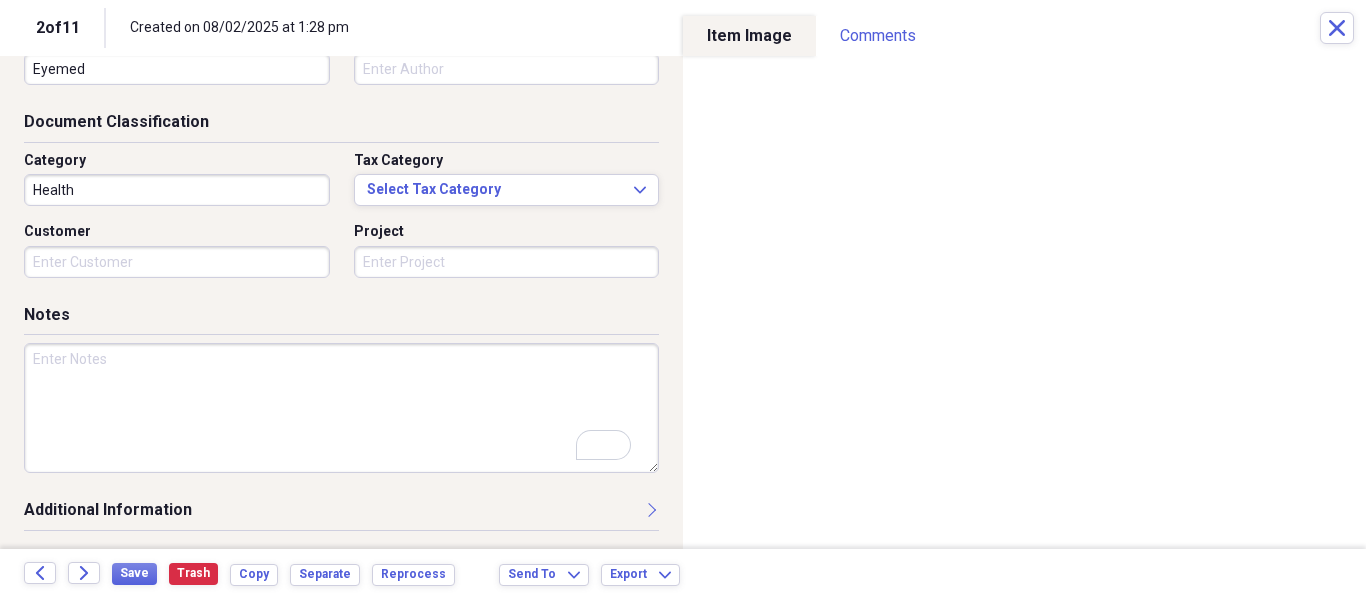 scroll, scrollTop: 243, scrollLeft: 0, axis: vertical 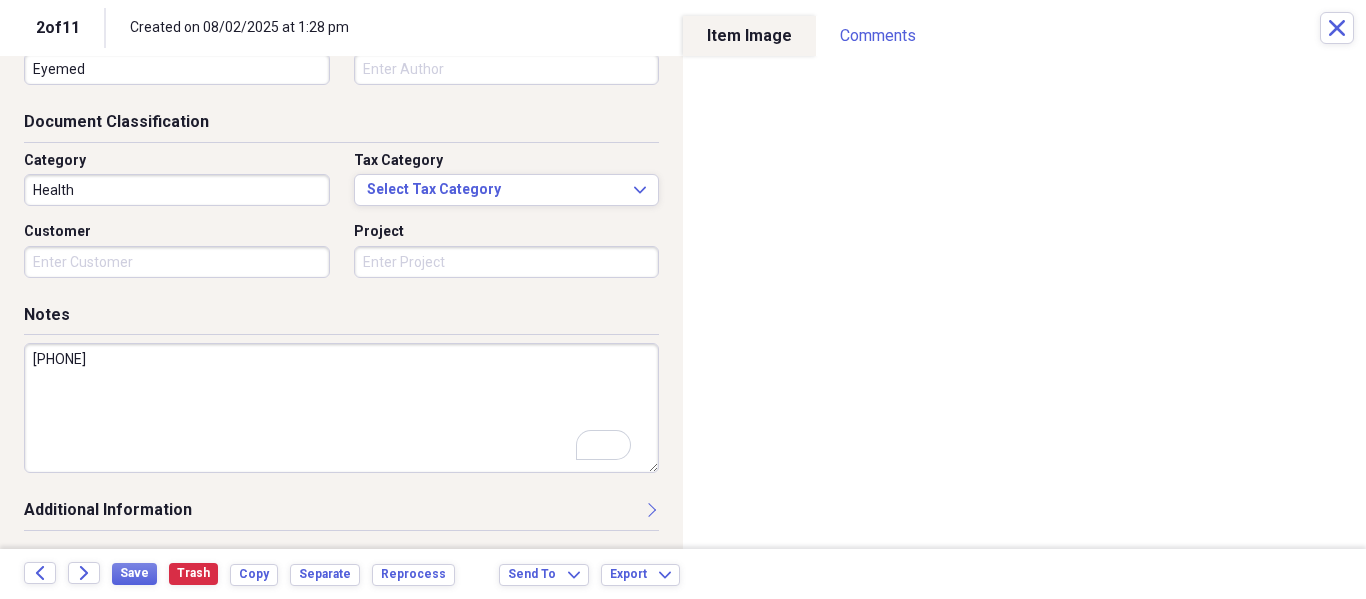 type on "[PHONE]" 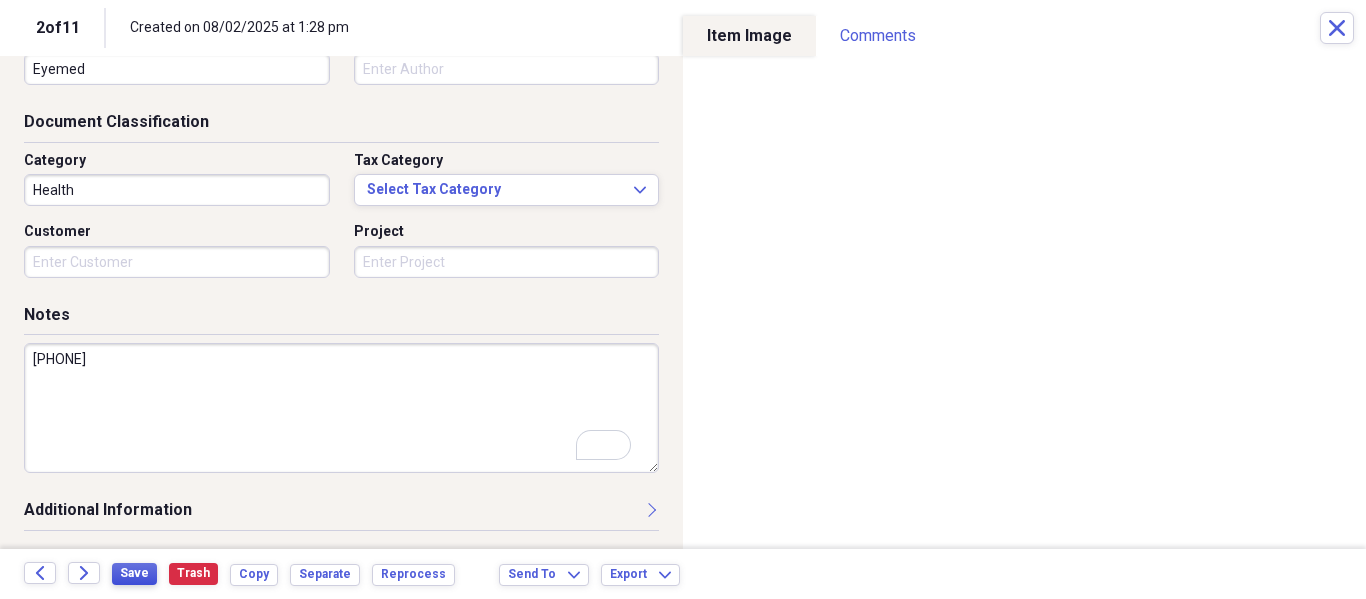 click on "Save" at bounding box center [134, 573] 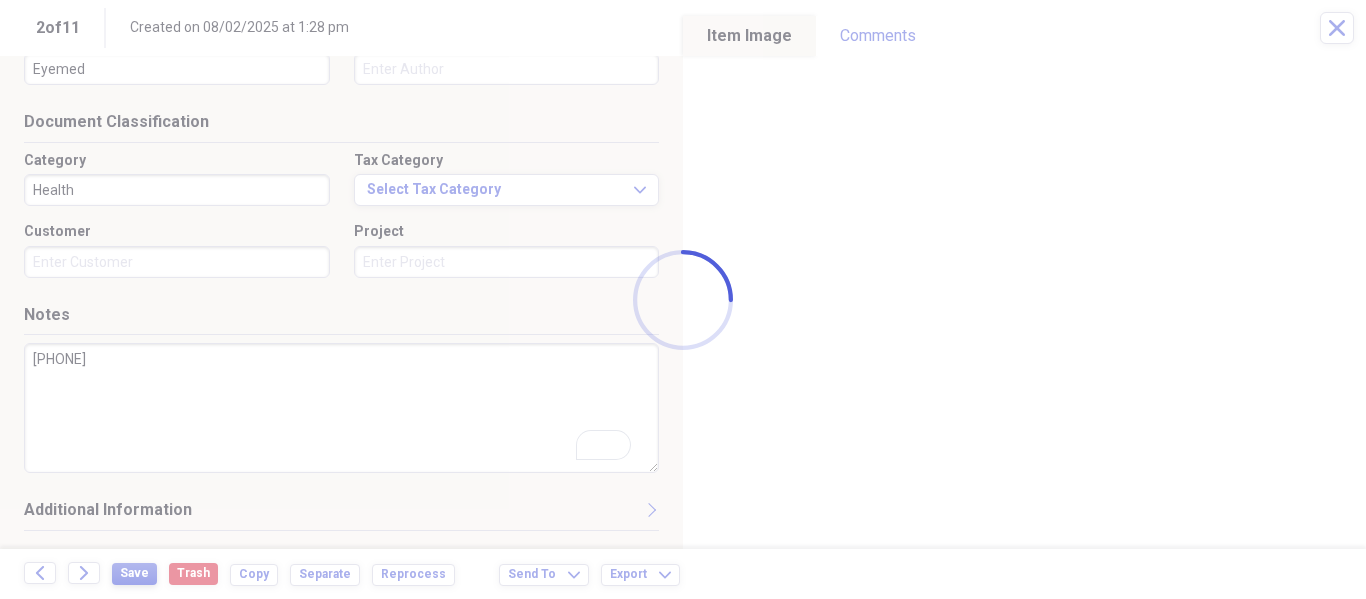 type on "[FIRST] [LAST]" 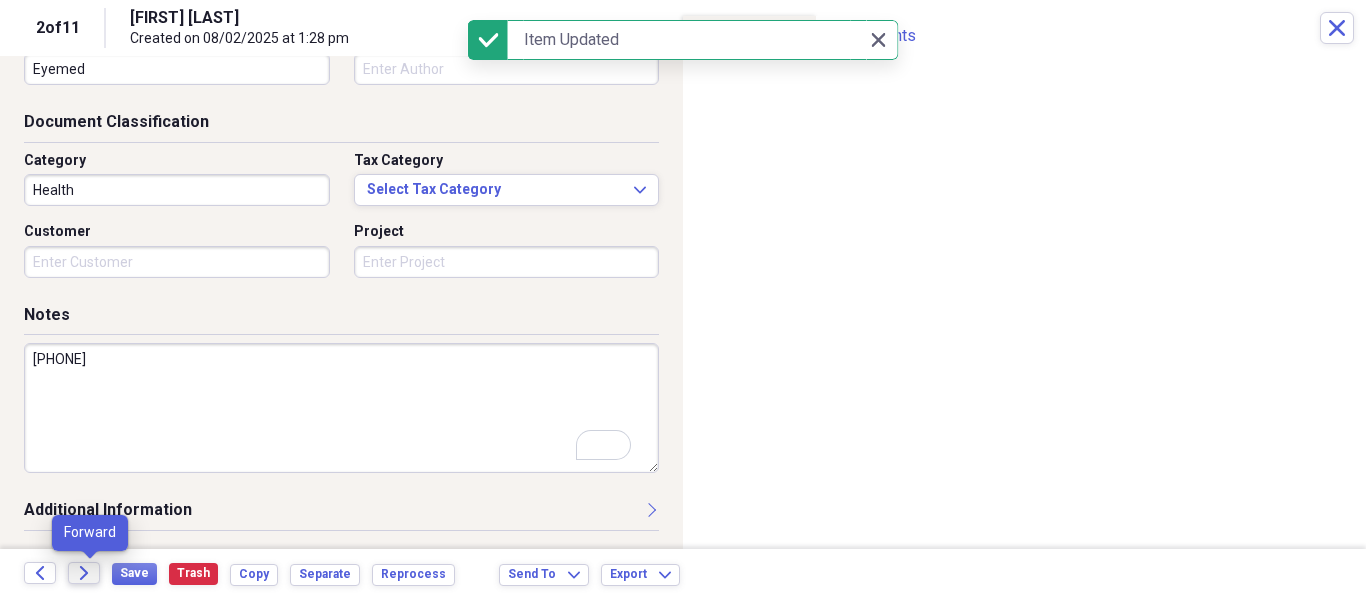 click on "Forward" at bounding box center (84, 573) 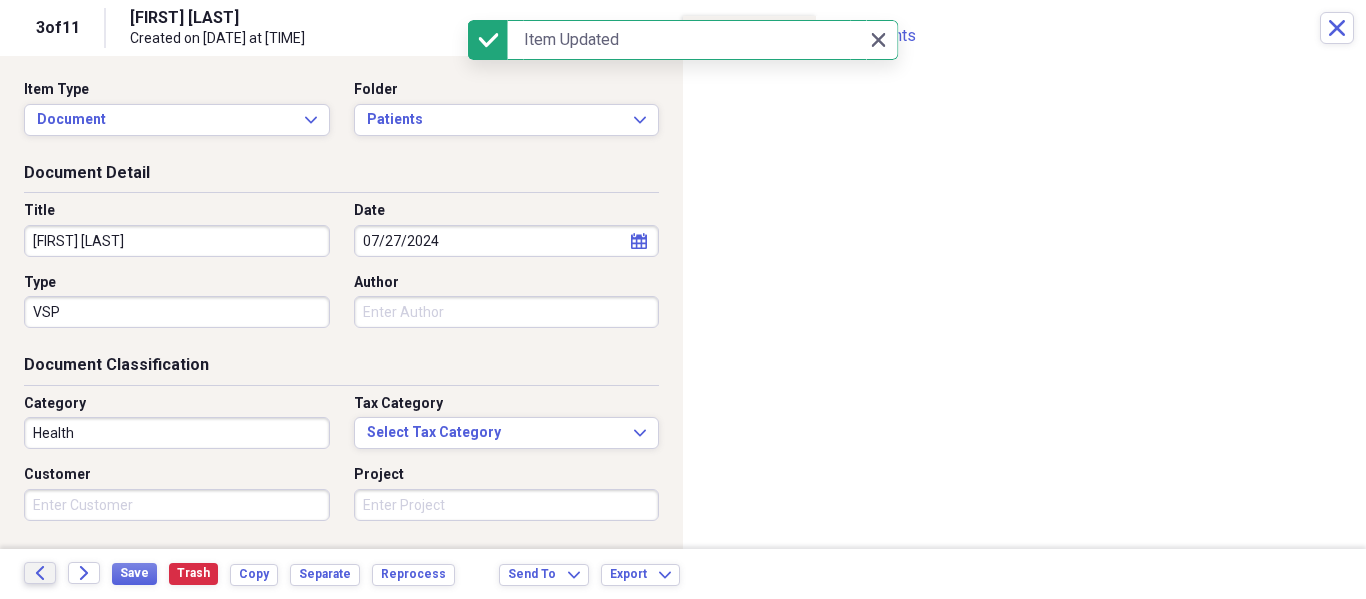 click on "Back" at bounding box center (40, 573) 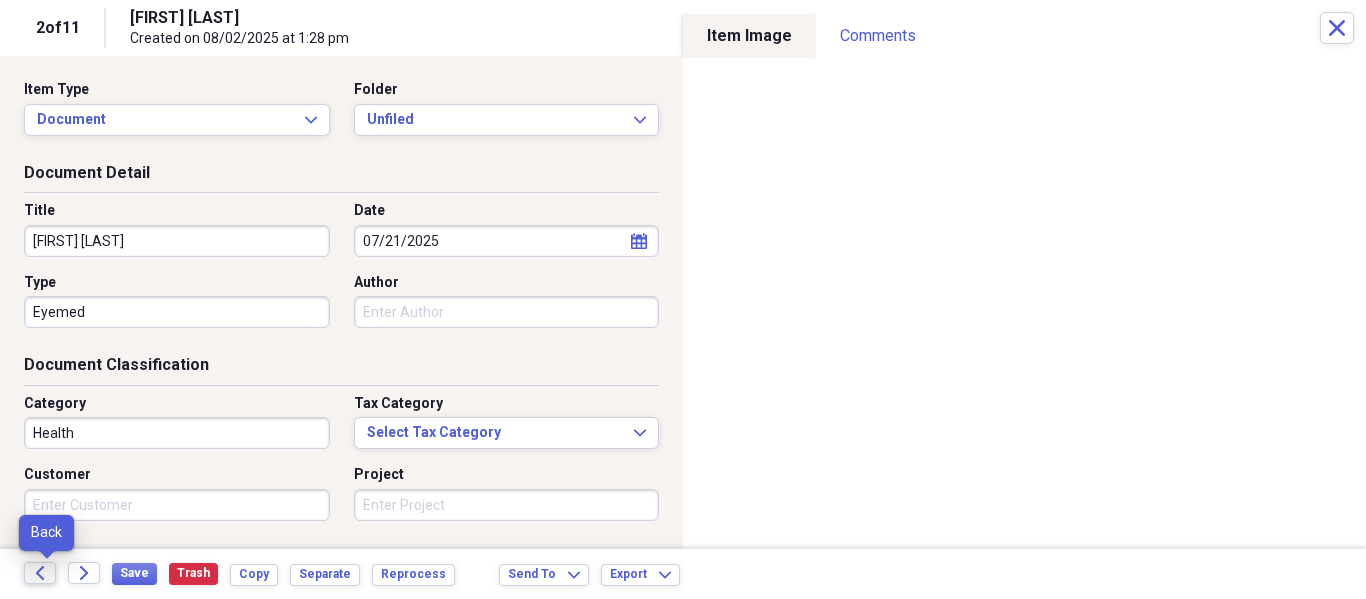 click on "Back" at bounding box center [40, 573] 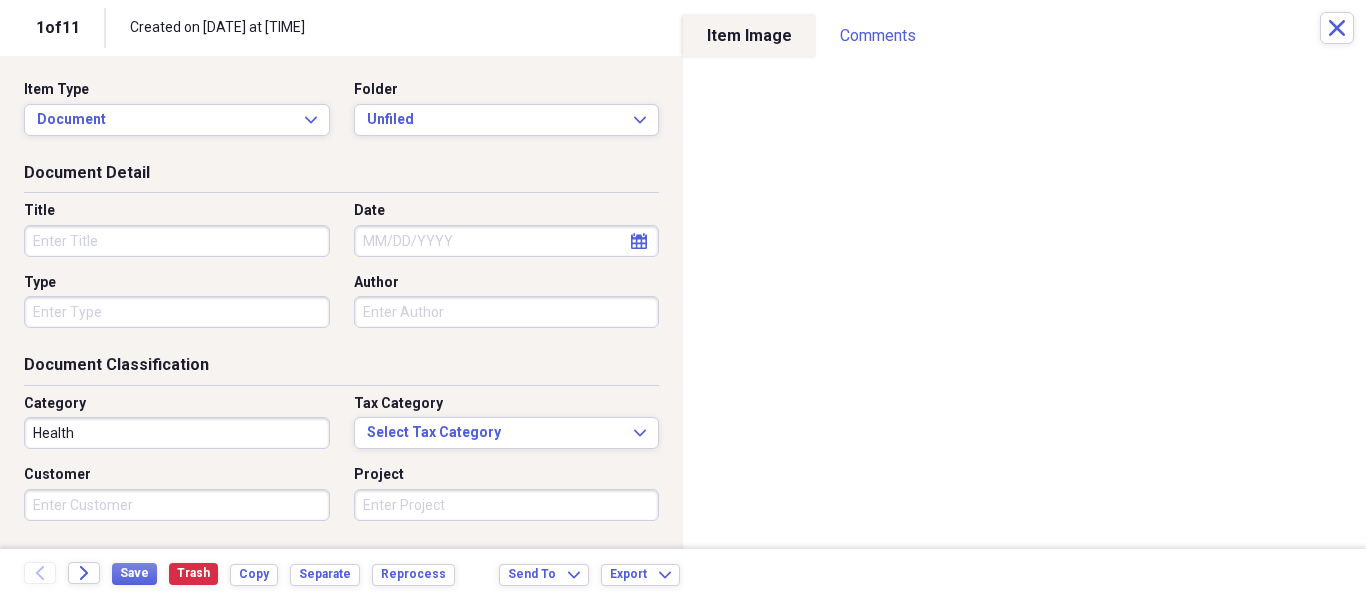 click on "Save Trash Copy Separate Reprocess" at bounding box center [289, 574] 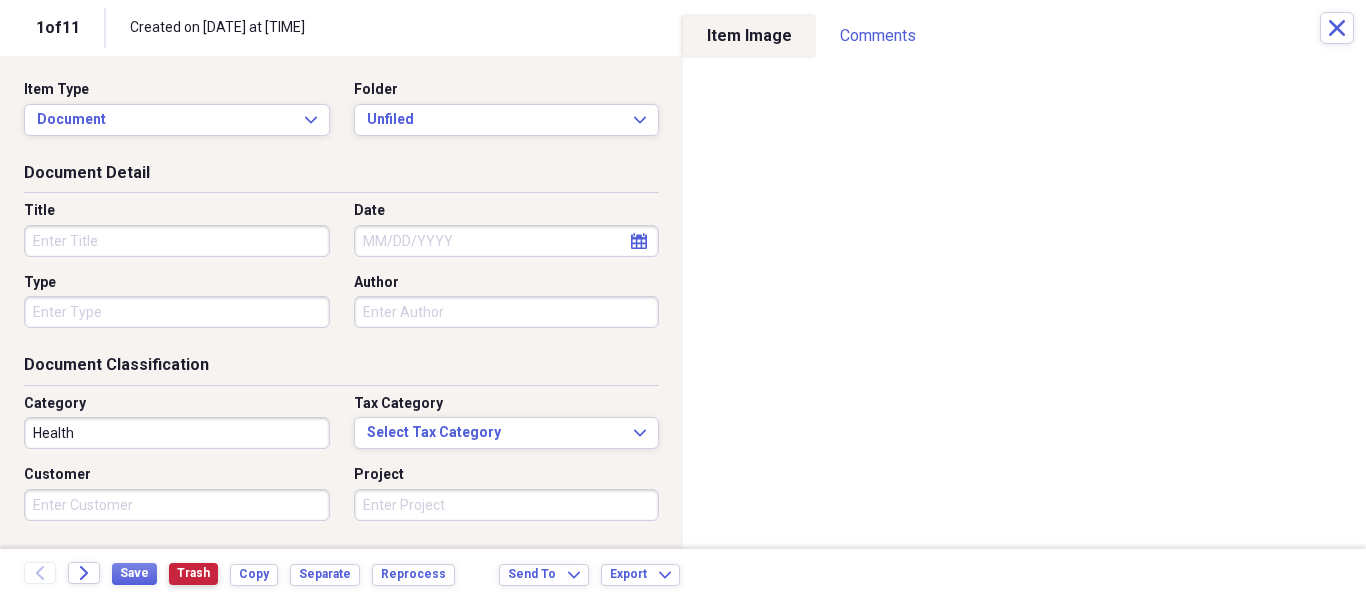 click on "Trash" at bounding box center [193, 573] 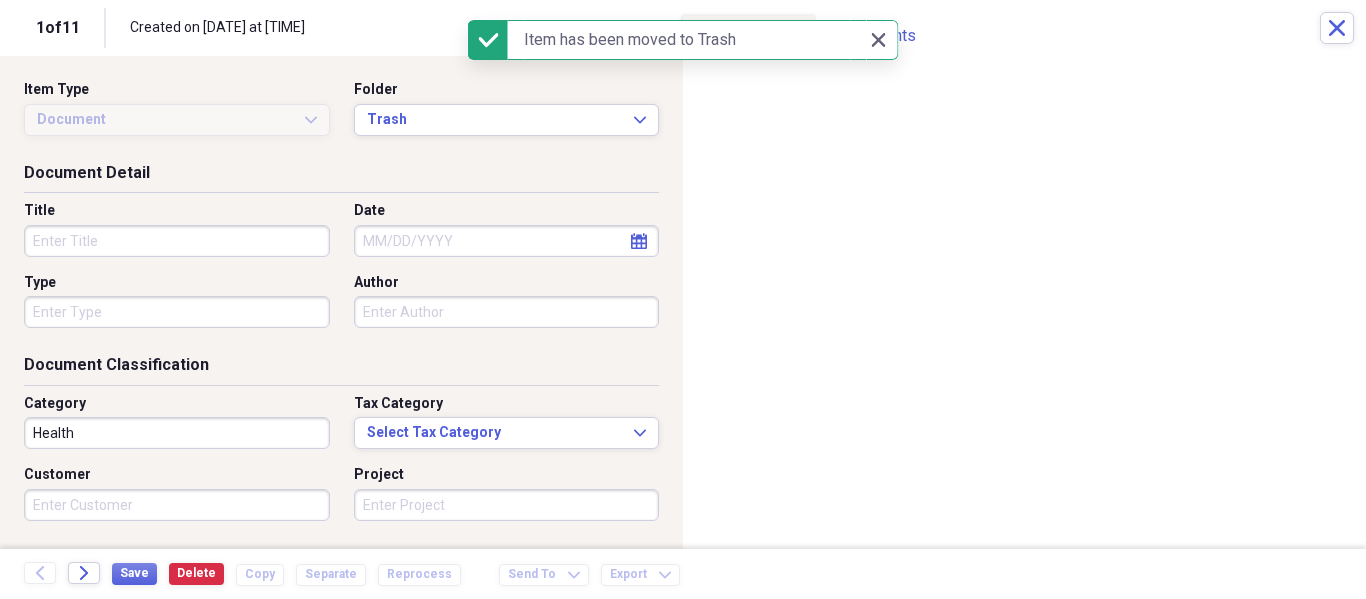 click on "Save Delete Copy Separate Reprocess" at bounding box center [292, 574] 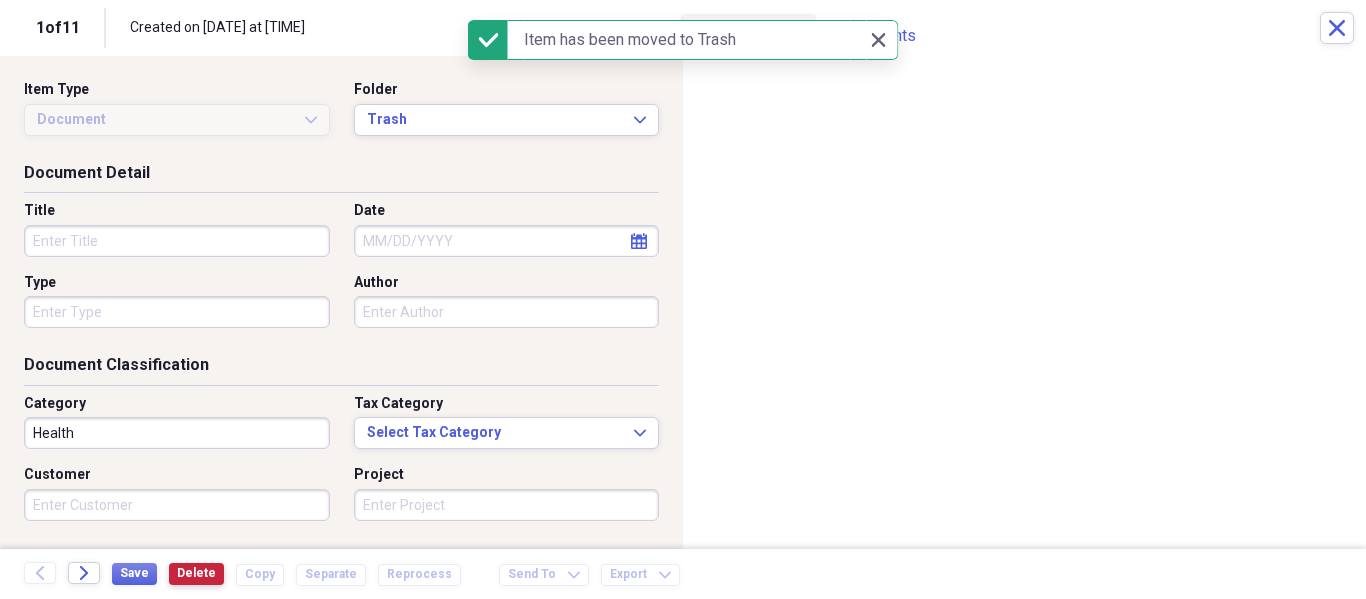 click on "Delete" at bounding box center [196, 573] 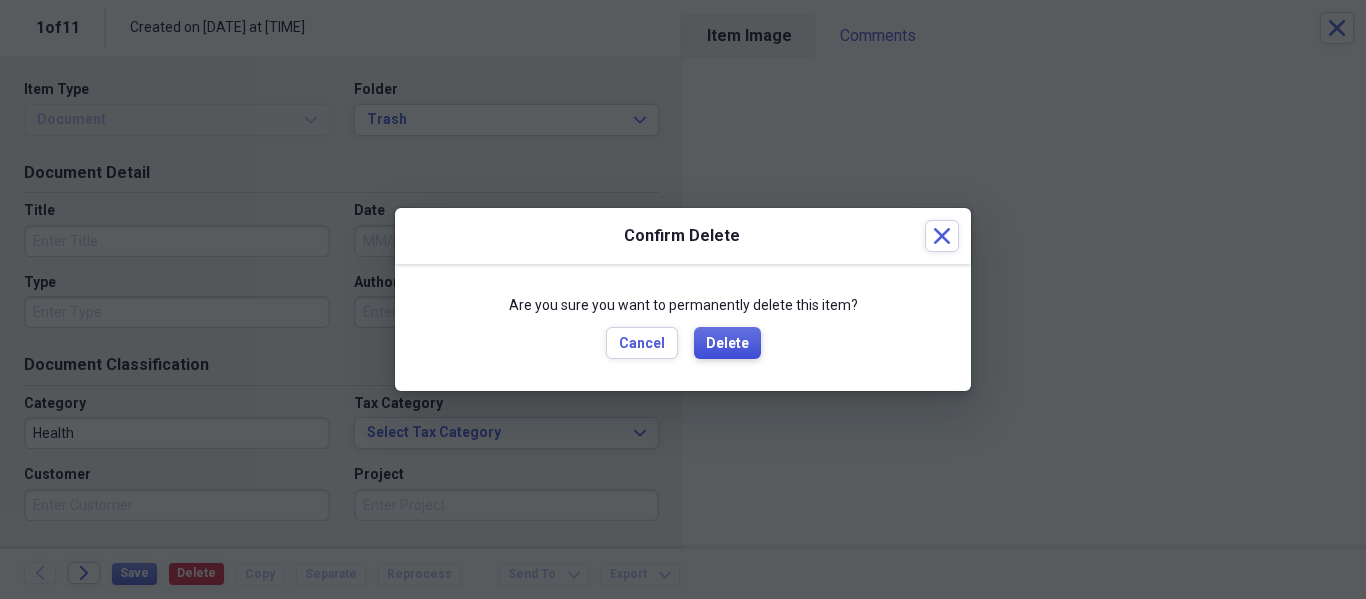 click on "Delete" at bounding box center (727, 343) 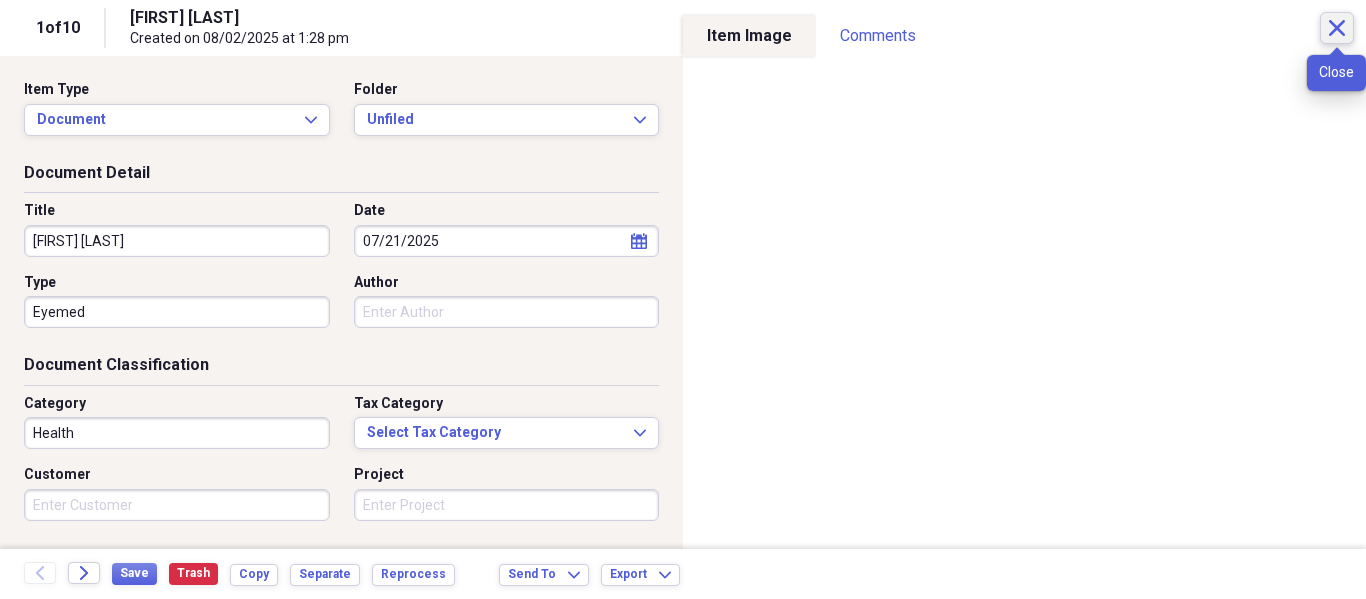 click on "Close" 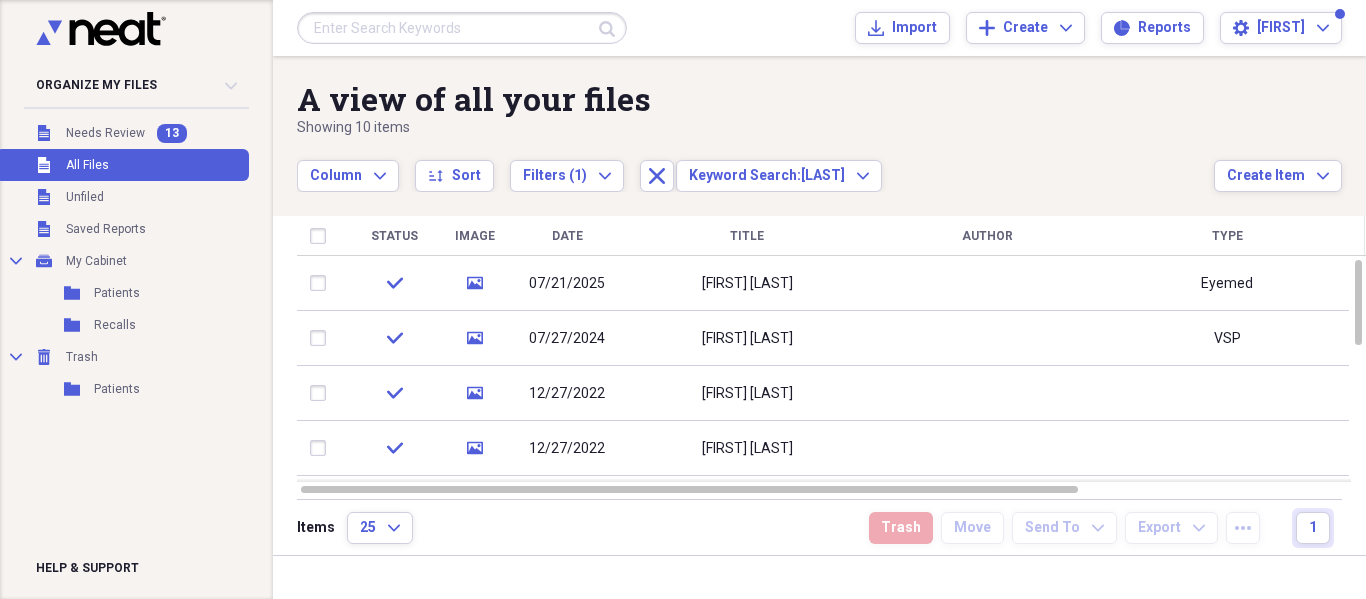 click at bounding box center (462, 28) 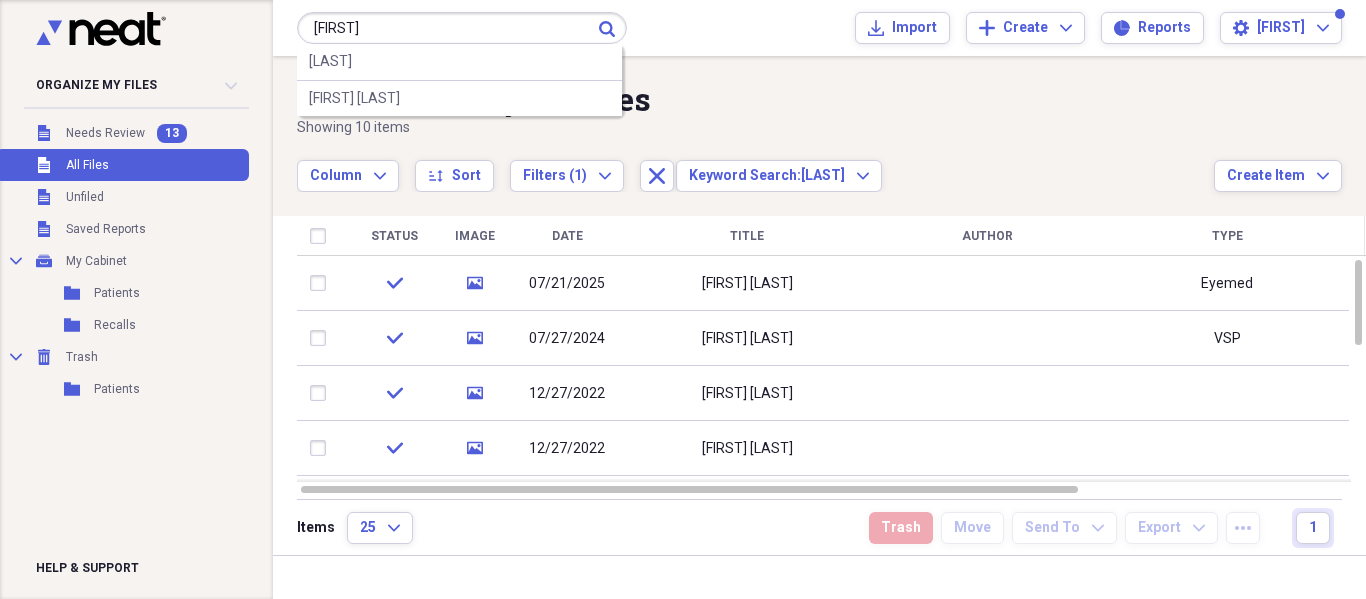 type on "[FIRST]" 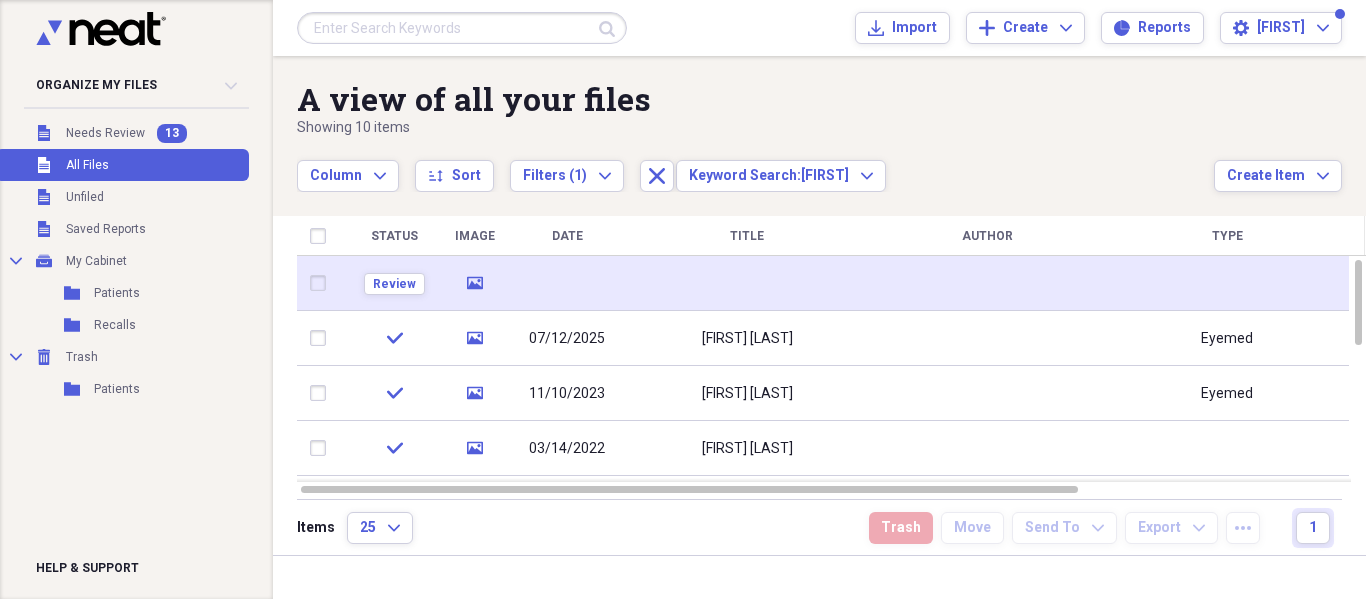 click at bounding box center (987, 283) 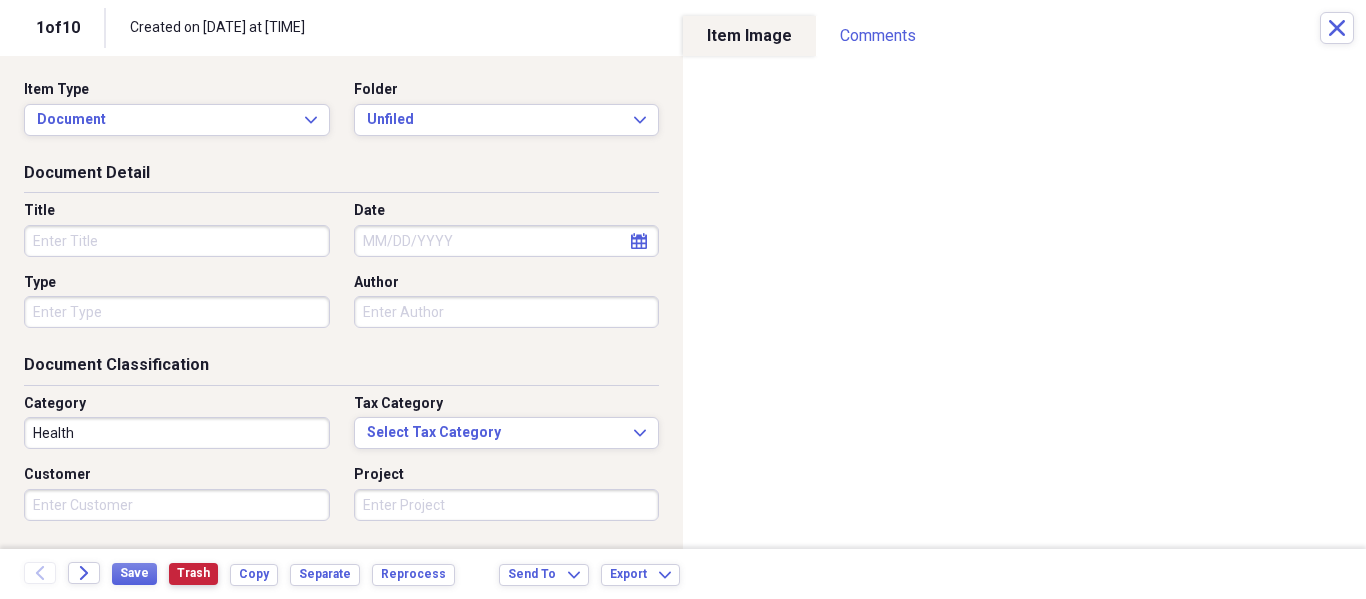 click on "Trash" at bounding box center (193, 573) 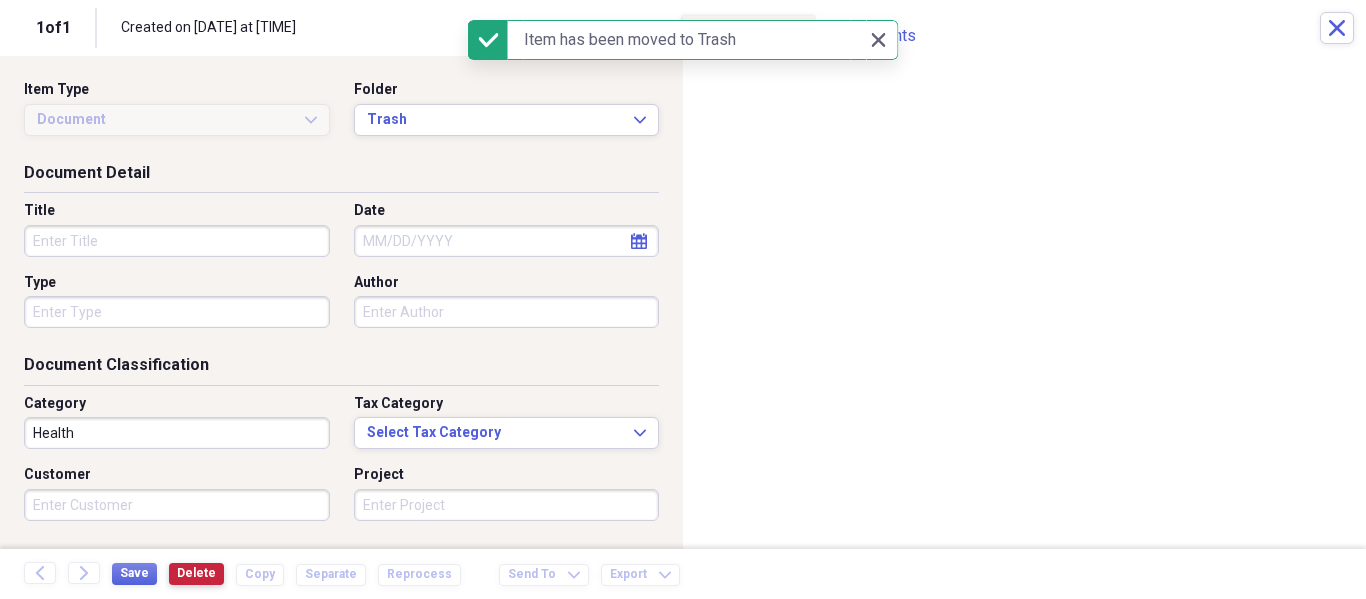 click on "Delete" at bounding box center [196, 573] 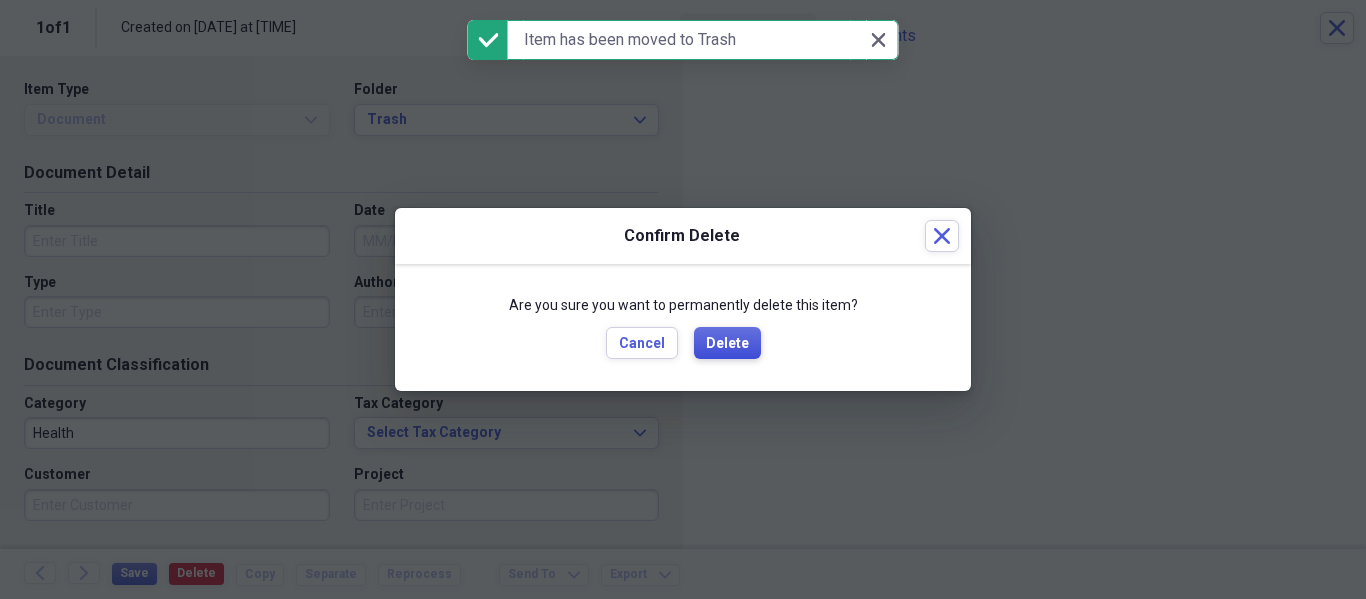 click on "Delete" at bounding box center (727, 344) 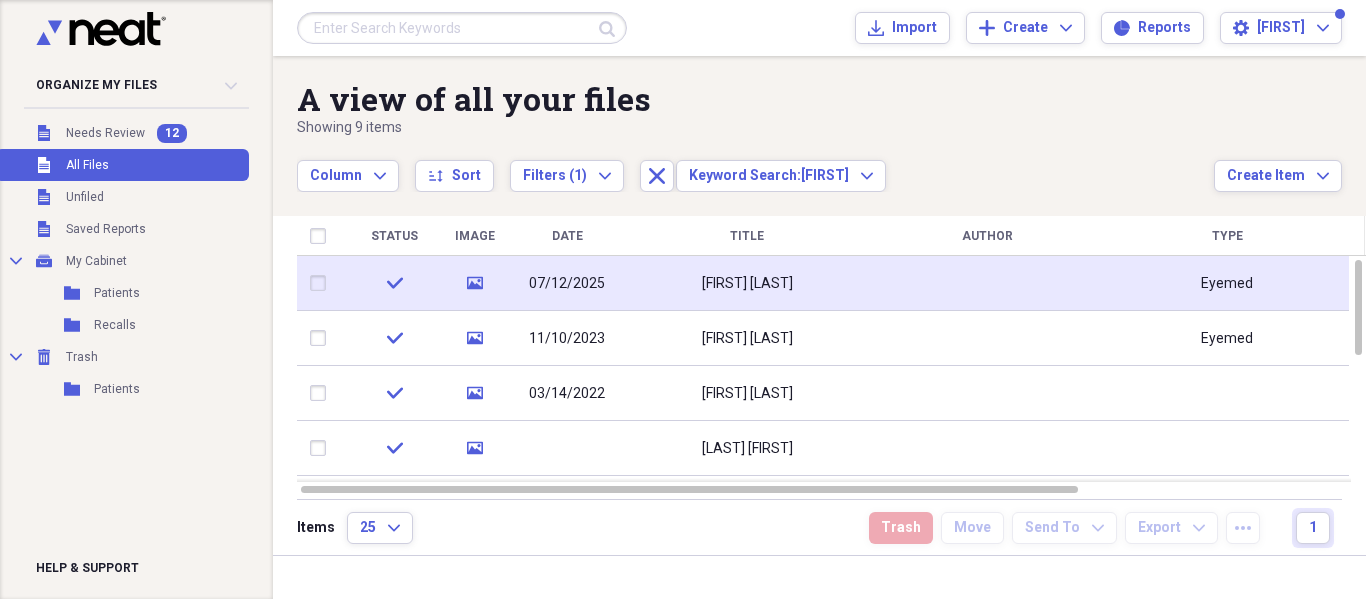 click on "[FIRST] [LAST]" at bounding box center (747, 283) 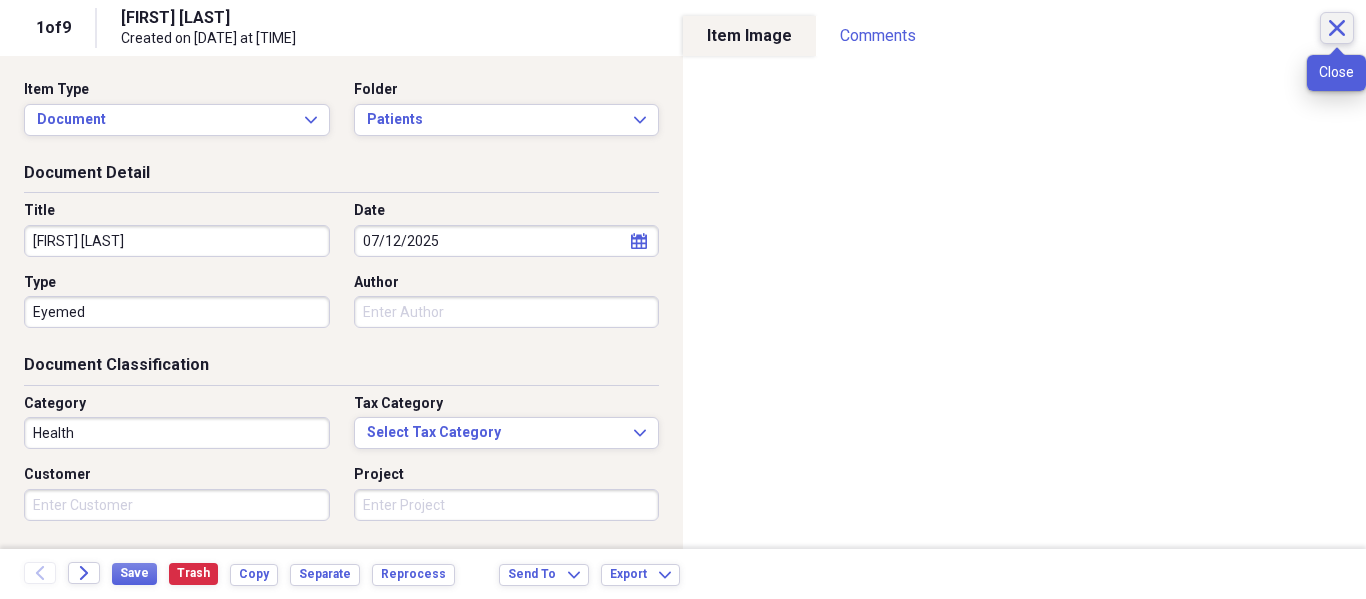 click 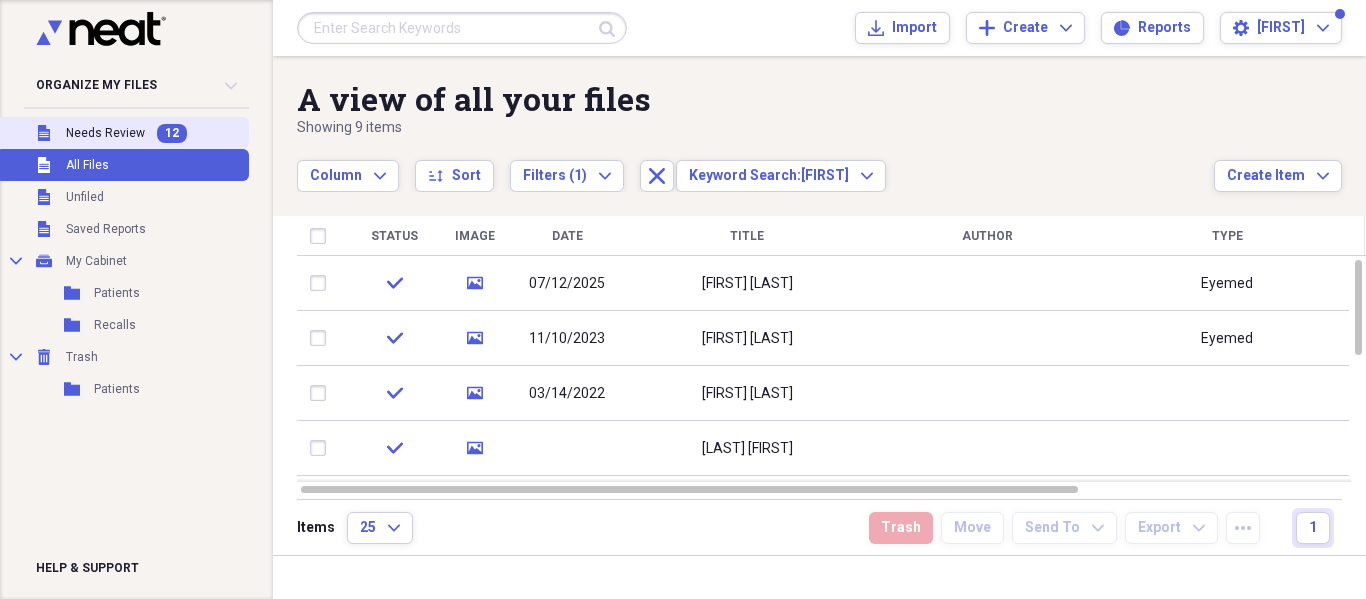 click on "Unfiled Needs Review 12" at bounding box center (122, 133) 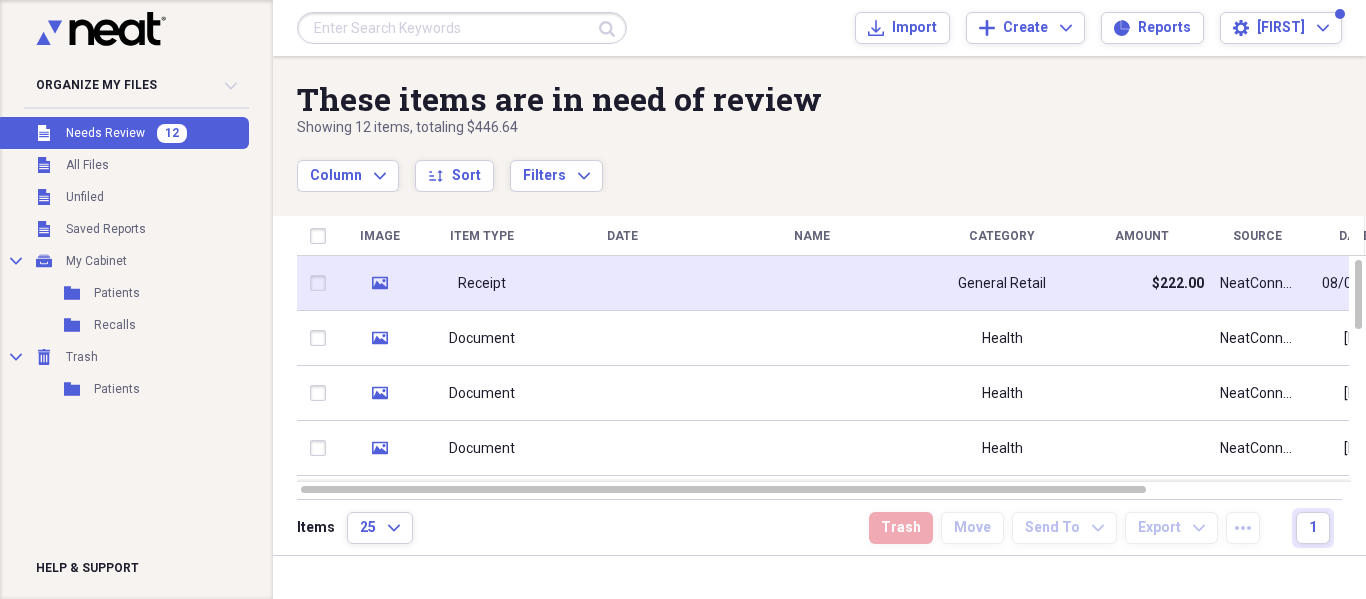click at bounding box center (622, 283) 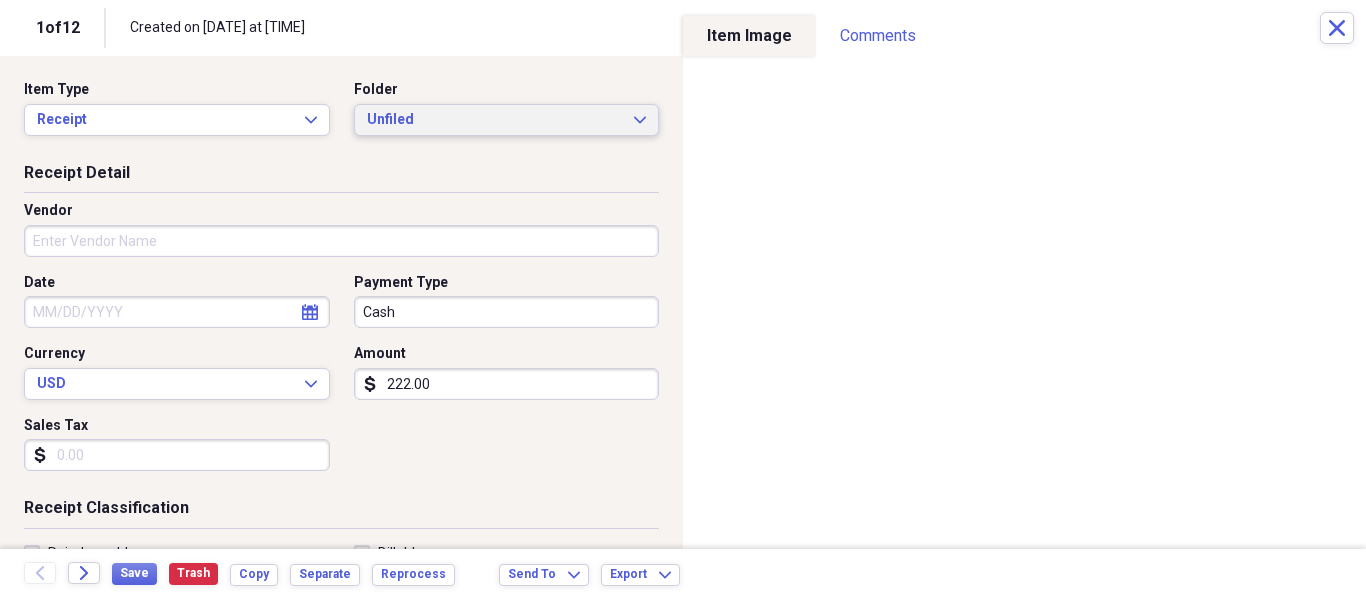 click on "Unfiled Expand" at bounding box center (507, 120) 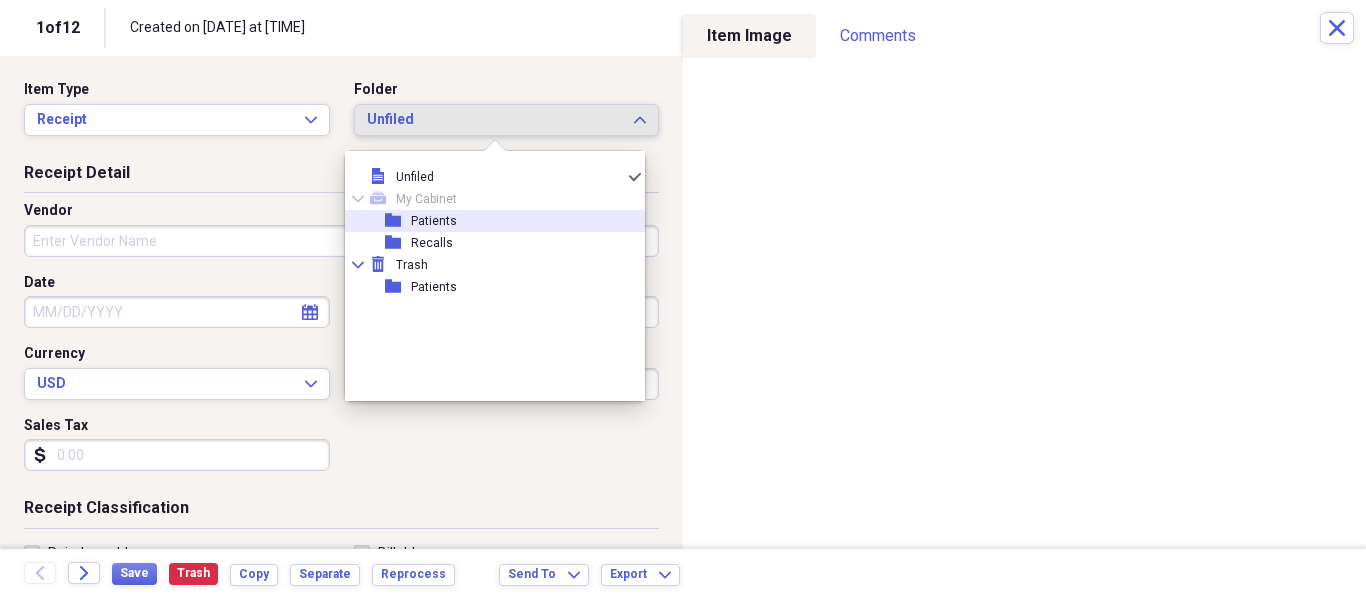 click on "folder Patients" at bounding box center (487, 221) 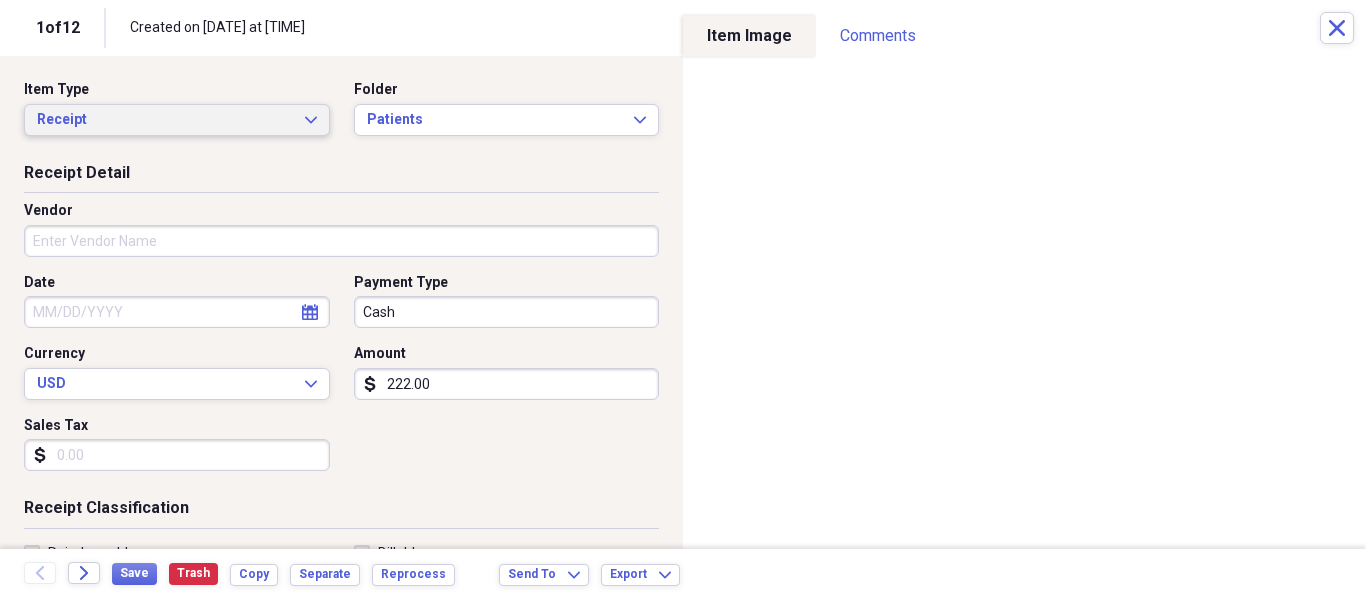 click on "Receipt Expand" at bounding box center (177, 120) 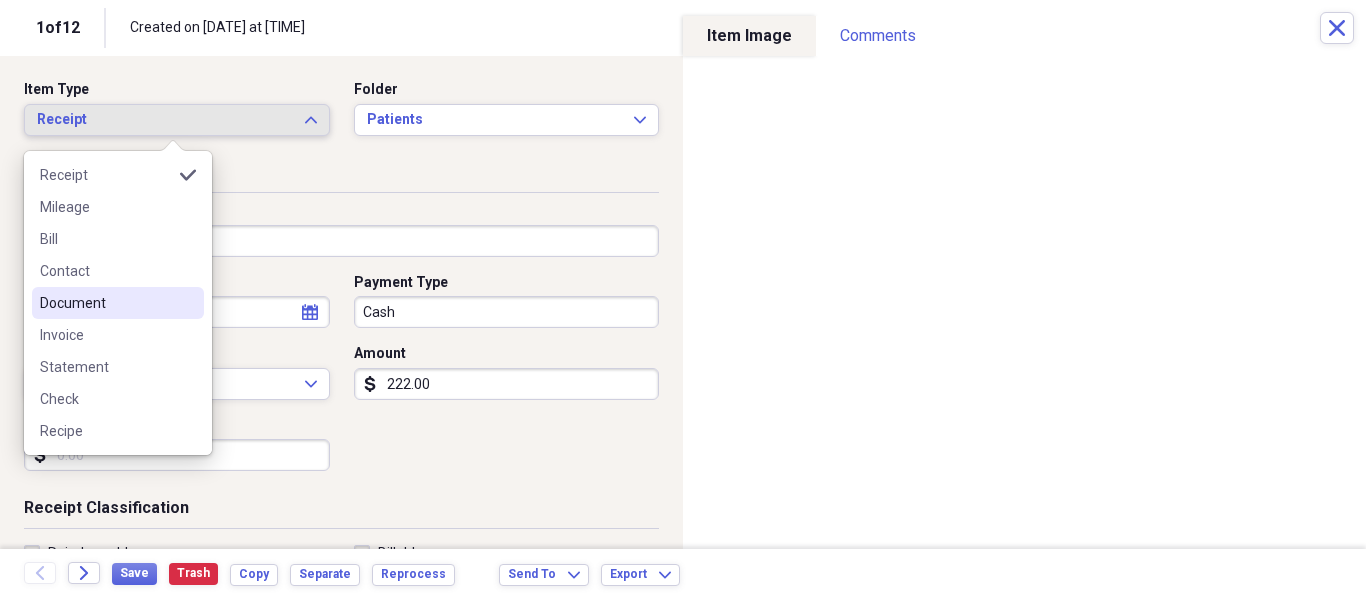 click on "Document" at bounding box center (106, 303) 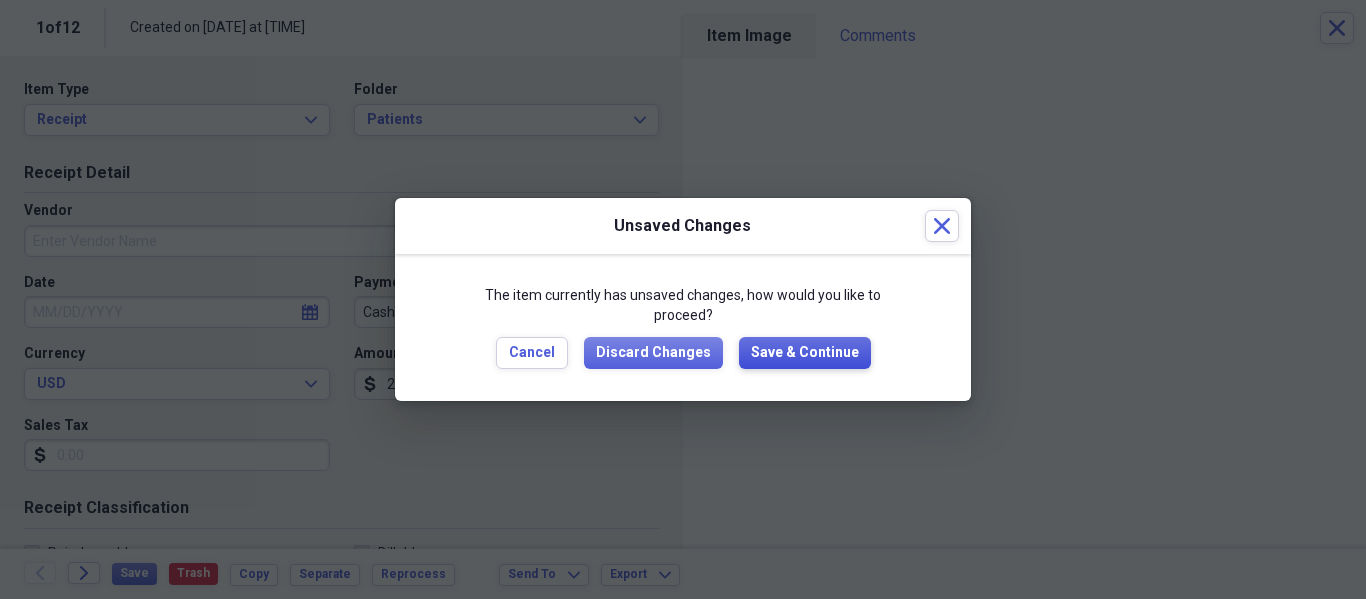 click on "Save & Continue" at bounding box center (805, 353) 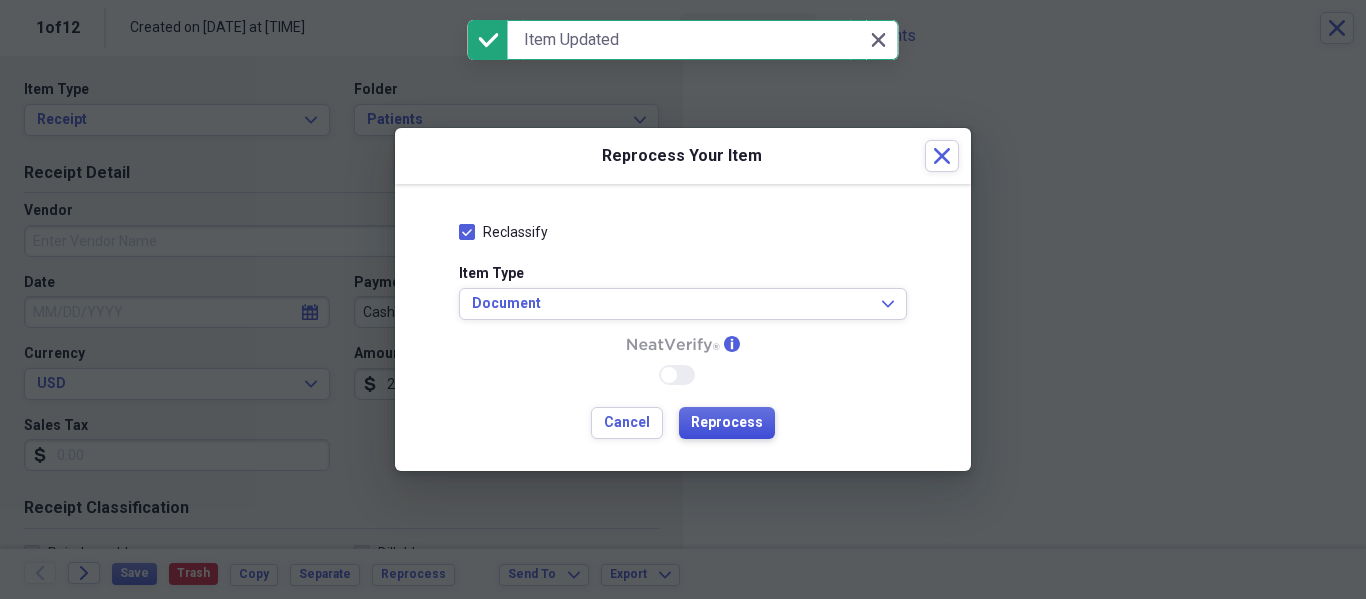 click on "Reprocess" at bounding box center (727, 423) 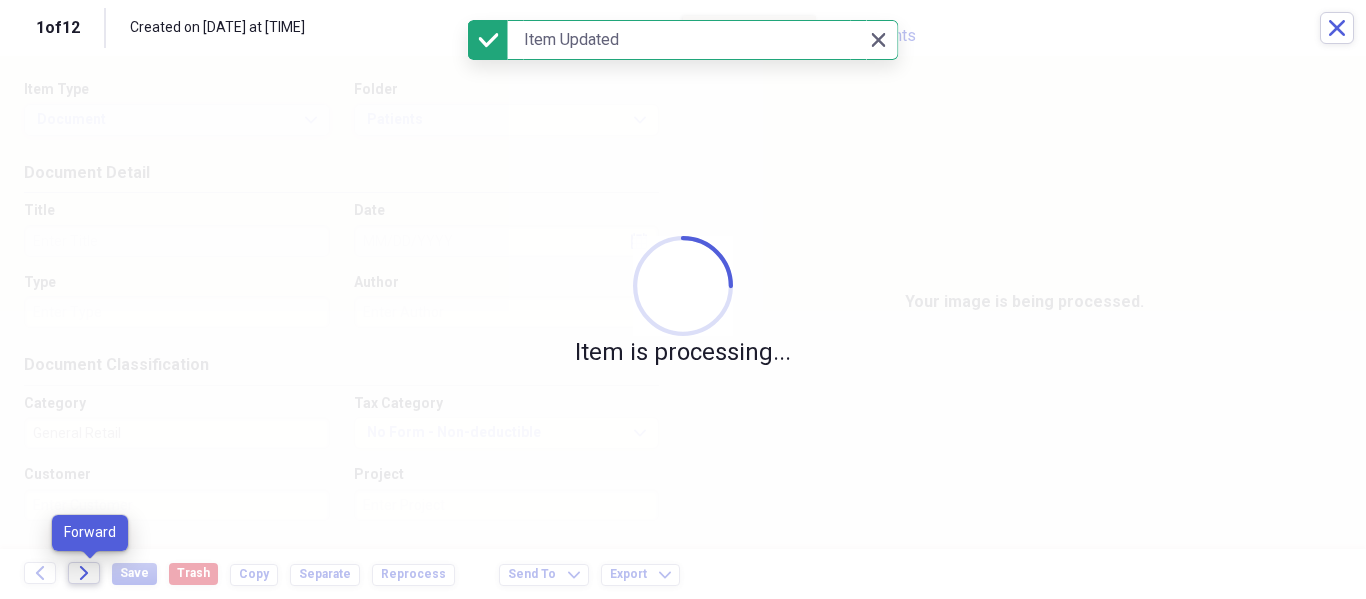 click on "Forward" at bounding box center [84, 573] 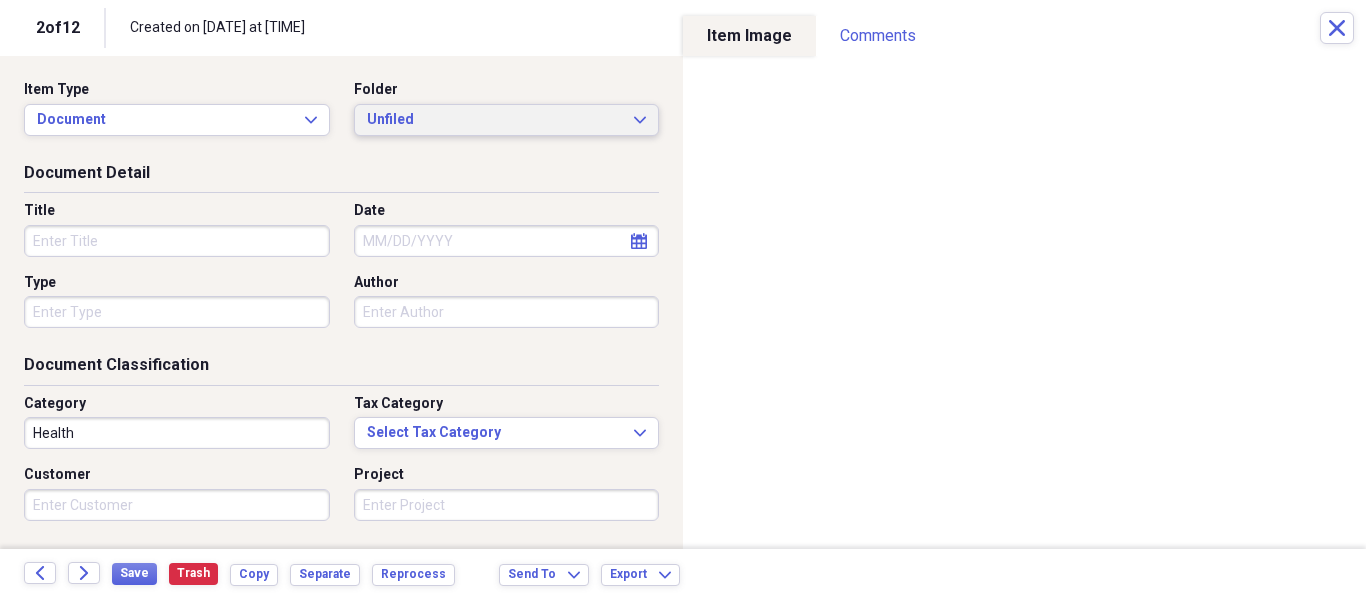 click on "Unfiled Expand" at bounding box center (507, 120) 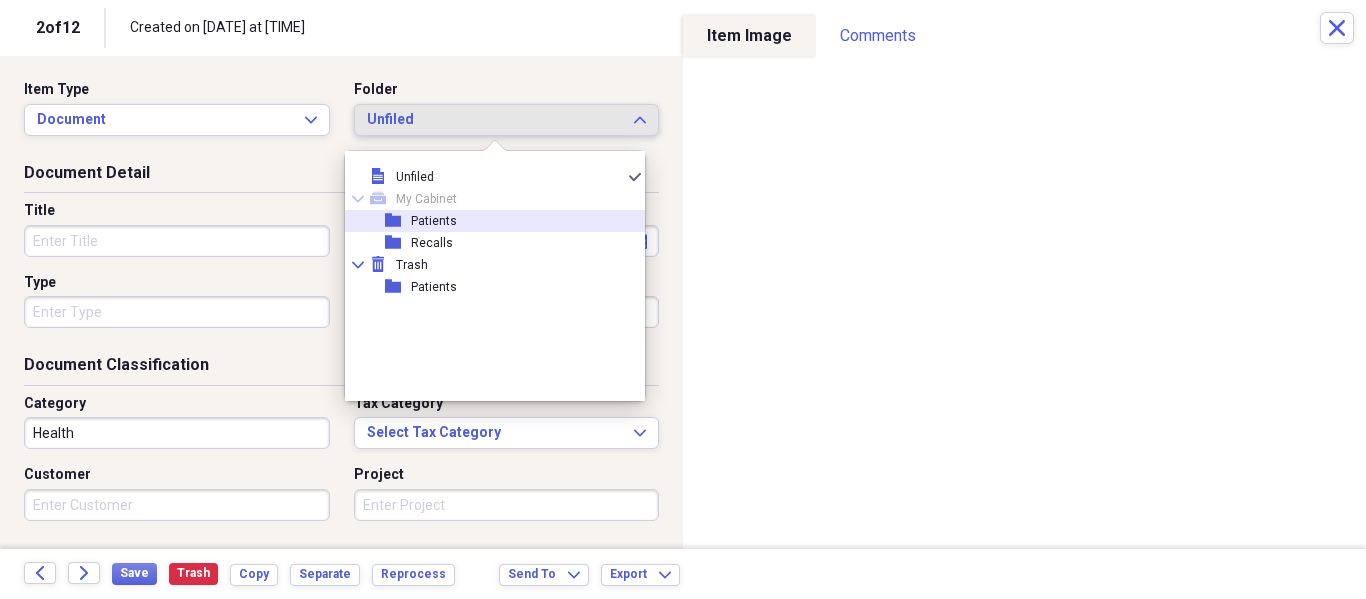 drag, startPoint x: 392, startPoint y: 210, endPoint x: 77, endPoint y: 208, distance: 315.00635 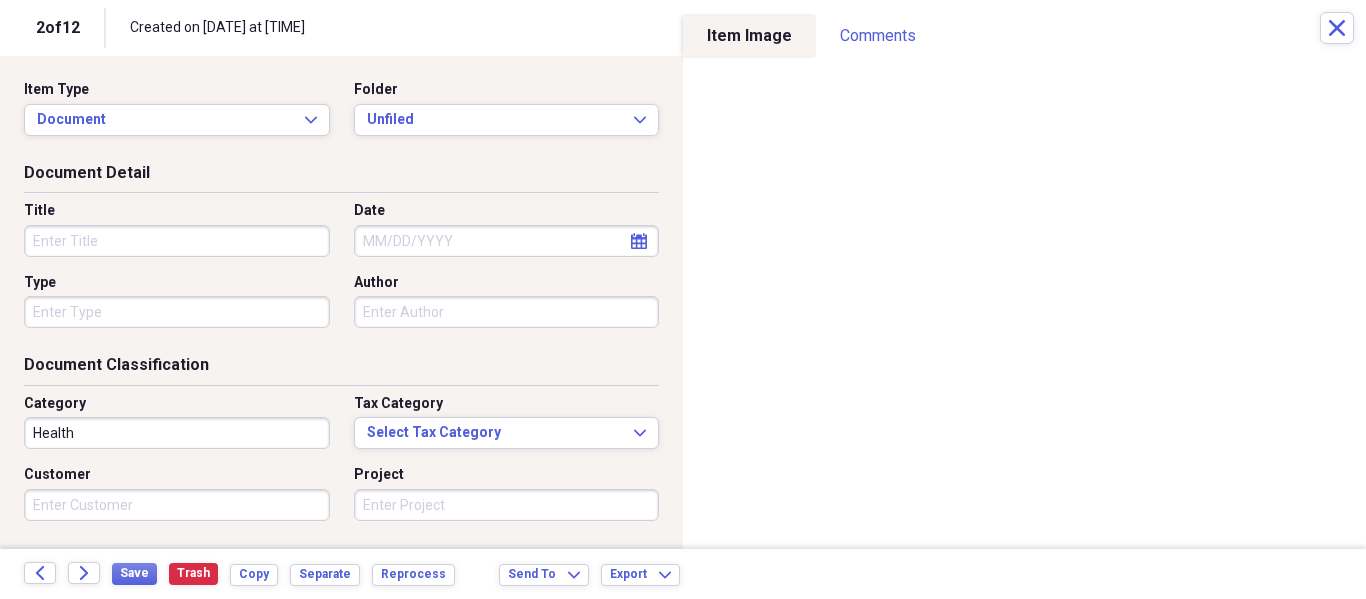 click on "Title" at bounding box center (183, 229) 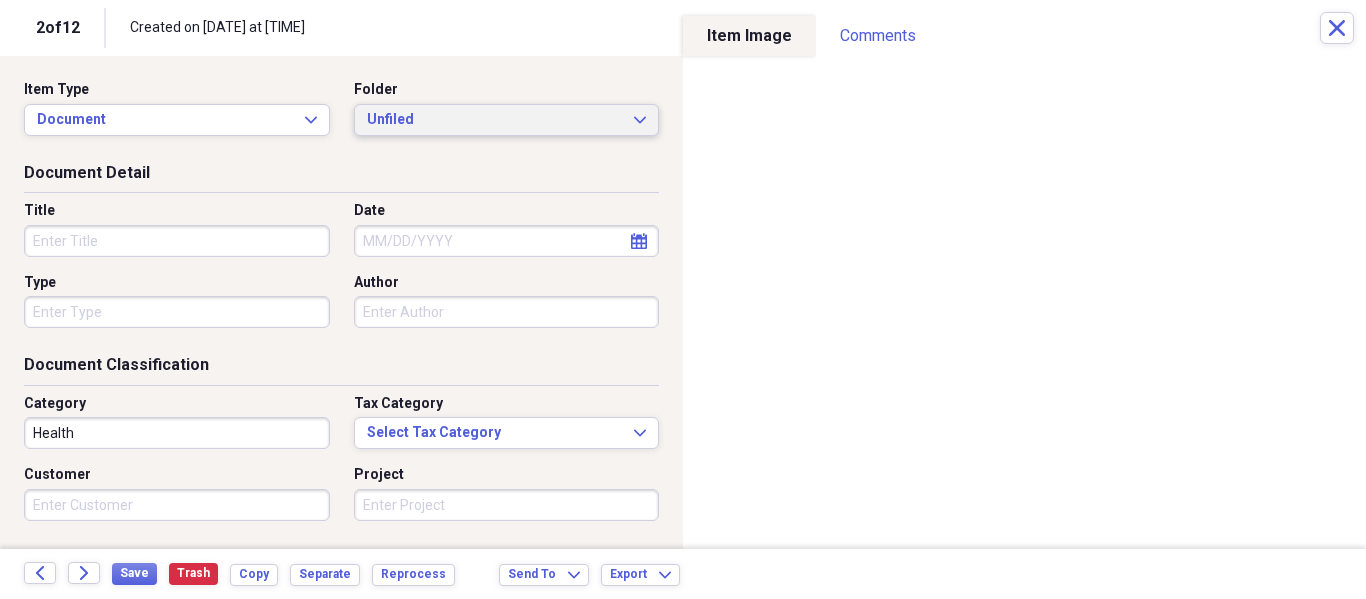 click on "Unfiled" at bounding box center (495, 120) 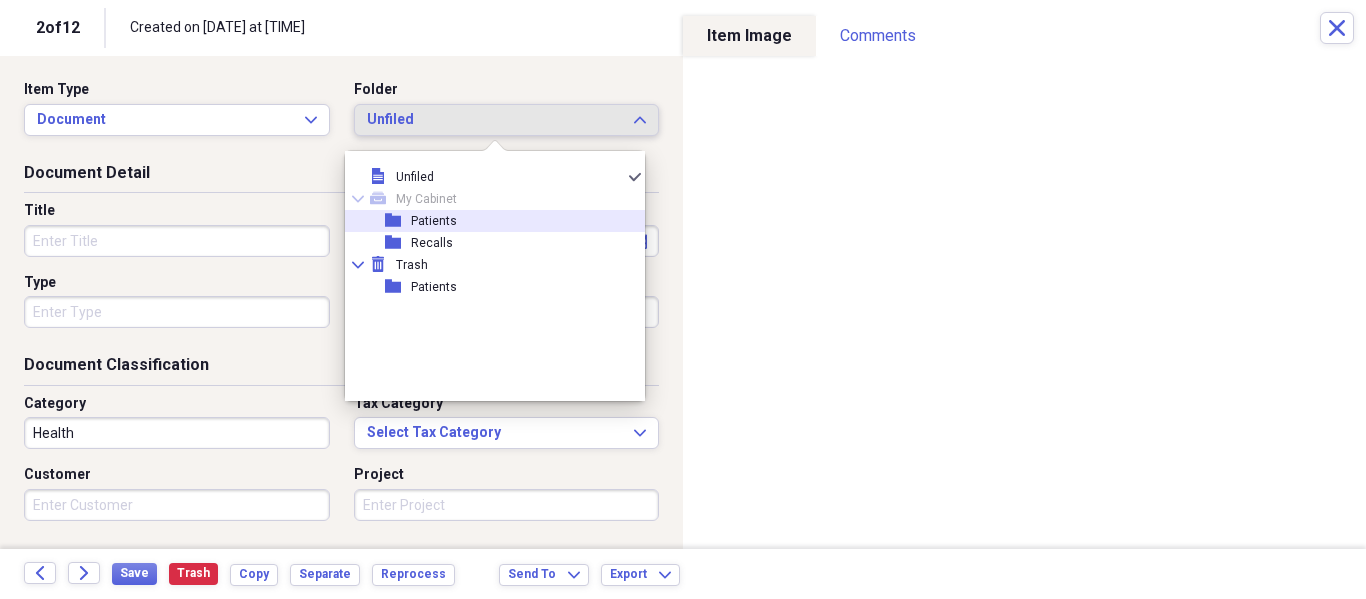 click on "Patients" at bounding box center [434, 221] 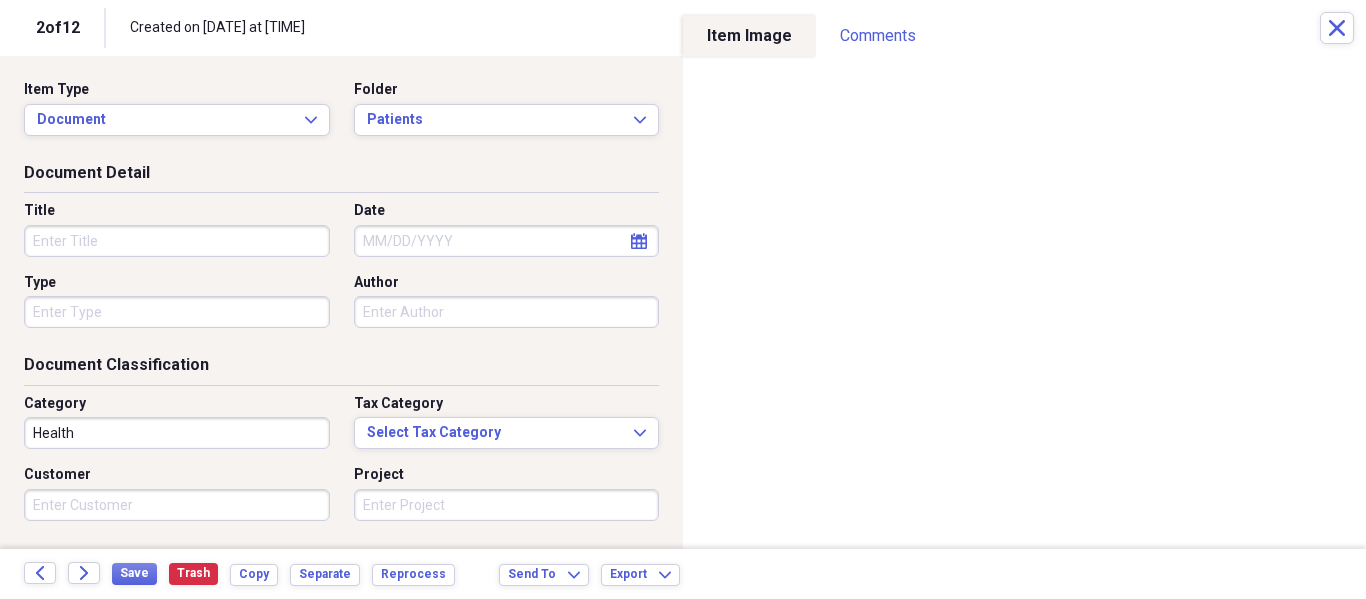 click on "Title" at bounding box center (177, 241) 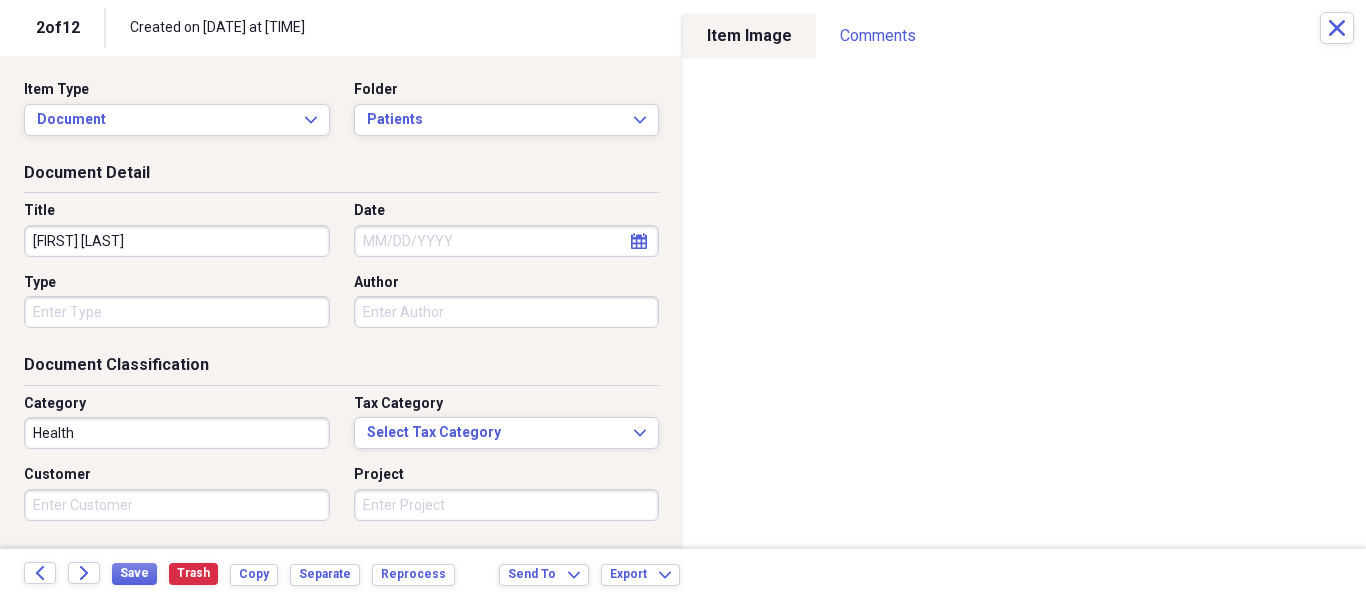 drag, startPoint x: 110, startPoint y: 244, endPoint x: 98, endPoint y: 246, distance: 12.165525 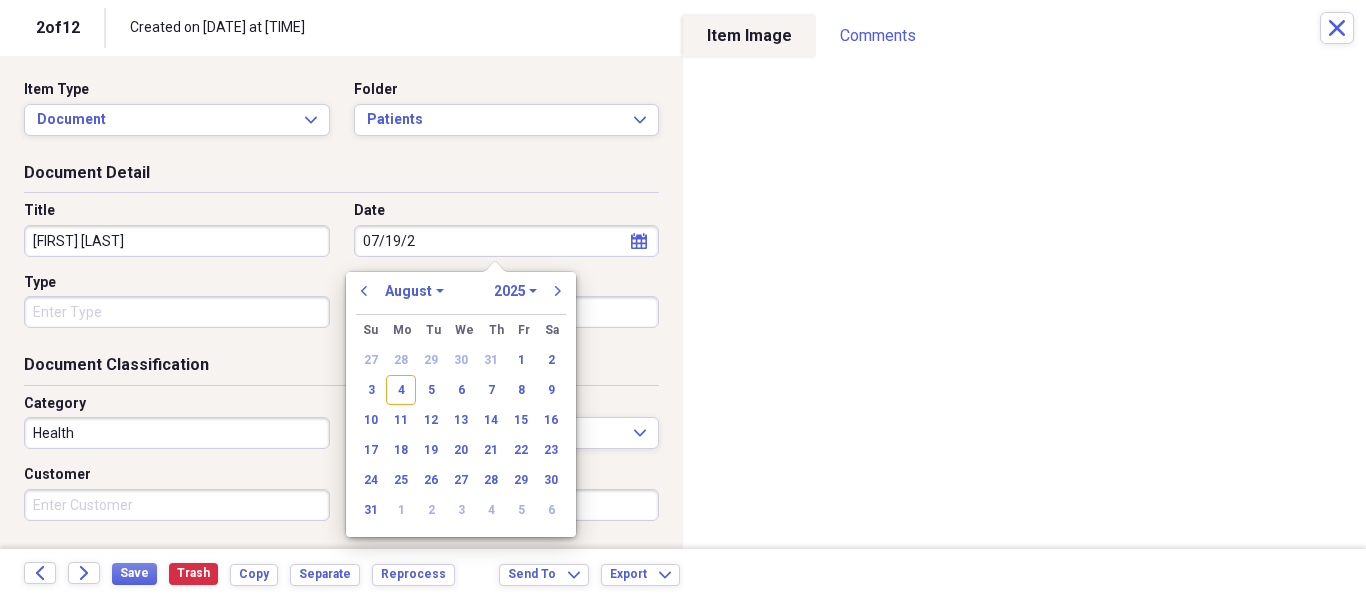 type on "07/19/20" 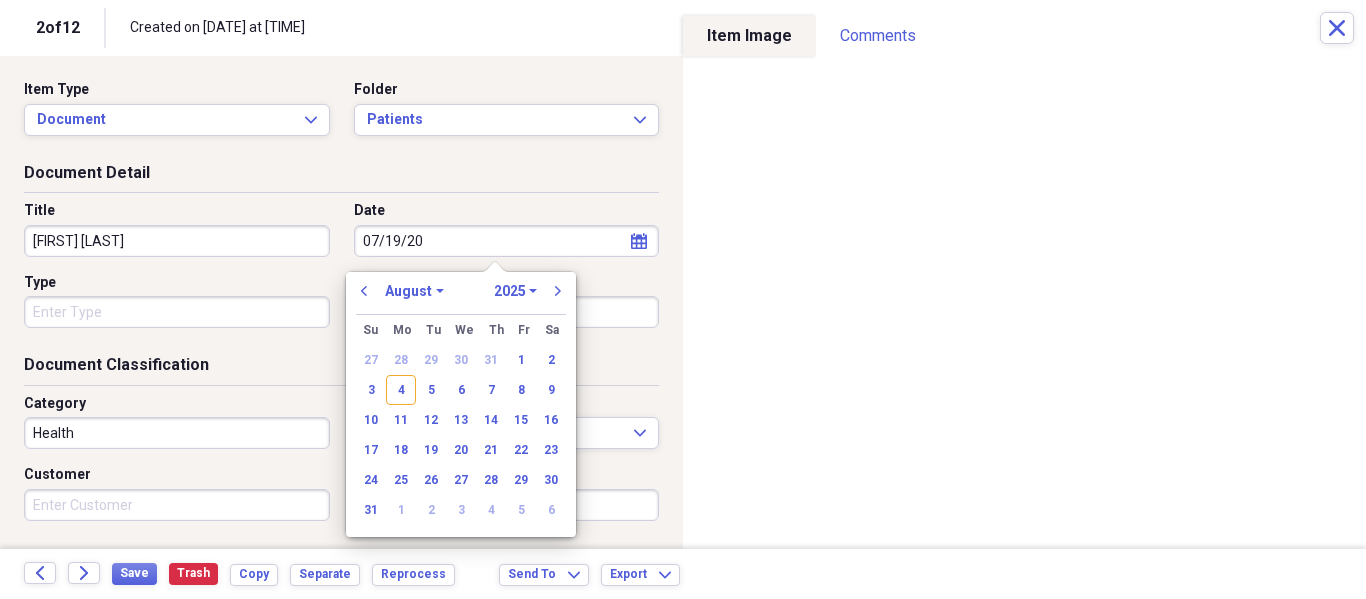 select on "6" 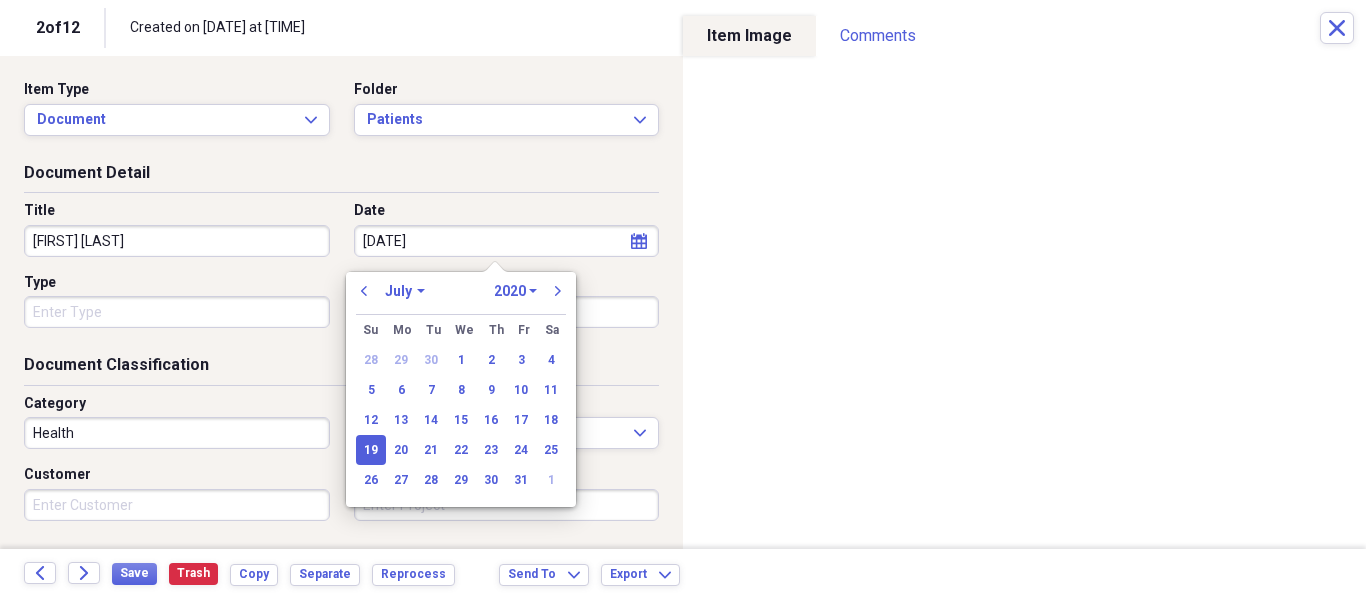 type on "07/19/2025" 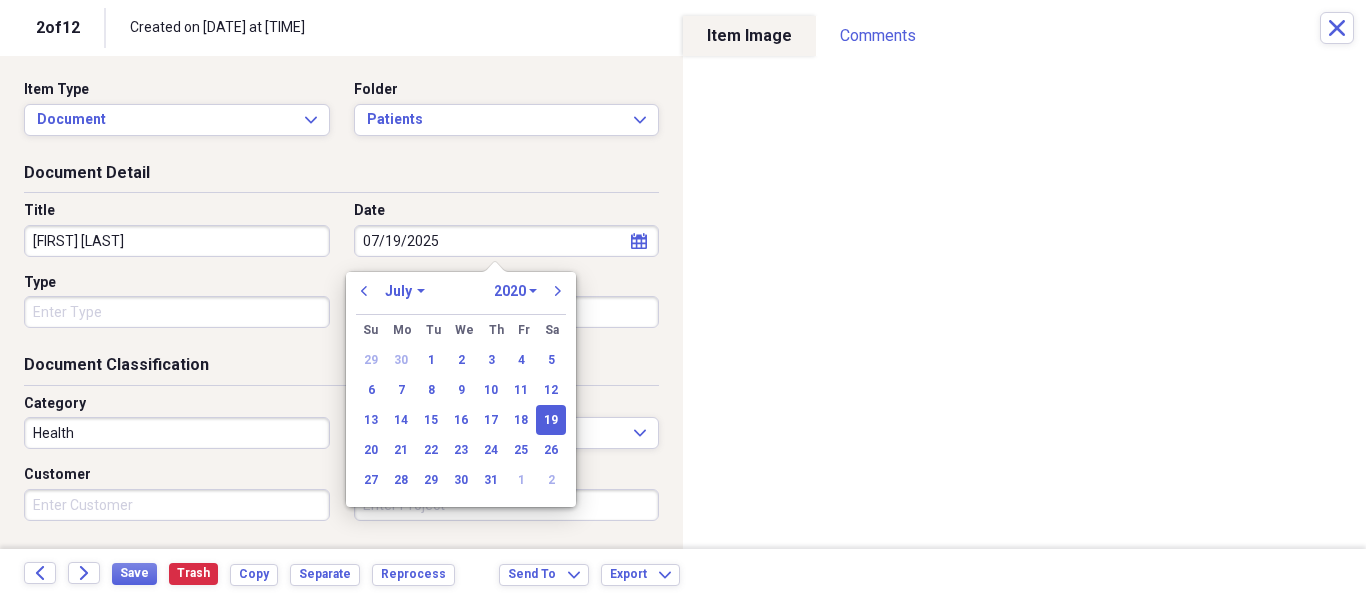 select on "2025" 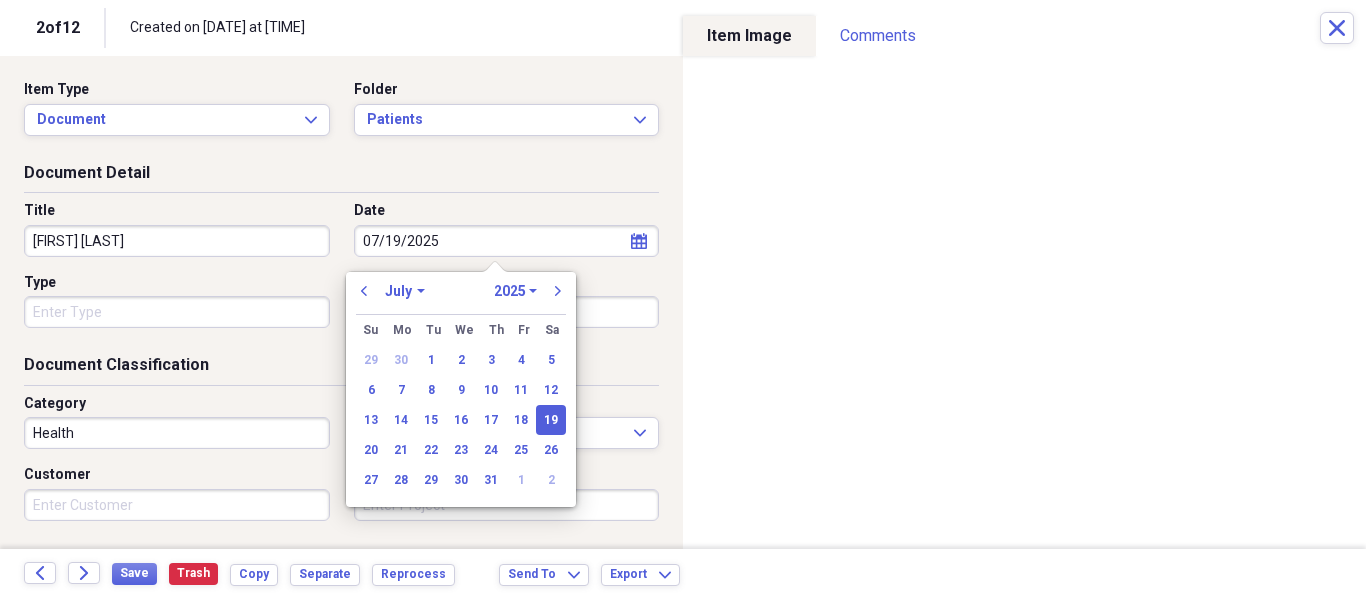 type on "07/19/2025" 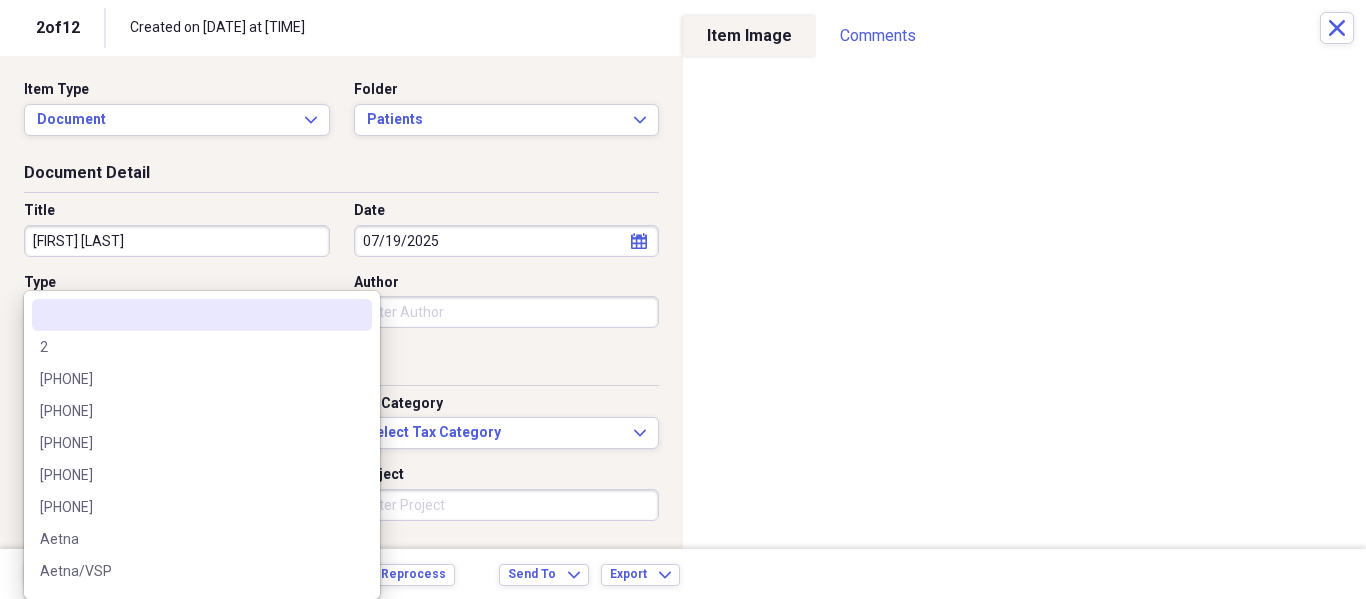 click on "Organize My Files 11 Collapse Unfiled Needs Review 11 Unfiled All Files Unfiled Unfiled Unfiled Saved Reports Collapse My Cabinet My Cabinet Add Folder Folder Patients Add Folder Folder Recalls Add Folder Collapse Trash Trash Folder Patients Help & Support Submit Import Import Add Create Expand Reports Reports Settings Philip Expand These items are in need of review Showing 12 items , totaling $446.64 Column Expand sort Sort Filters Expand Create Item Expand Image Item Type Date Name Category Amount Source Date Added chevron-down Folder media Document Health NeatConnect 08/02/2025 1:24 pm Unfiled media Document Health NeatConnect 08/02/2025 1:21 pm Unfiled media Document Health NeatConnect 08/02/2025 1:08 pm Unfiled media Contact Nunez. Stephanie NeatConnect 08/02/2025 1:06 pm Unfiled media Invoice 07/15/2026 COHEN'S FASHION OPTICAL macmahon thomas $2.00 NeatConnect 08/02/2025 1:04 pm Unfiled media Invoice 07/15/2025 LENTICULAR $222.64 NeatConnect 08/02/2025 12:58 pm Unfiled media Document Health NeatConnect" at bounding box center (683, 299) 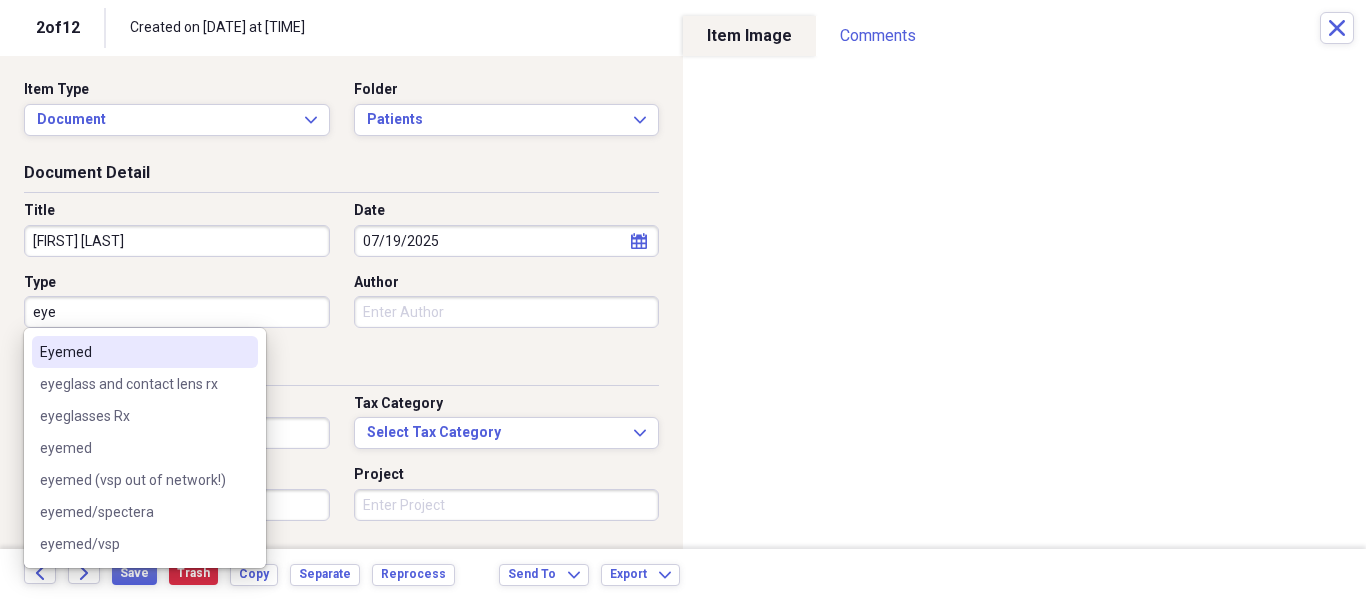 click on "Eyemed" at bounding box center [145, 352] 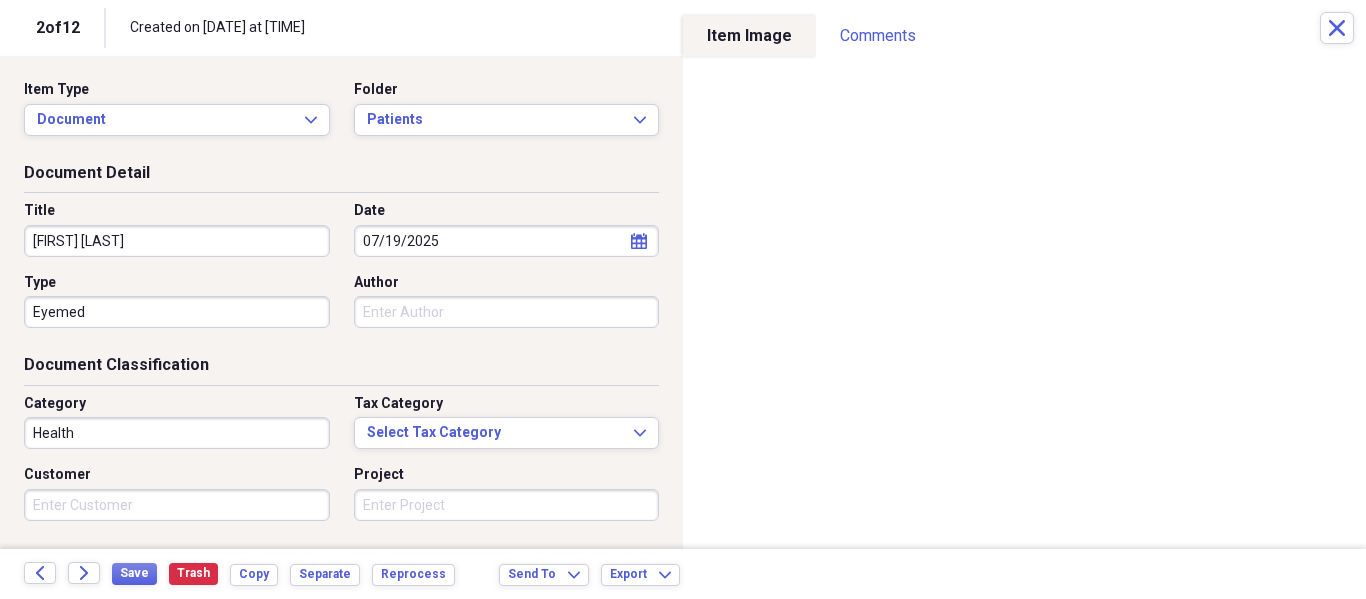 scroll, scrollTop: 243, scrollLeft: 0, axis: vertical 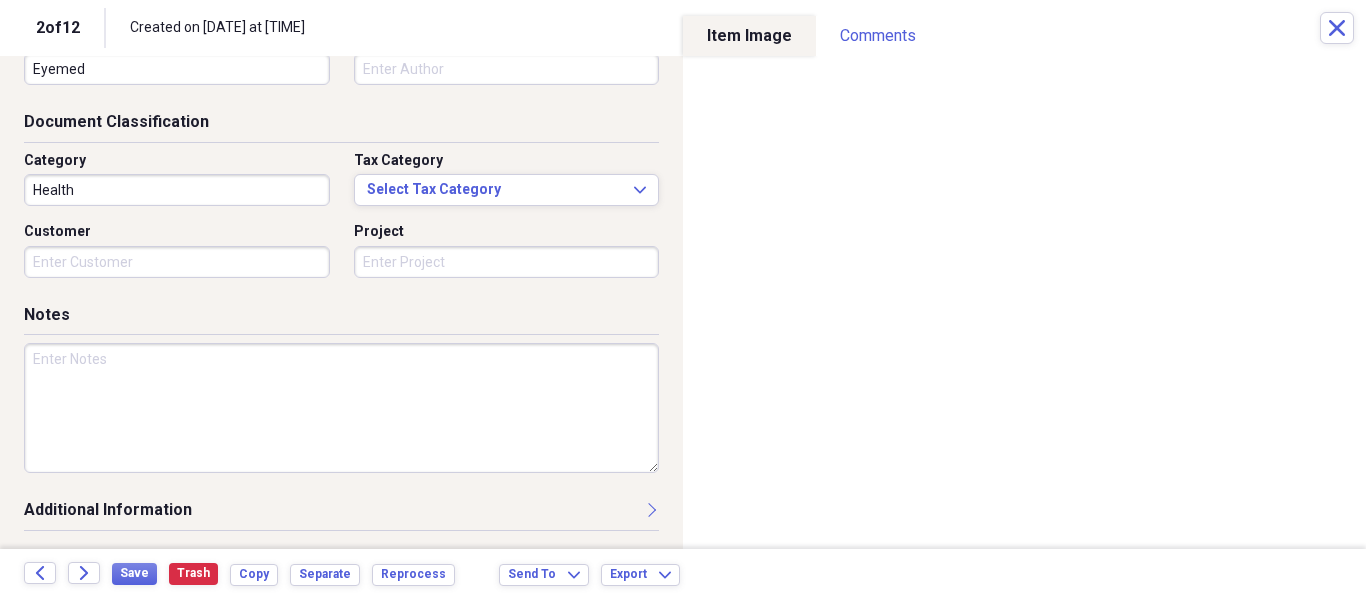 click at bounding box center (341, 408) 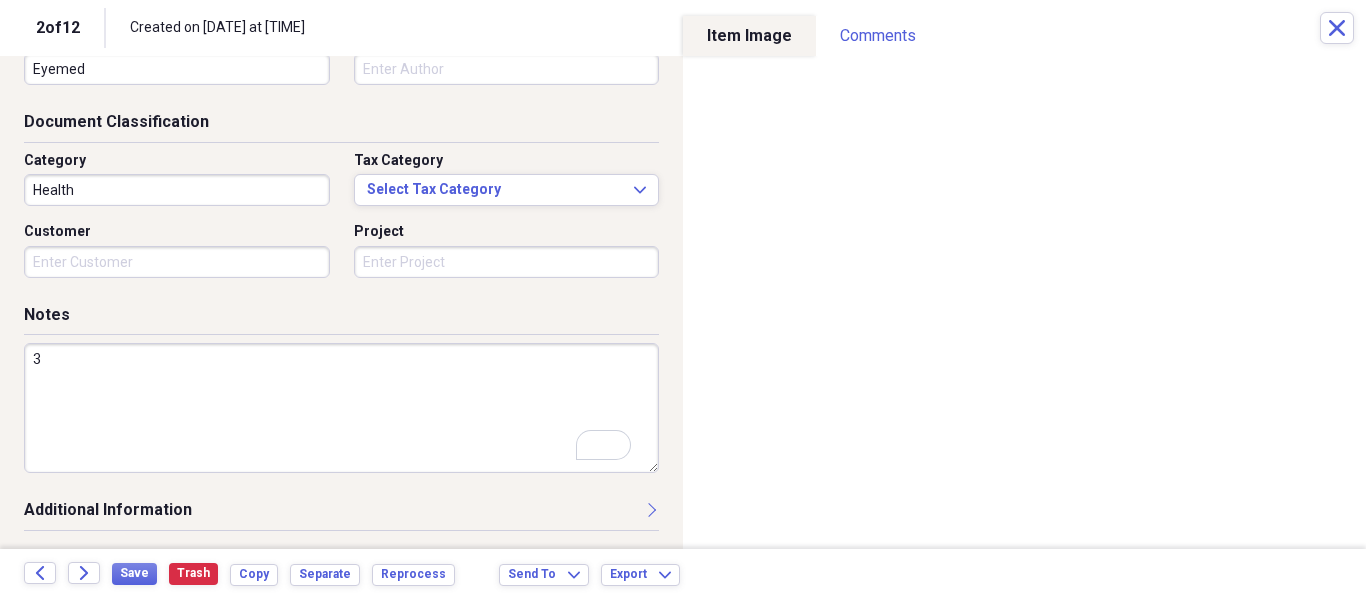scroll, scrollTop: 243, scrollLeft: 0, axis: vertical 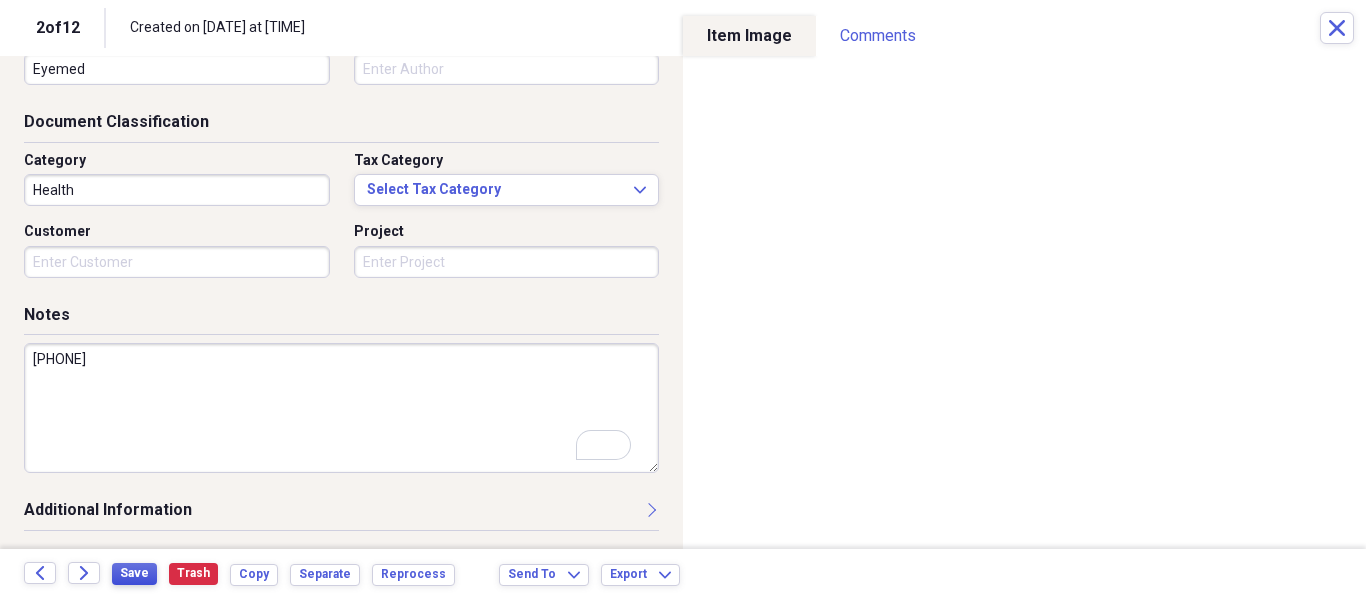 type on "[PHONE]" 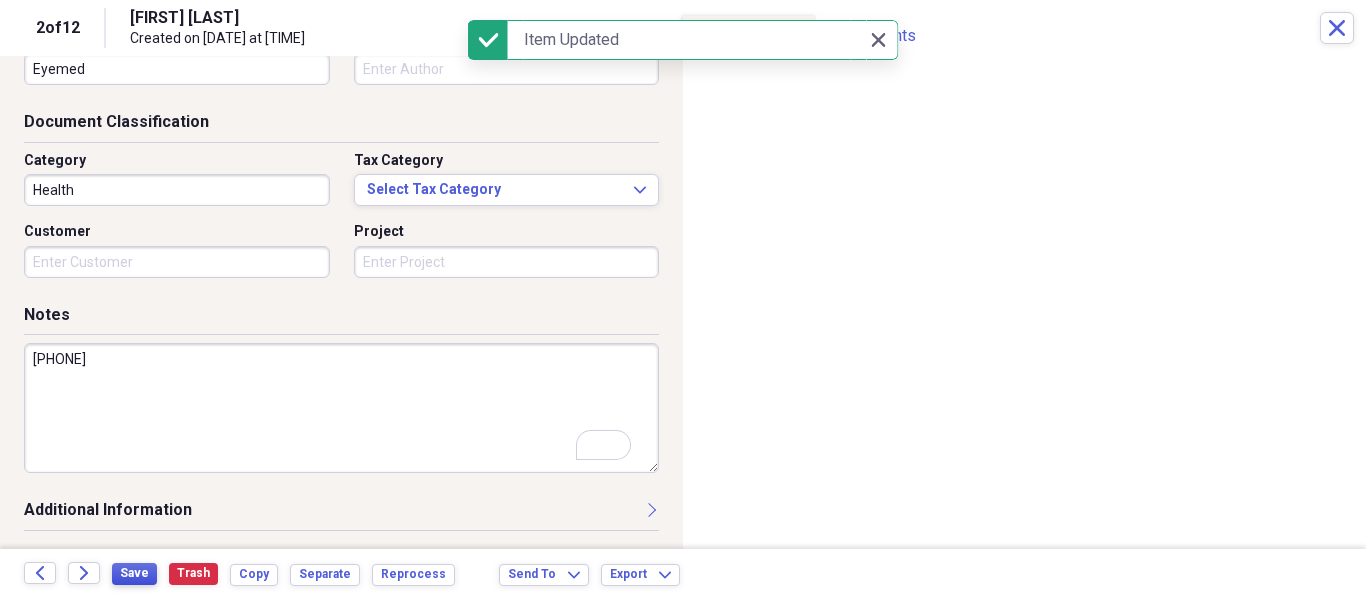 type on "[FIRST] [LAST]" 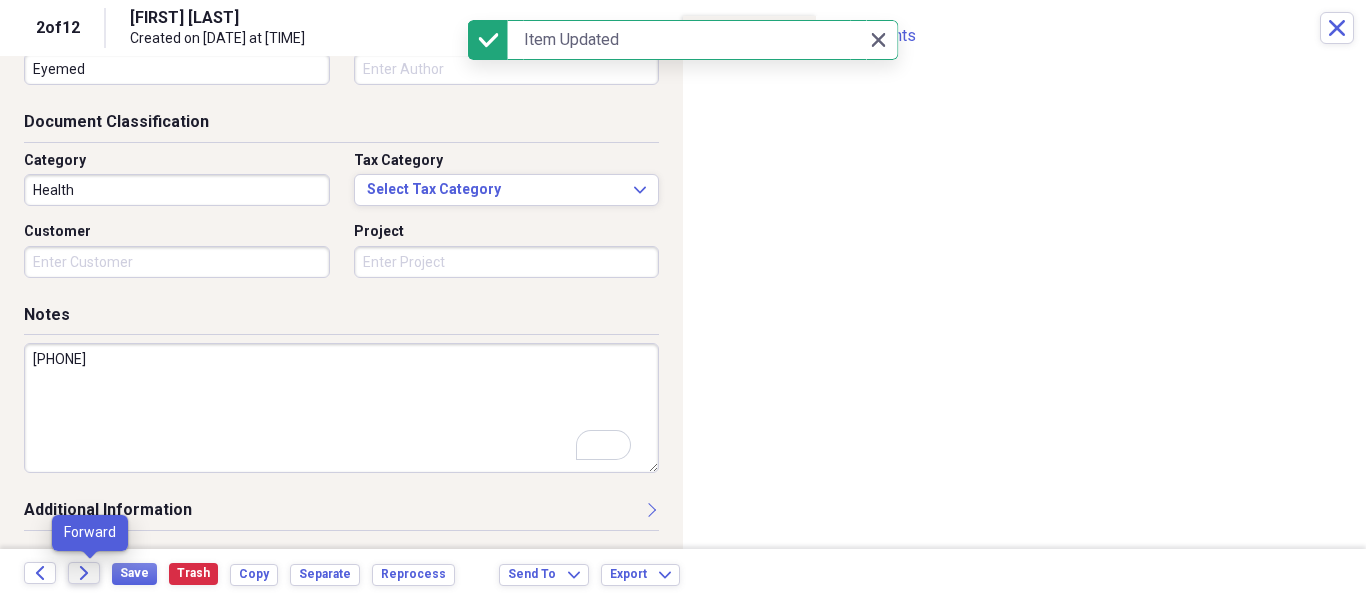 click on "Forward" at bounding box center [84, 573] 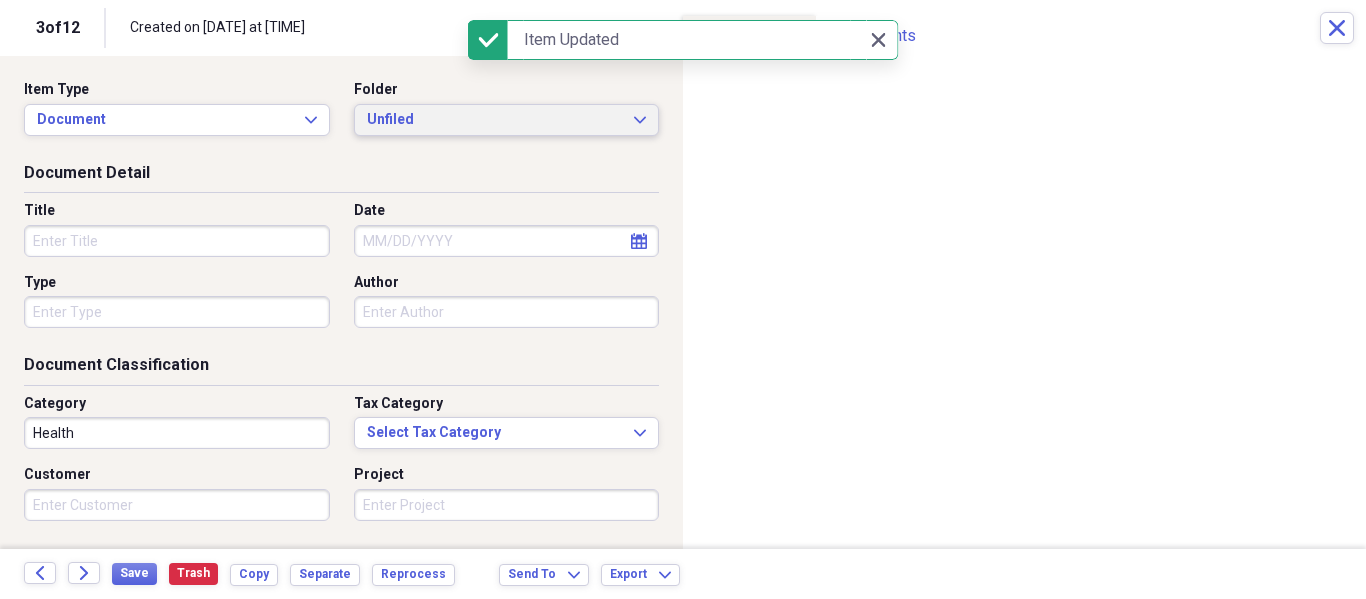 click on "Unfiled" at bounding box center [495, 120] 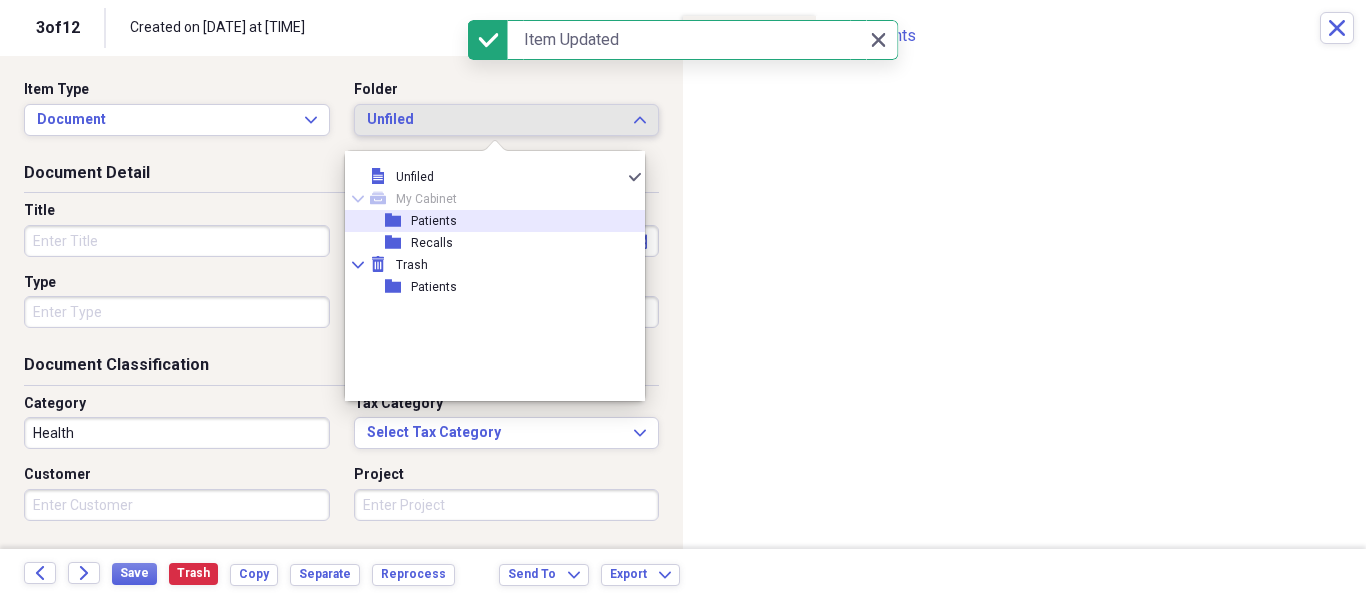 click on "Patients" at bounding box center (434, 221) 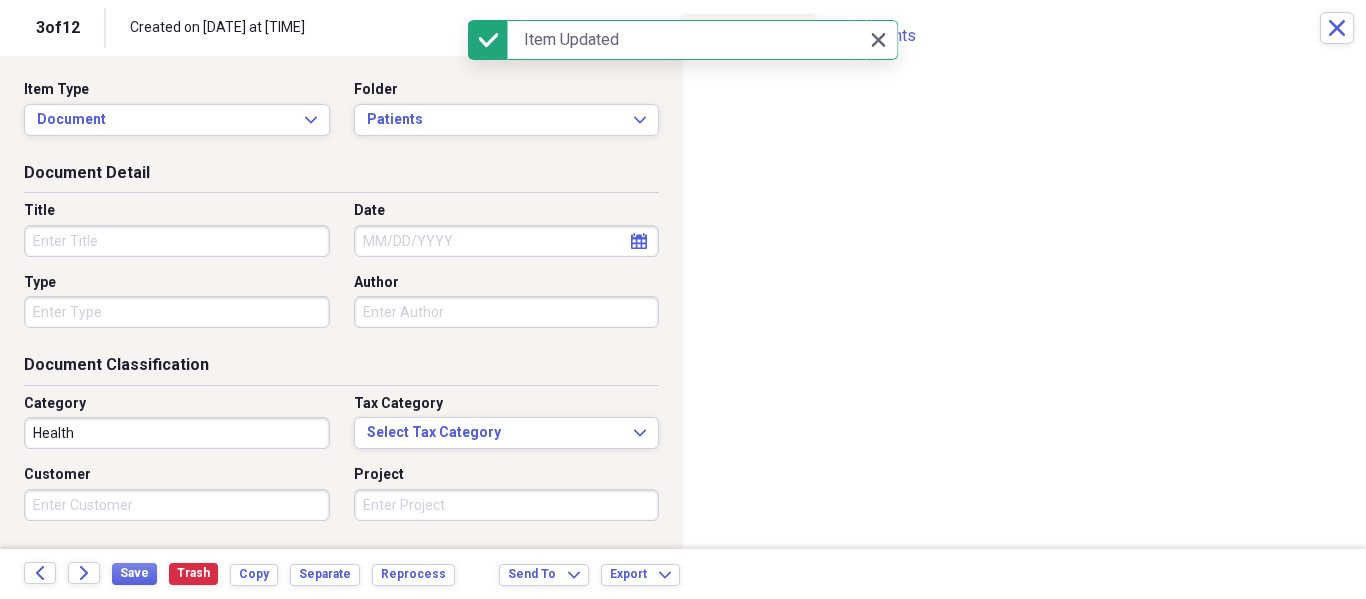 click on "Title" at bounding box center [177, 241] 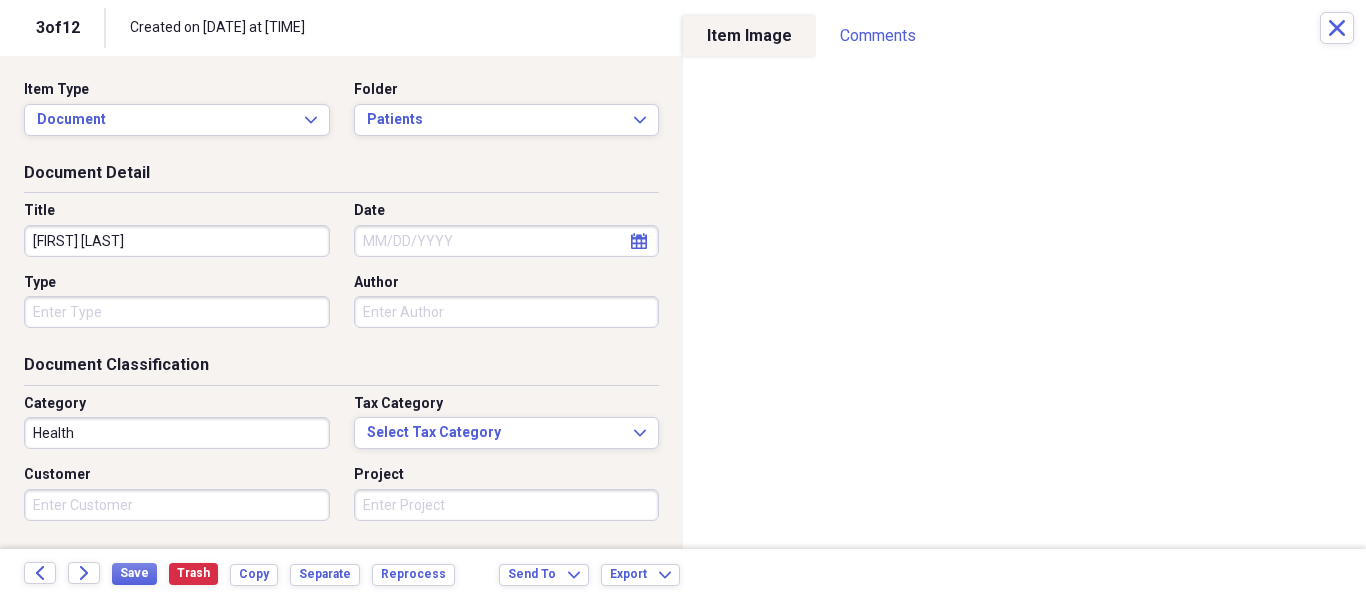 type on "[FIRST] [LAST]" 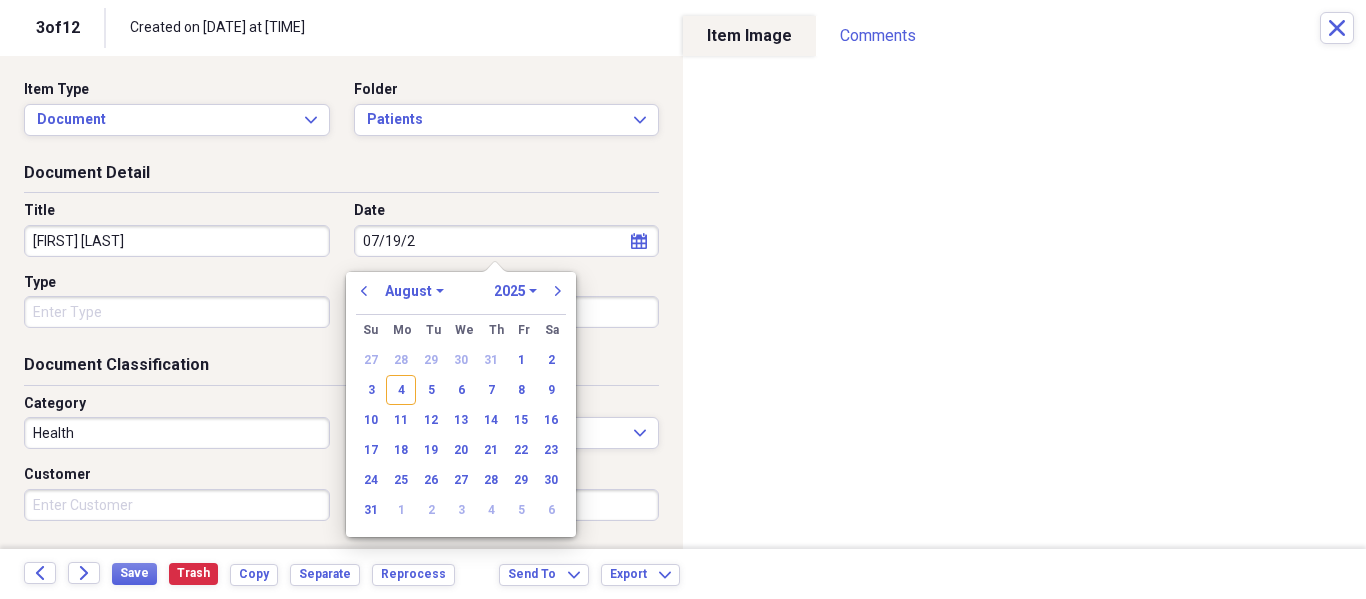 type on "07/19/20" 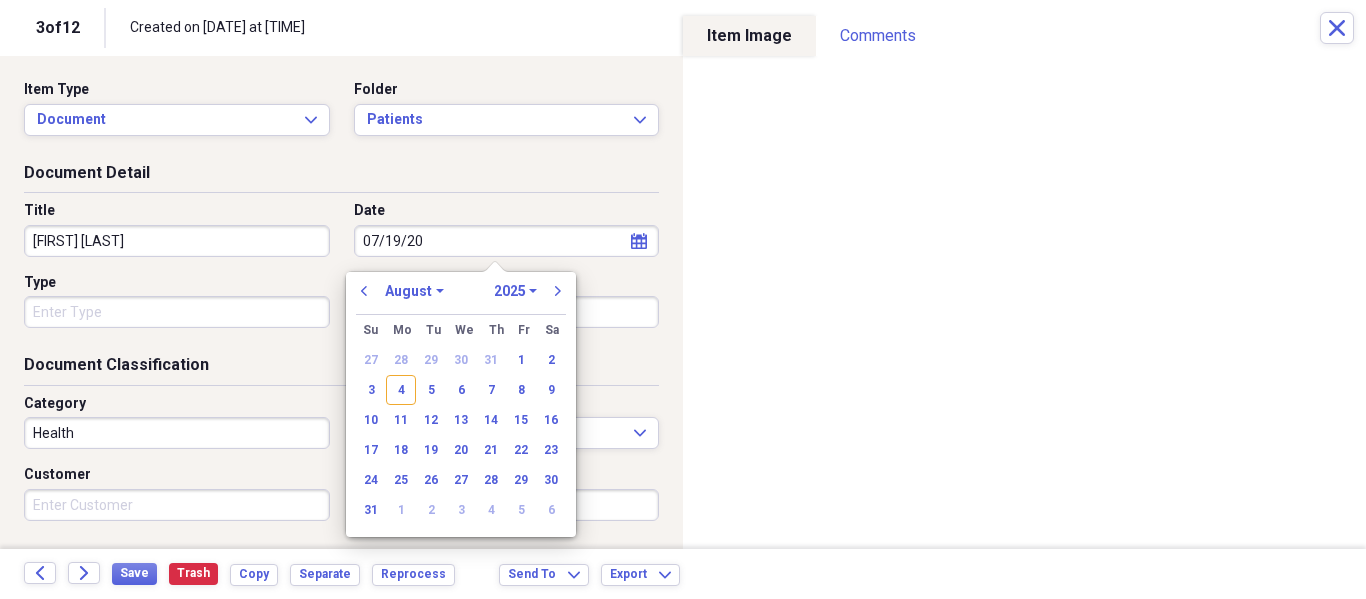 select on "6" 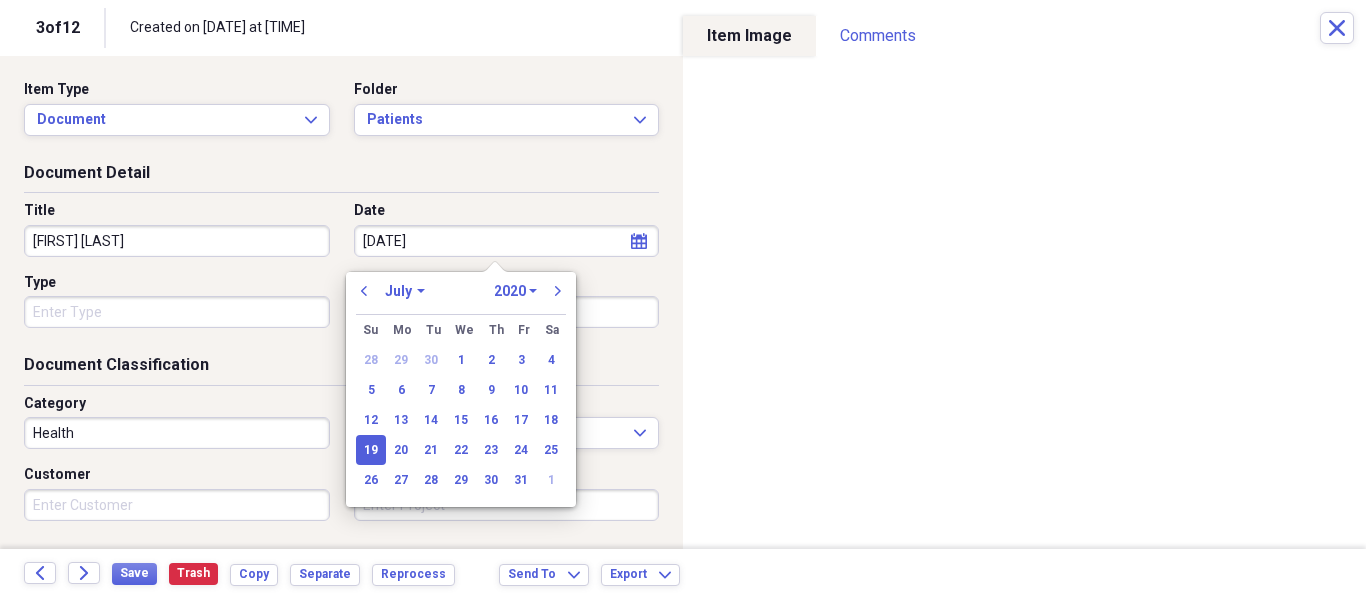 type on "07/19/2025" 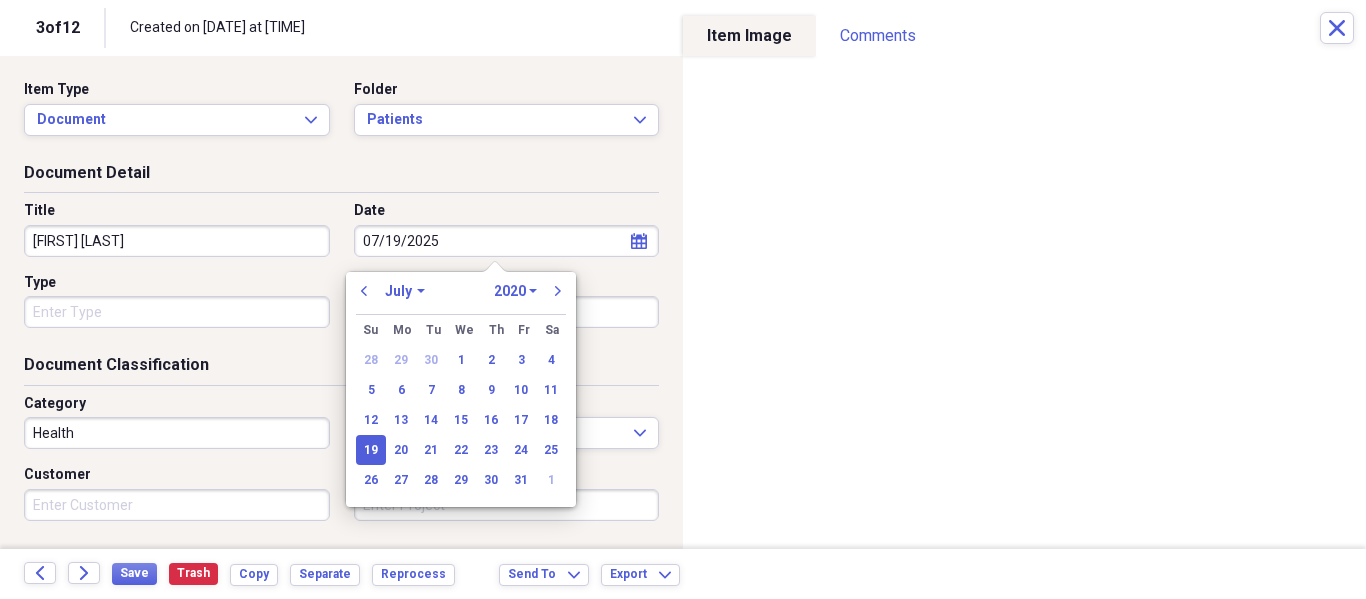 select on "2025" 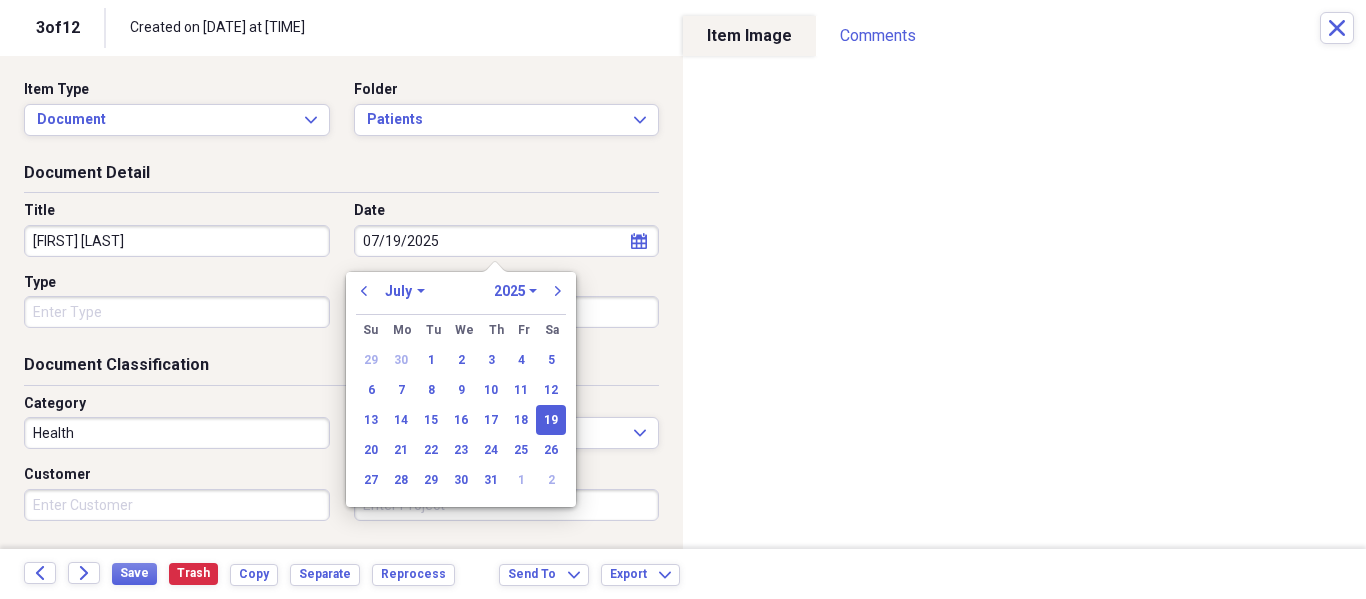 type on "07/19/2025" 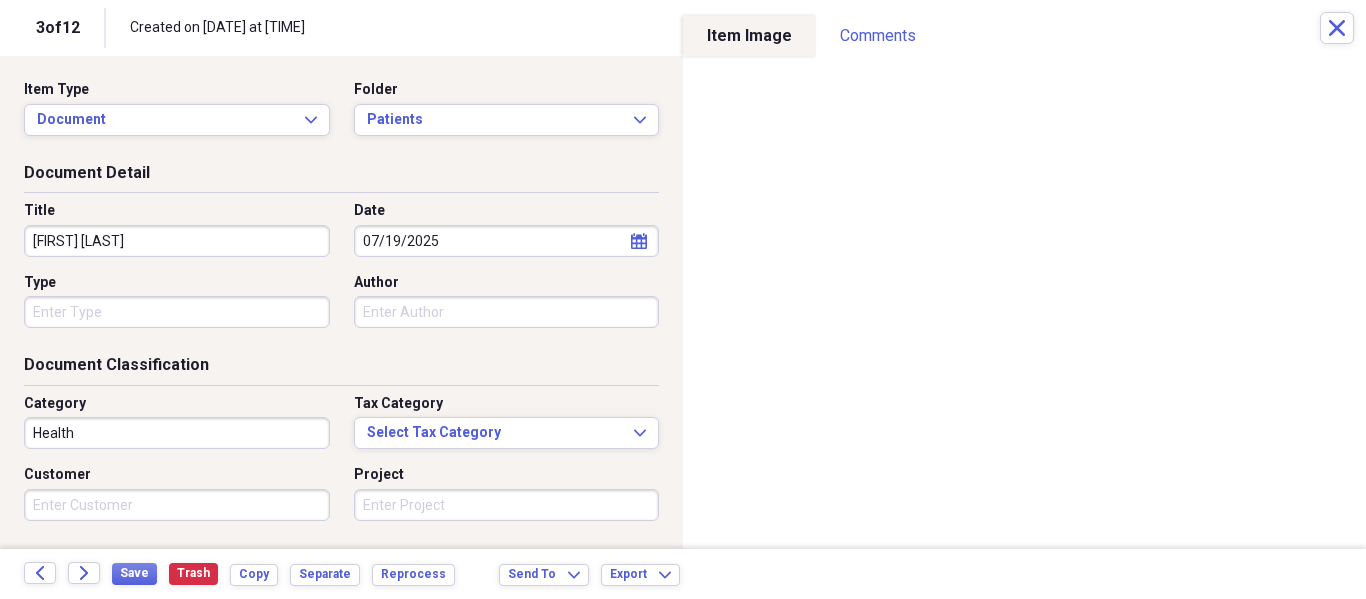 click on "Organize My Files 10 Collapse Unfiled Needs Review 10 Unfiled All Files Unfiled Unfiled Unfiled Saved Reports Collapse My Cabinet My Cabinet Add Folder Folder Patients Add Folder Folder Recalls Add Folder Collapse Trash Trash Folder Patients Help & Support Submit Import Import Add Create Expand Reports Reports Settings Philip Expand These items are in need of review Showing 12 items , totaling $446.64 Column Expand sort Sort Filters Expand Create Item Expand Image Item Type Date Name Category Amount Source Date Added chevron-down Folder media Document General Retail NeatConnect 08/02/2025 1:25 pm Patients media Document 07/19/2025 Luke Demanovich Health NeatConnect 08/02/2025 1:24 pm Patients media Document Health NeatConnect 08/02/2025 1:21 pm Unfiled media Document Health NeatConnect 08/02/2025 1:08 pm Unfiled media Contact Nunez. Stephanie NeatConnect 08/02/2025 1:06 pm Unfiled media Invoice 07/15/2026 COHEN'S FASHION OPTICAL macmahon thomas $2.00 NeatConnect 08/02/2025 1:04 pm Unfiled media Invoice media" at bounding box center (683, 299) 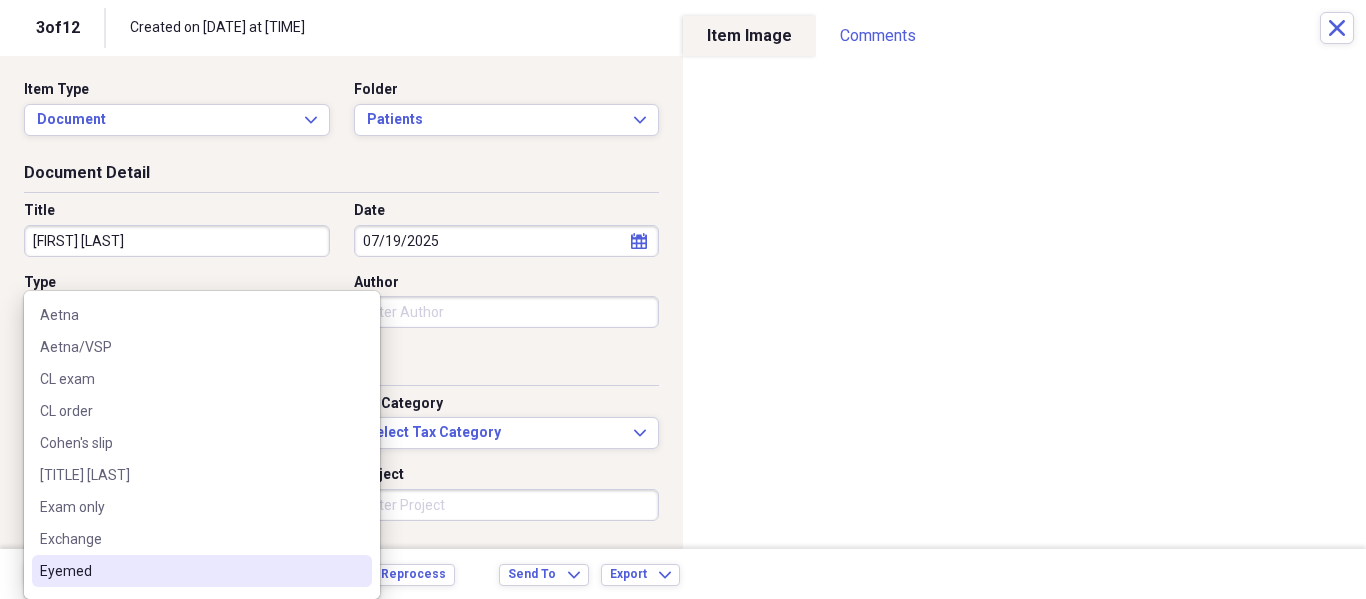 click on "Eyemed" at bounding box center [190, 571] 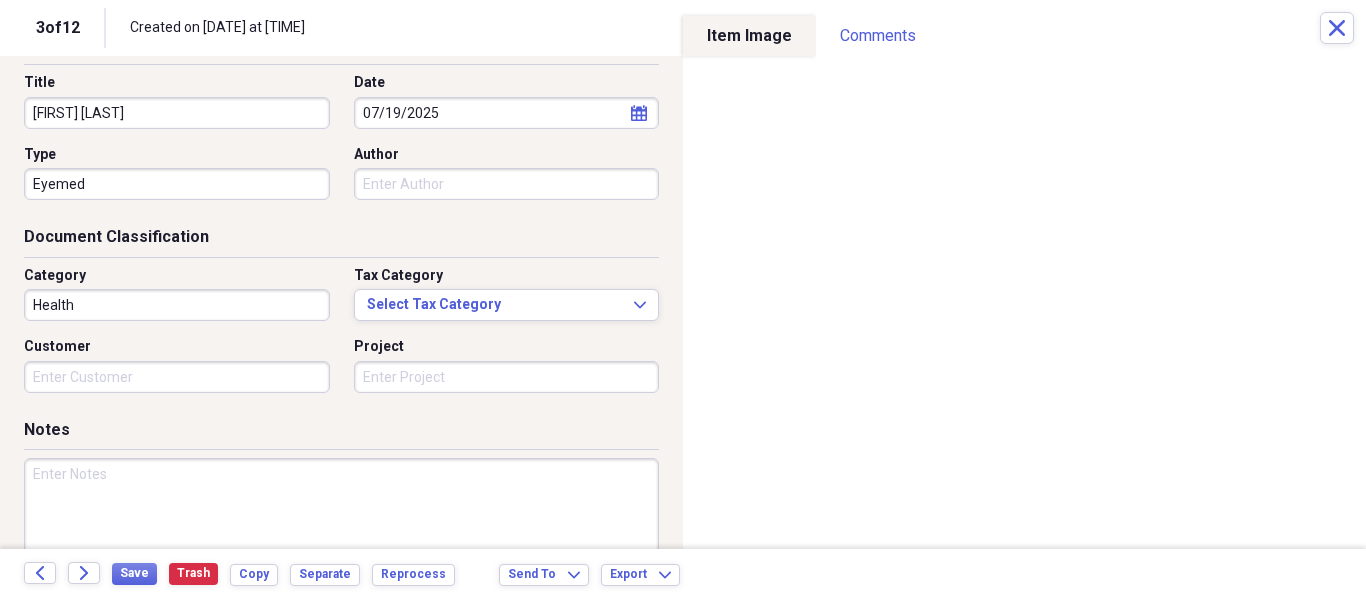 scroll, scrollTop: 243, scrollLeft: 0, axis: vertical 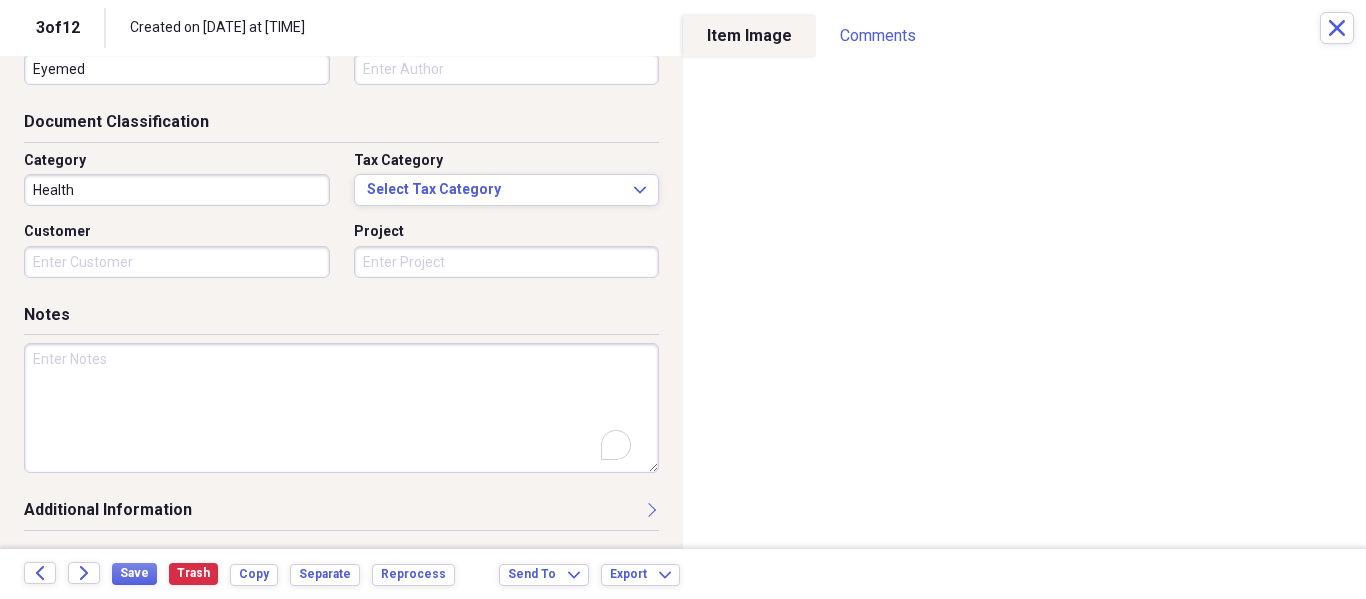 click at bounding box center (341, 408) 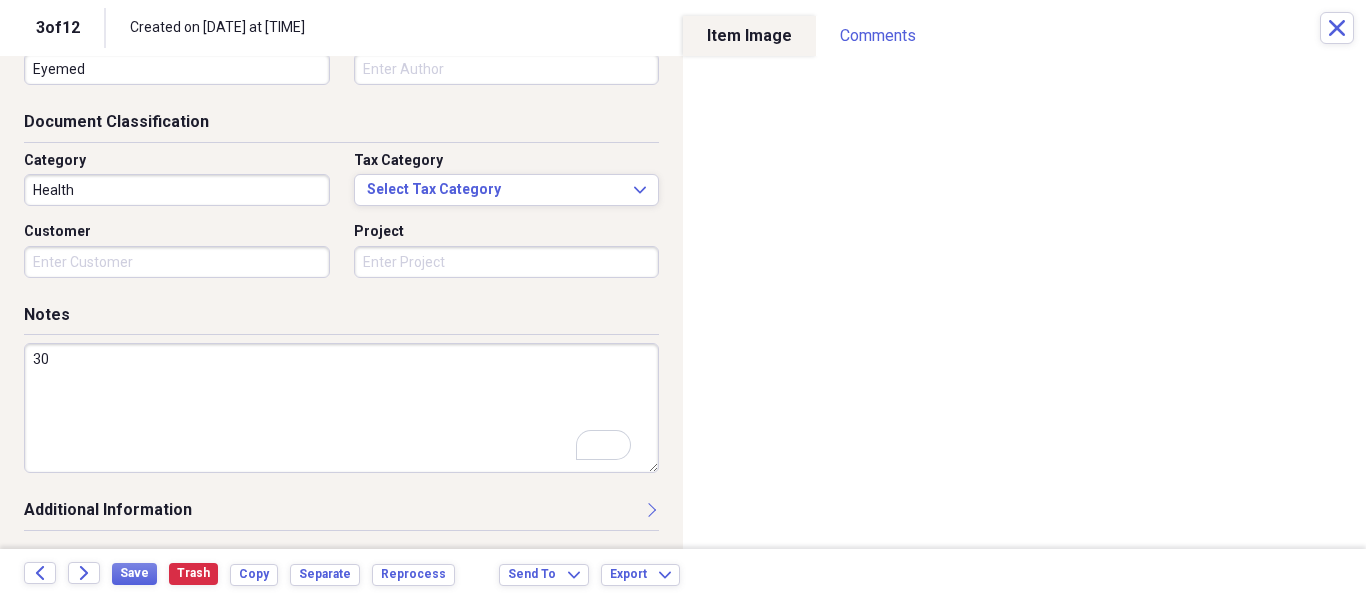 scroll, scrollTop: 243, scrollLeft: 0, axis: vertical 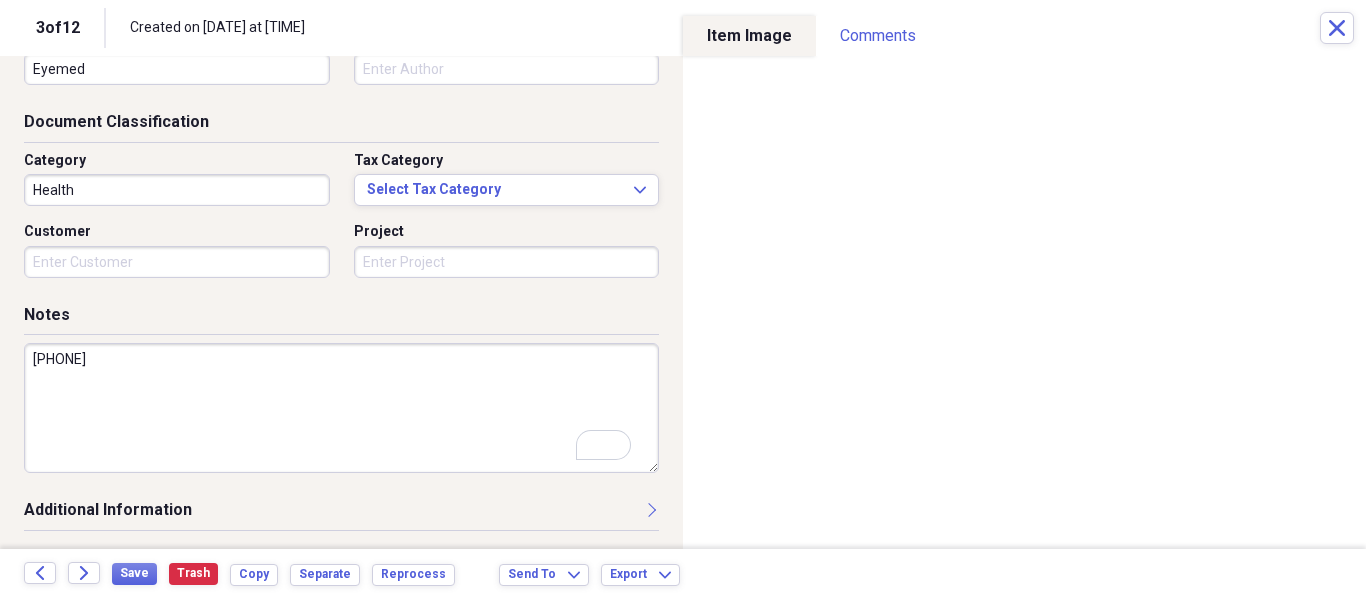 type on "[PHONE]" 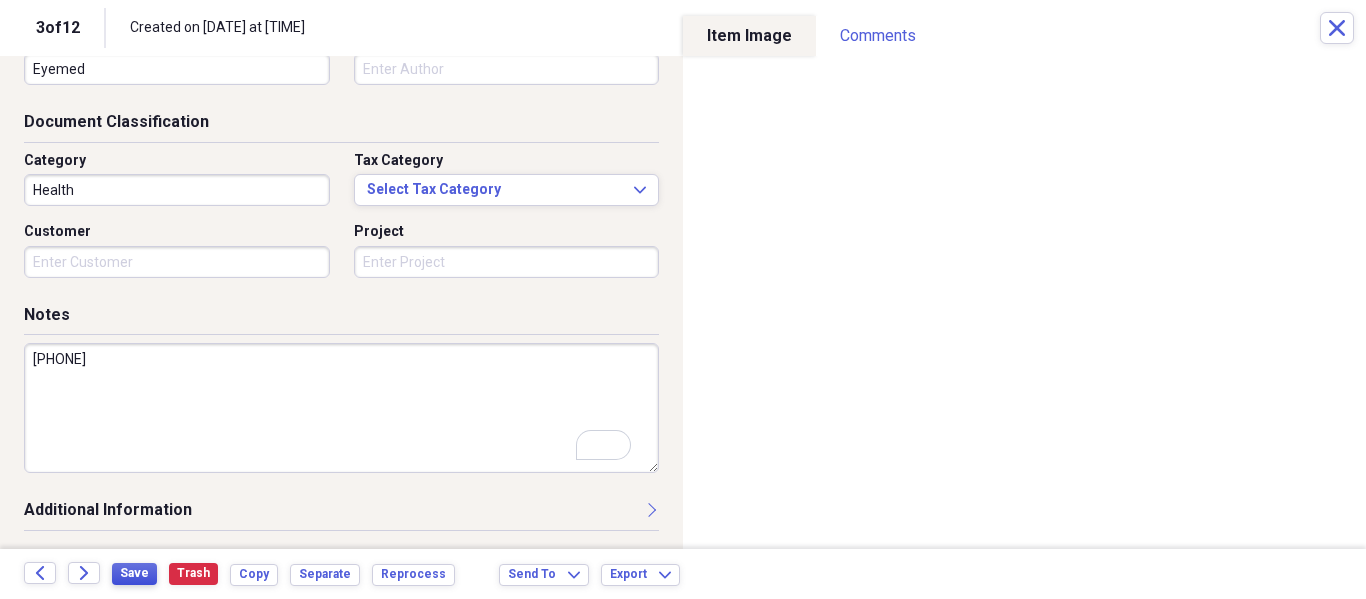 click on "Save" at bounding box center [134, 573] 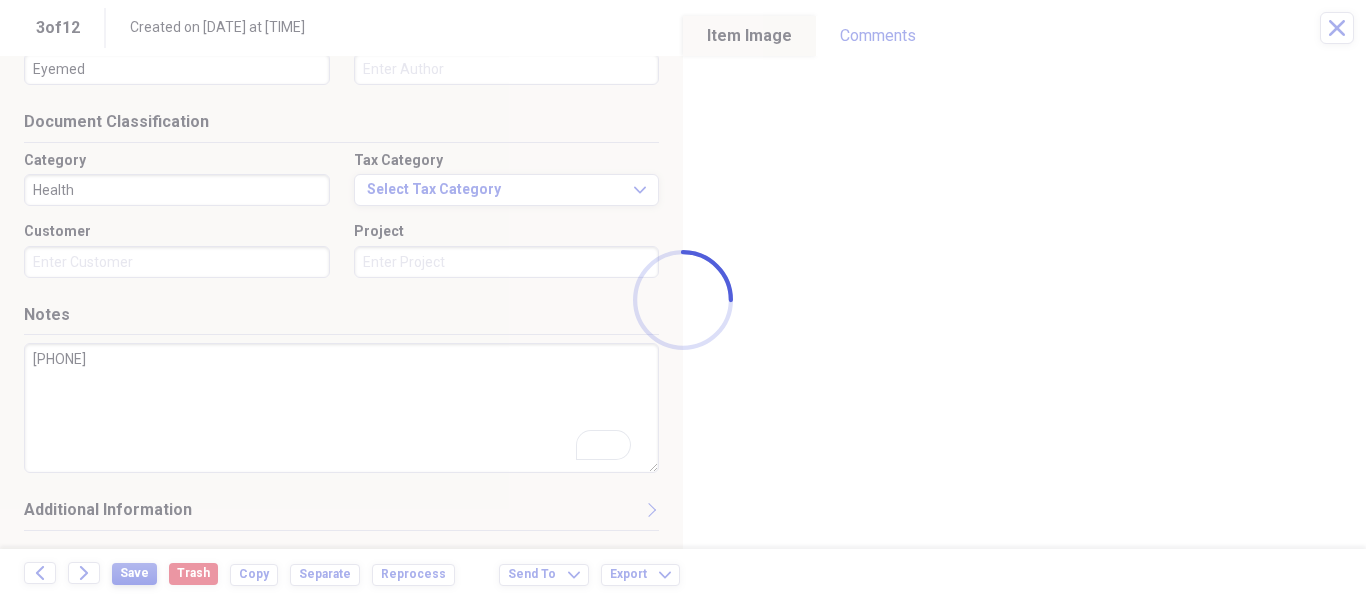 type on "[FIRST] [LAST]" 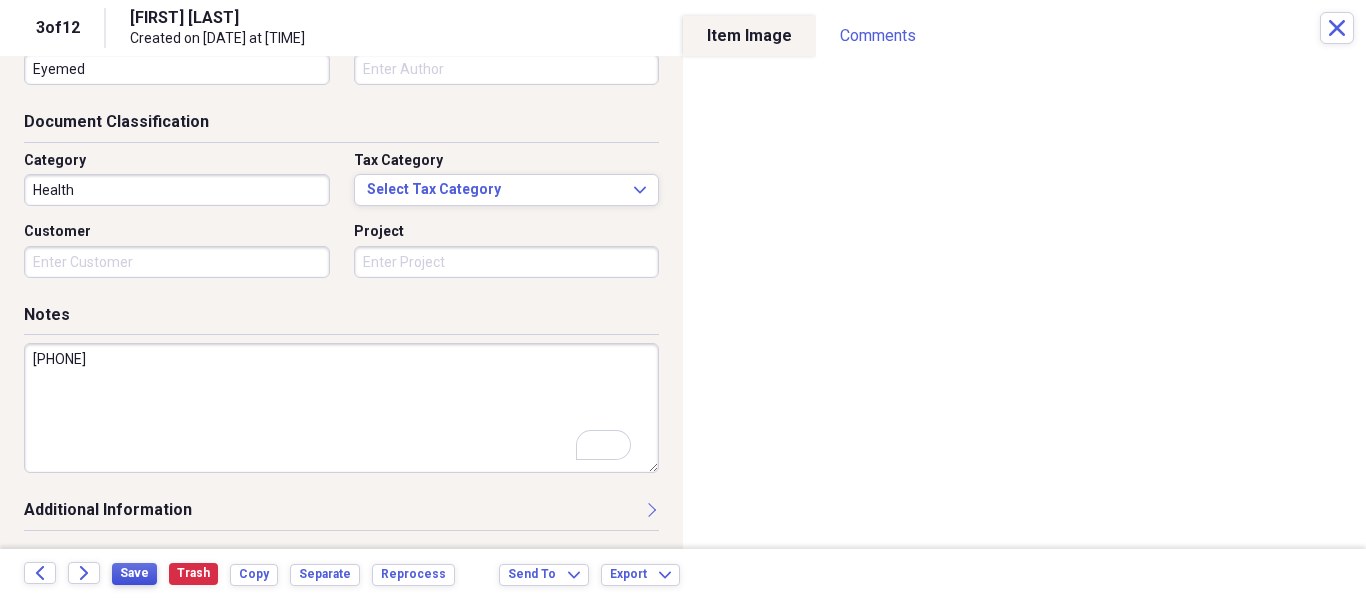 click on "Save" at bounding box center (134, 573) 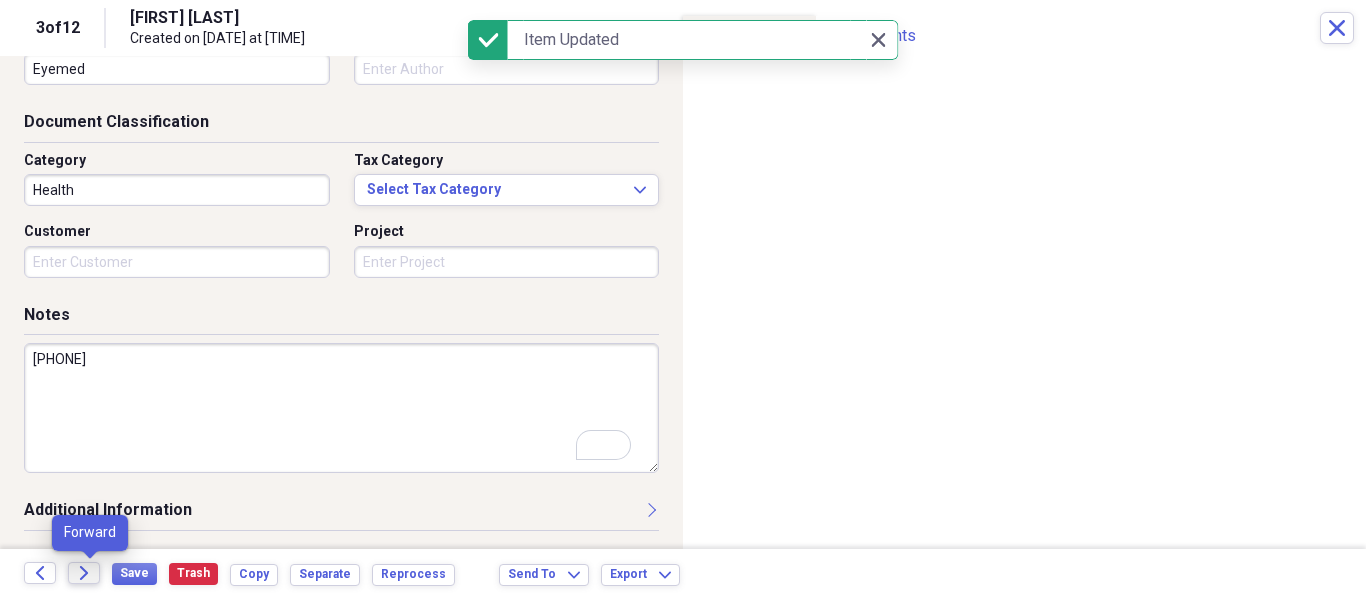 click on "Forward" at bounding box center (84, 573) 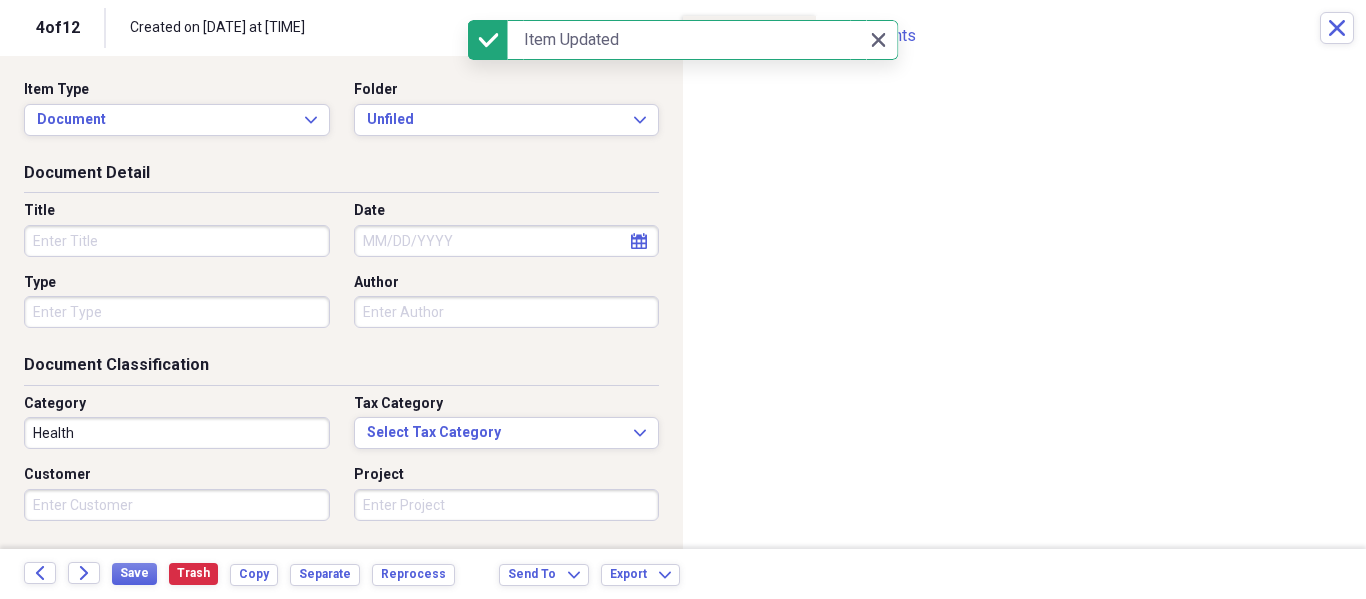click on "Item Type Document Expand Folder Unfiled Expand" at bounding box center (341, 116) 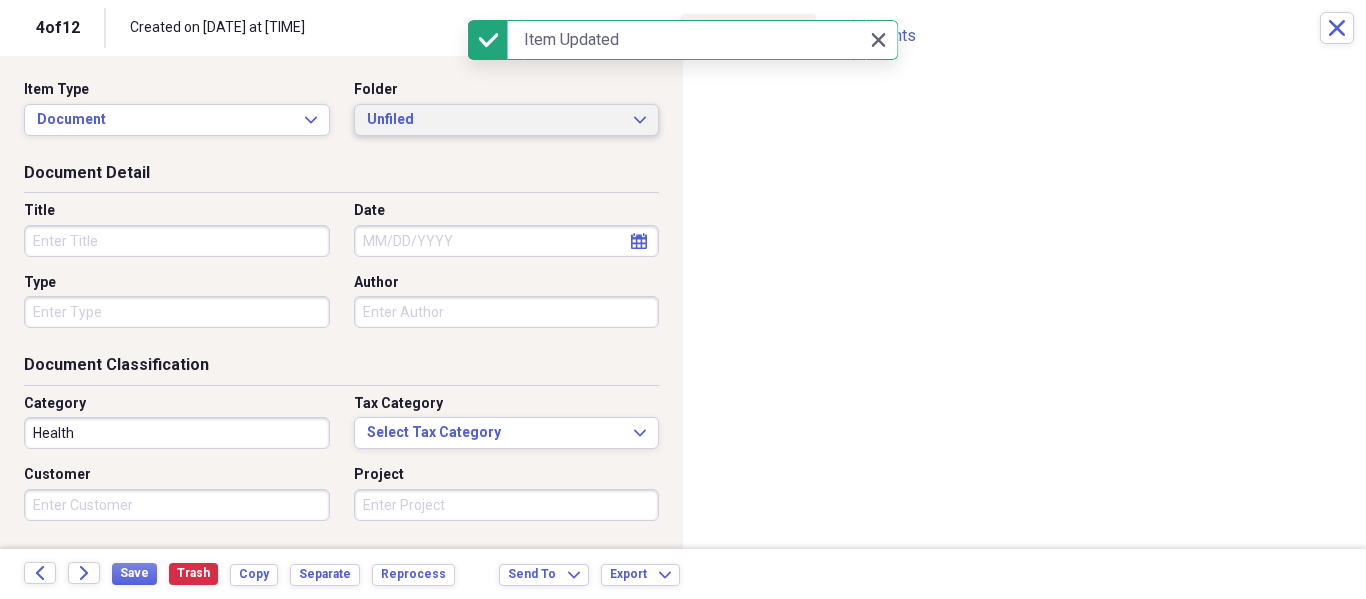 click on "Unfiled" at bounding box center (495, 120) 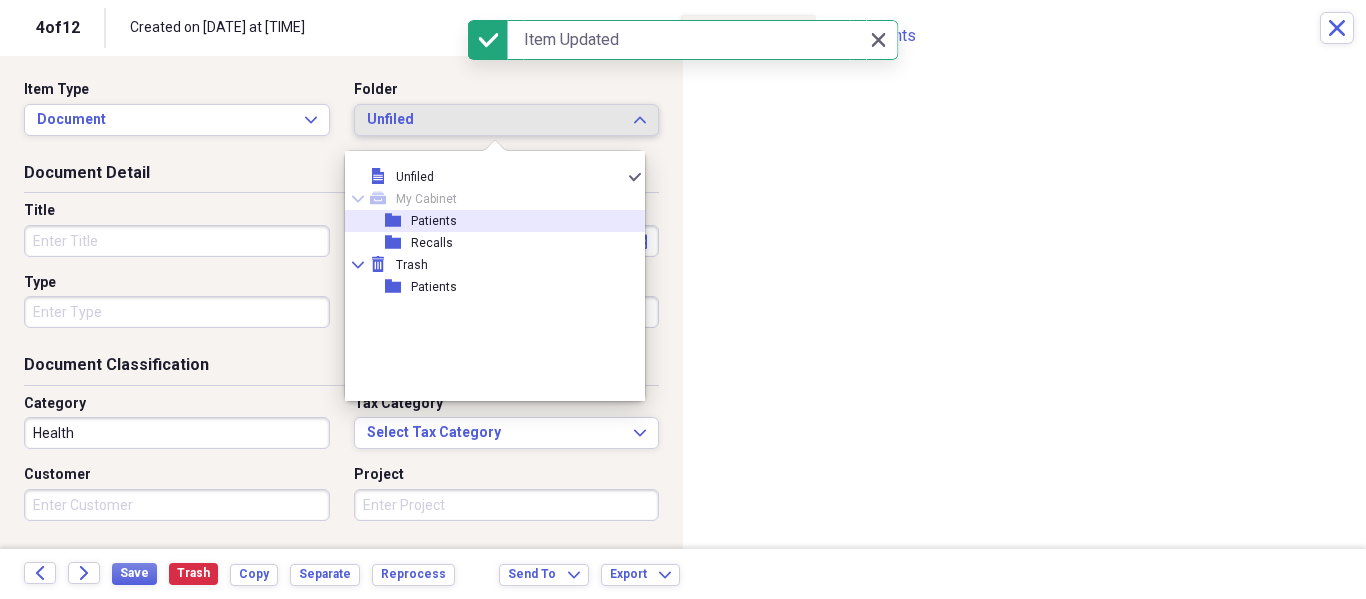 click on "Patients" at bounding box center [434, 221] 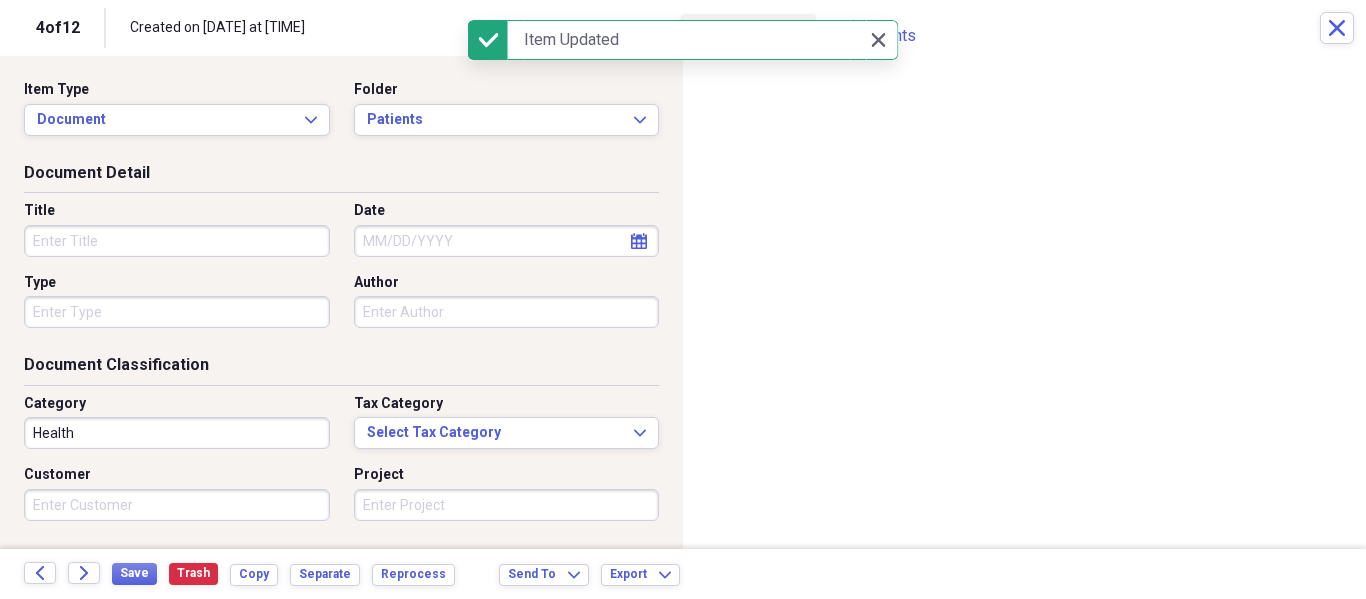 click on "Title" at bounding box center (177, 241) 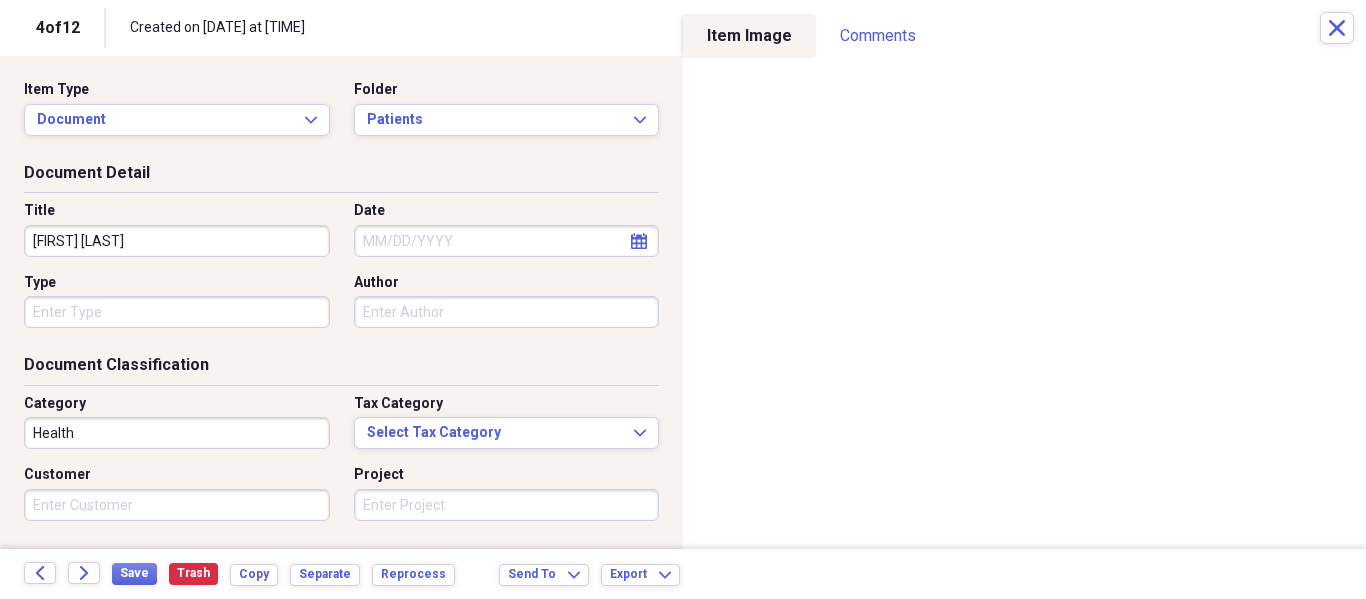 type on "[FIRST] [LAST]" 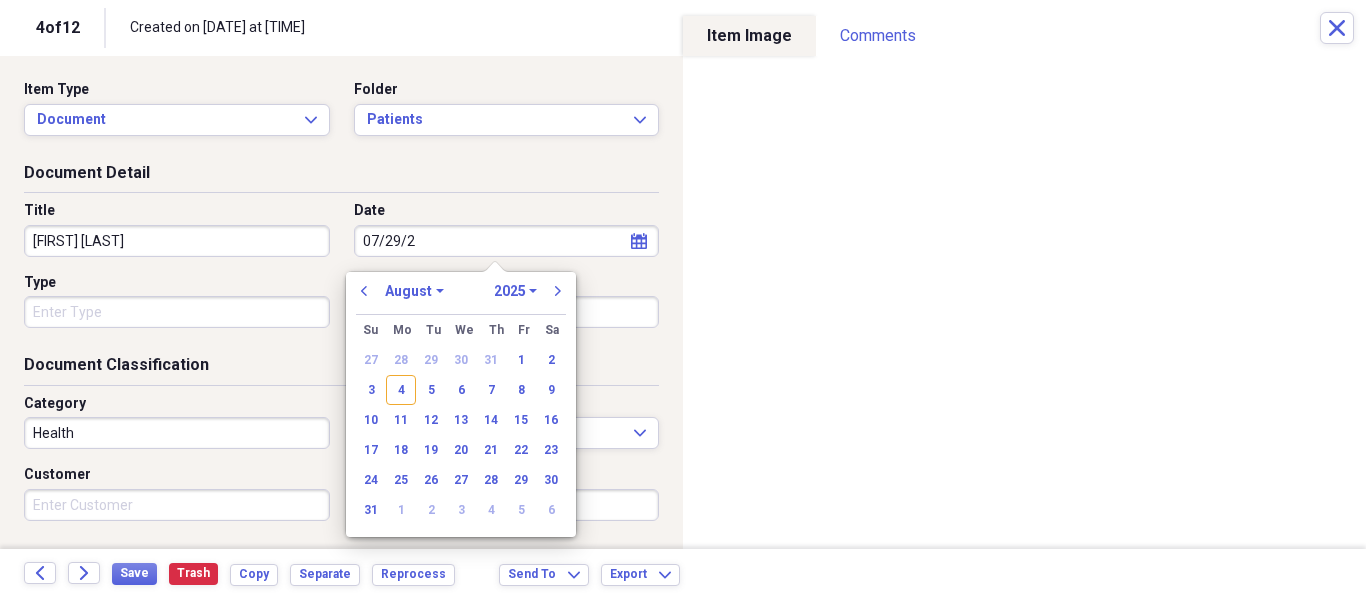 type on "07/29/20" 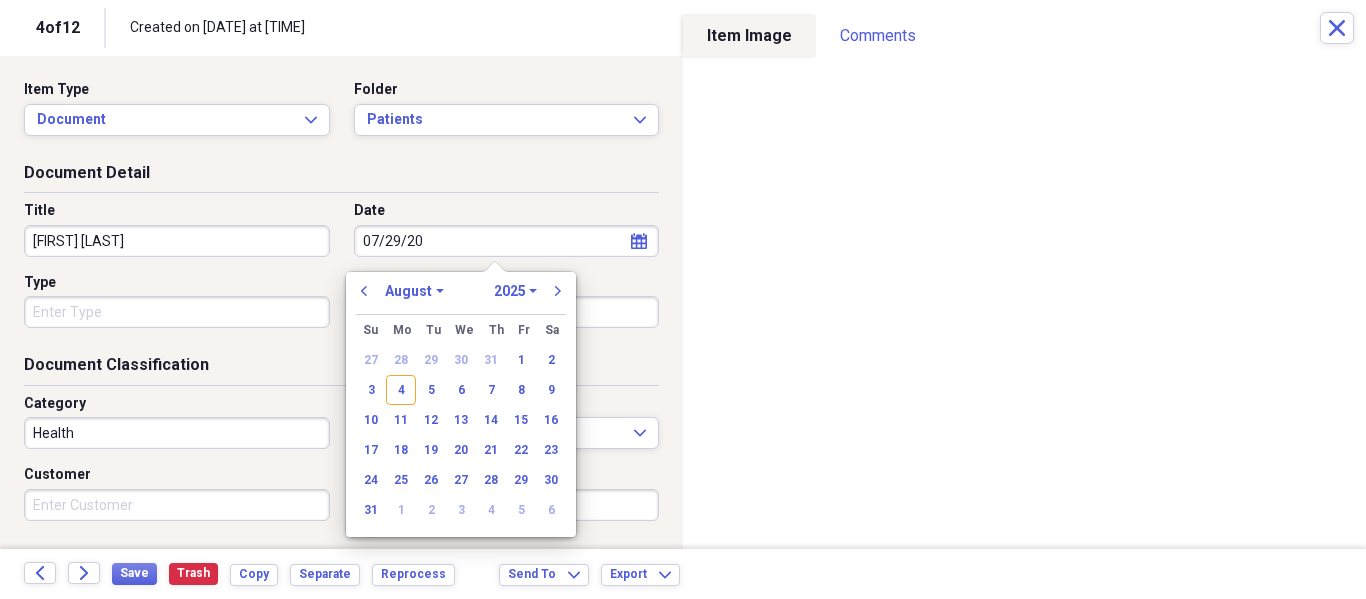 select on "6" 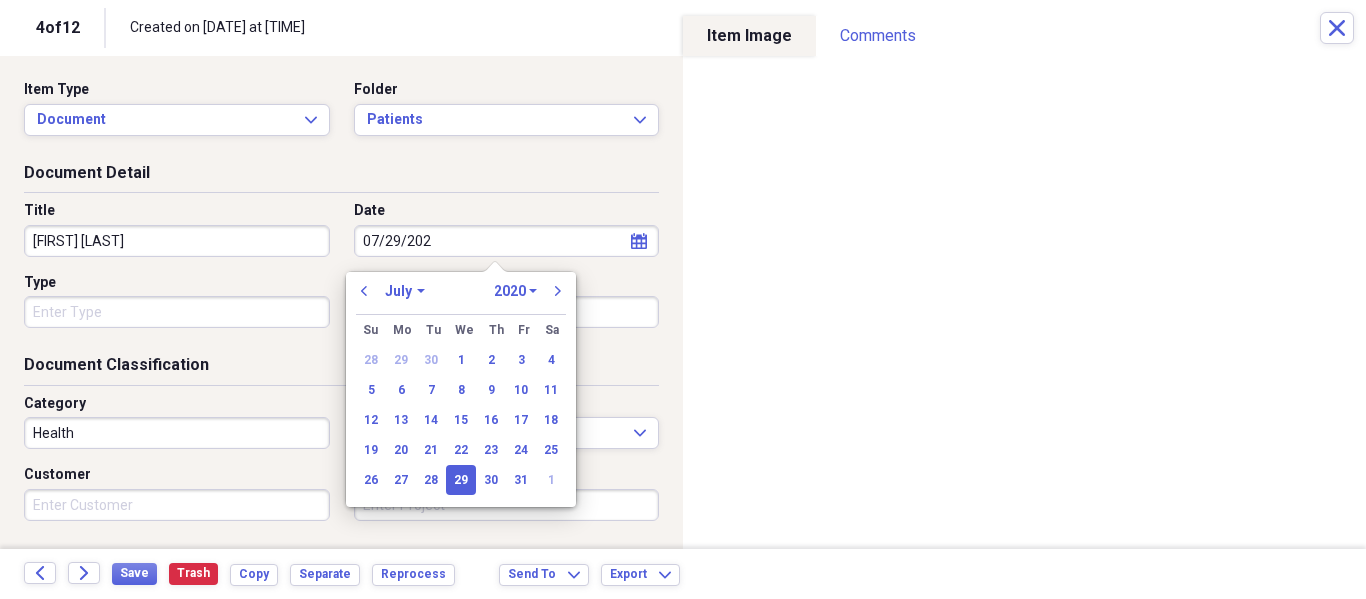type on "07/29/2025" 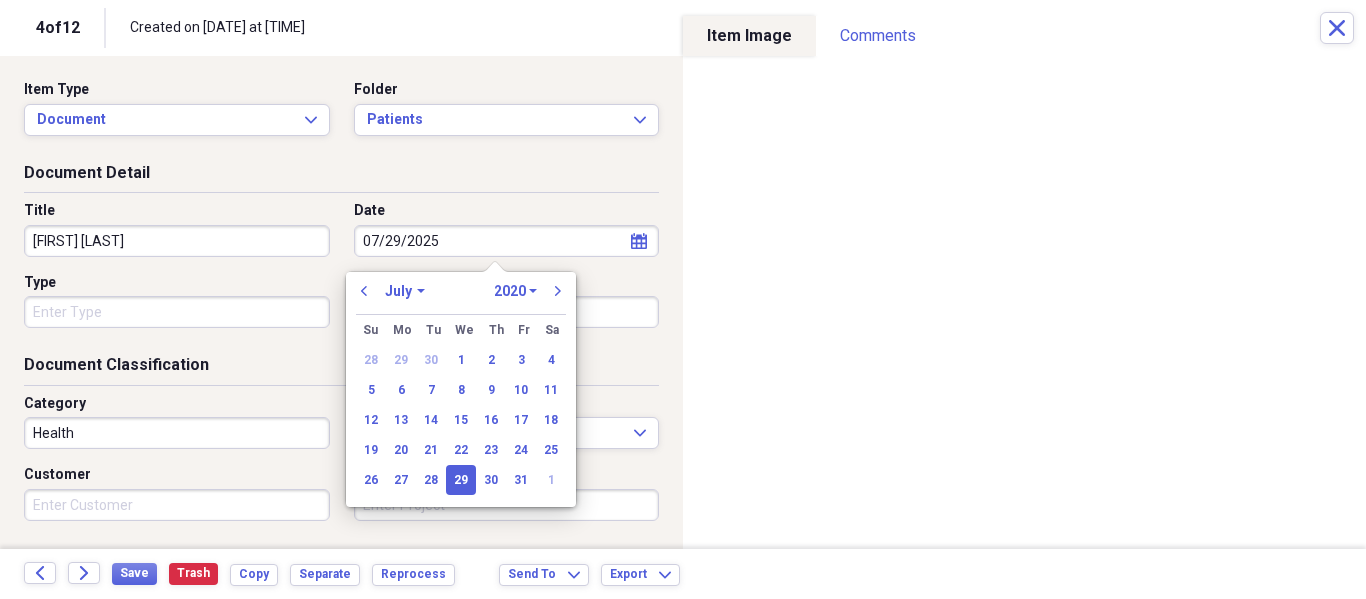 select on "2025" 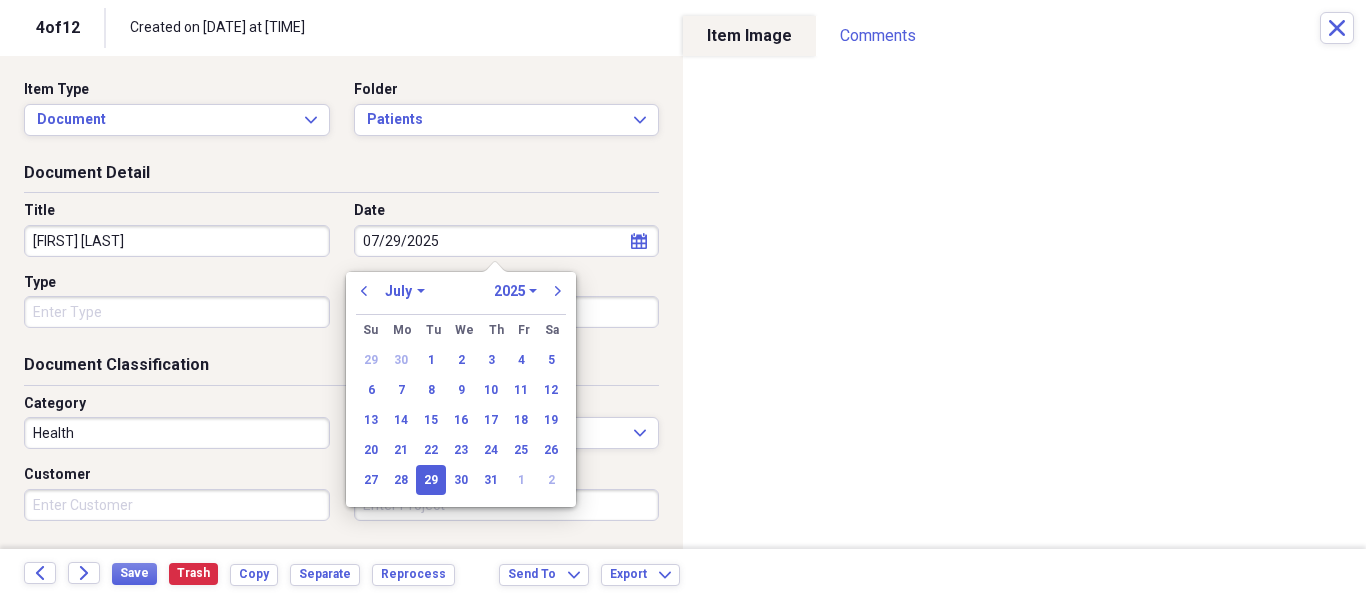 type on "07/29/2025" 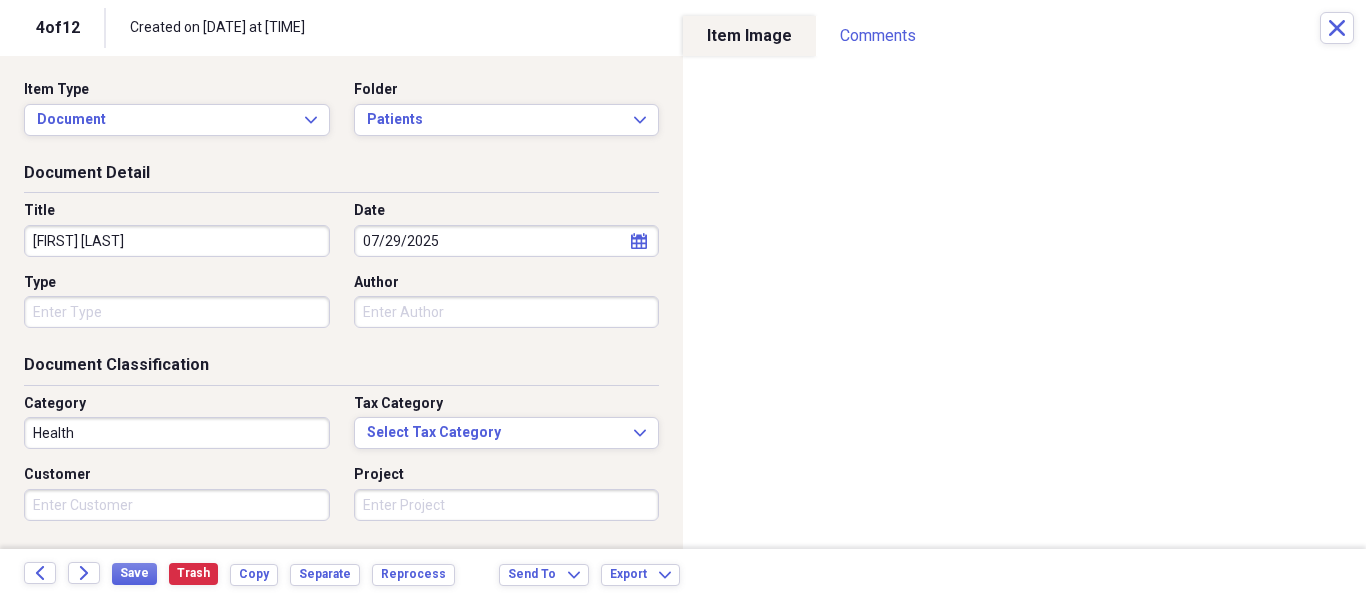 click on "Title [LAST] Date [DATE] calendar Calendar Type Author" at bounding box center [341, 272] 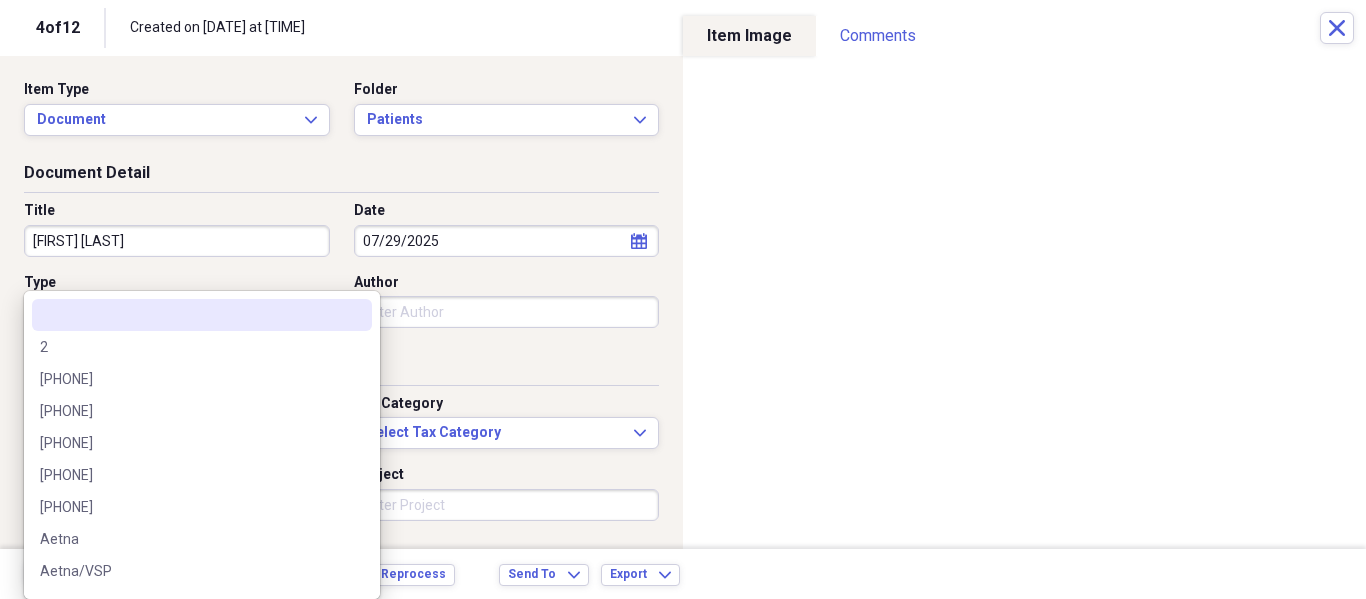 click on "Contact [FIRST] [LAST] NeatConnect [DATE] [TIME] Unfiled media Invoice 07/15/2026 COHEN'S FASHION OPTICAL [FIRST] [LAST] $2.00 NeatConnect [DATE] [TIME] 25" at bounding box center [683, 299] 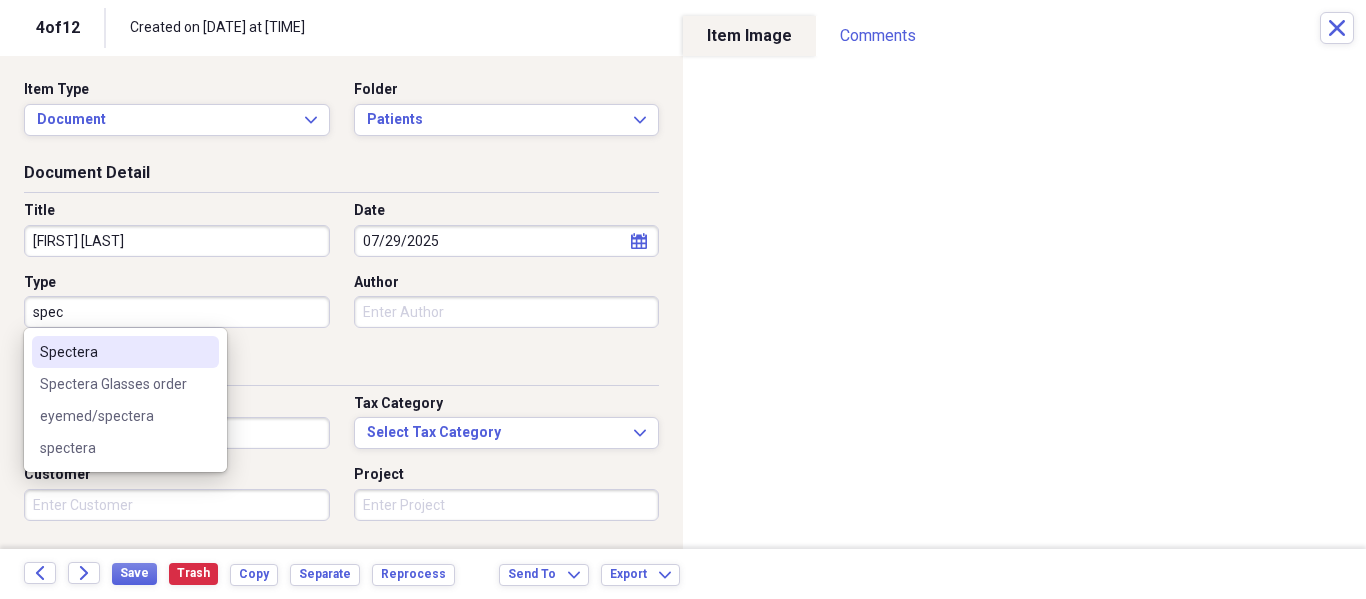 click on "Spectera" at bounding box center (125, 352) 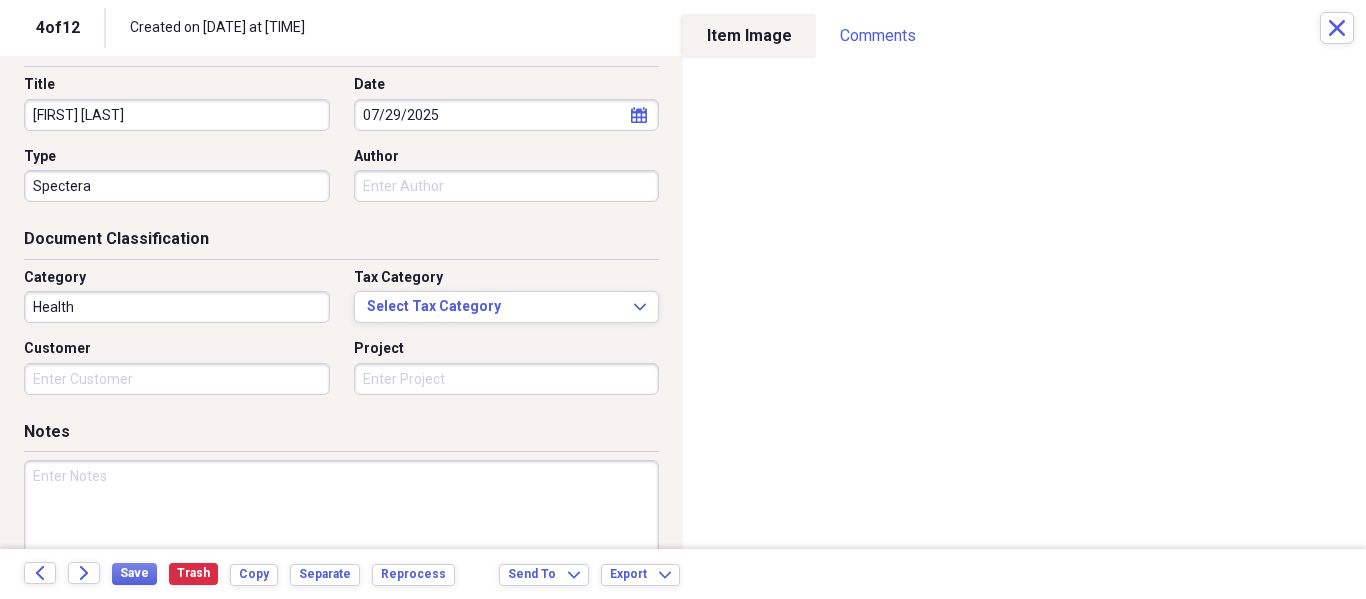 scroll, scrollTop: 243, scrollLeft: 0, axis: vertical 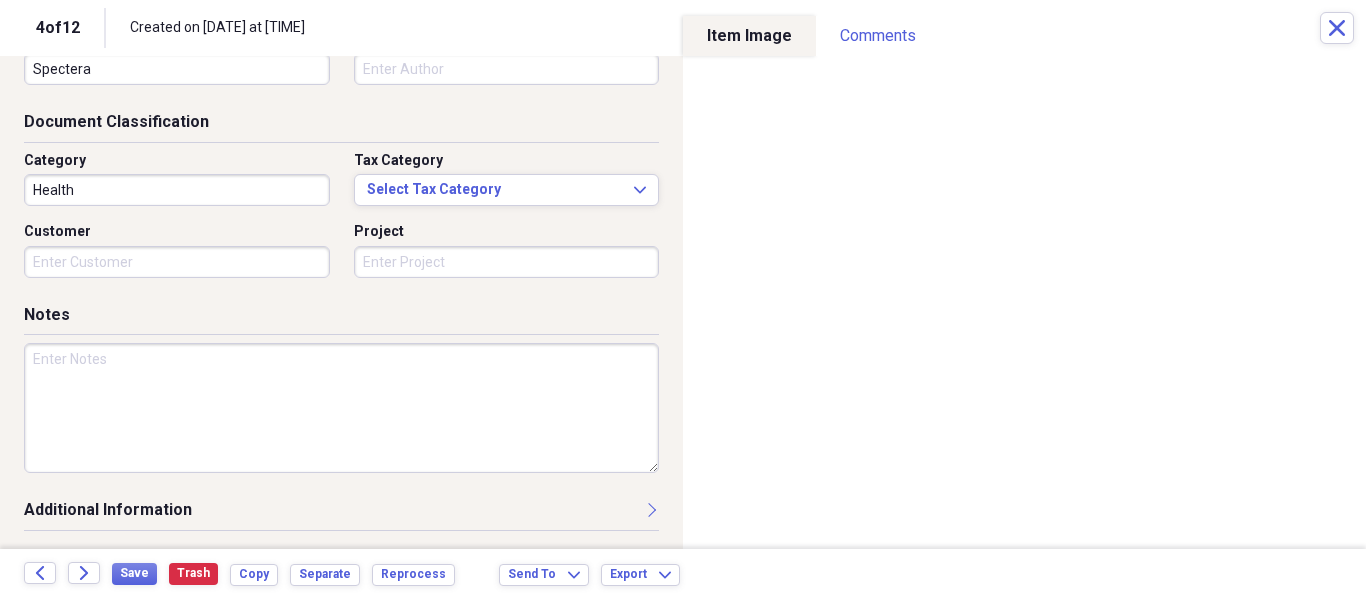 click at bounding box center (341, 408) 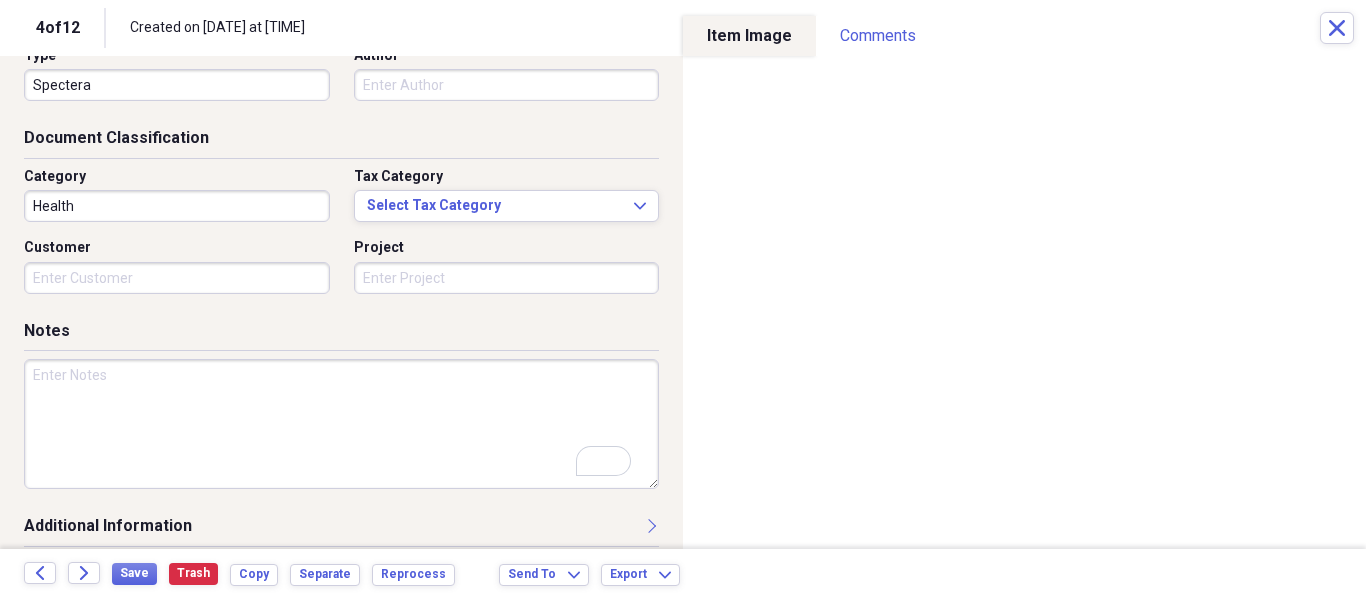 scroll, scrollTop: 243, scrollLeft: 0, axis: vertical 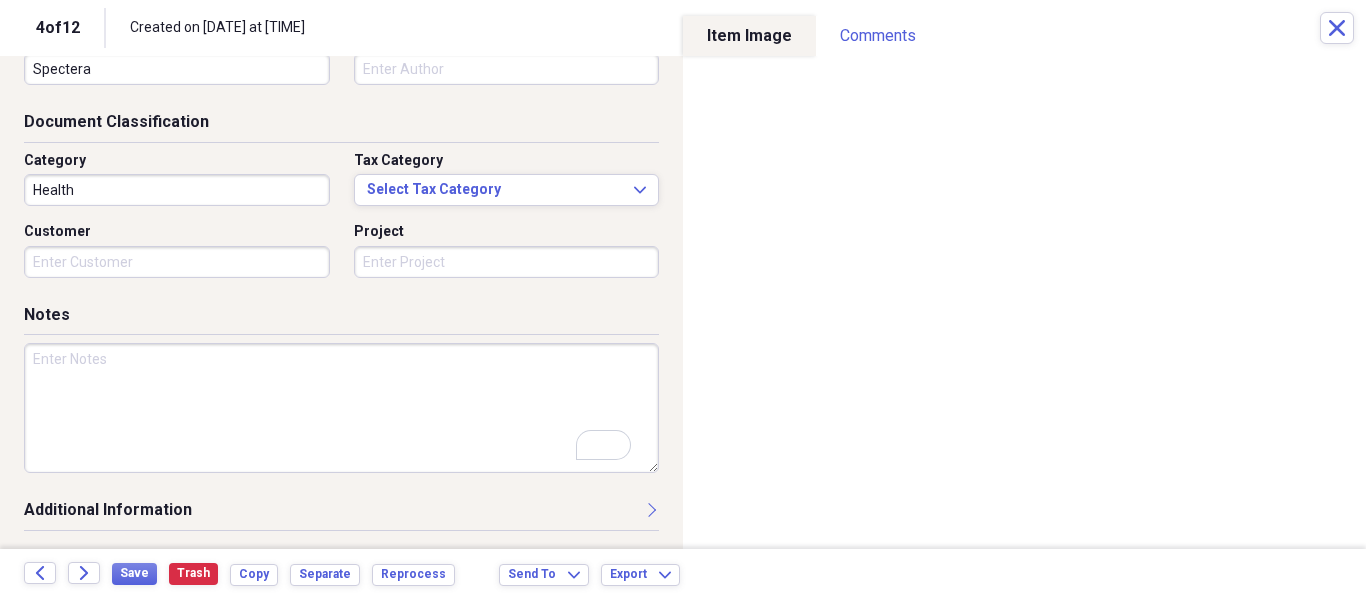 drag, startPoint x: 241, startPoint y: 404, endPoint x: 567, endPoint y: 401, distance: 326.0138 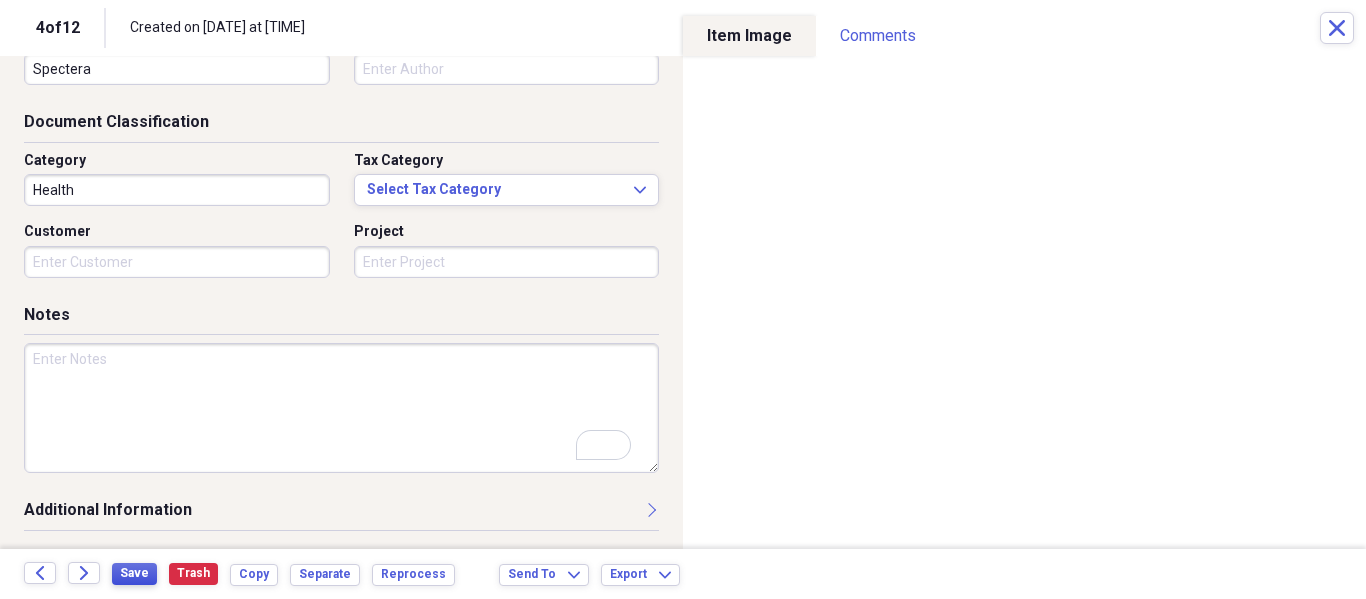 click on "Save" at bounding box center [134, 574] 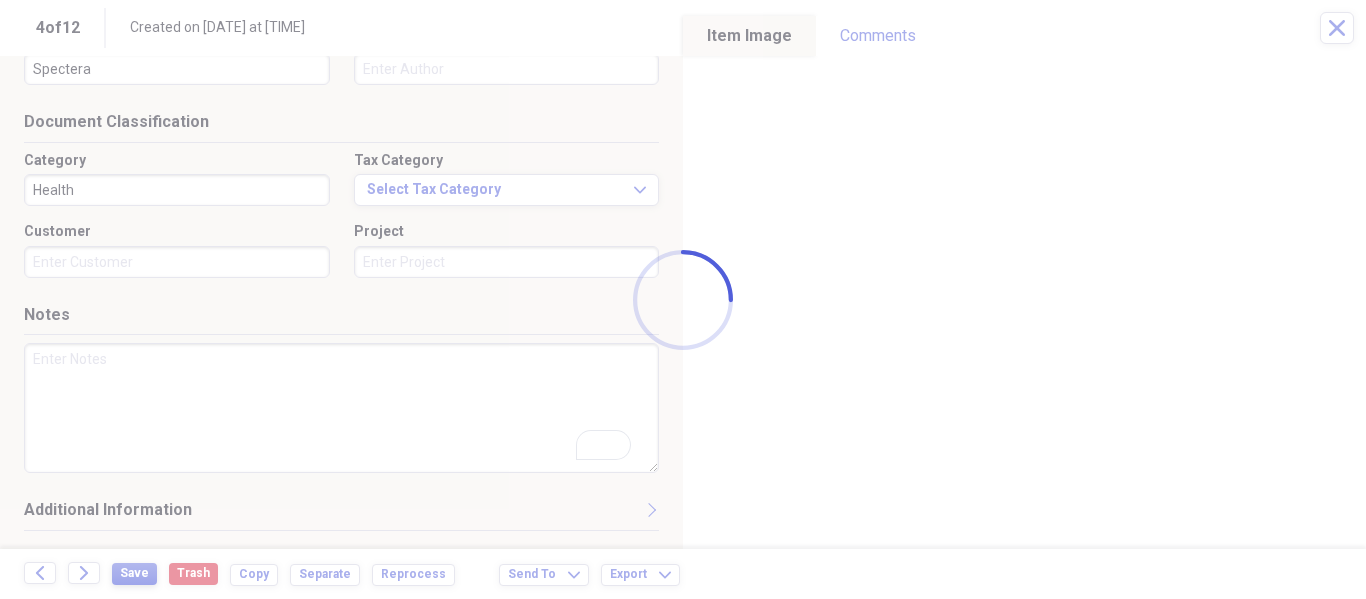 type on "[FIRST] [LAST]" 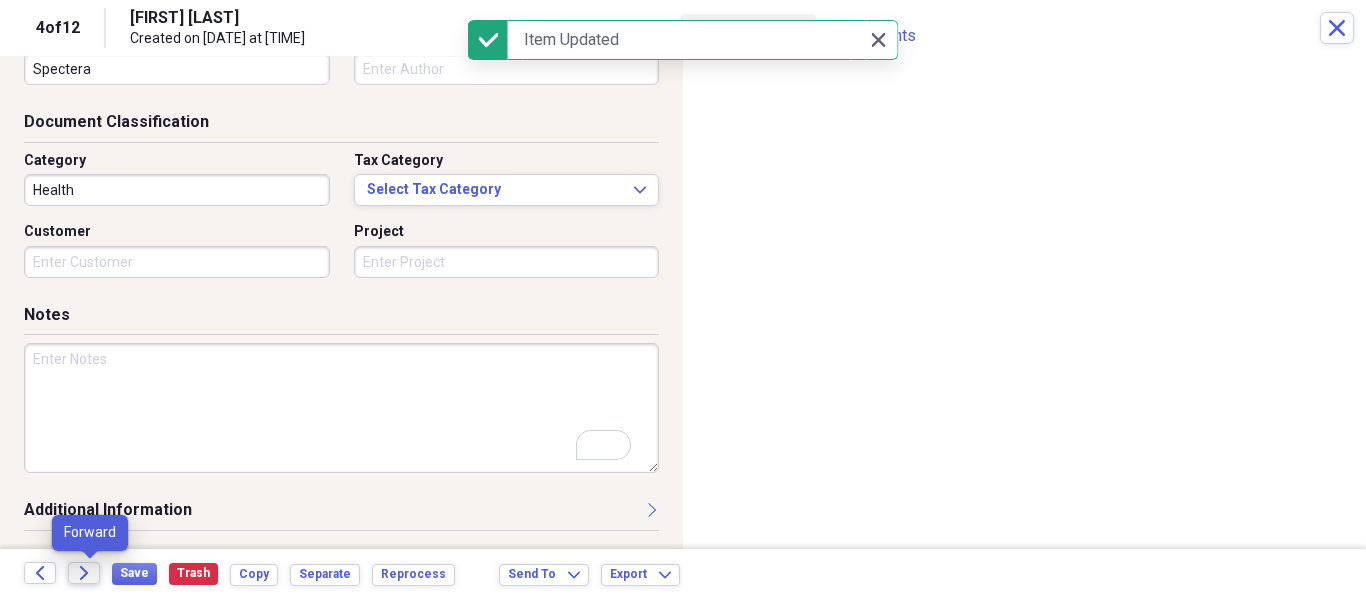 click on "Forward" at bounding box center [84, 573] 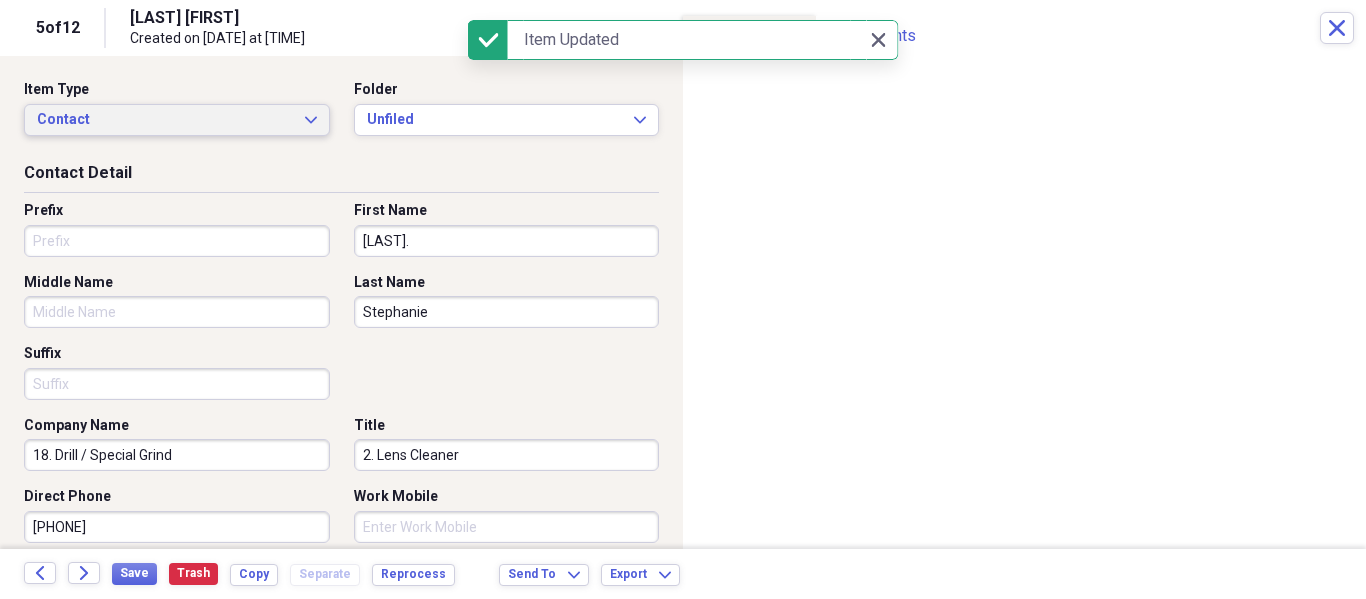 click on "Contact Expand" at bounding box center [177, 120] 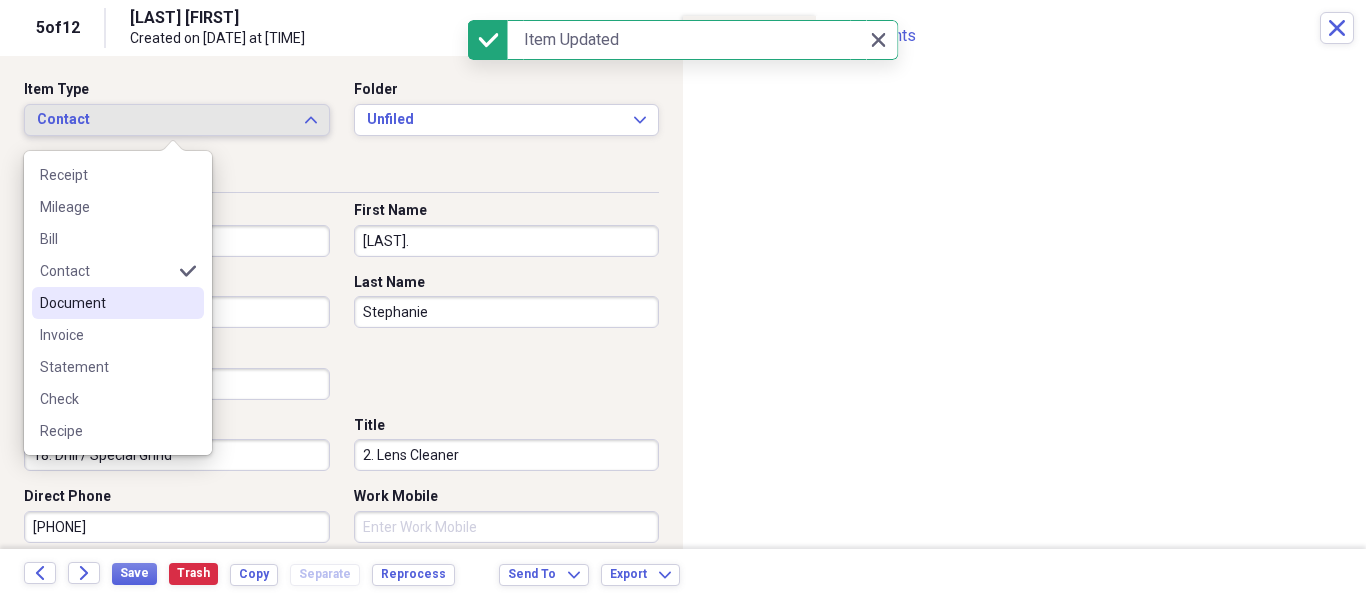 click on "Document" at bounding box center [106, 303] 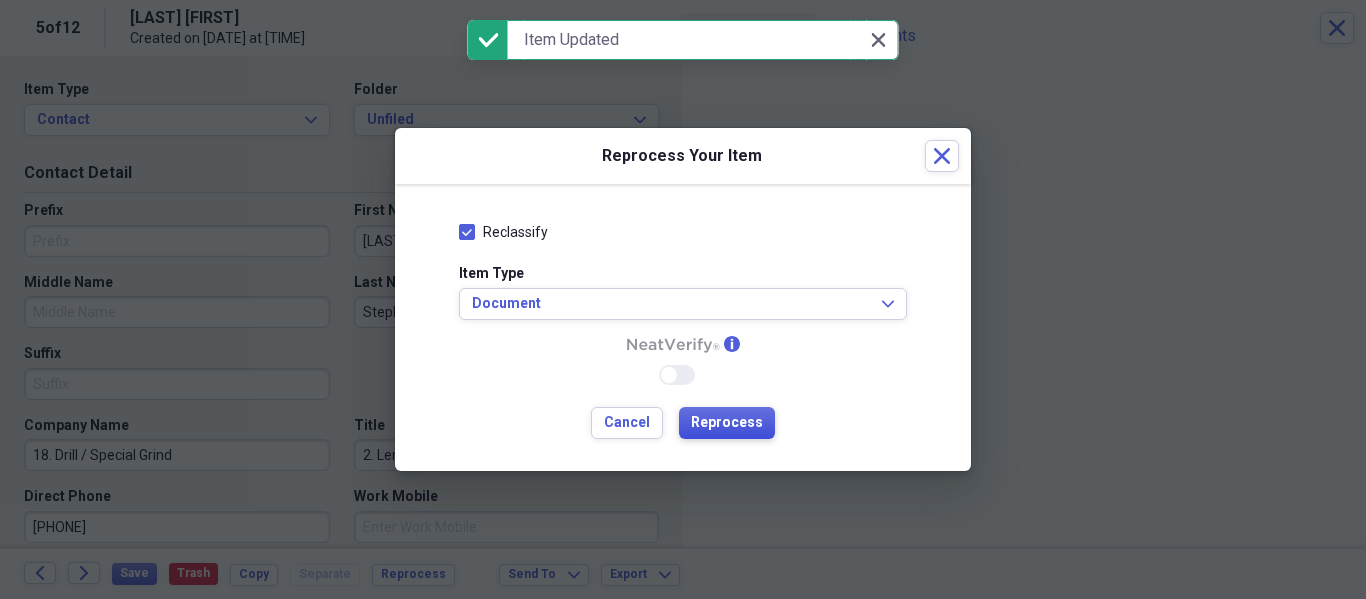 click on "Reprocess" at bounding box center (727, 423) 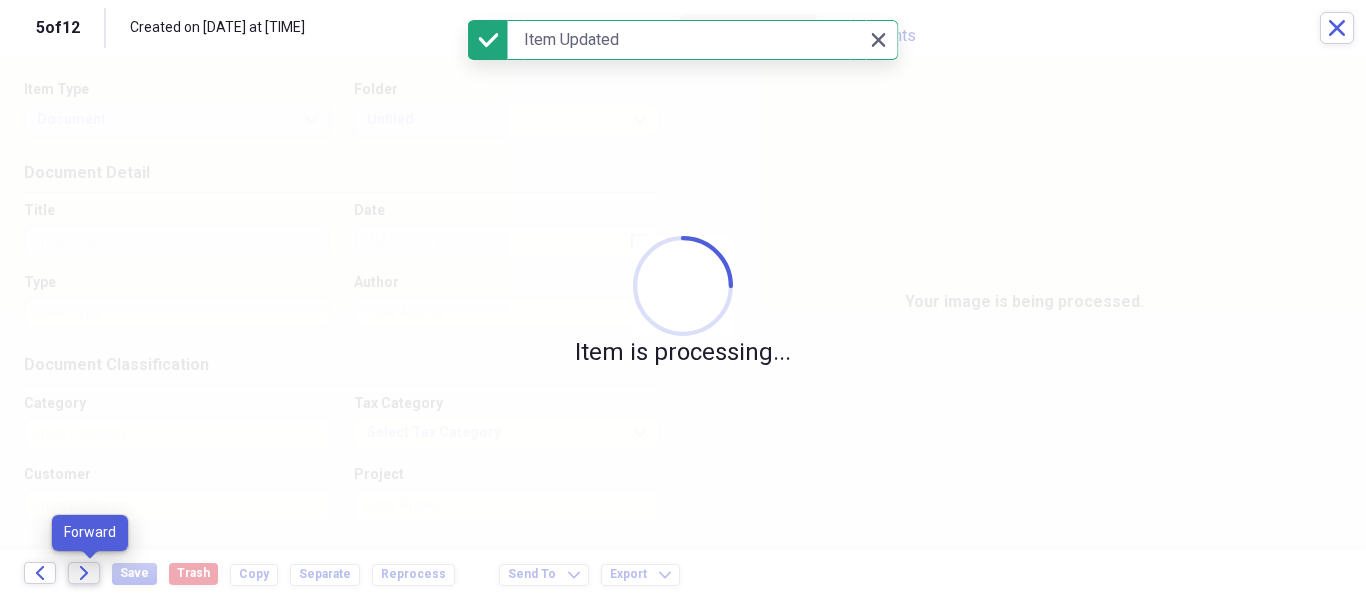 click on "Forward" at bounding box center (84, 573) 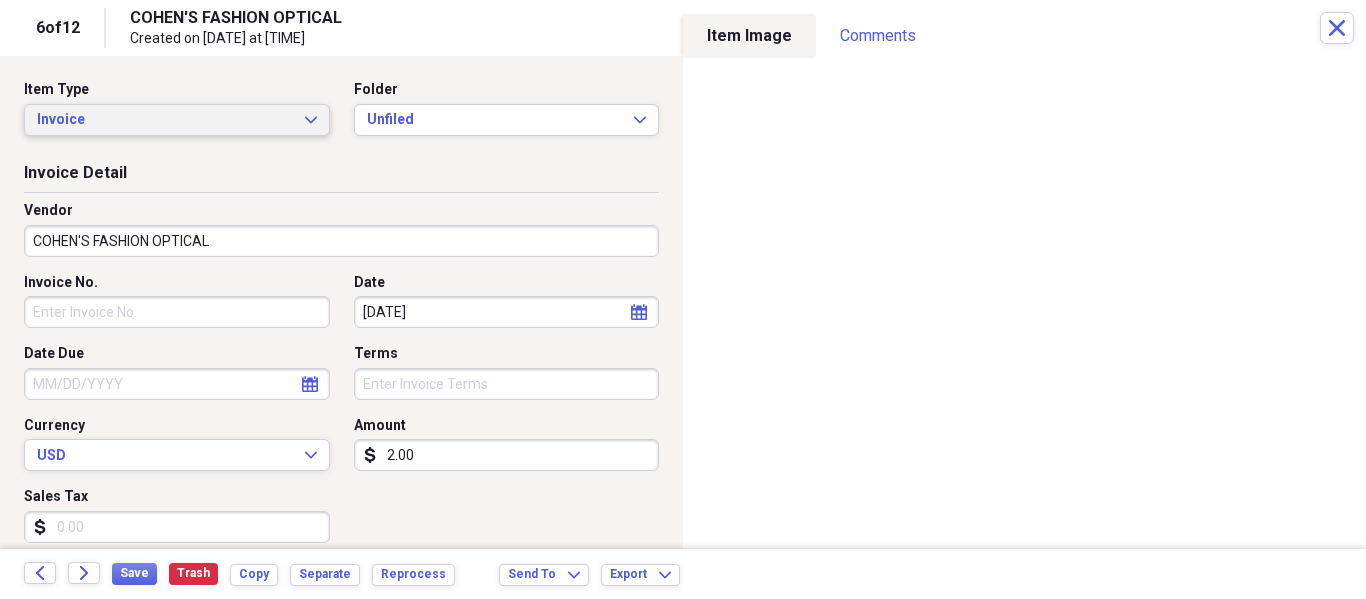 click on "Invoice" at bounding box center [165, 120] 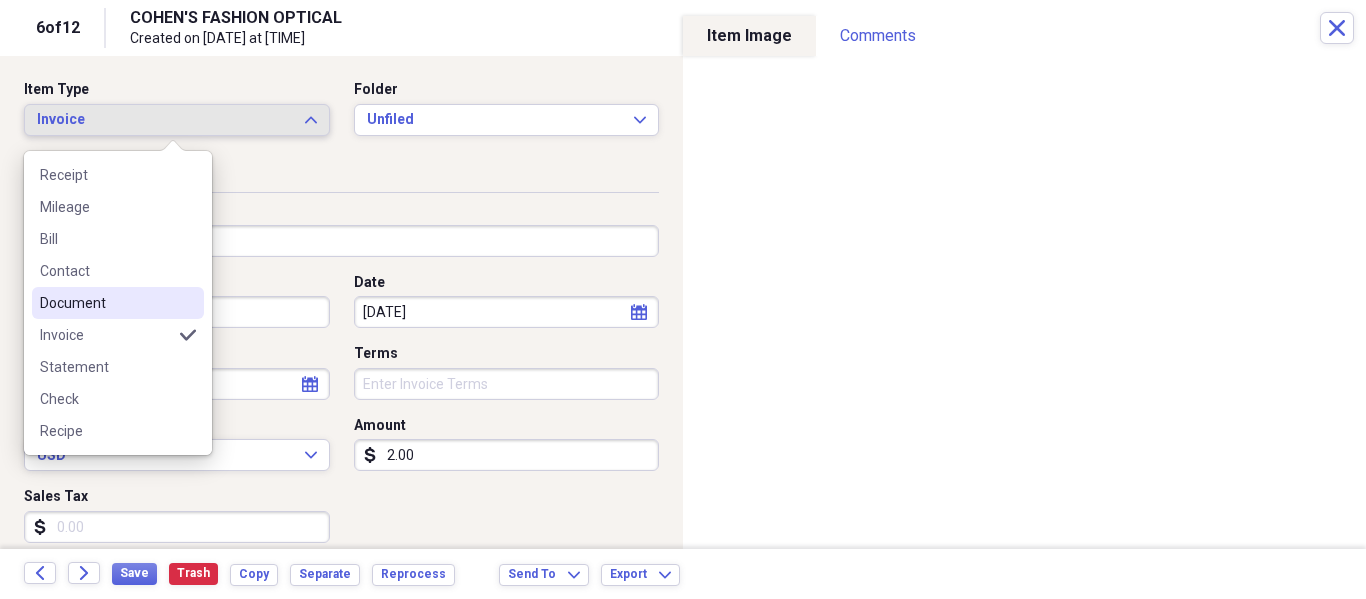 click on "Document" at bounding box center [118, 303] 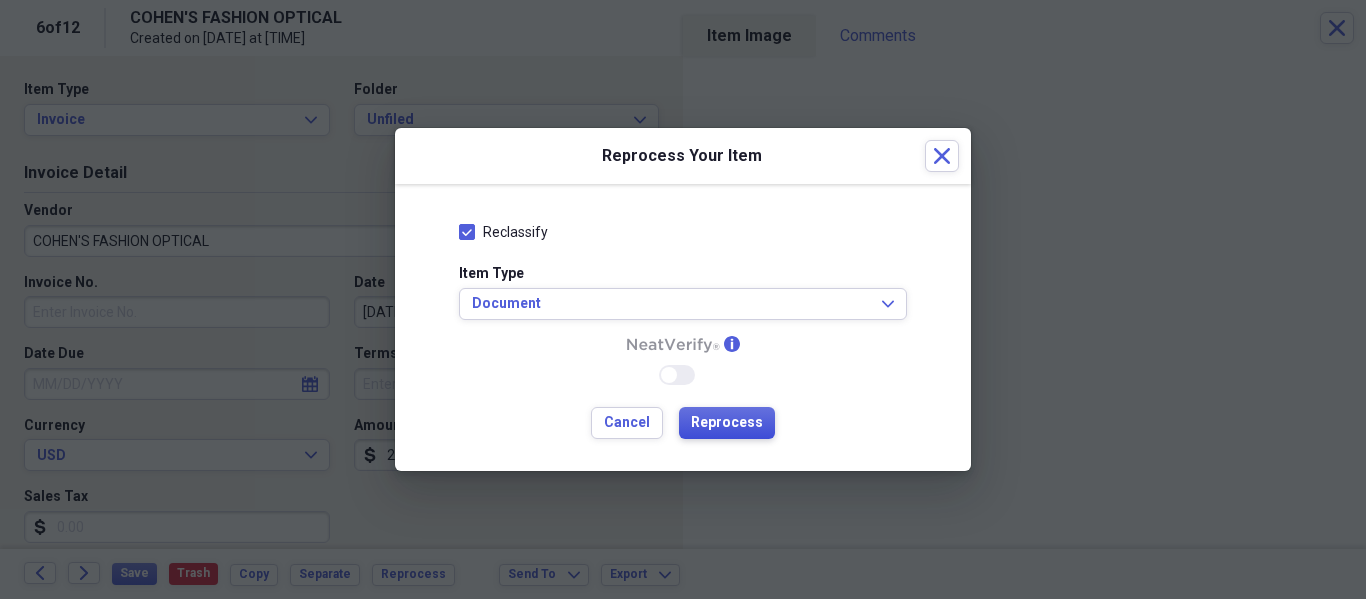 click on "Reprocess" at bounding box center (727, 423) 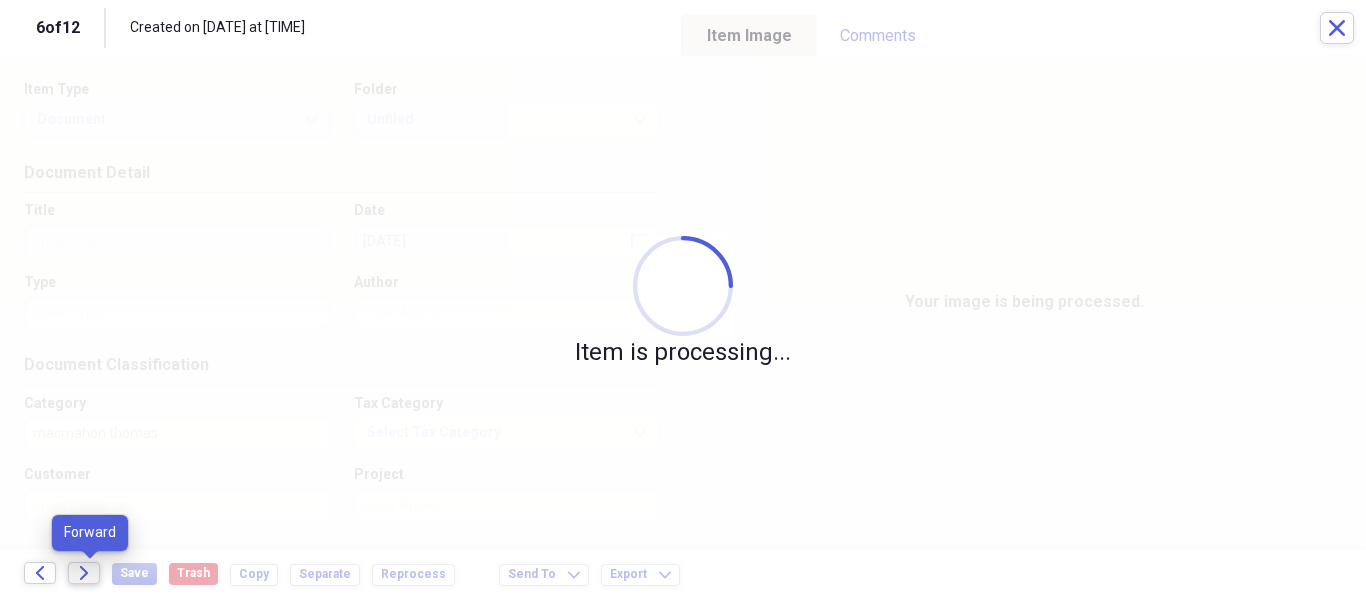 click on "Forward" at bounding box center [84, 573] 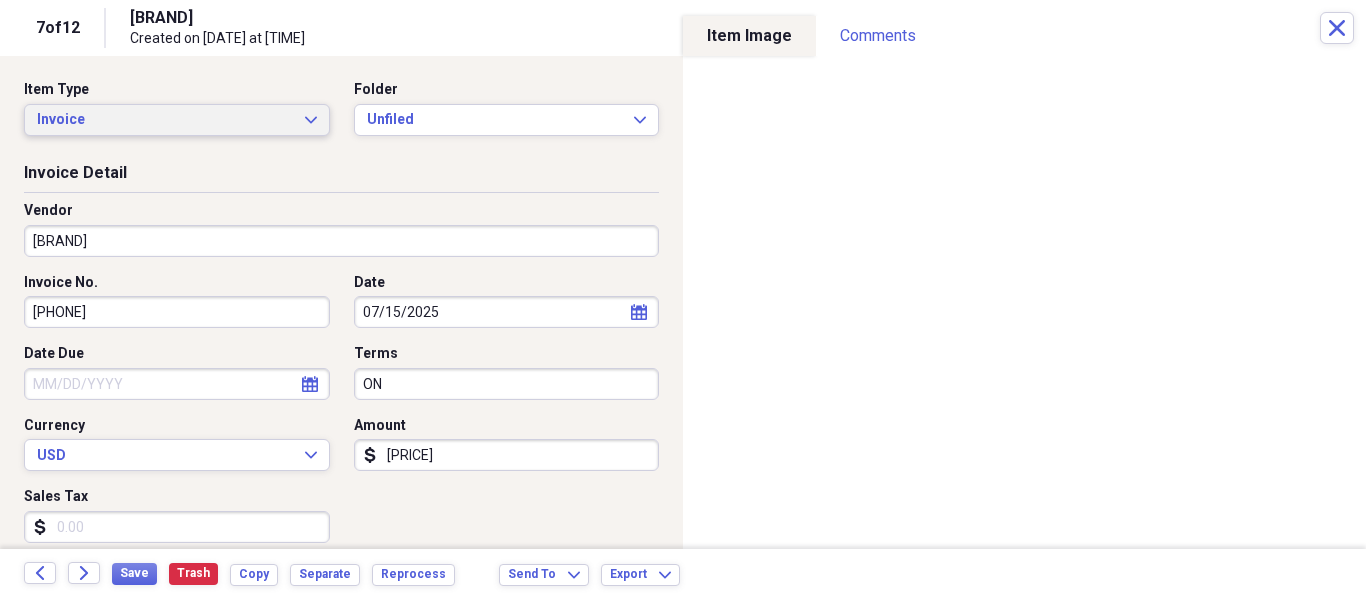 click on "Invoice" at bounding box center [165, 120] 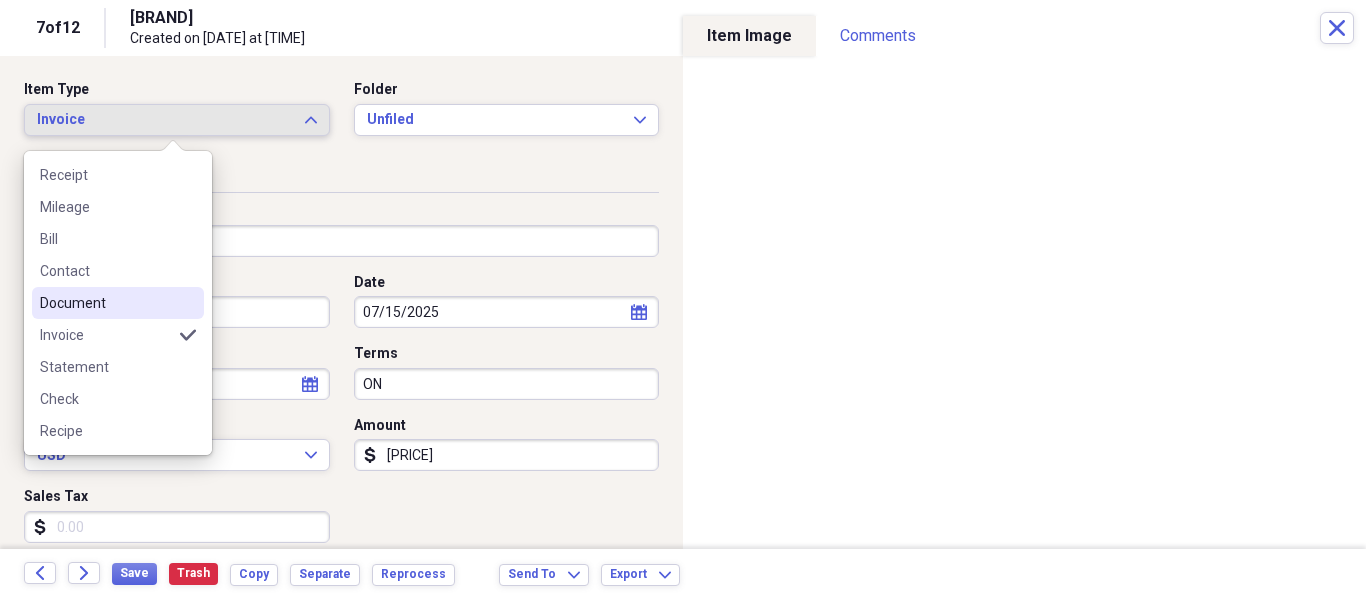 click on "Document" at bounding box center (106, 303) 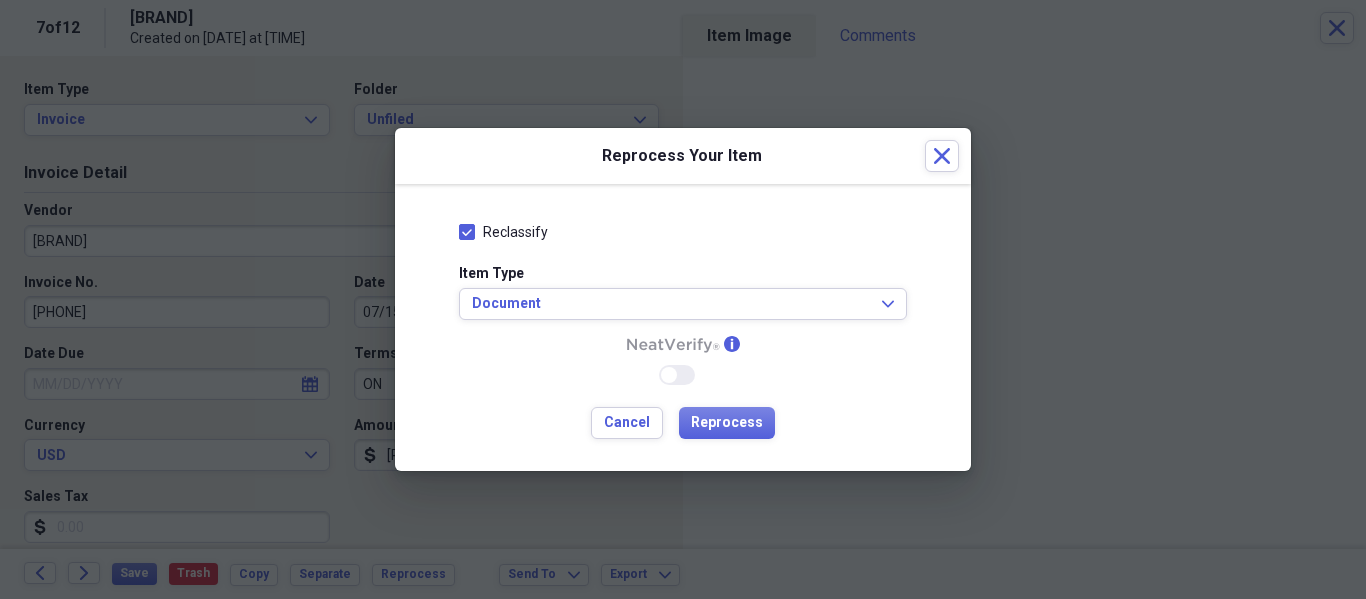click on "Cancel Reprocess" at bounding box center (683, 423) 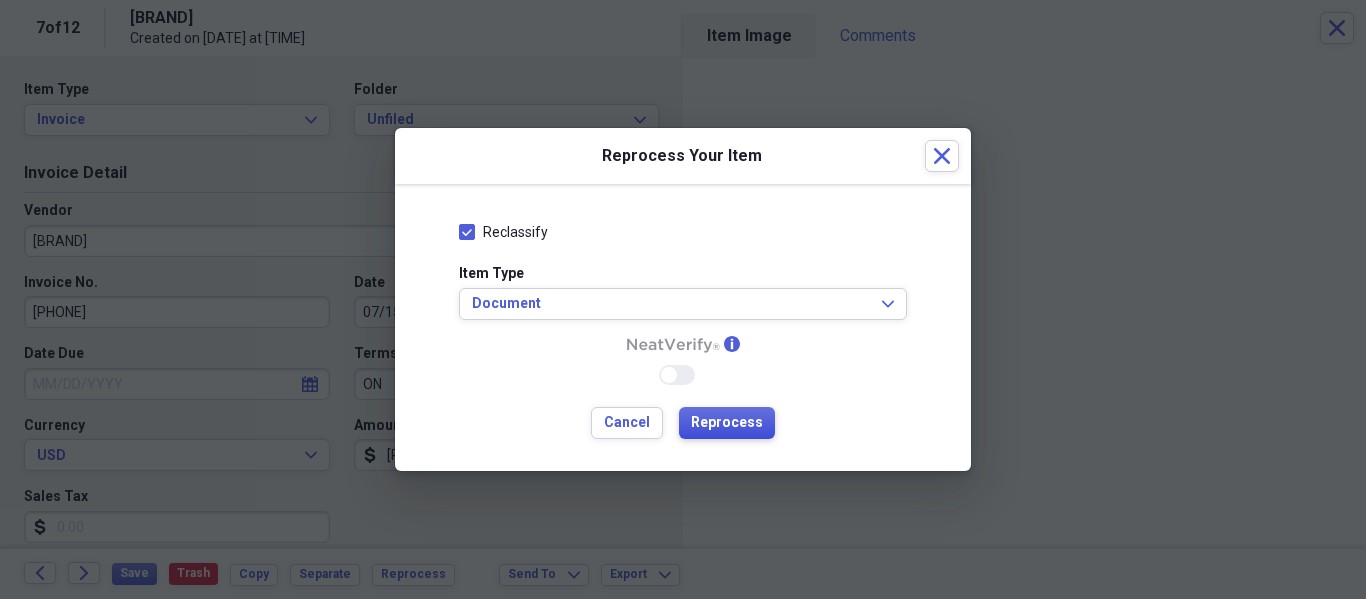 click on "Reprocess" at bounding box center (727, 423) 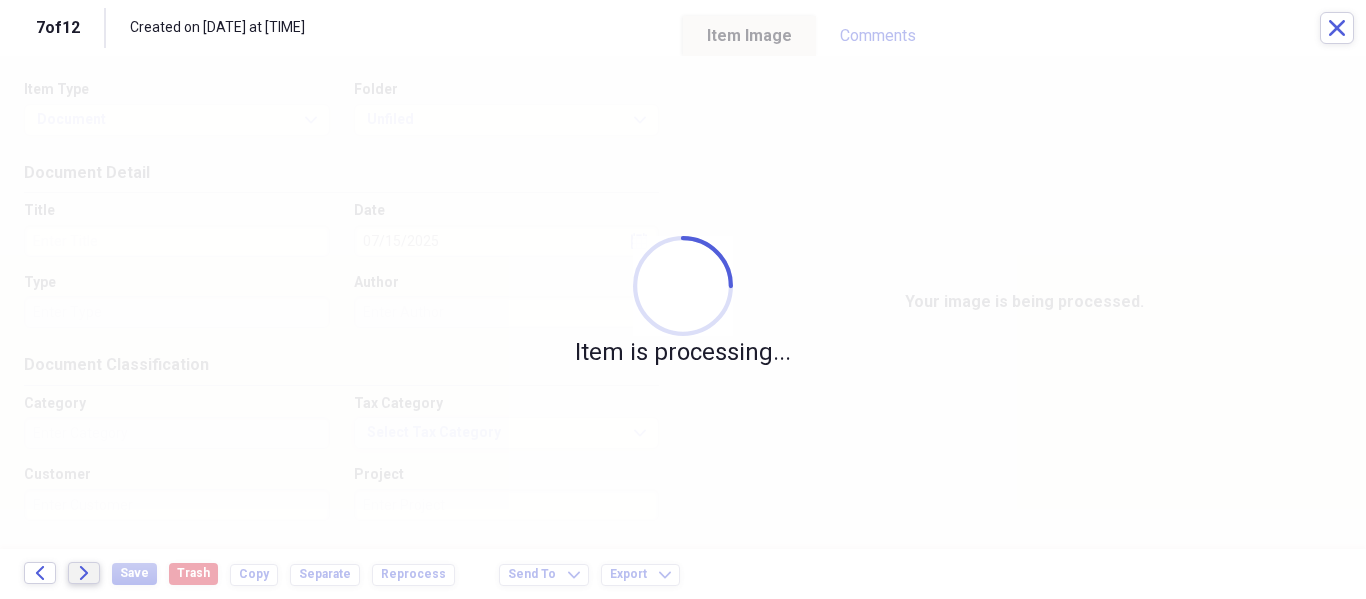 click on "Forward" 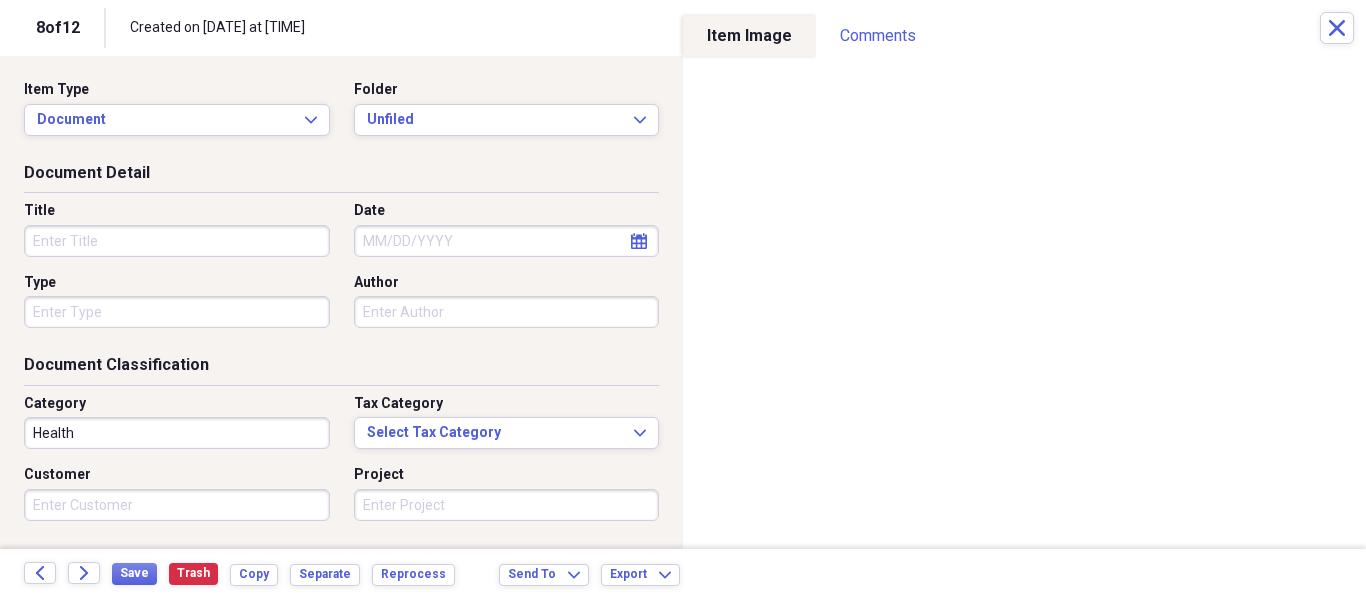 drag, startPoint x: 452, startPoint y: 176, endPoint x: 442, endPoint y: 162, distance: 17.20465 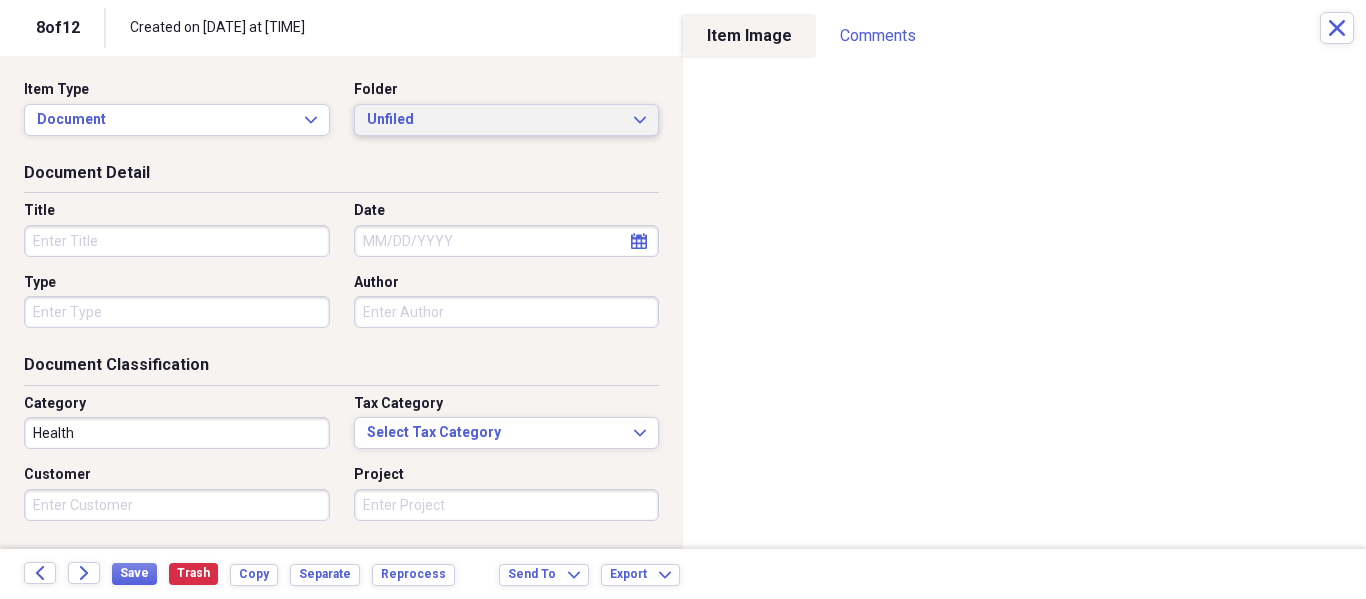 click on "Unfiled" at bounding box center (495, 120) 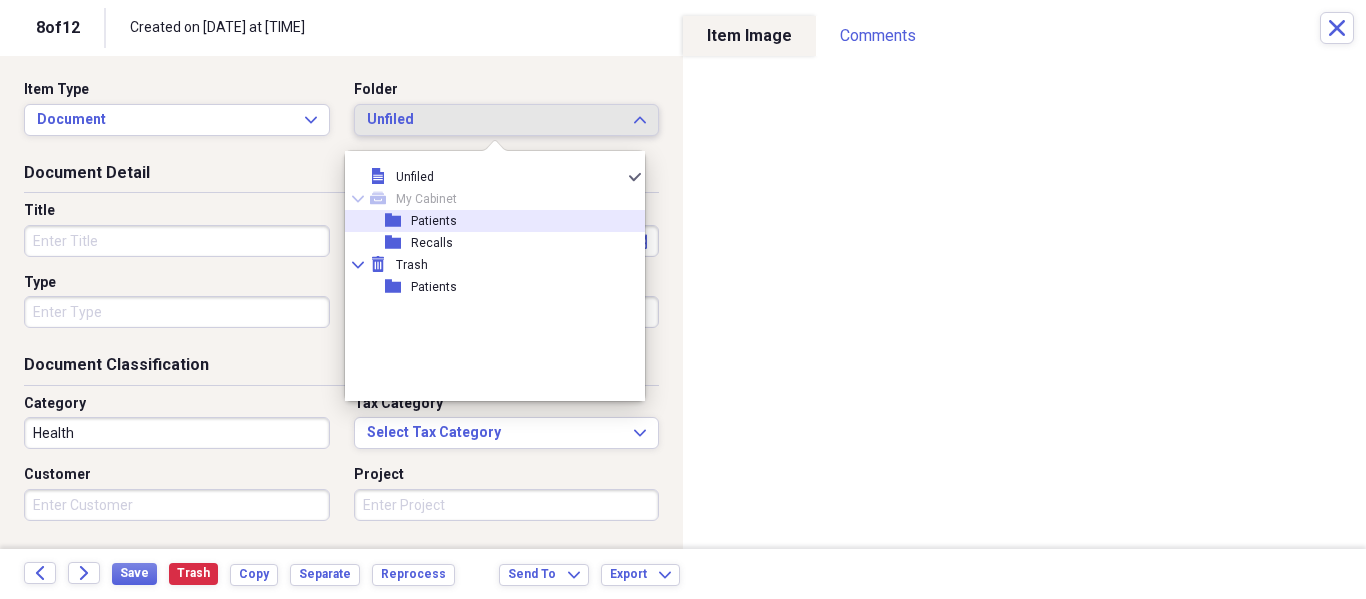 click on "Patients" at bounding box center (434, 221) 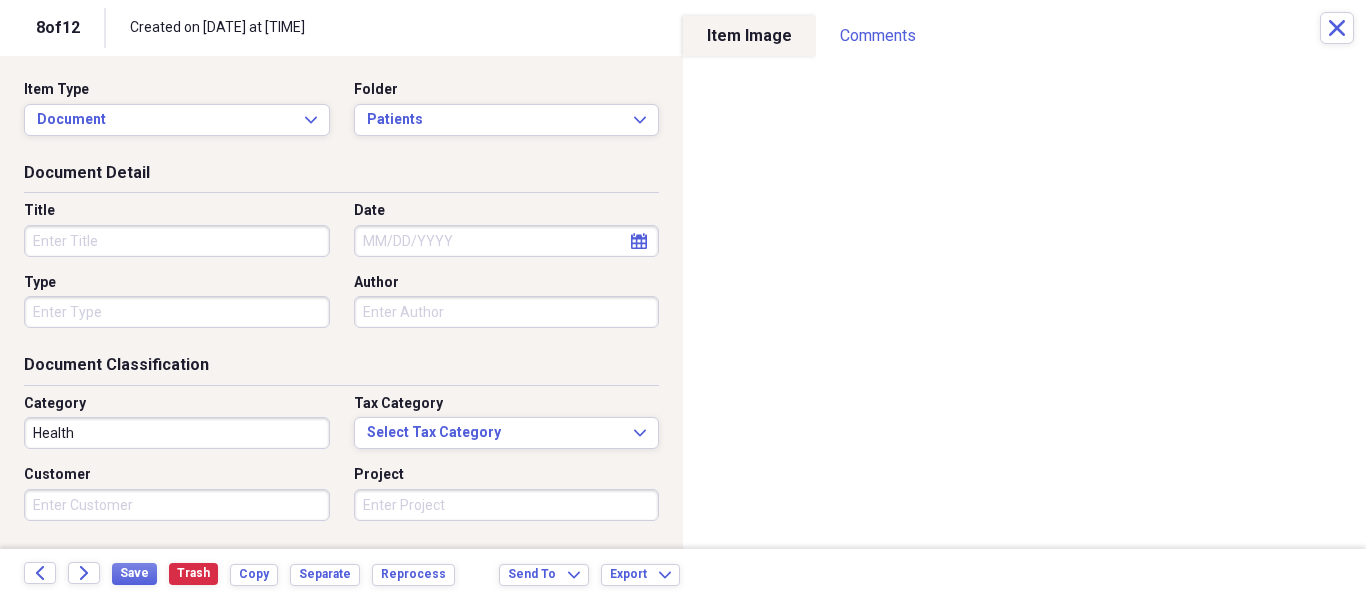 click on "Title" at bounding box center [177, 211] 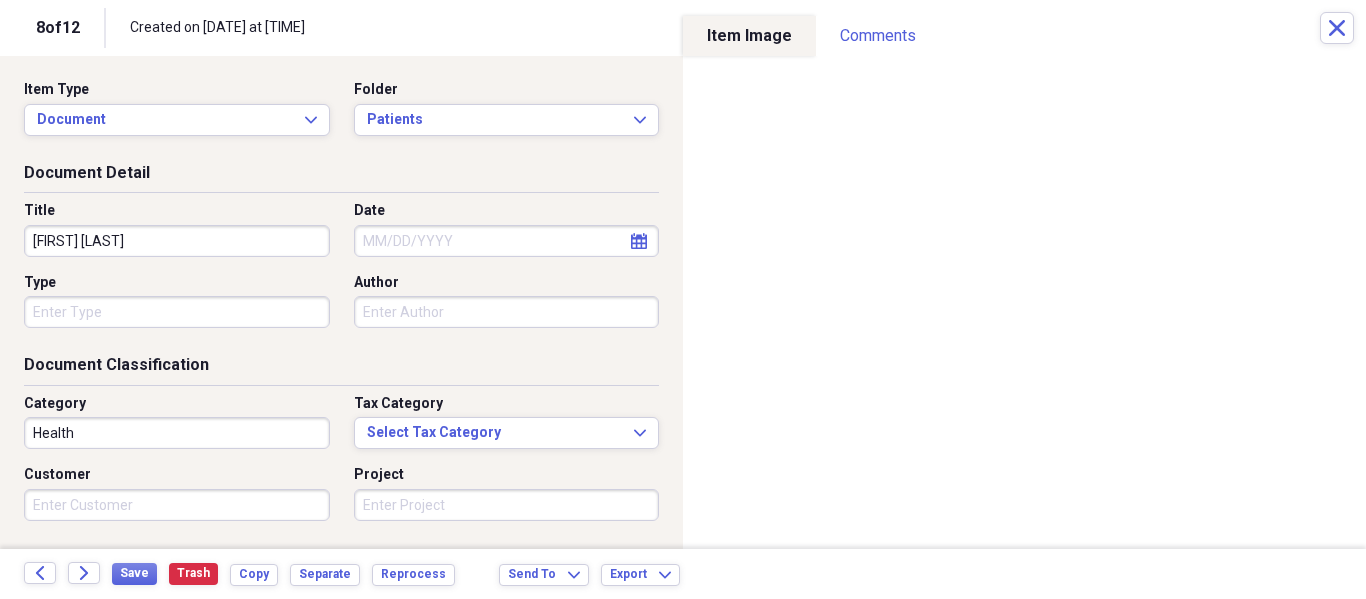 type on "[FIRST] [LAST]" 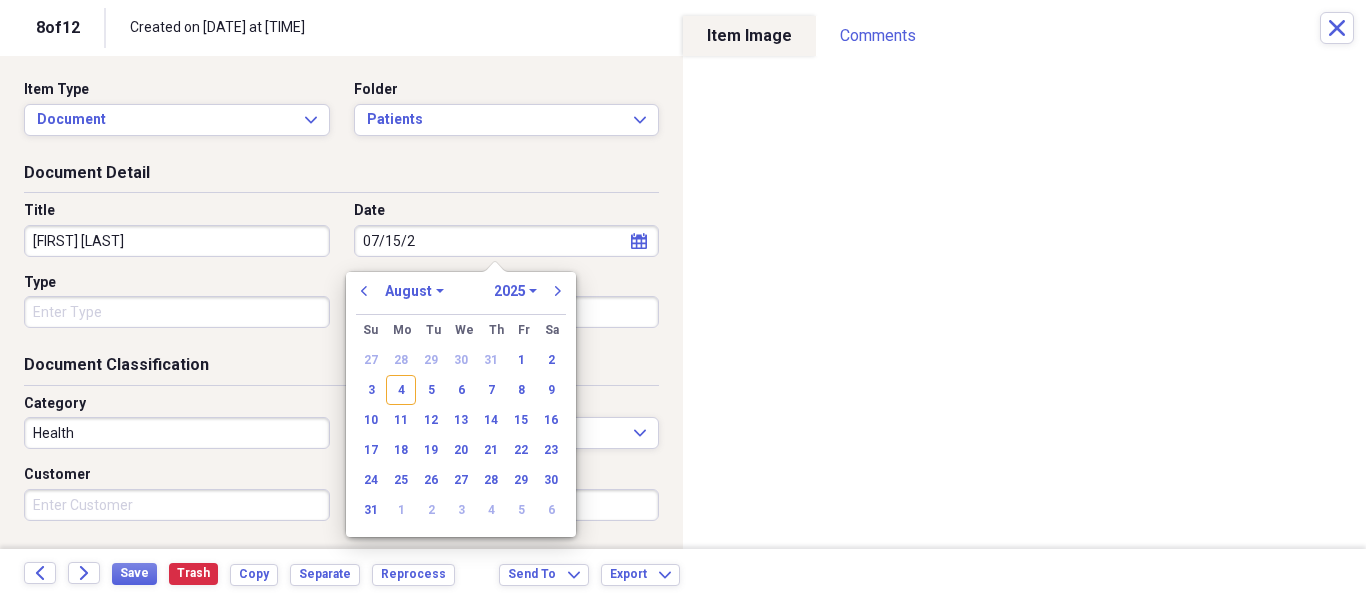 type on "07/15/20" 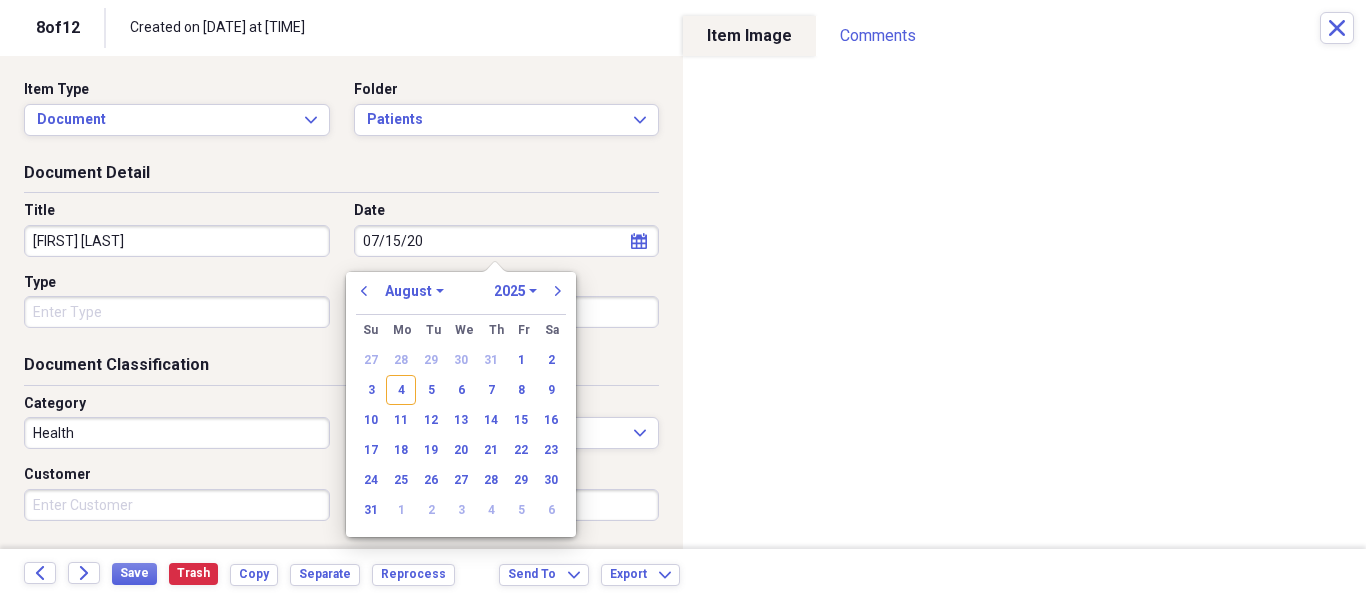 select on "6" 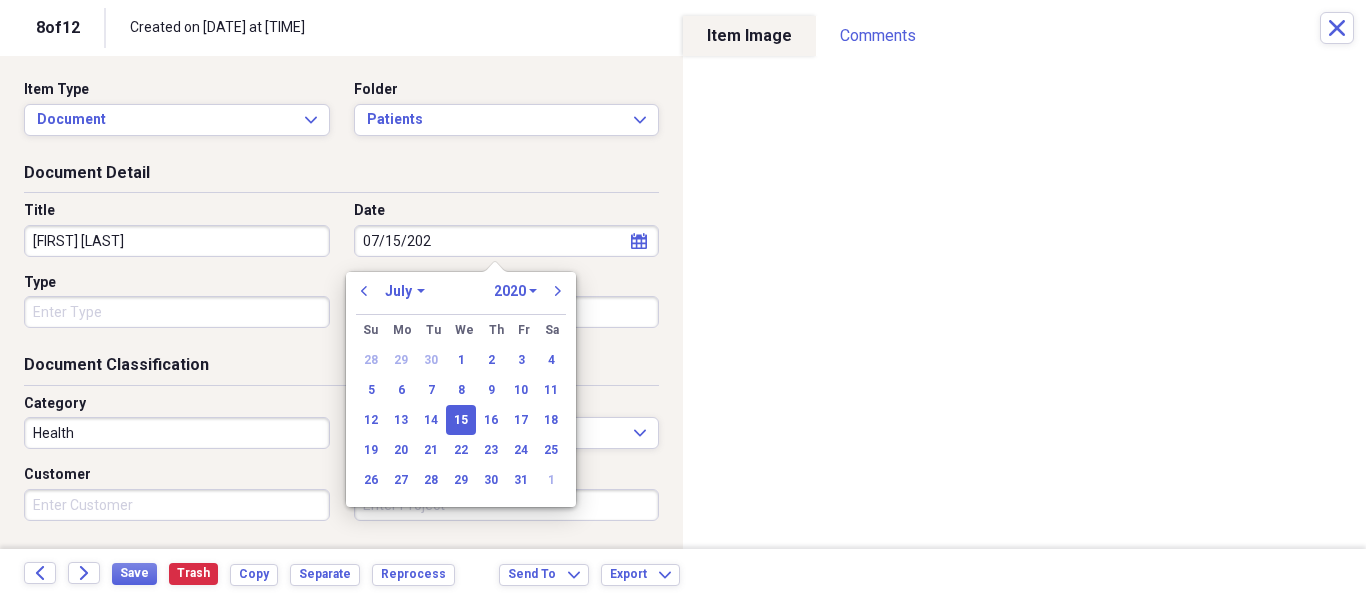 type on "07/15/2025" 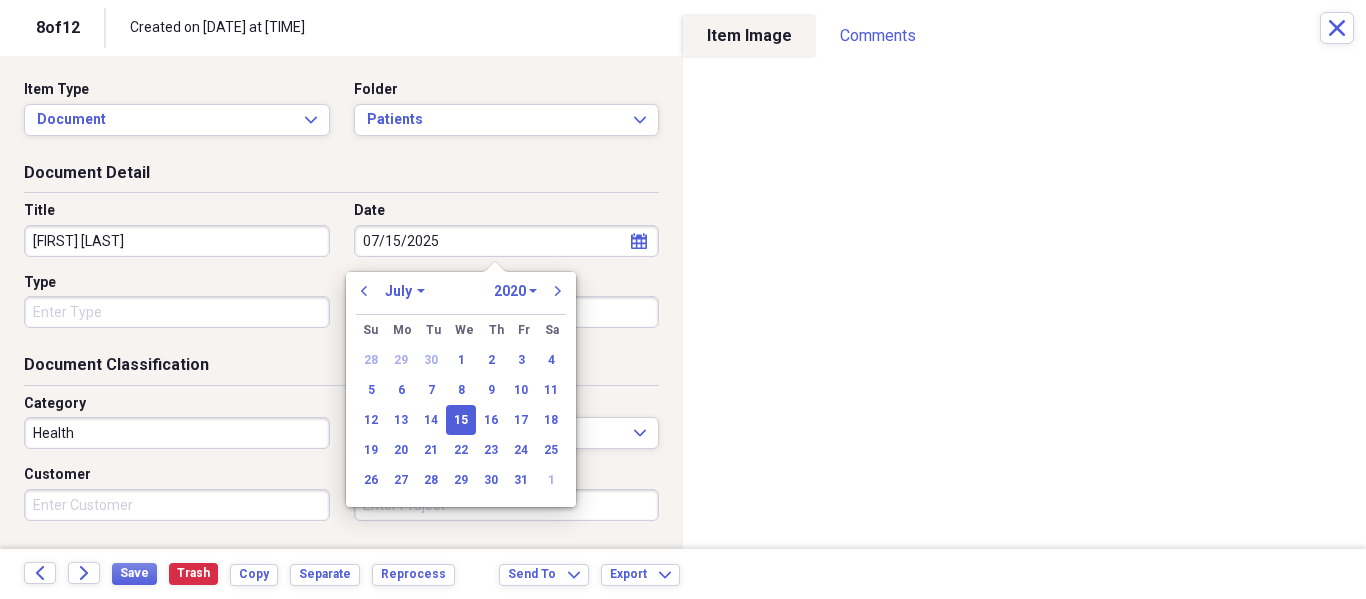select on "2025" 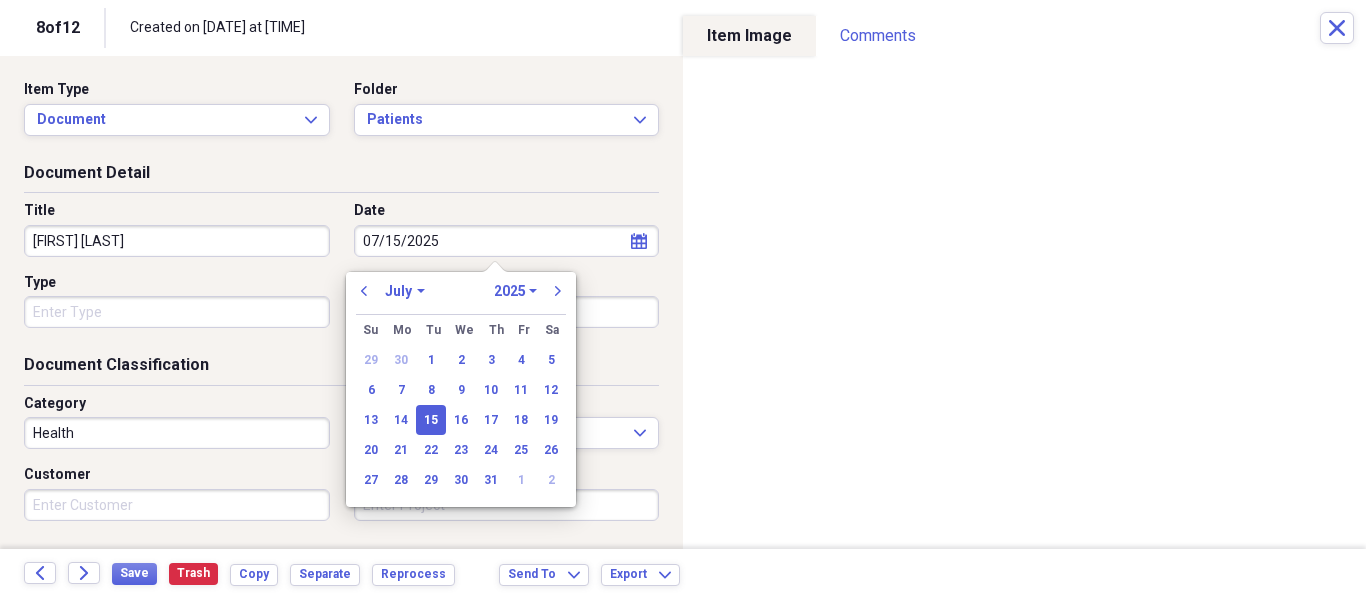 type on "07/15/2025" 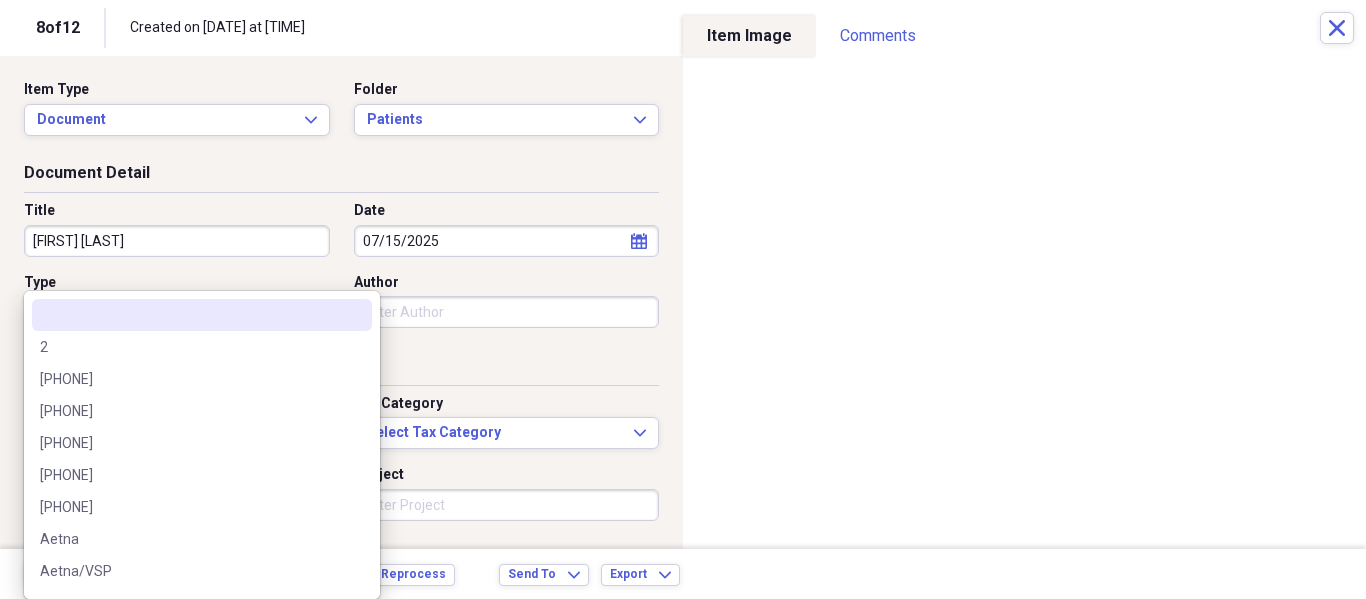 click on "07/19/2025 [FIRST] [LAST] Health NeatConnect [DATE] [TIME] Patients media Document 07/19/2025 [FIRST] [LAST] Health NeatConnect [DATE] [TIME] Patients media Document 07/29/2025 [FIRST] [LAST] Health NeatConnect [DATE] [TIME] Patients media Document Health NeatConnect [DATE] [TIME] Unfiled Items 25 Expand Trash Move Send To Expand Export Expand more 1 8 of 12 Close Item Type" at bounding box center [683, 299] 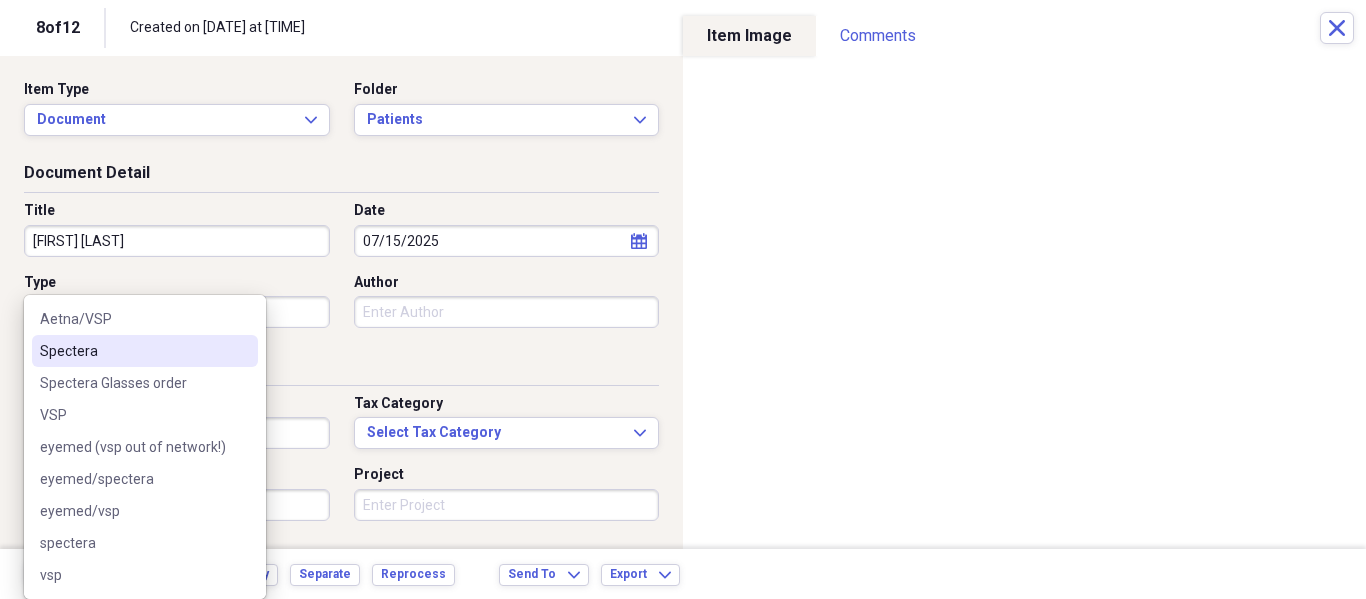 click on "Aetna/VSP Spectera Spectera Glasses order VSP eyemed (vsp out of network!) eyemed/spectera eyemed/vsp spectera vsp" at bounding box center [145, 447] 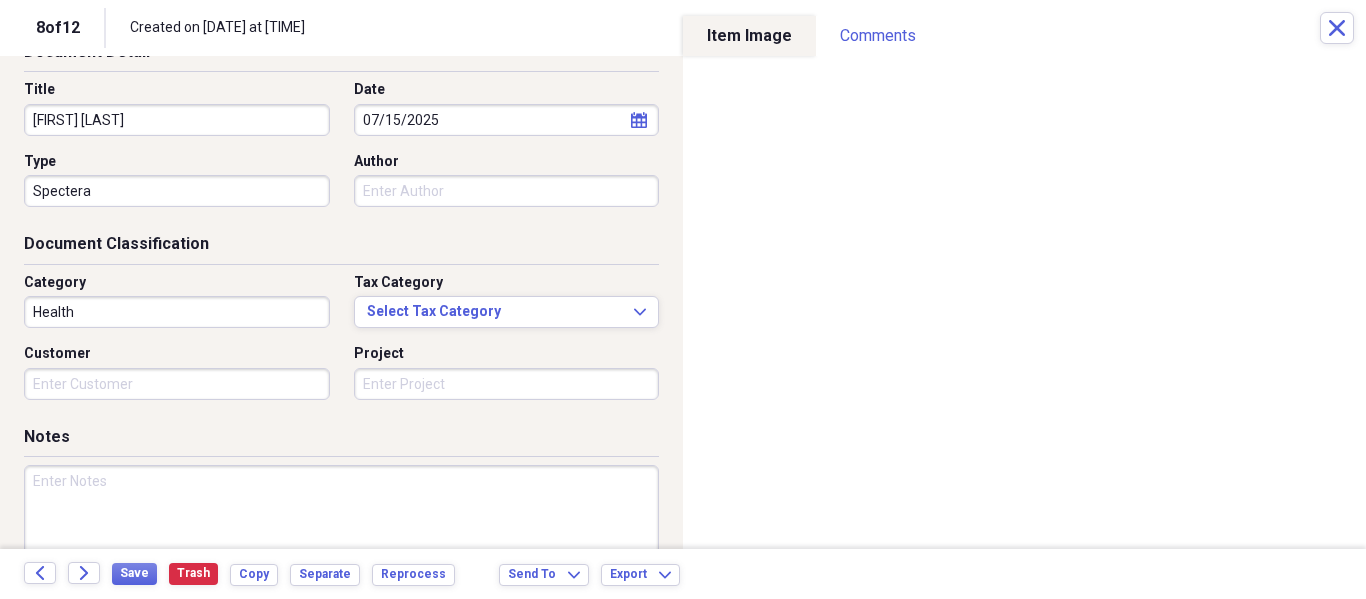 scroll, scrollTop: 243, scrollLeft: 0, axis: vertical 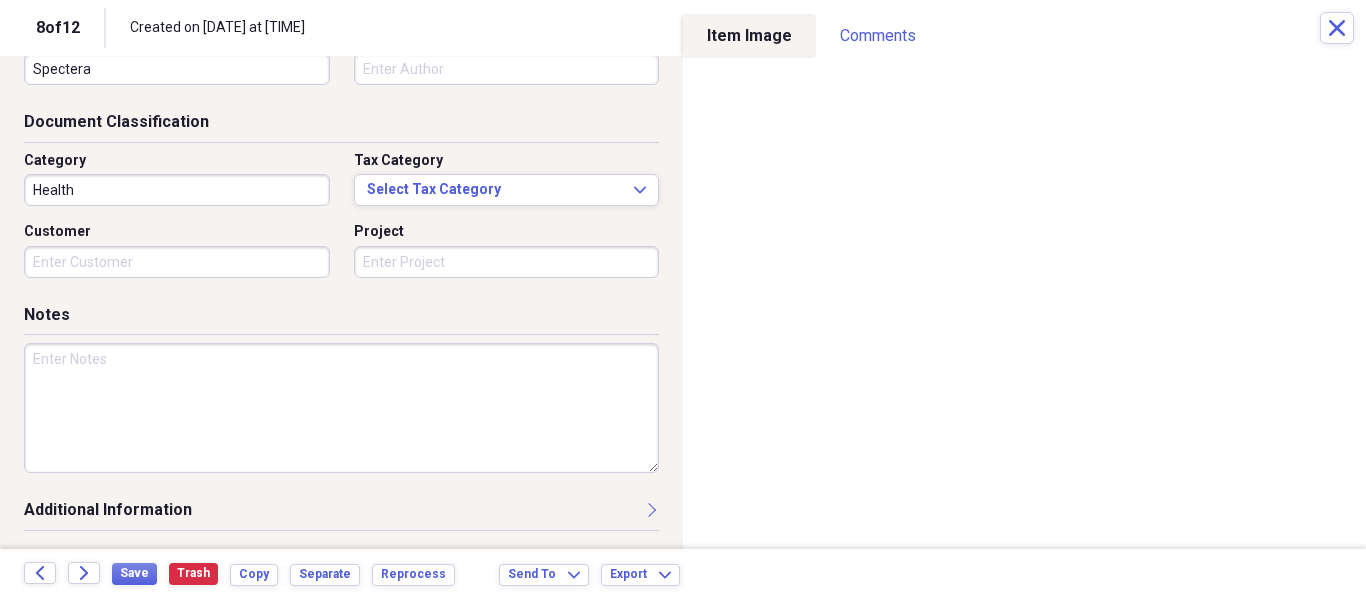 click at bounding box center (341, 408) 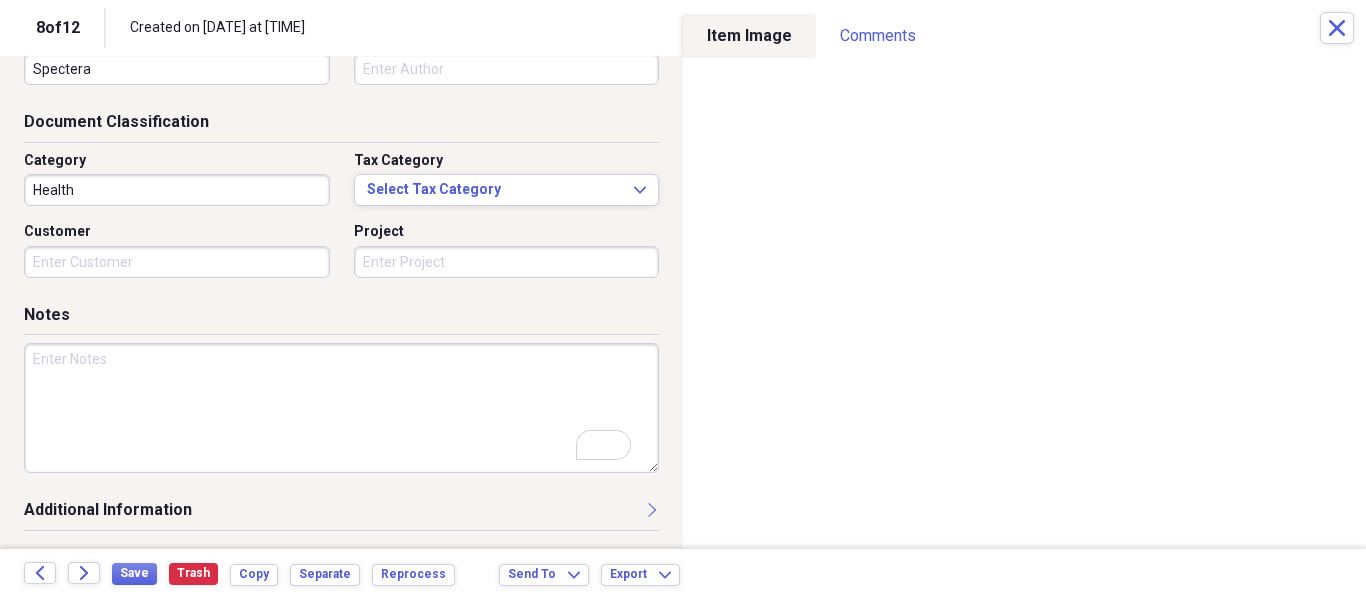 scroll, scrollTop: 243, scrollLeft: 0, axis: vertical 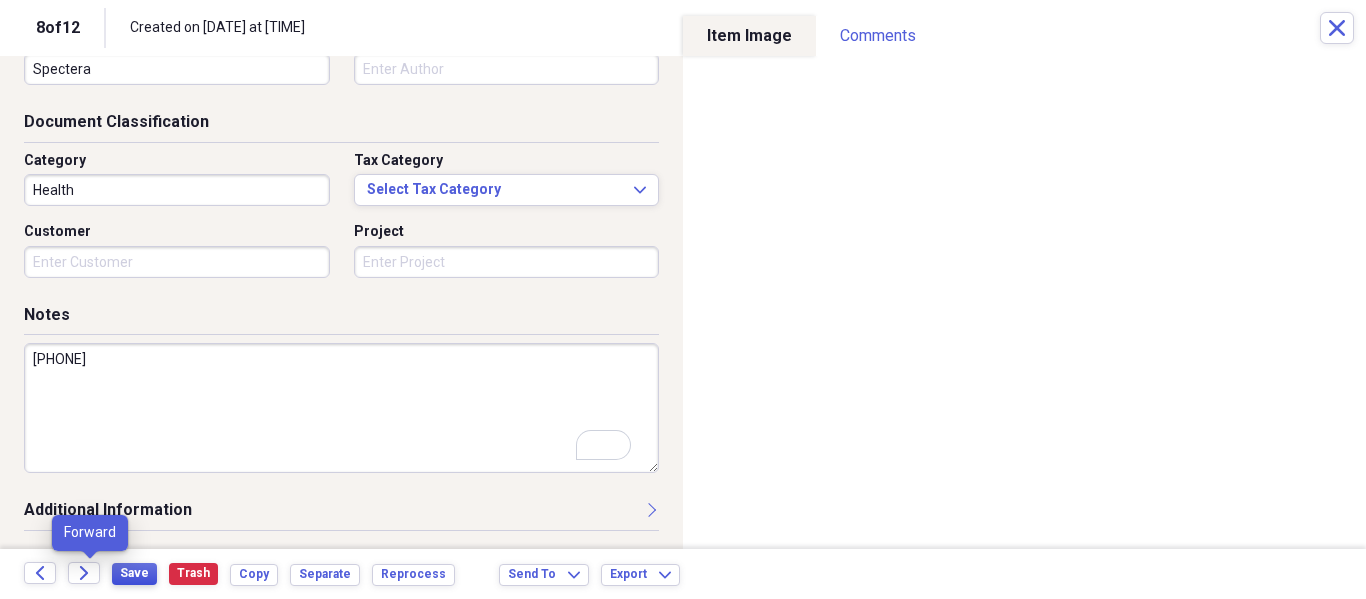 type on "[PHONE]" 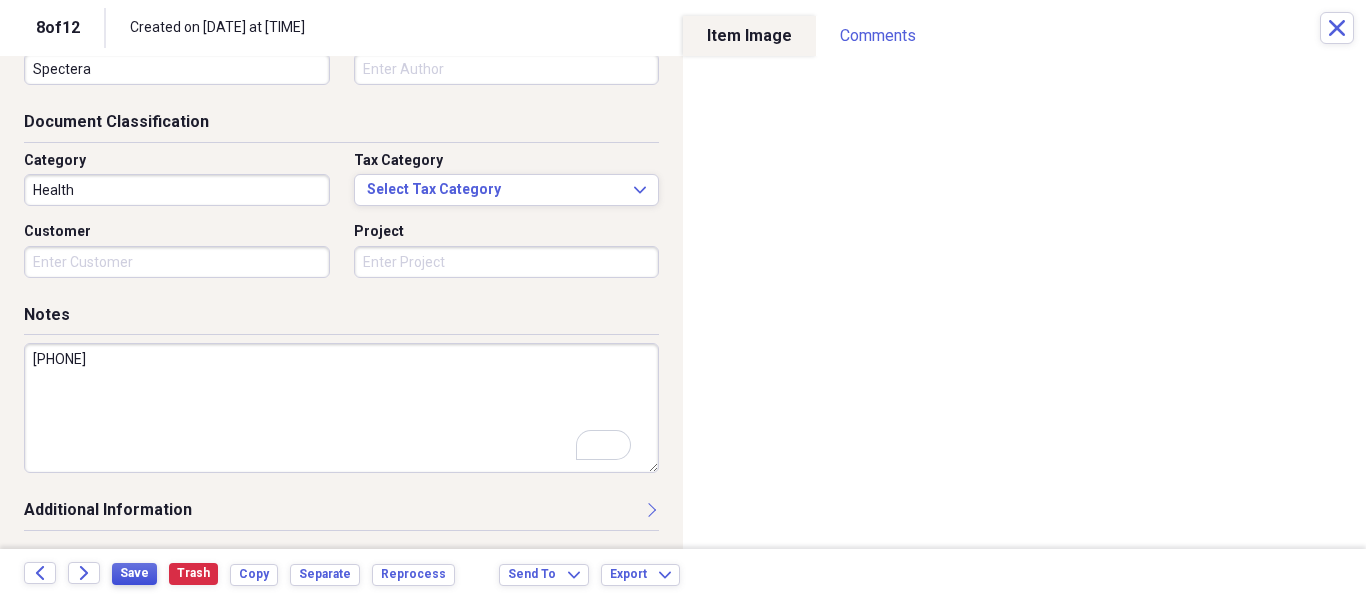 click on "Save" at bounding box center (134, 574) 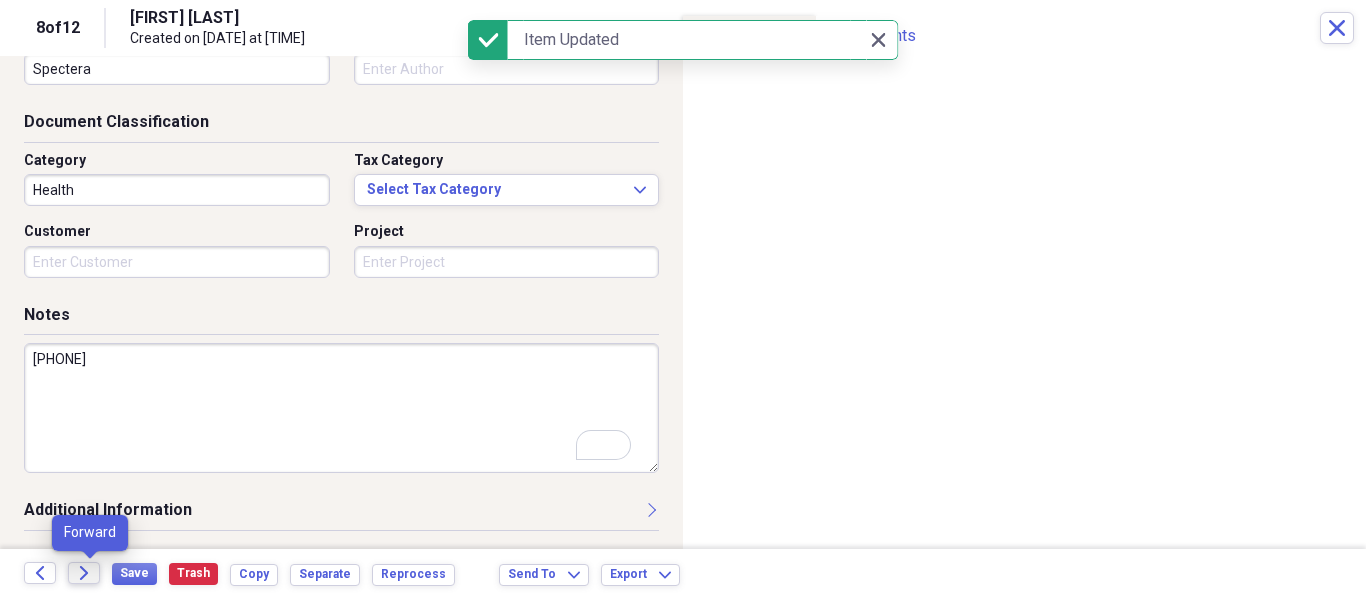 click on "Forward" at bounding box center [84, 573] 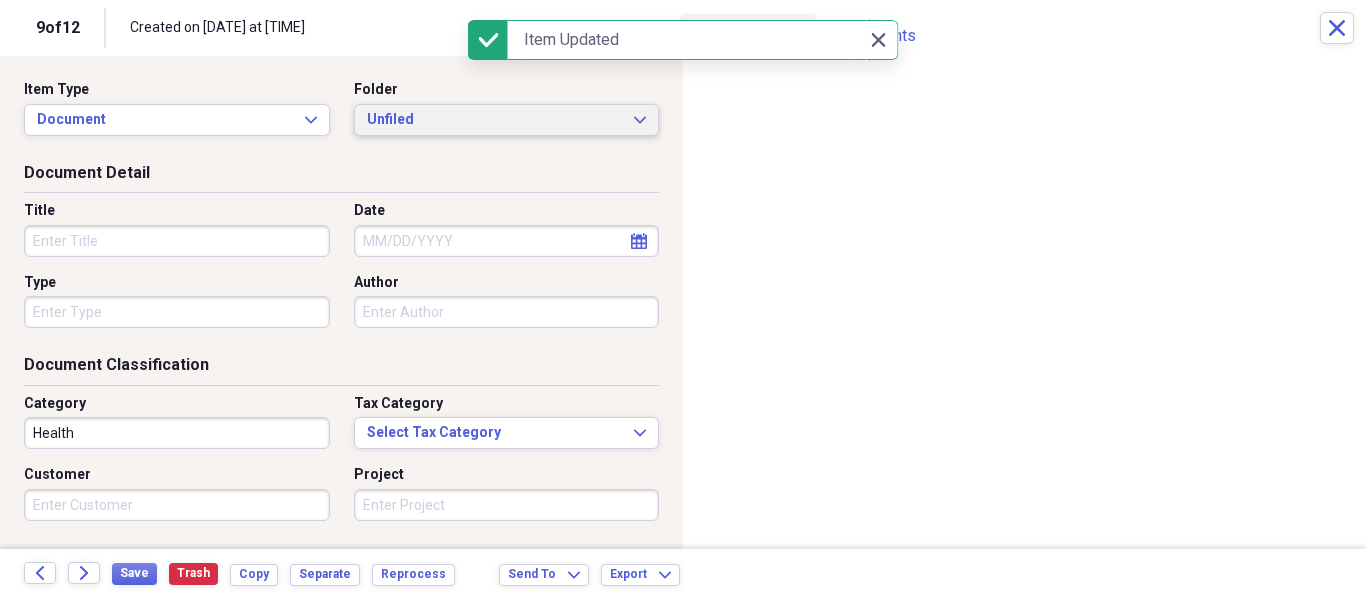 drag, startPoint x: 366, startPoint y: 93, endPoint x: 385, endPoint y: 107, distance: 23.600847 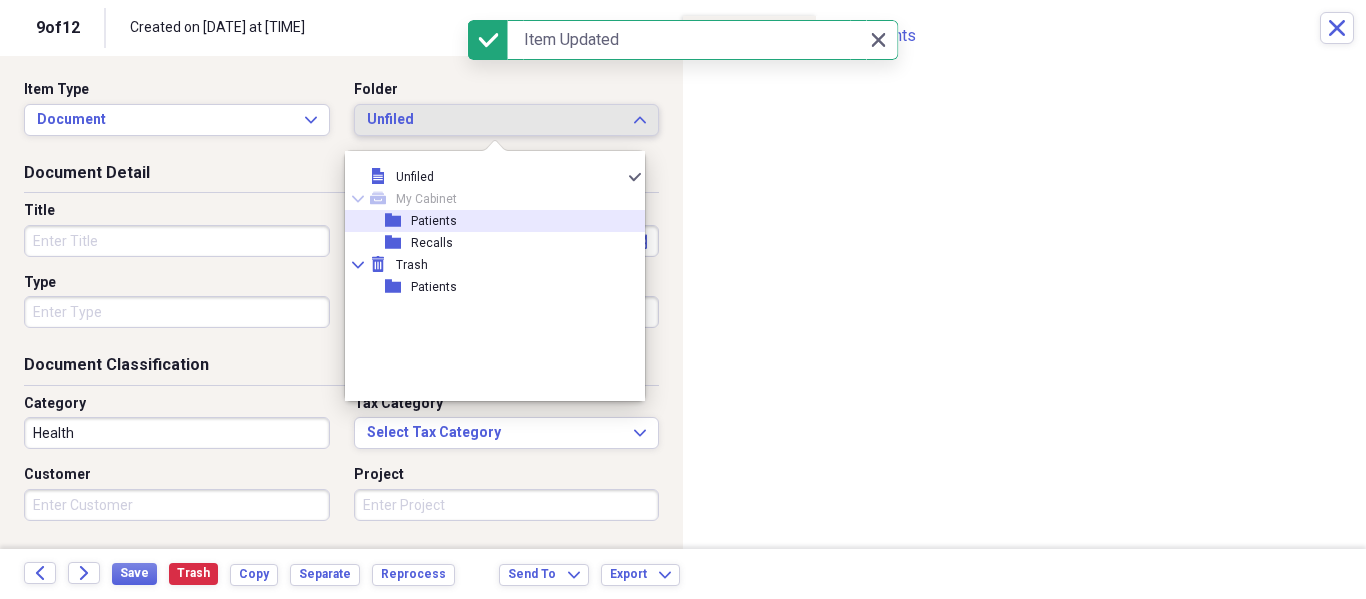 click on "Patients" at bounding box center [434, 221] 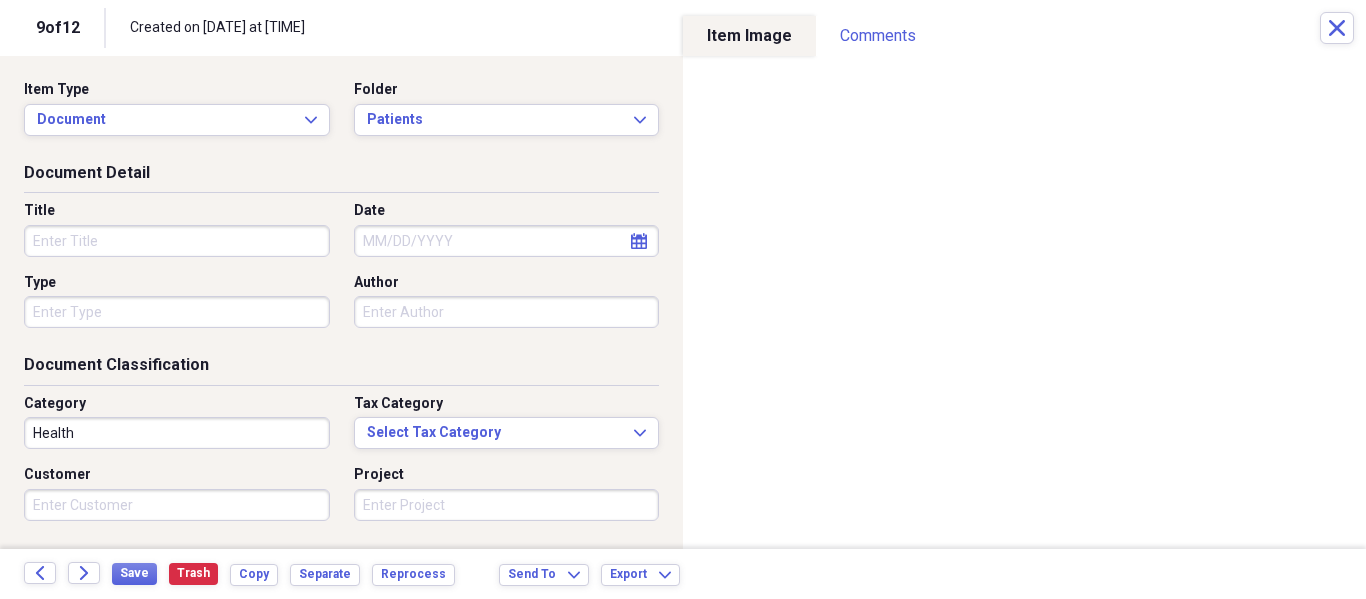 click on "Title" at bounding box center (177, 241) 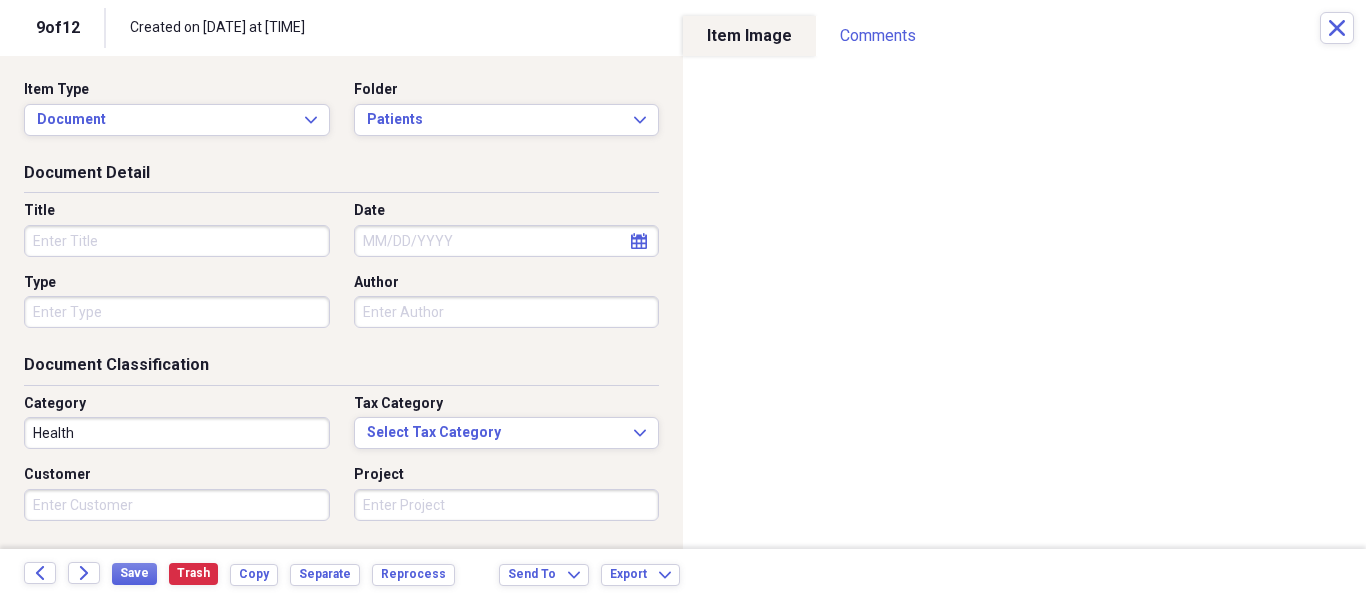 type on "<" 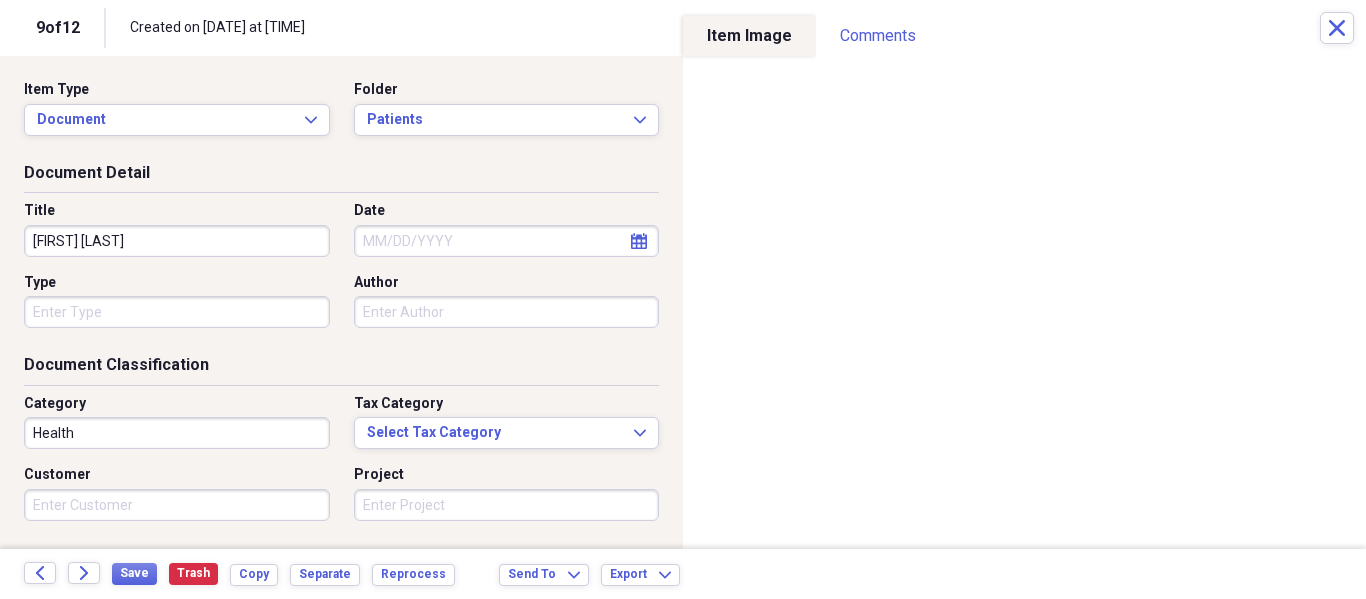 type on "[FIRST] [LAST]" 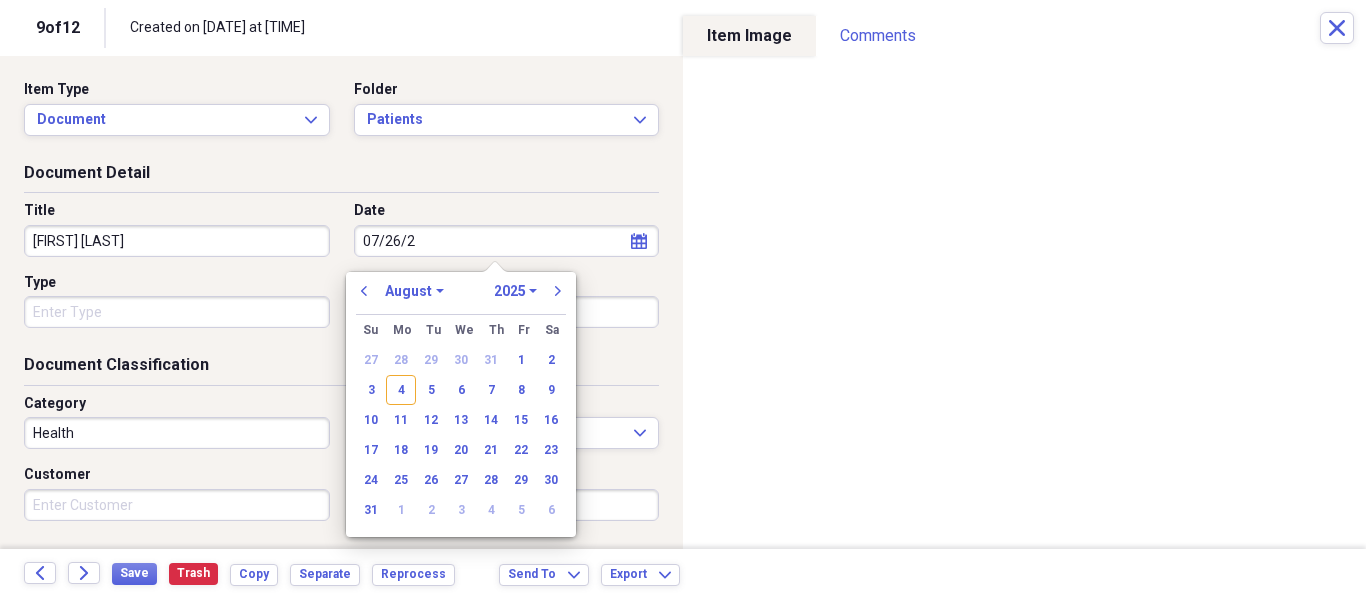 type on "[DATE]" 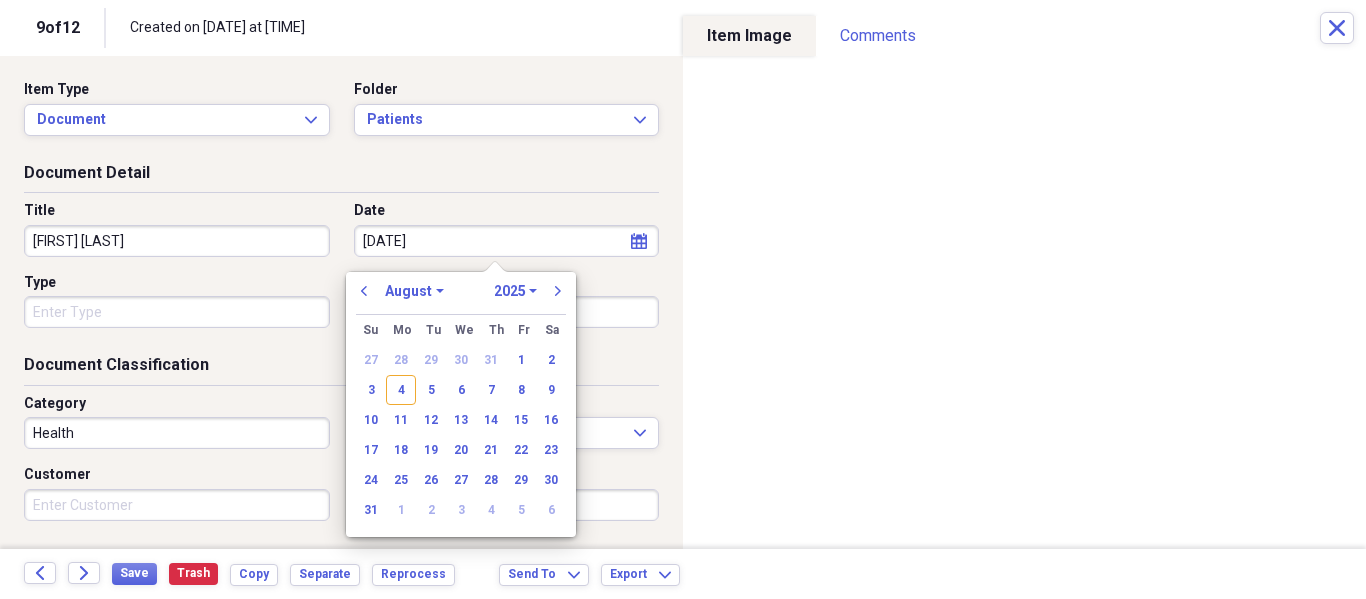 select on "6" 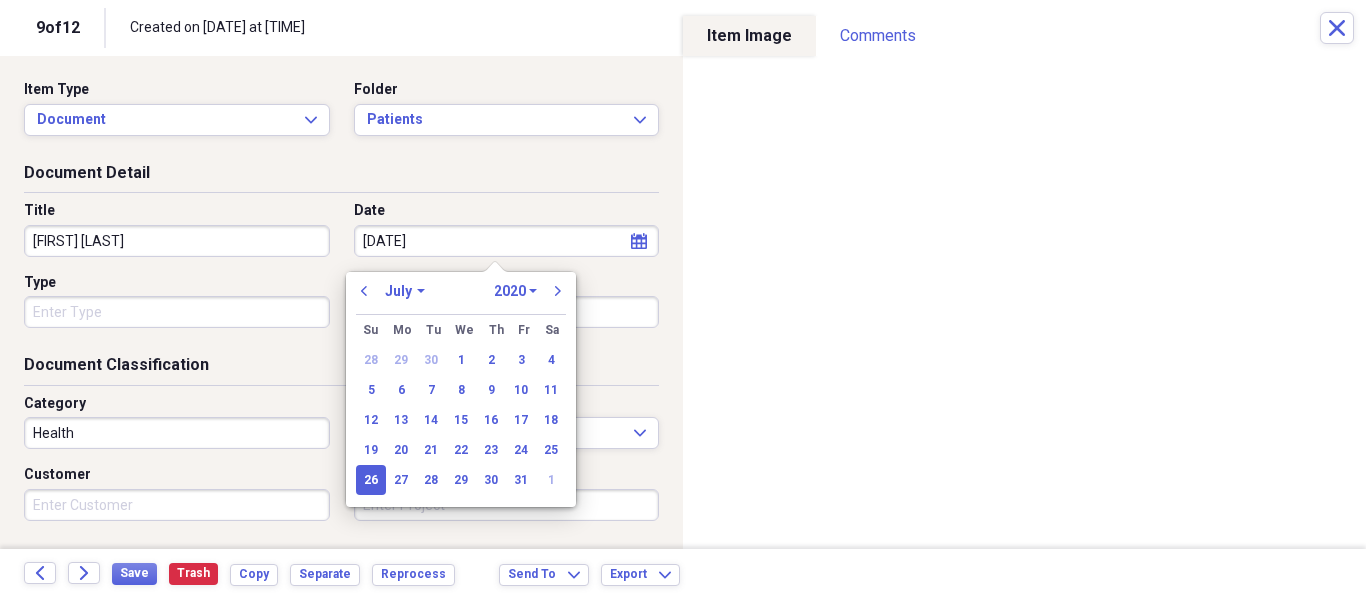 type on "07/26/2025" 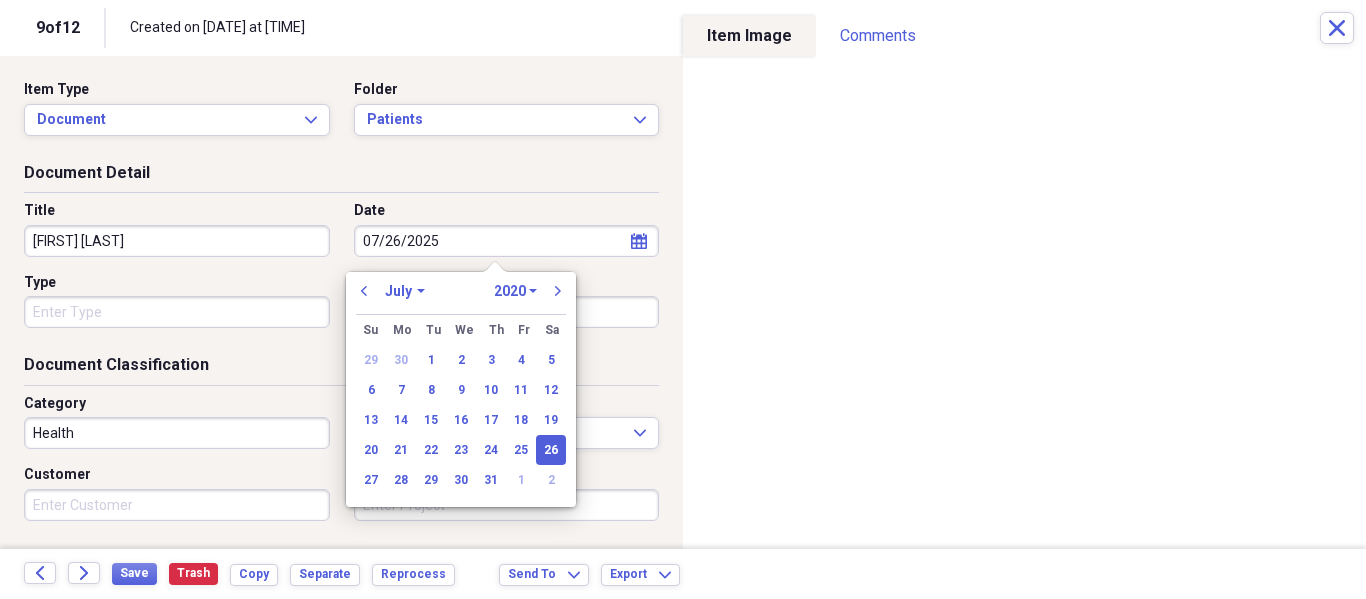select on "2025" 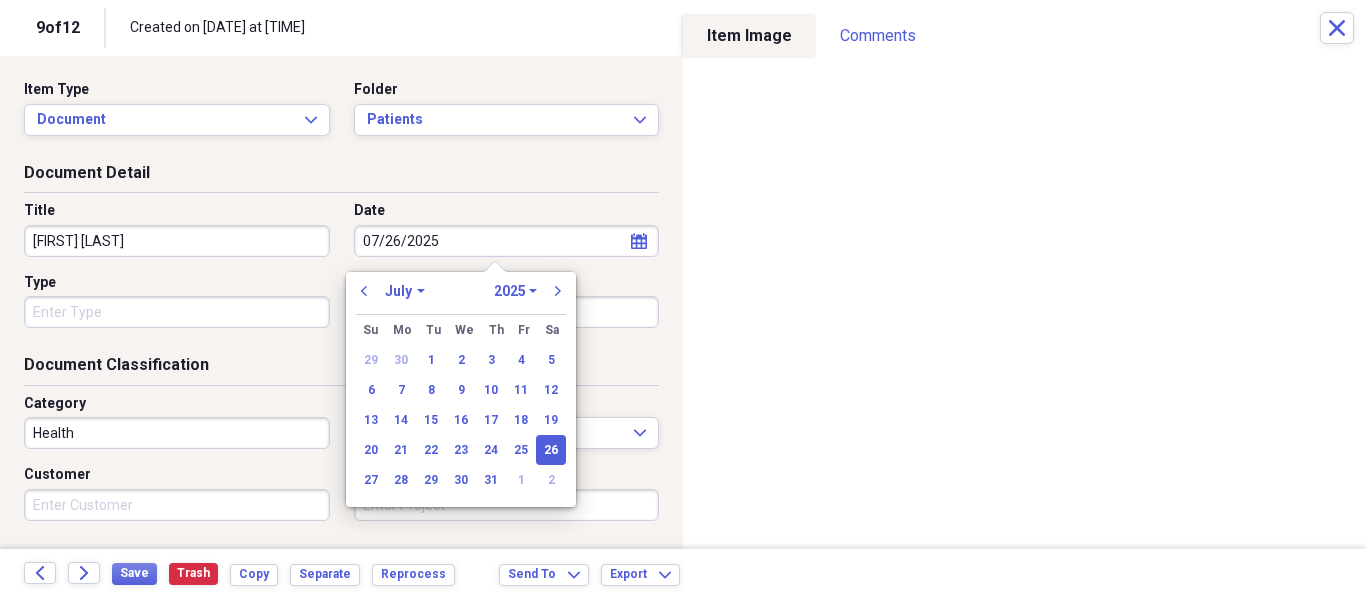 type on "07/26/2025" 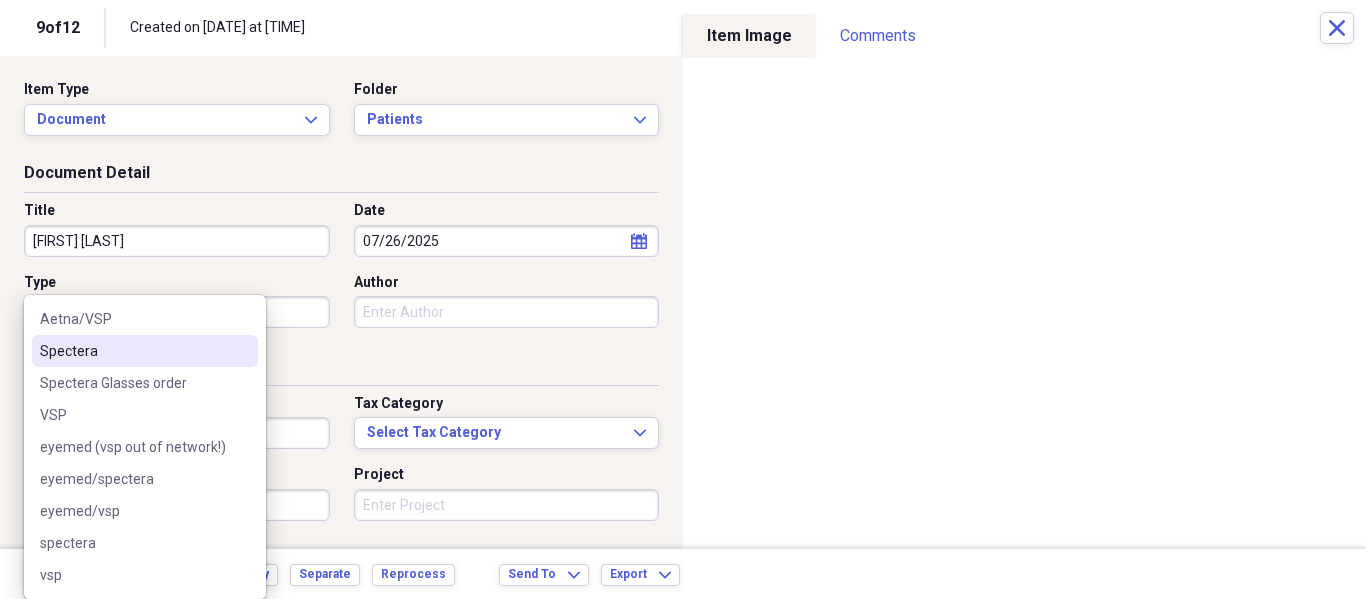 click on "Spectera" at bounding box center (133, 351) 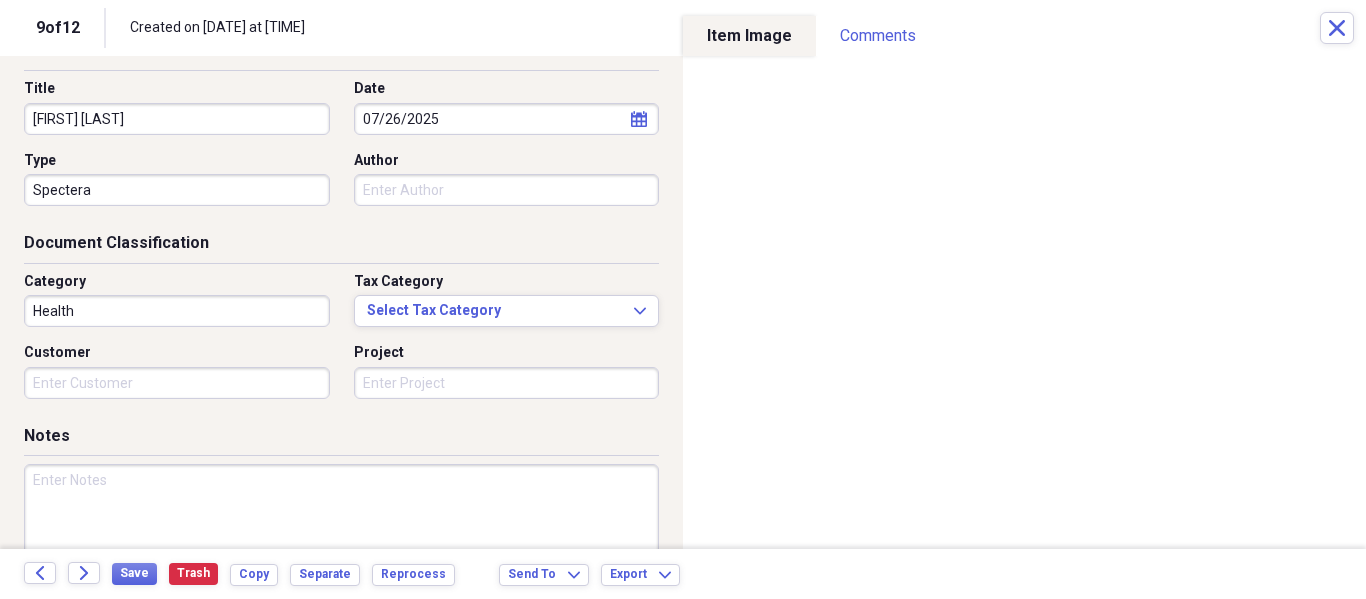 scroll, scrollTop: 243, scrollLeft: 0, axis: vertical 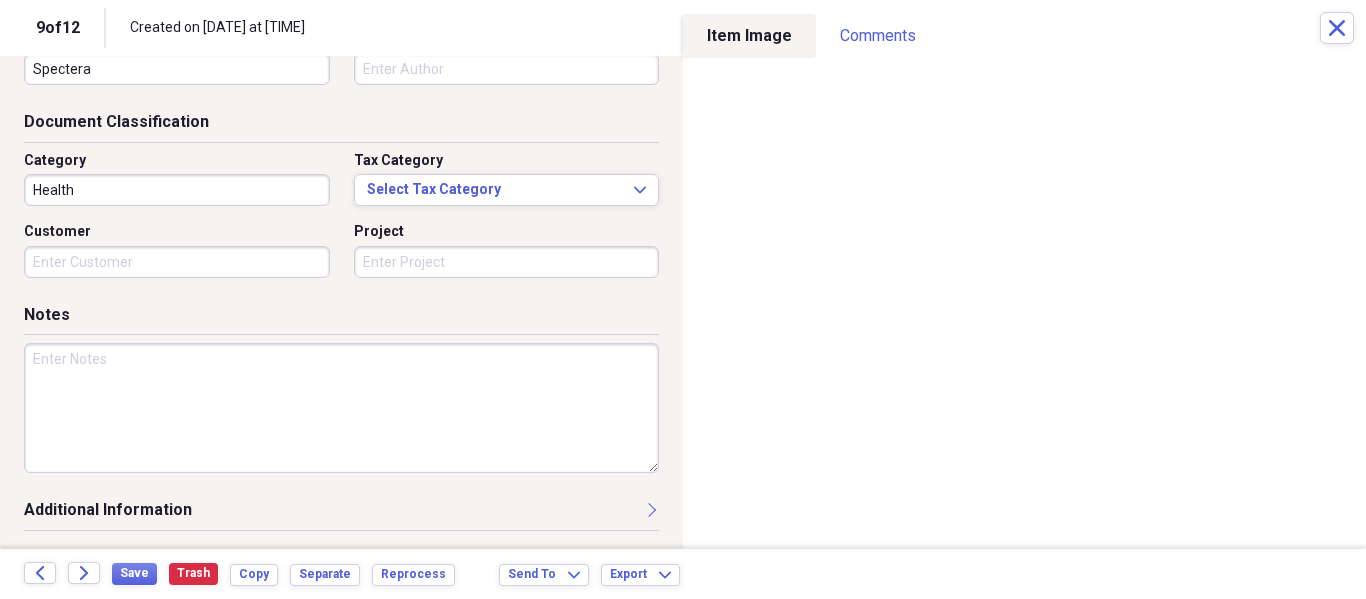 click at bounding box center (341, 408) 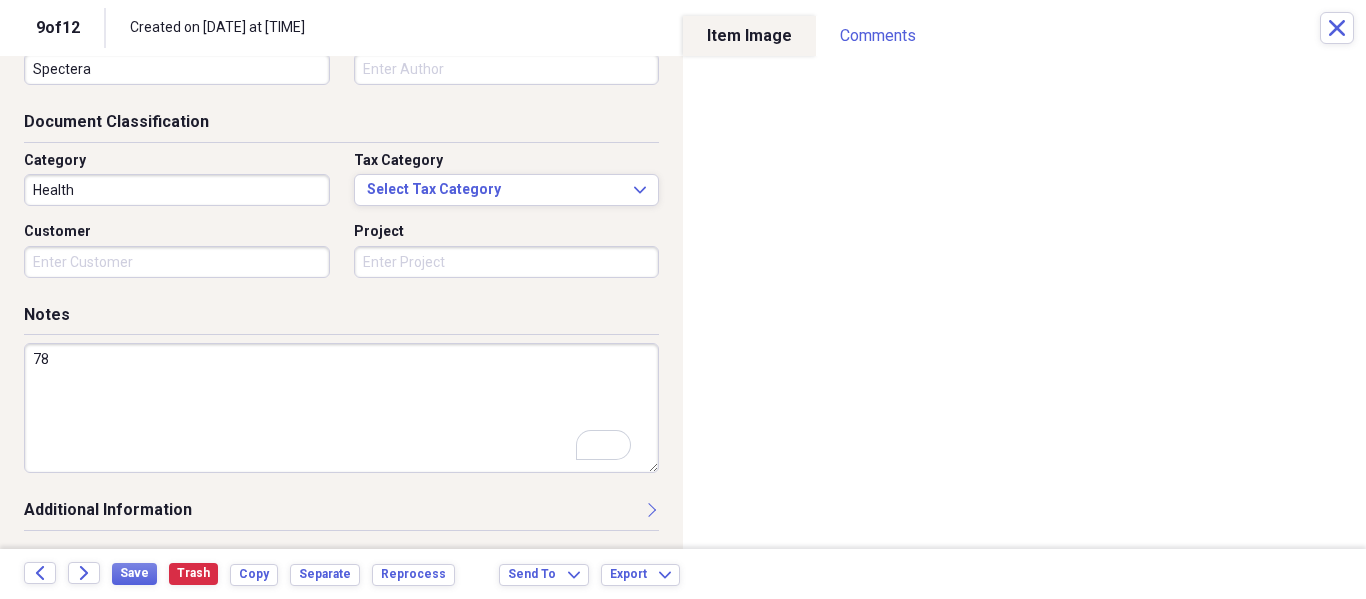 scroll, scrollTop: 243, scrollLeft: 0, axis: vertical 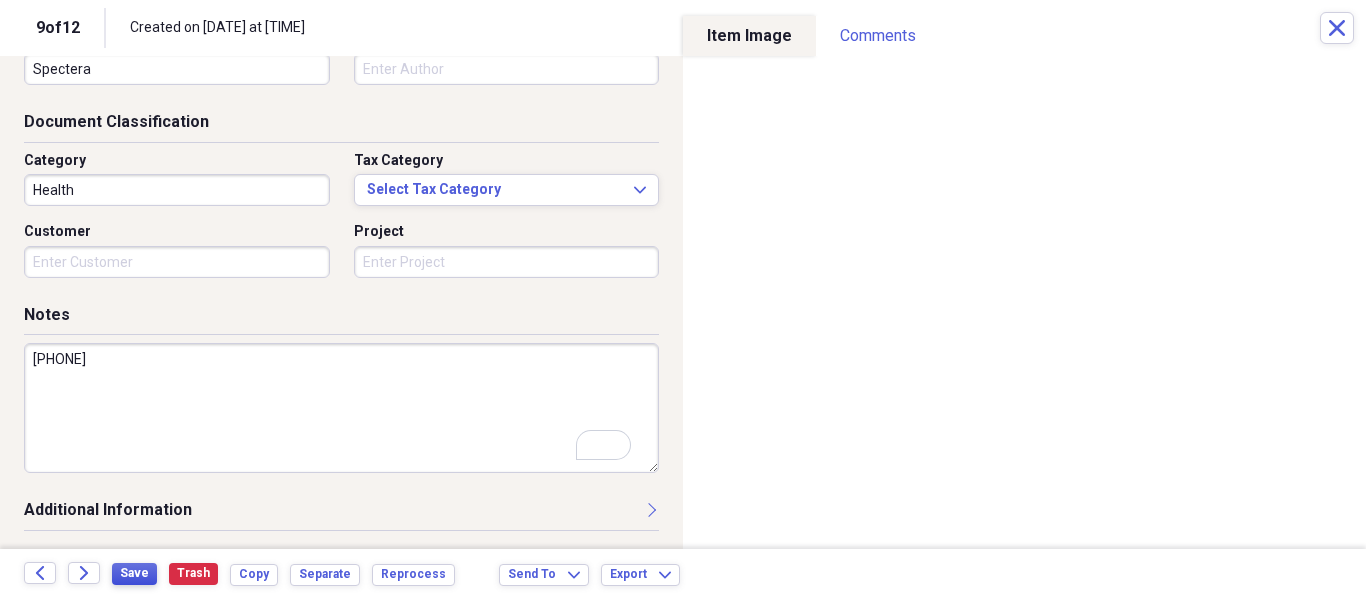 type on "[PHONE]" 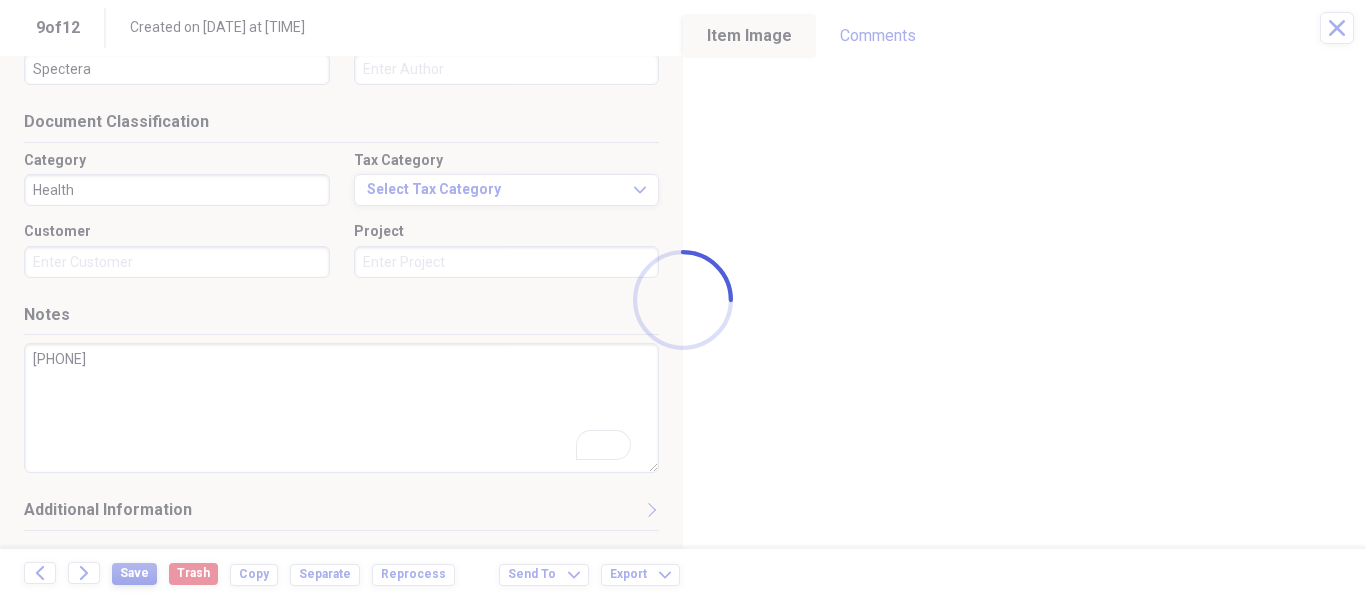 type on "[FIRST] [LAST]" 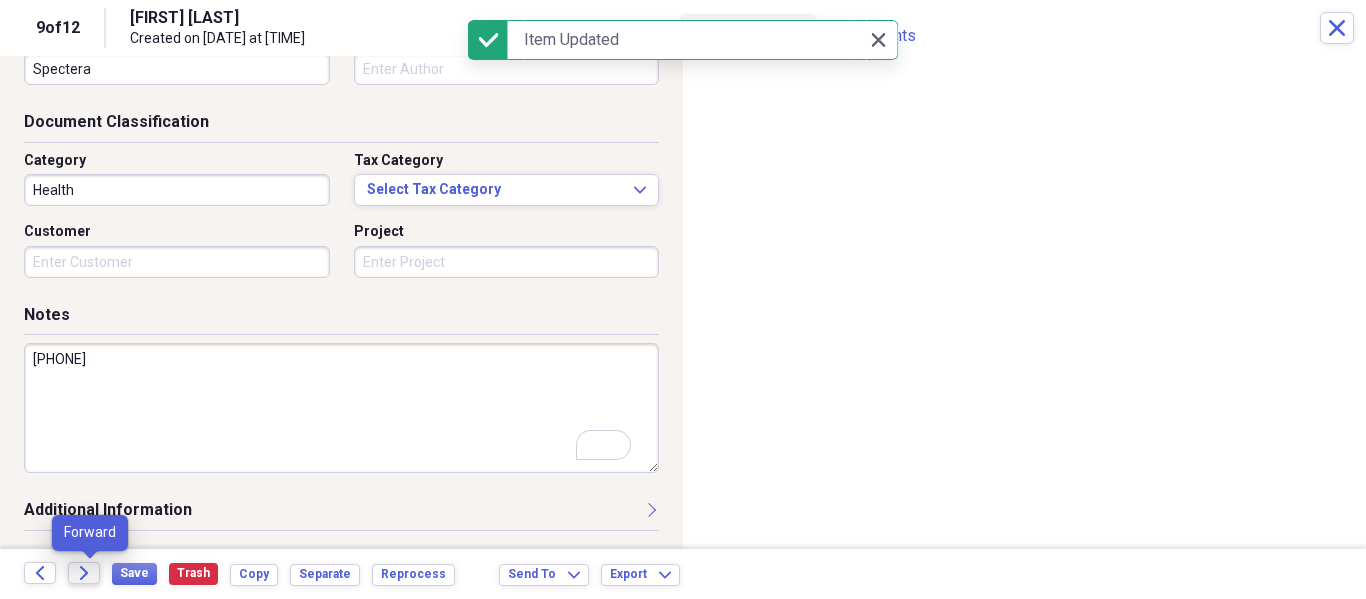 click on "Forward" 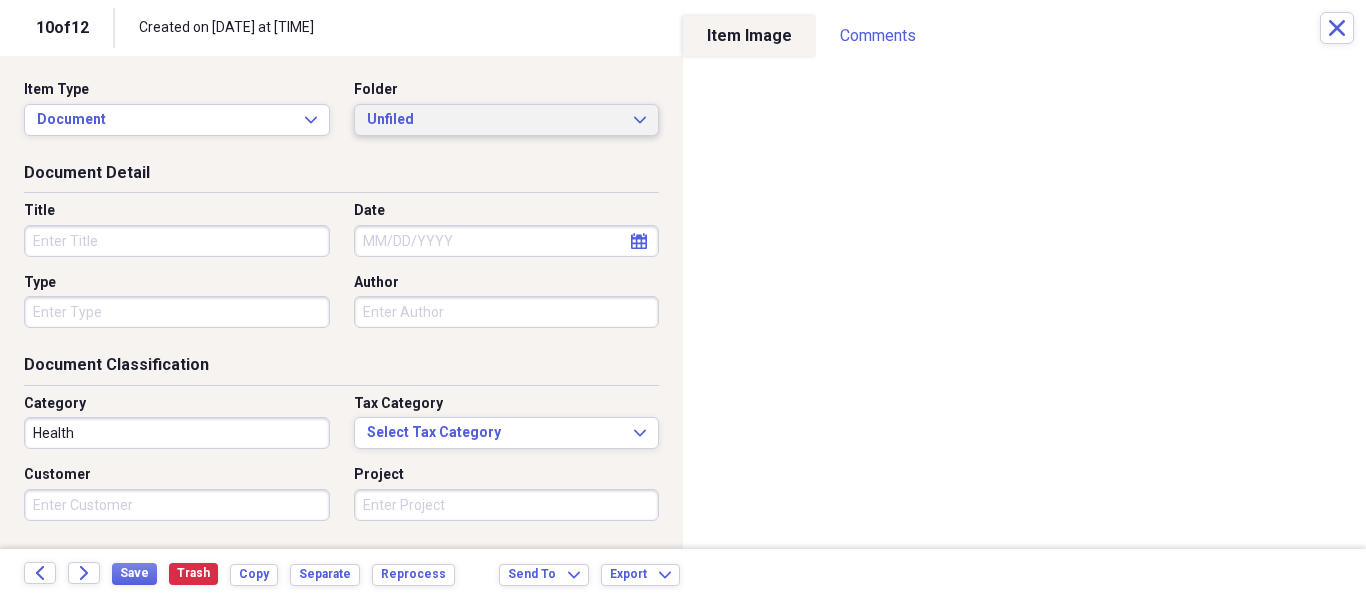 click on "Unfiled Expand" at bounding box center [507, 120] 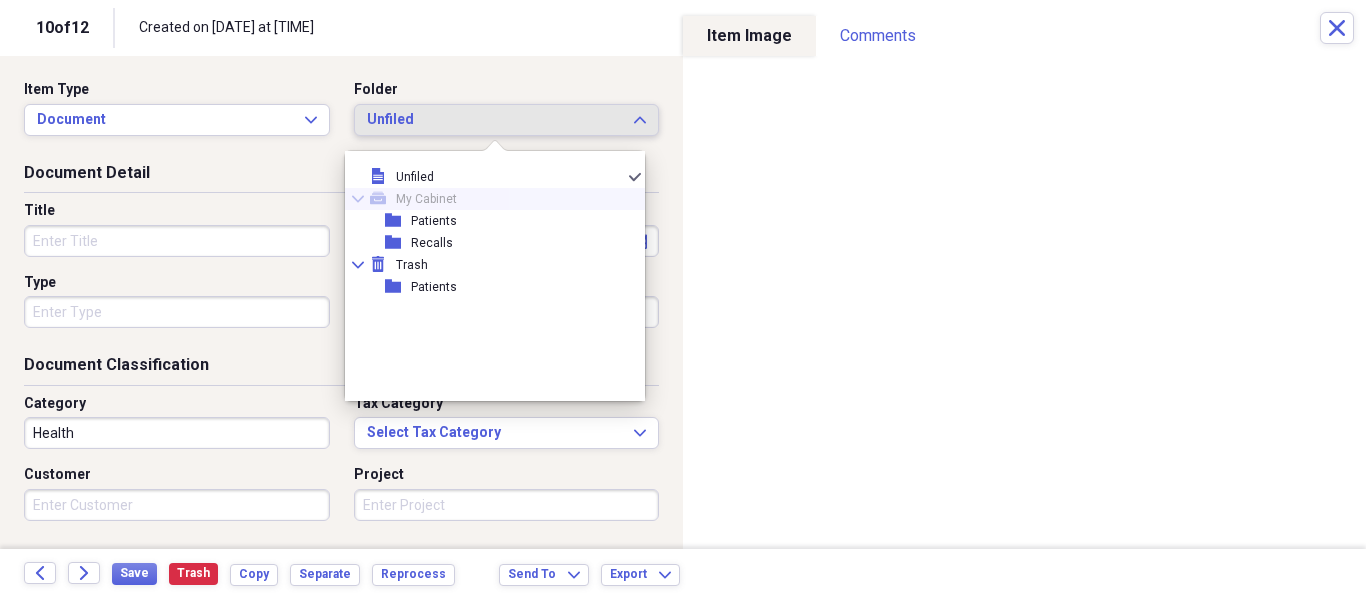 click on "My Cabinet" at bounding box center [426, 199] 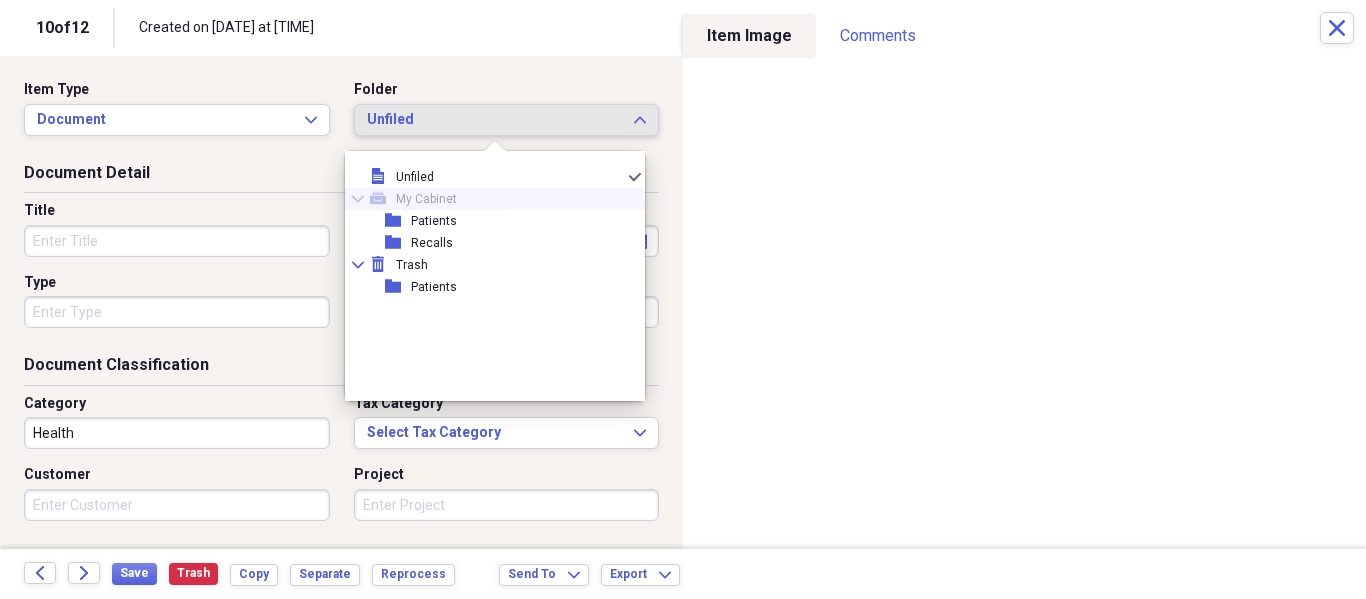 click on "Patients" at bounding box center [434, 221] 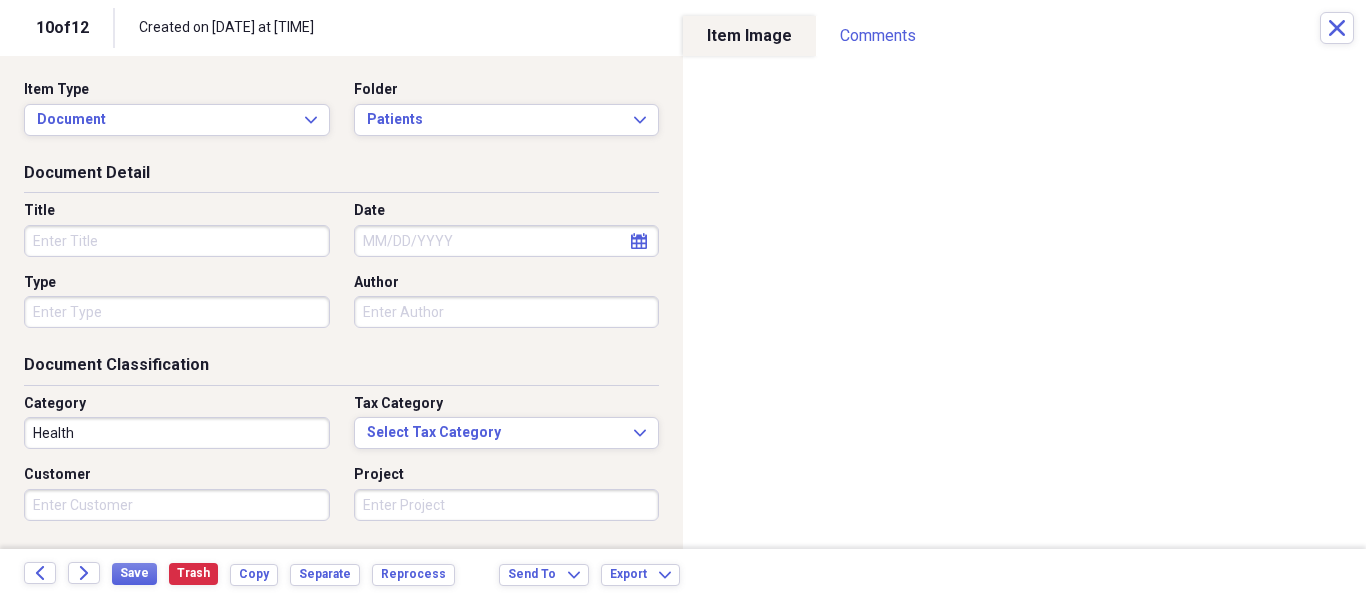 click on "Title" at bounding box center [177, 241] 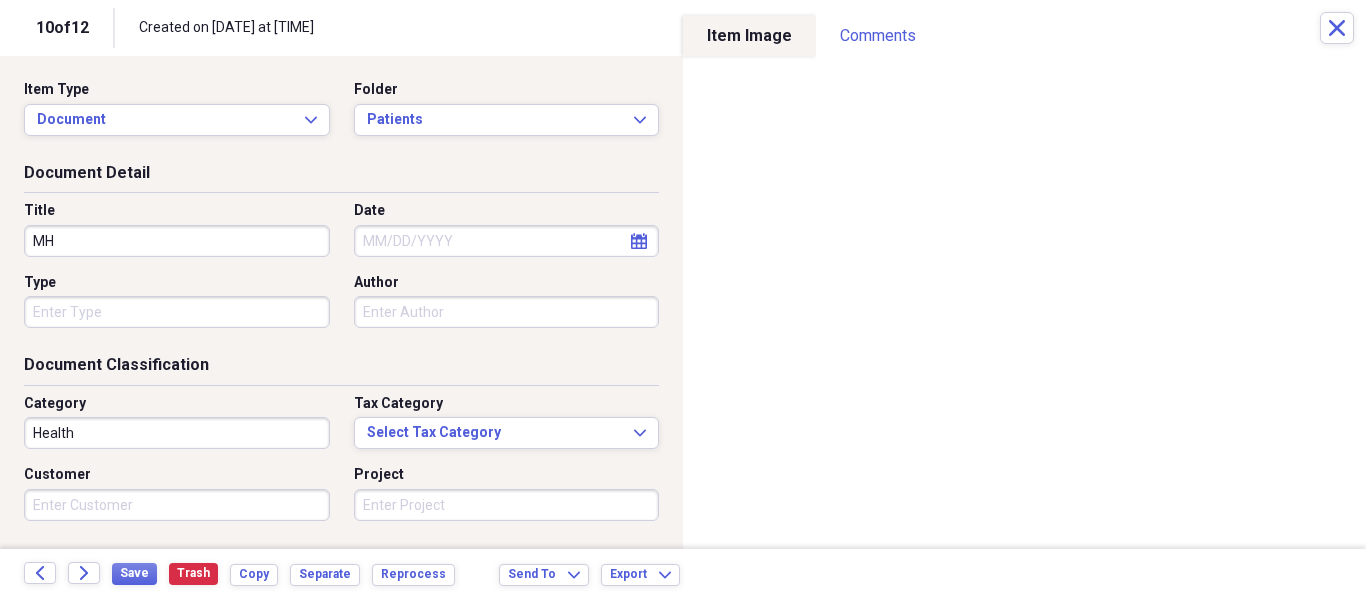 type on "M" 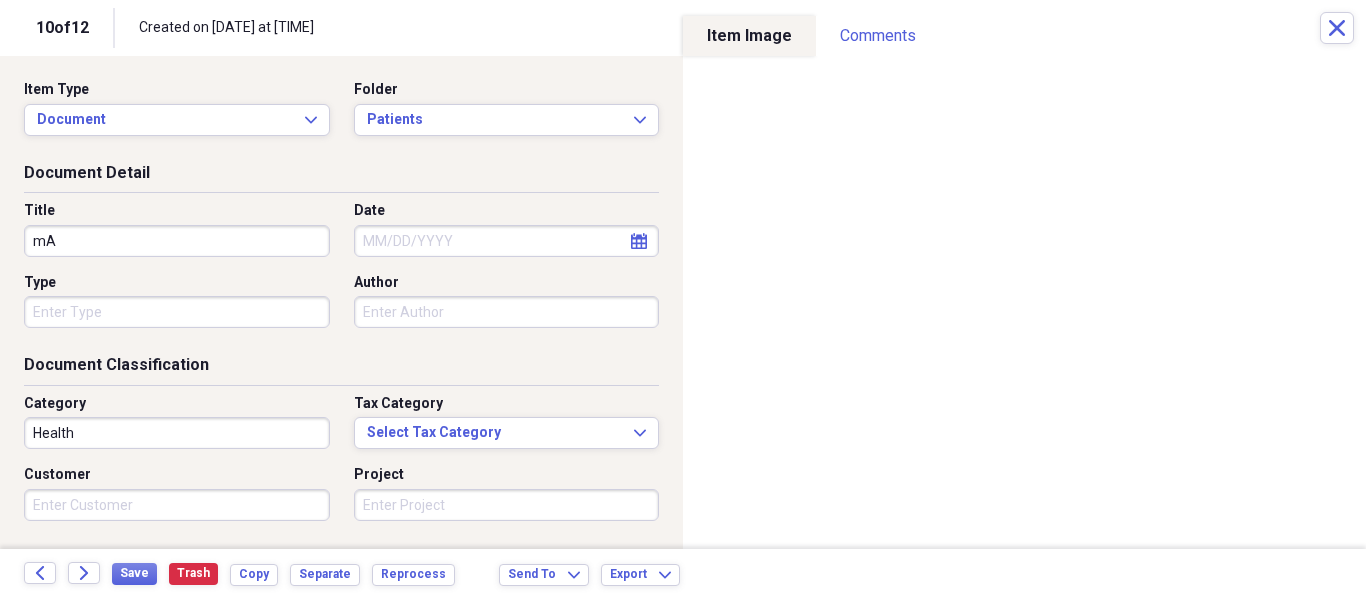 type on "m" 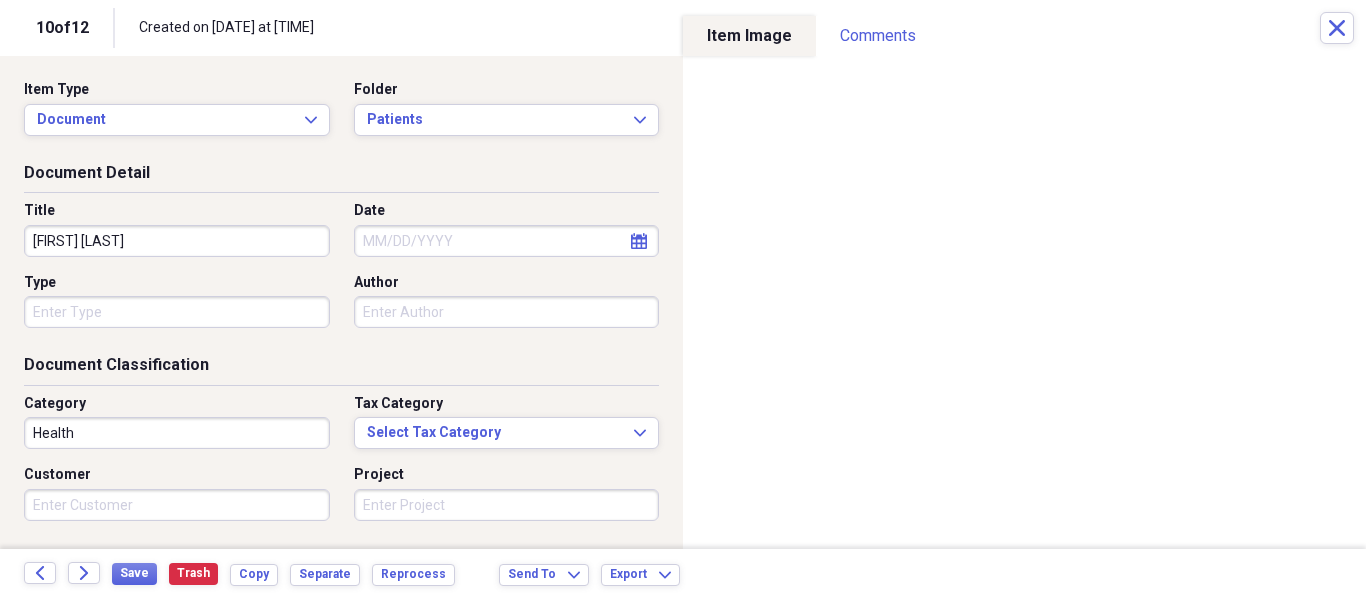 type on "[FIRST] [LAST]" 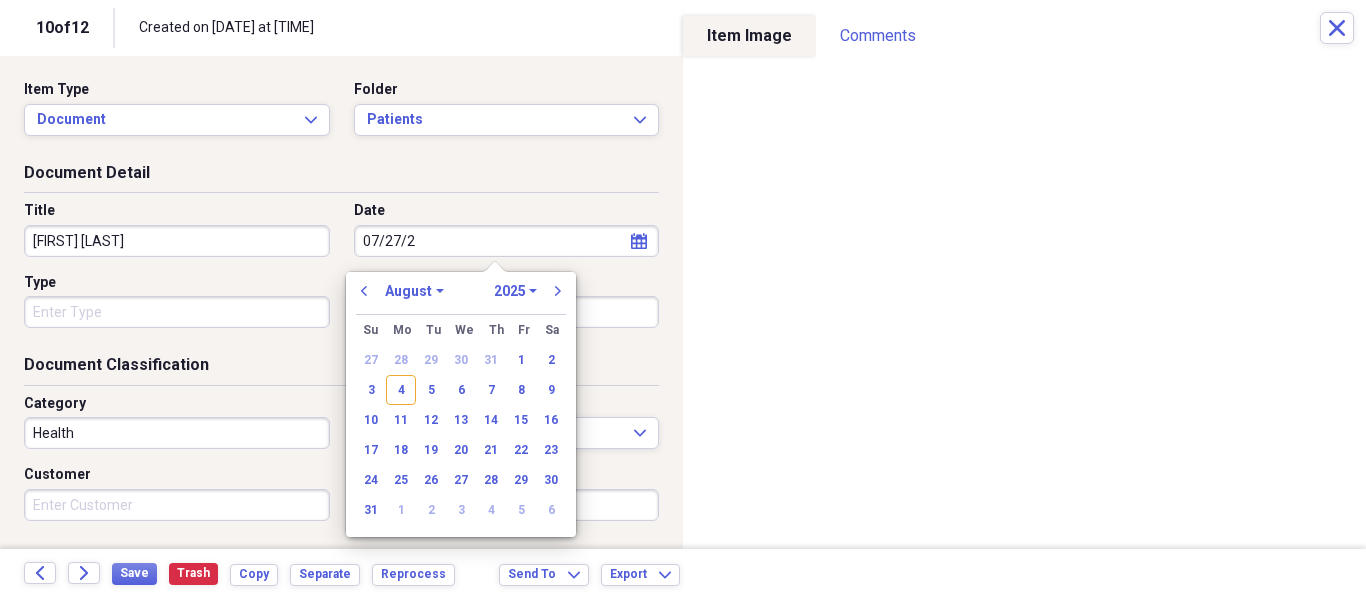 type on "[DATE]" 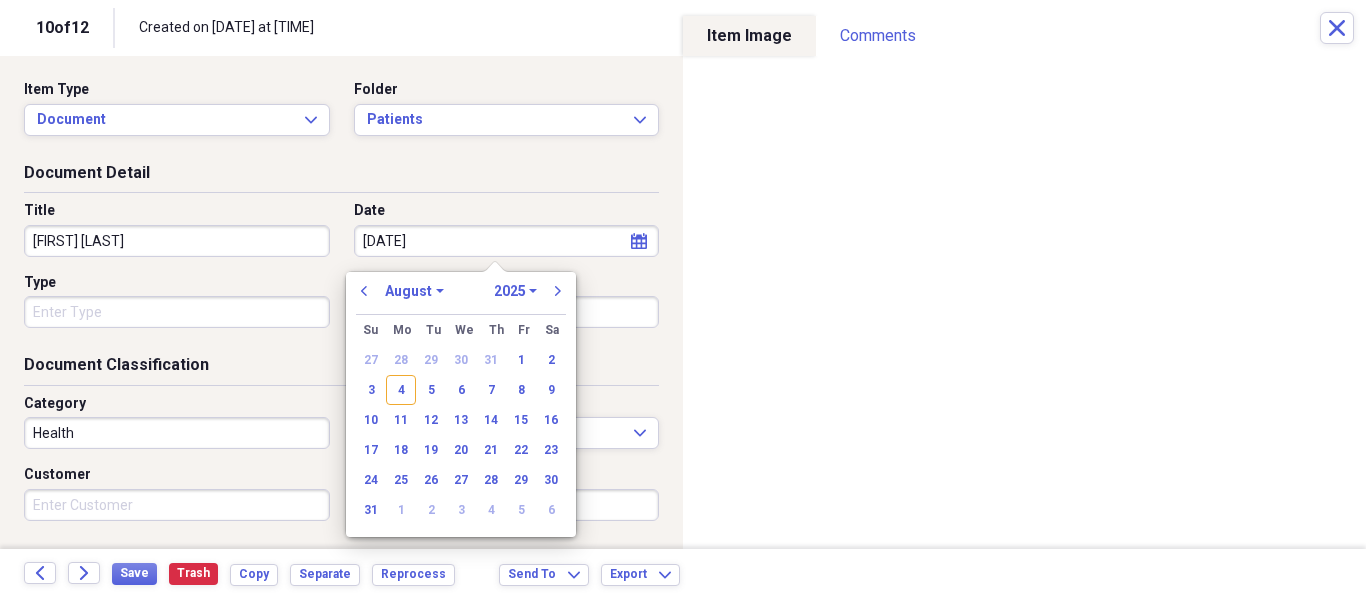 select on "6" 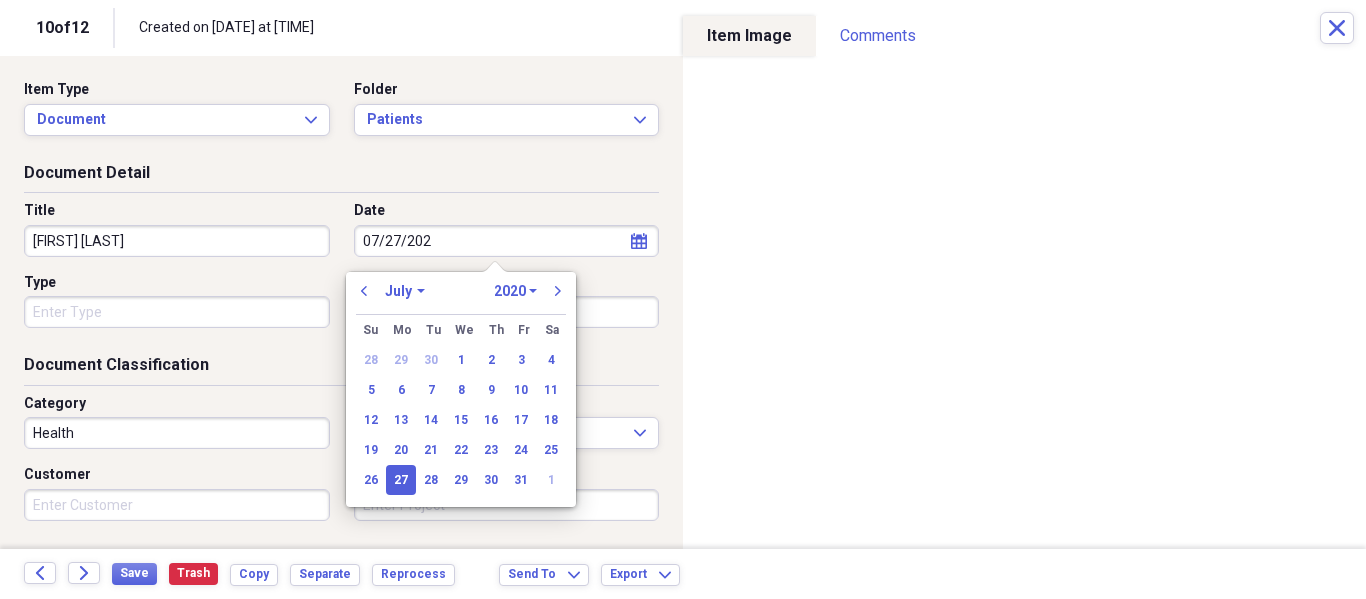 type on "07/27/2025" 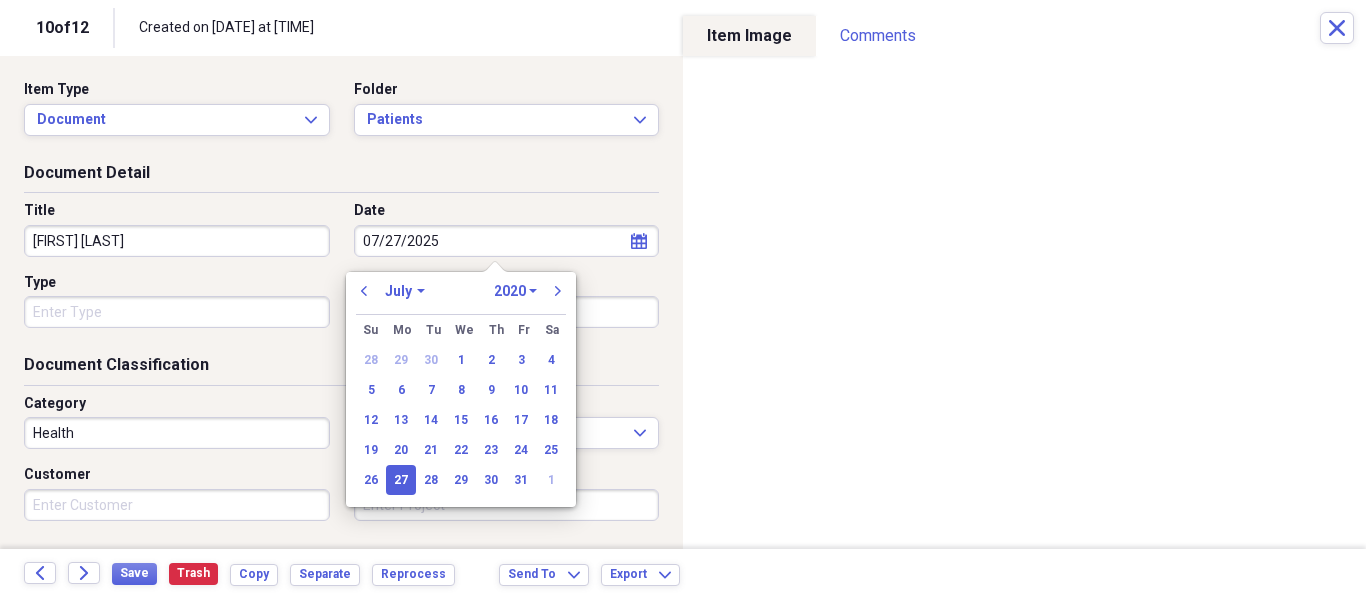 select on "2025" 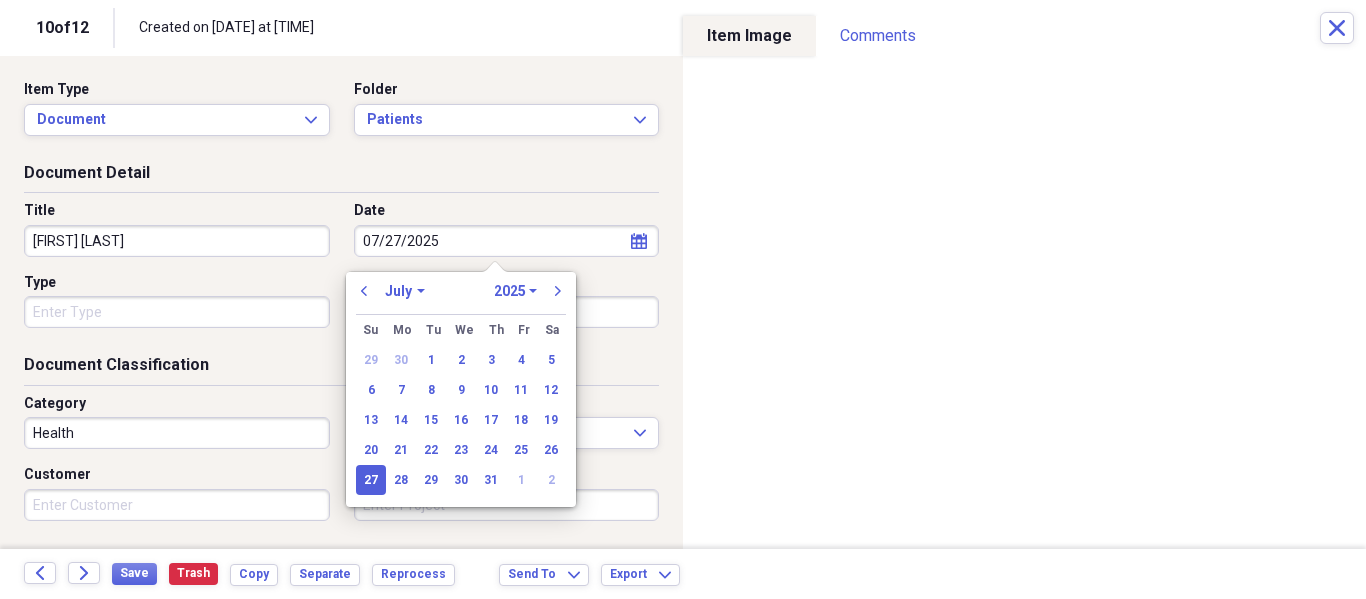 type on "07/27/2025" 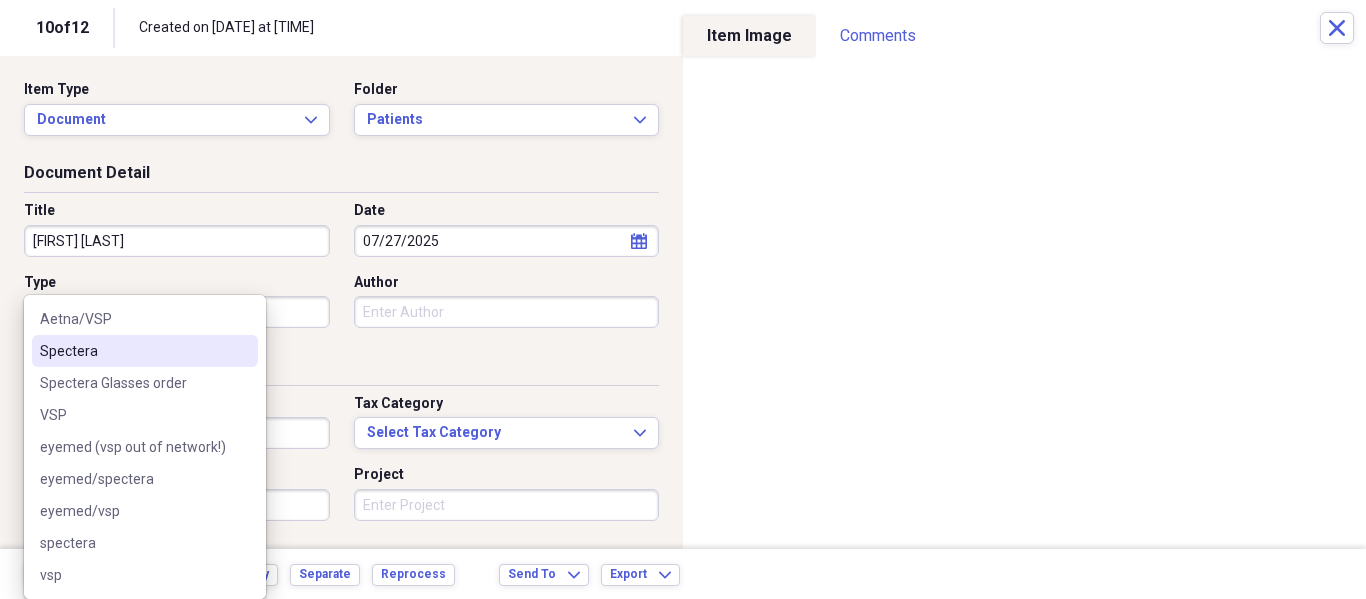 click on "Spectera" at bounding box center [145, 351] 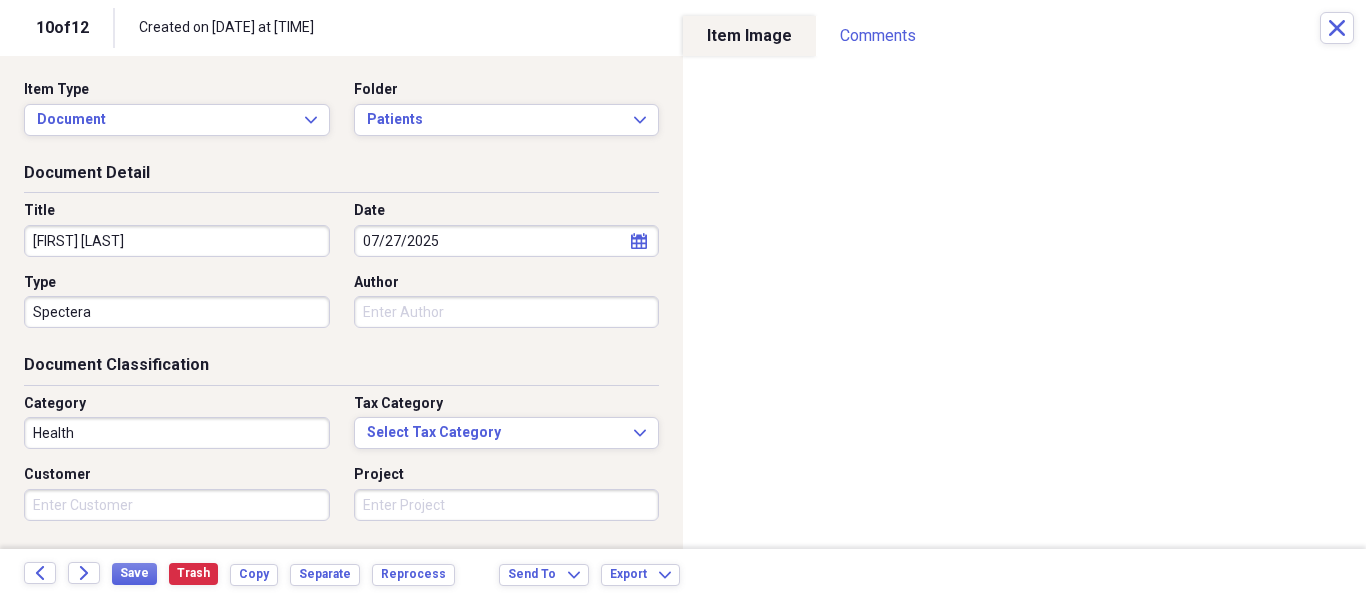 scroll, scrollTop: 243, scrollLeft: 0, axis: vertical 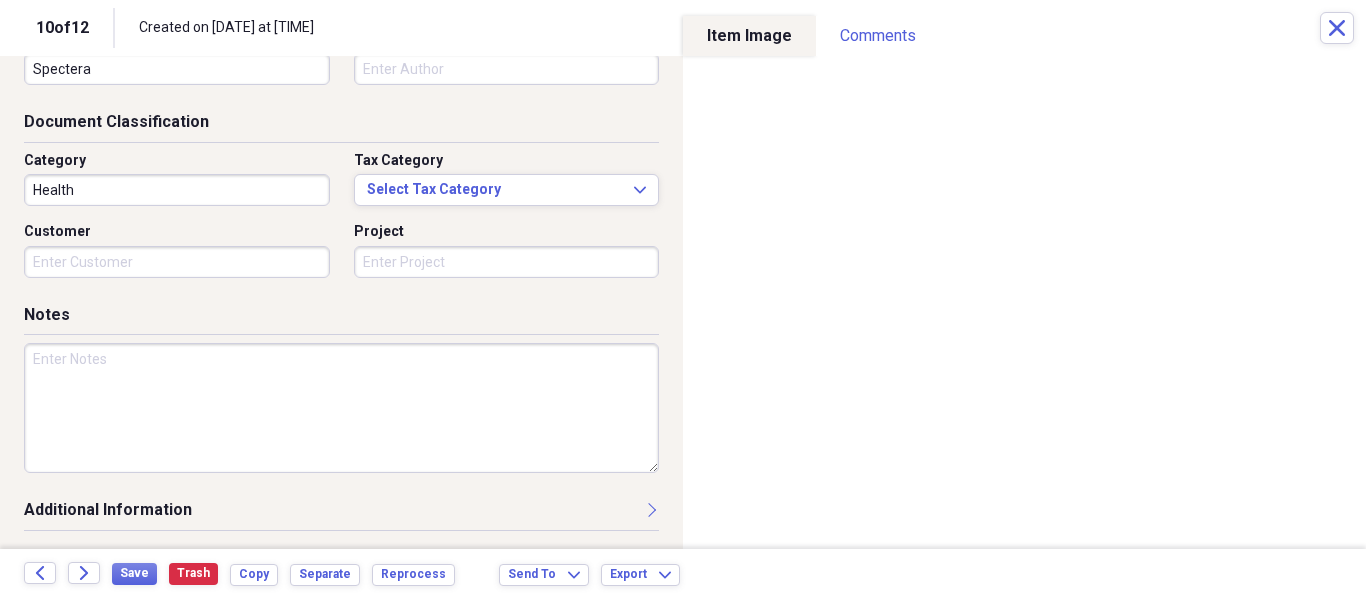 click at bounding box center [341, 408] 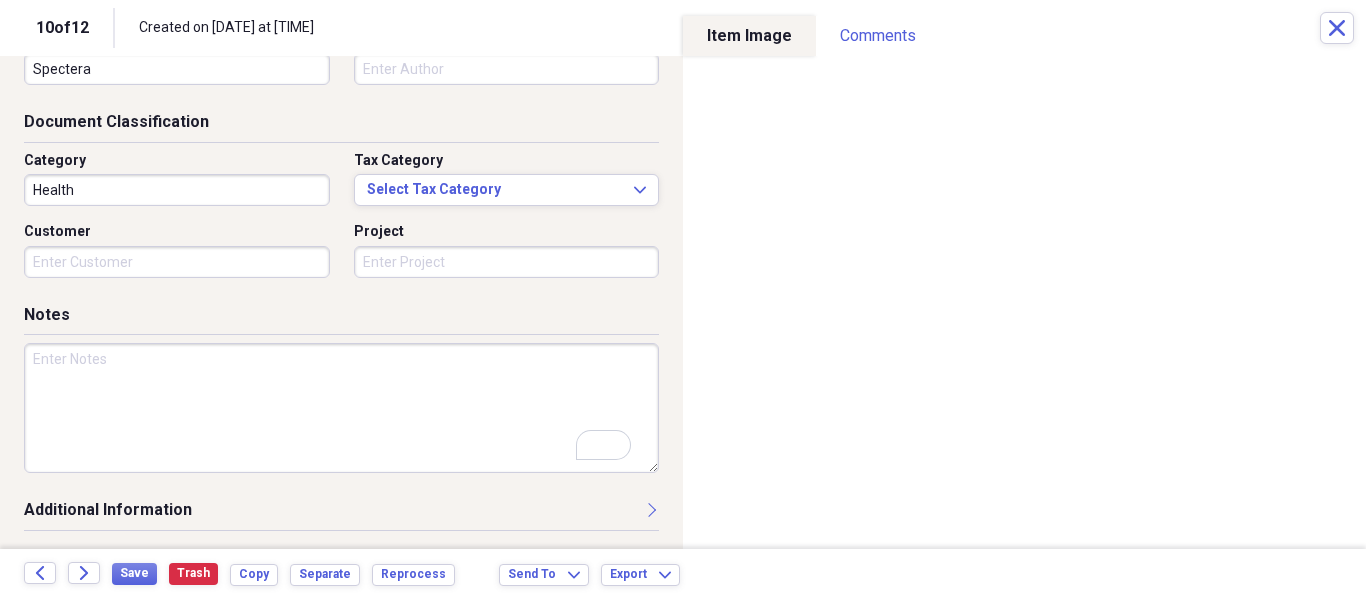 scroll, scrollTop: 243, scrollLeft: 0, axis: vertical 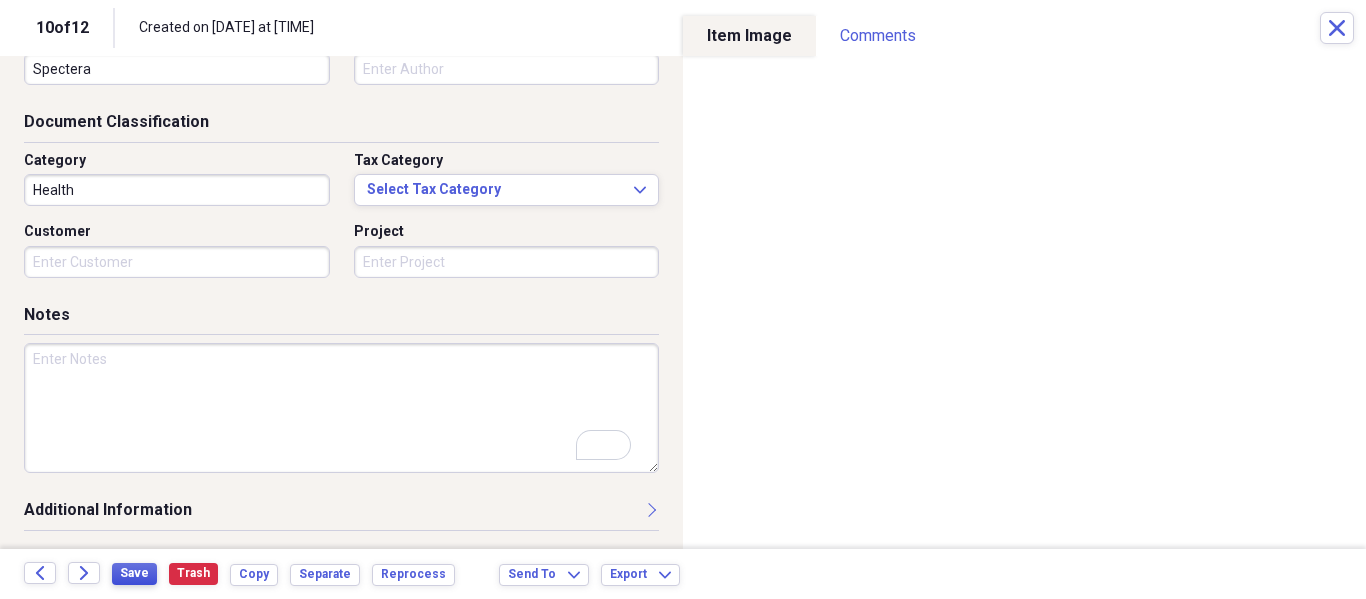 click on "Save" at bounding box center (134, 573) 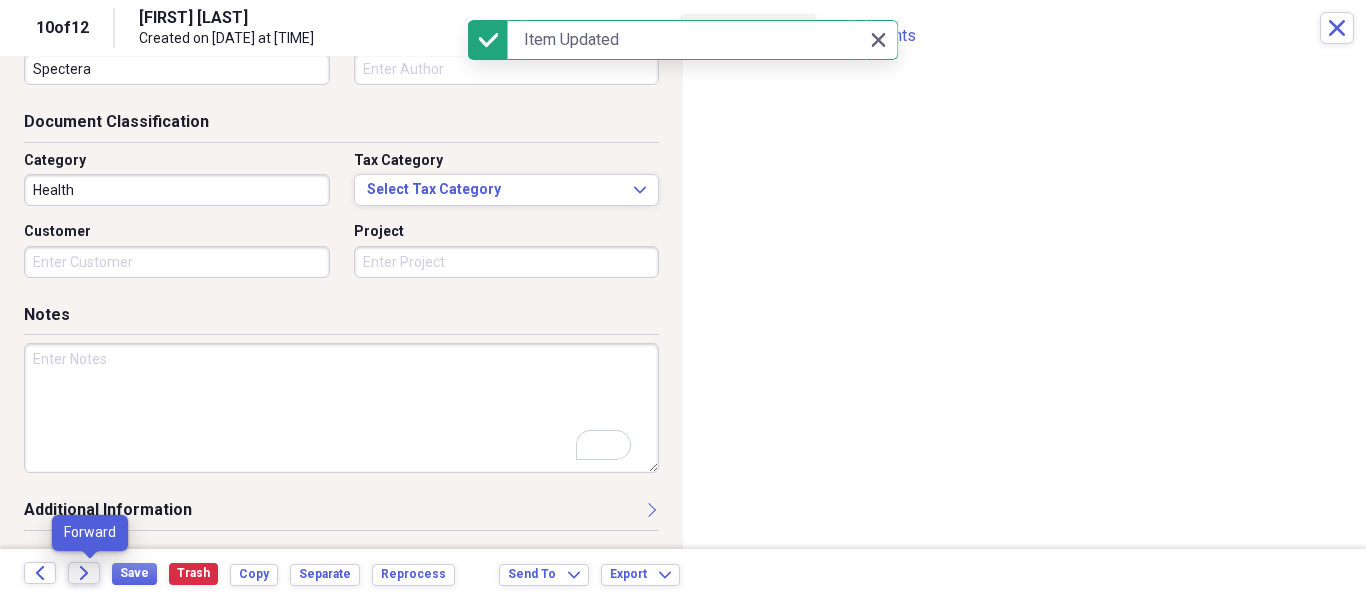 click on "Forward" 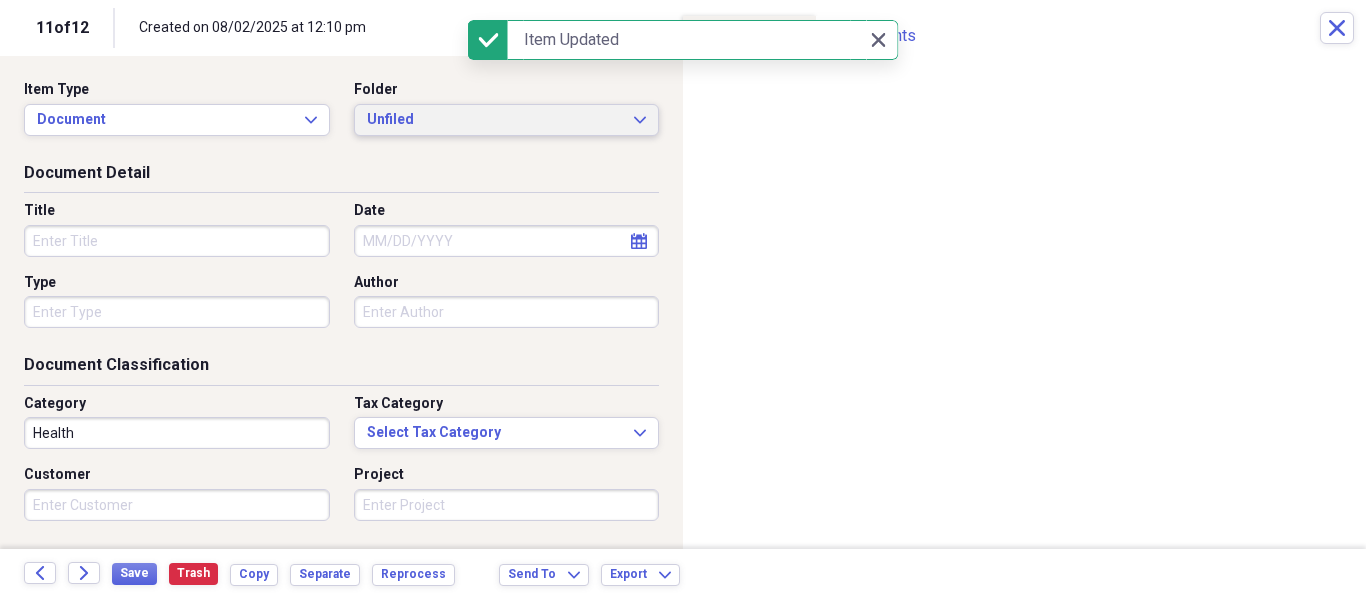 click on "Unfiled Expand" at bounding box center (507, 120) 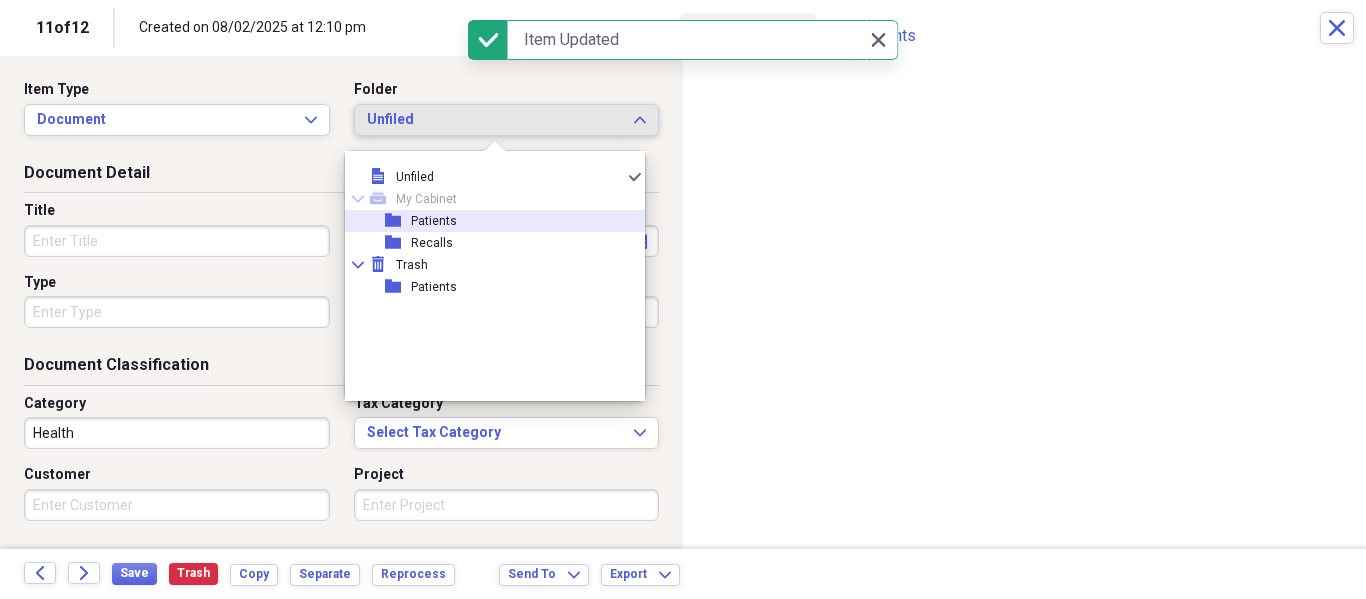 click on "folder Patients" at bounding box center [487, 221] 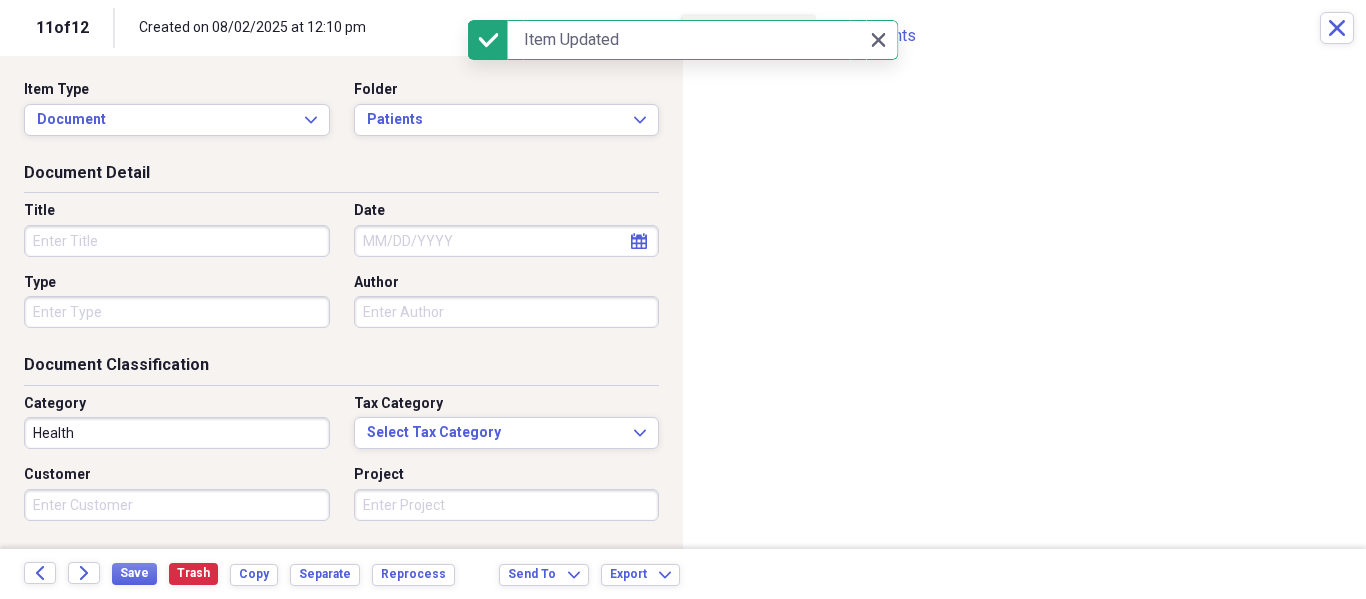 click on "Title" at bounding box center [177, 241] 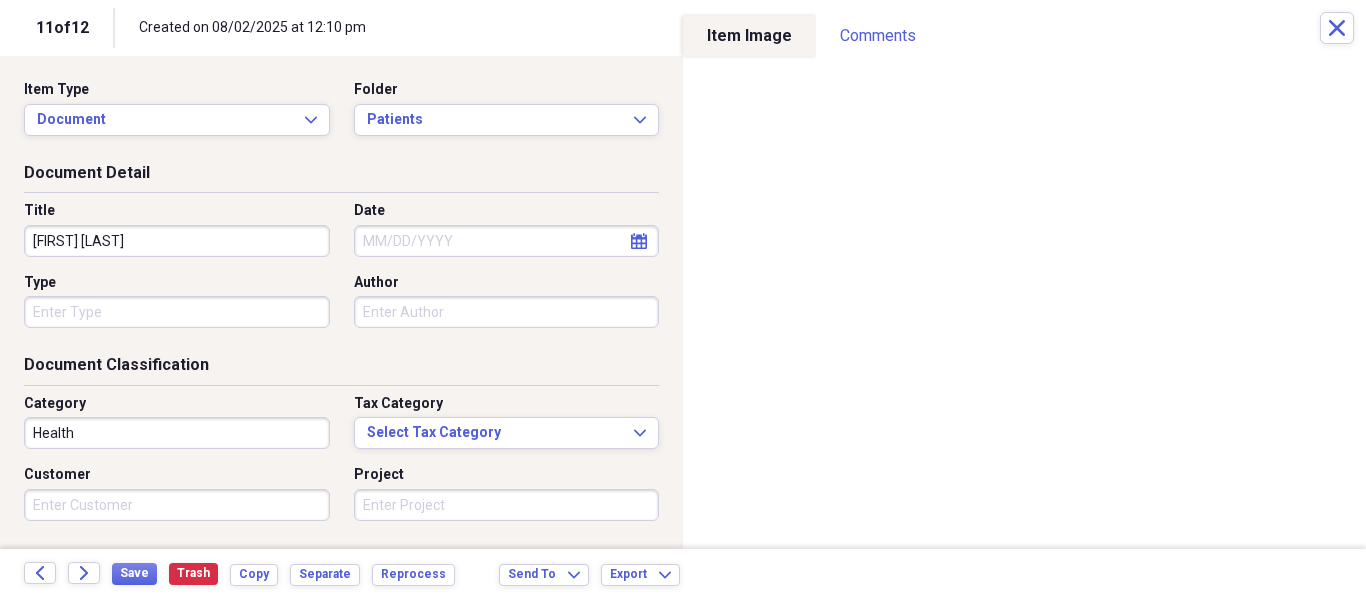 type on "[FIRST] [LAST]" 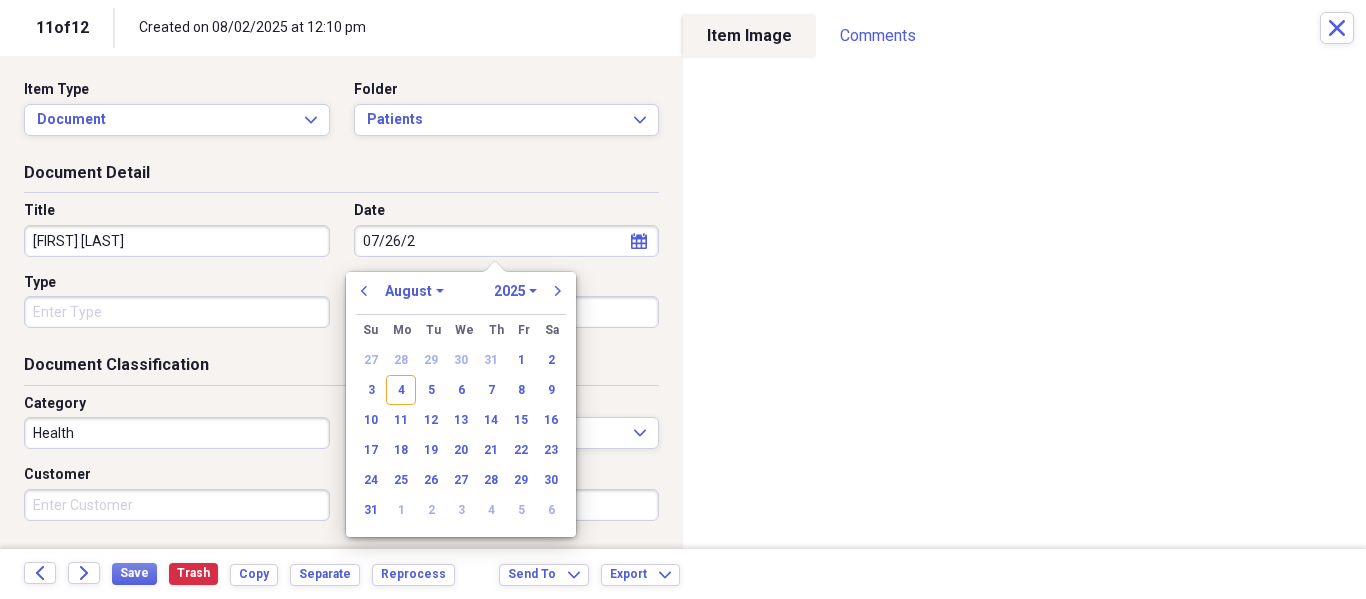type on "[DATE]" 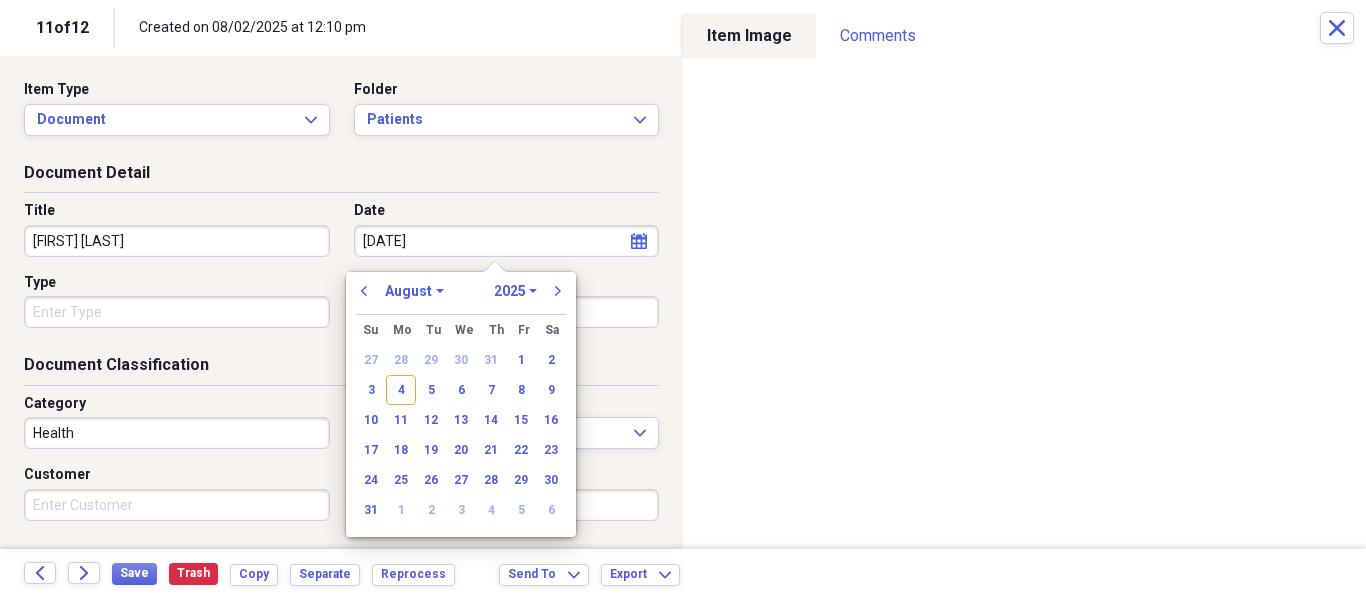 select on "6" 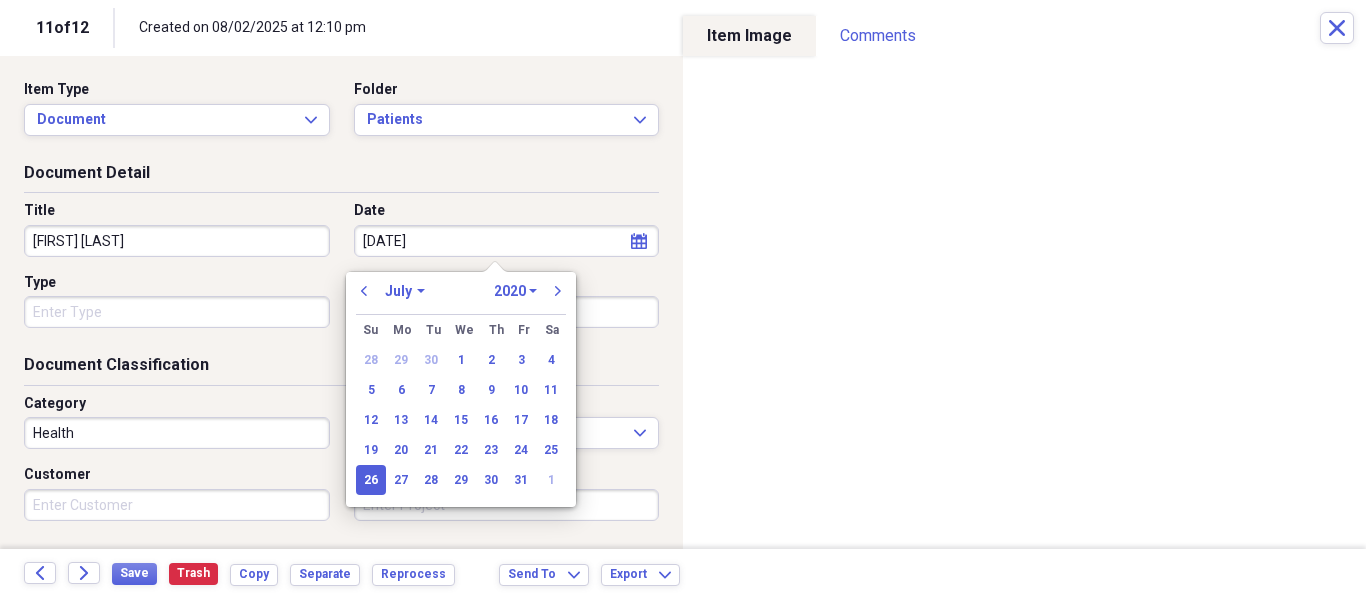 type on "07/26/2025" 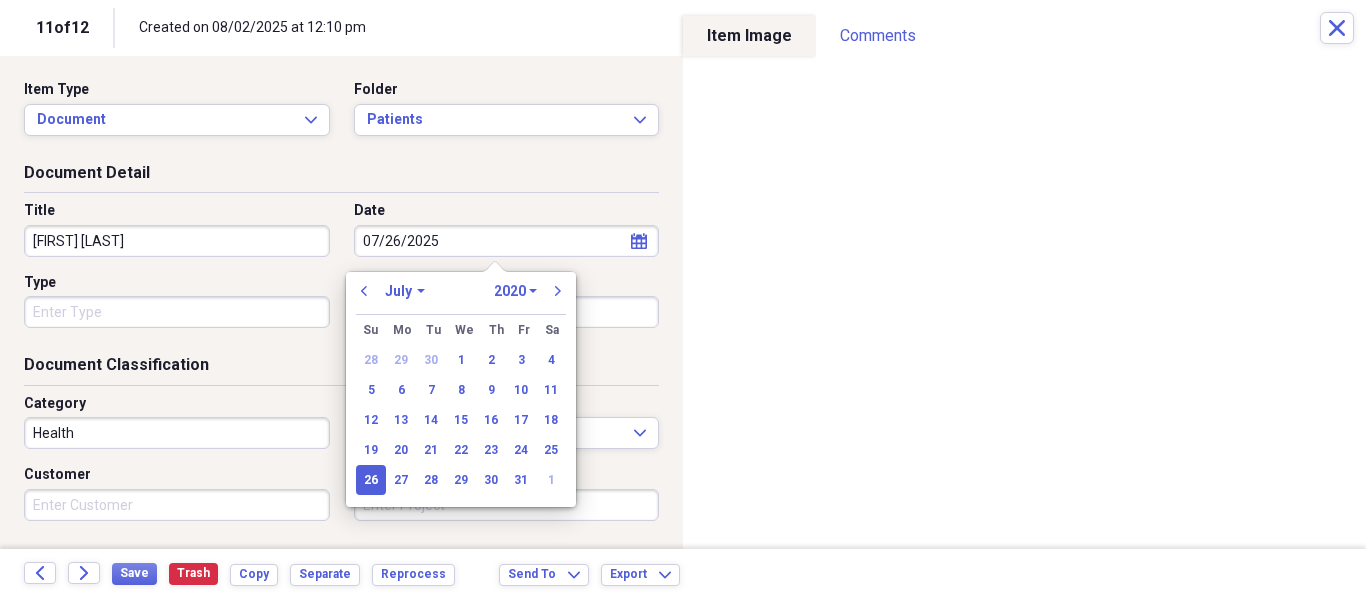 select on "2025" 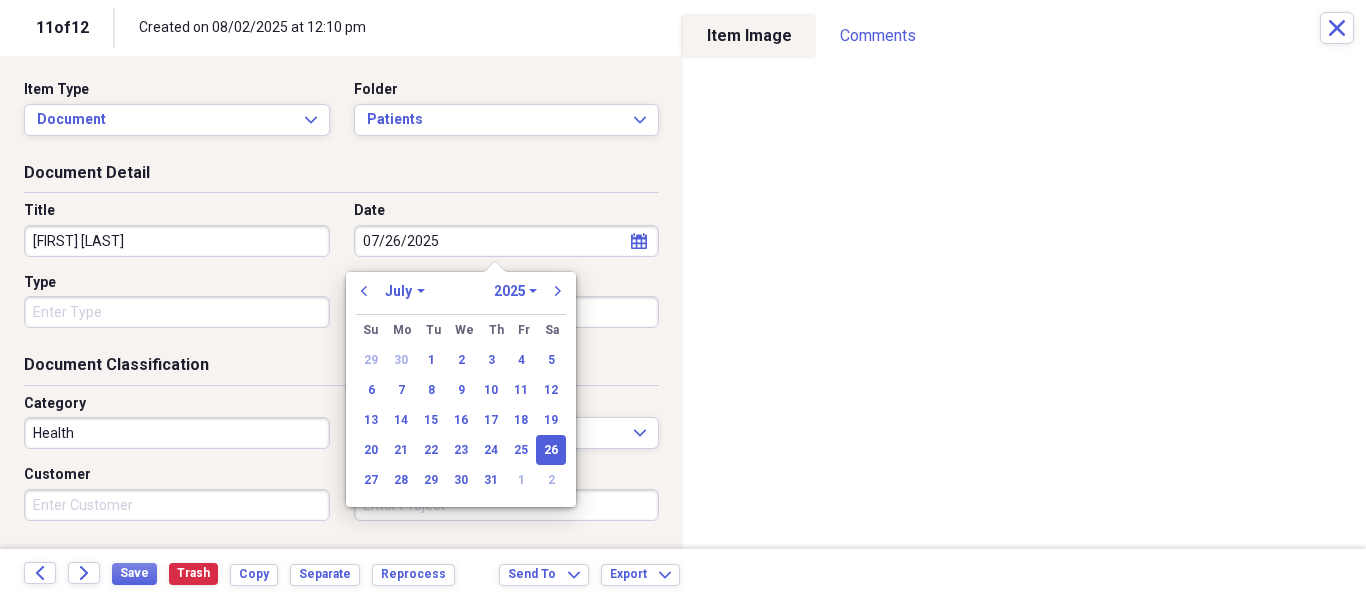 type on "07/26/2025" 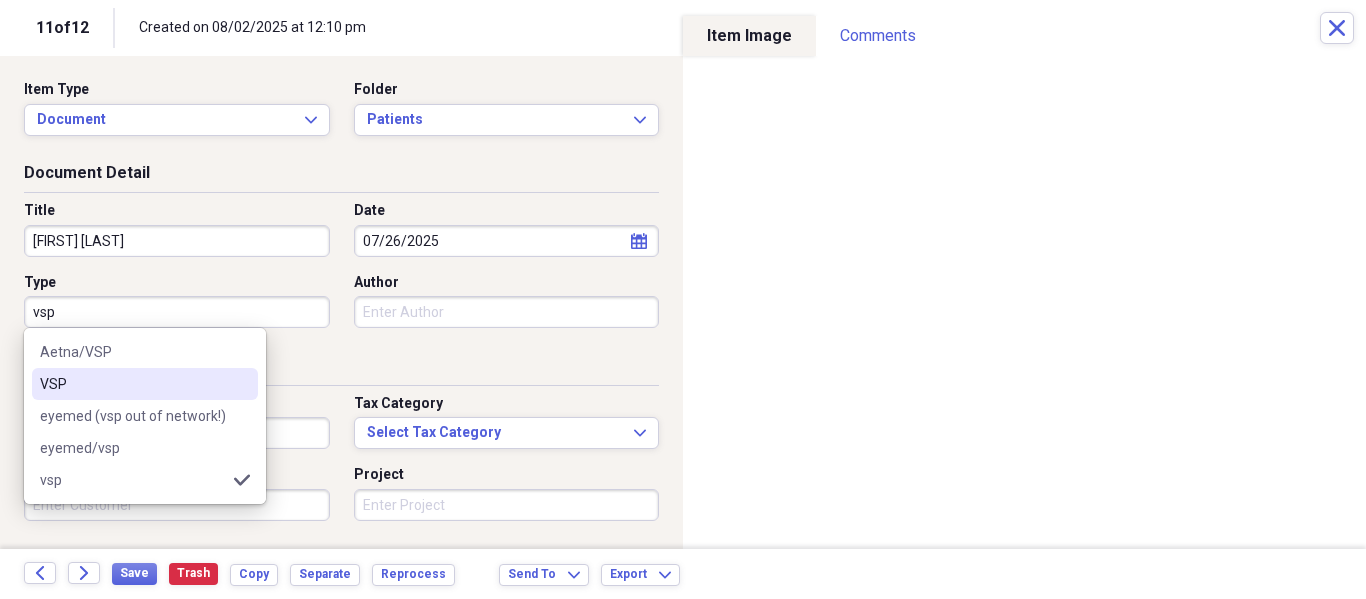 click on "VSP" at bounding box center (133, 384) 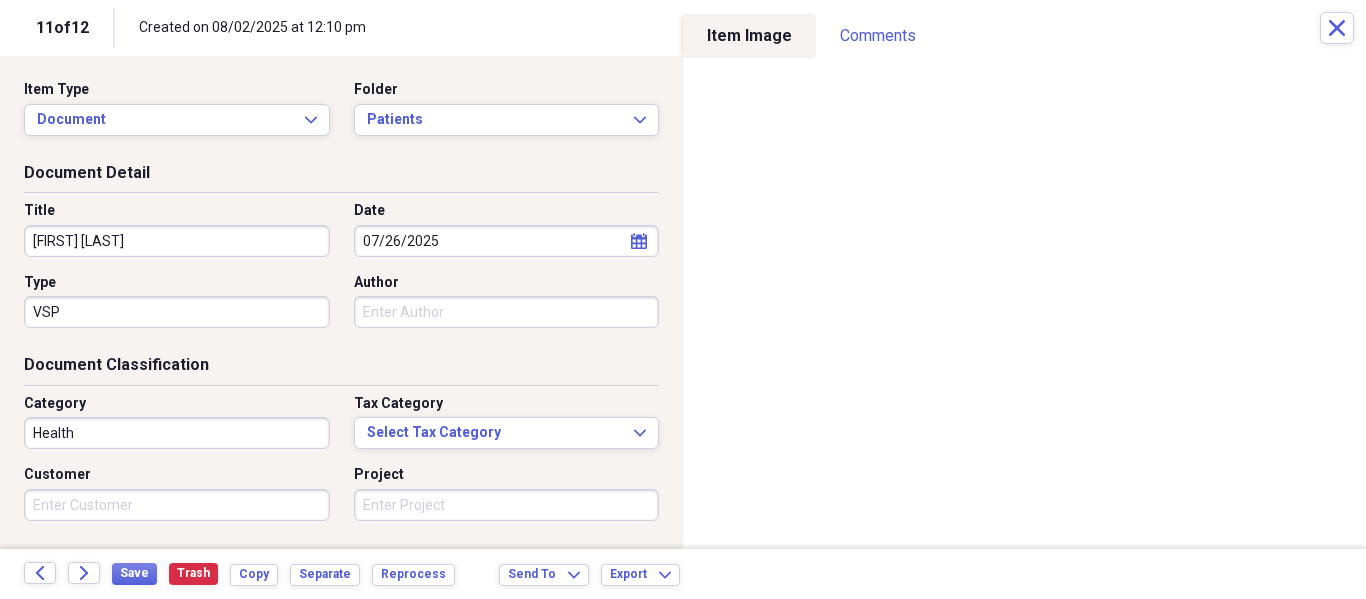 scroll, scrollTop: 243, scrollLeft: 0, axis: vertical 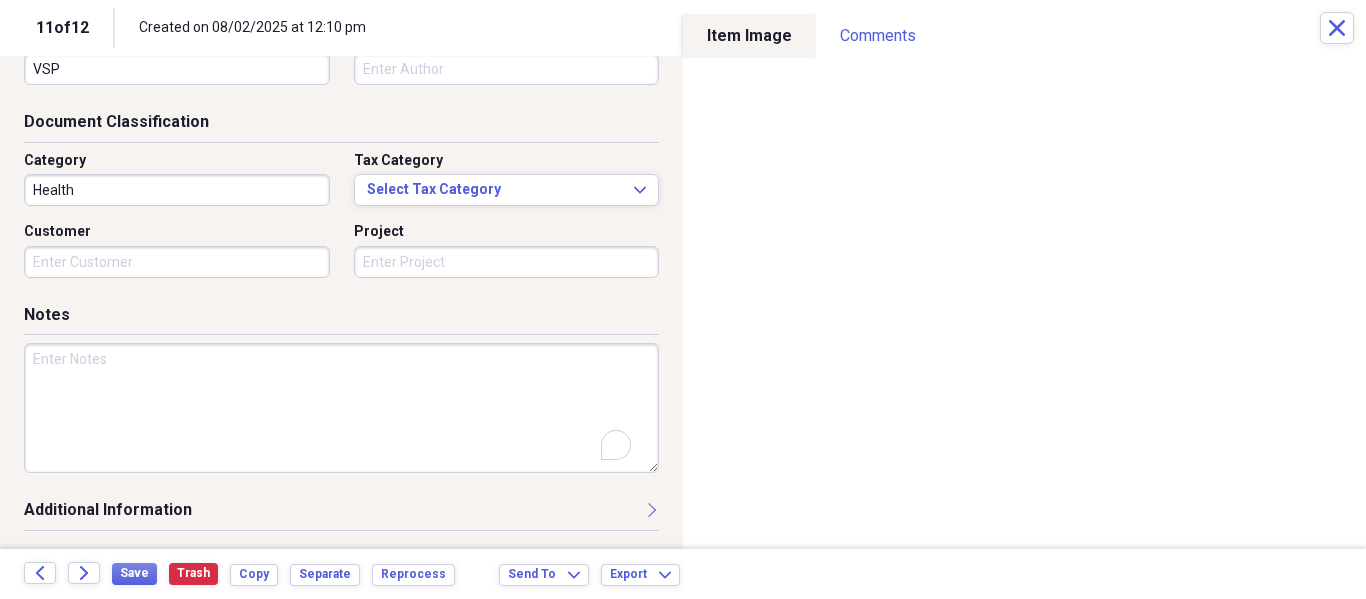 click at bounding box center (341, 408) 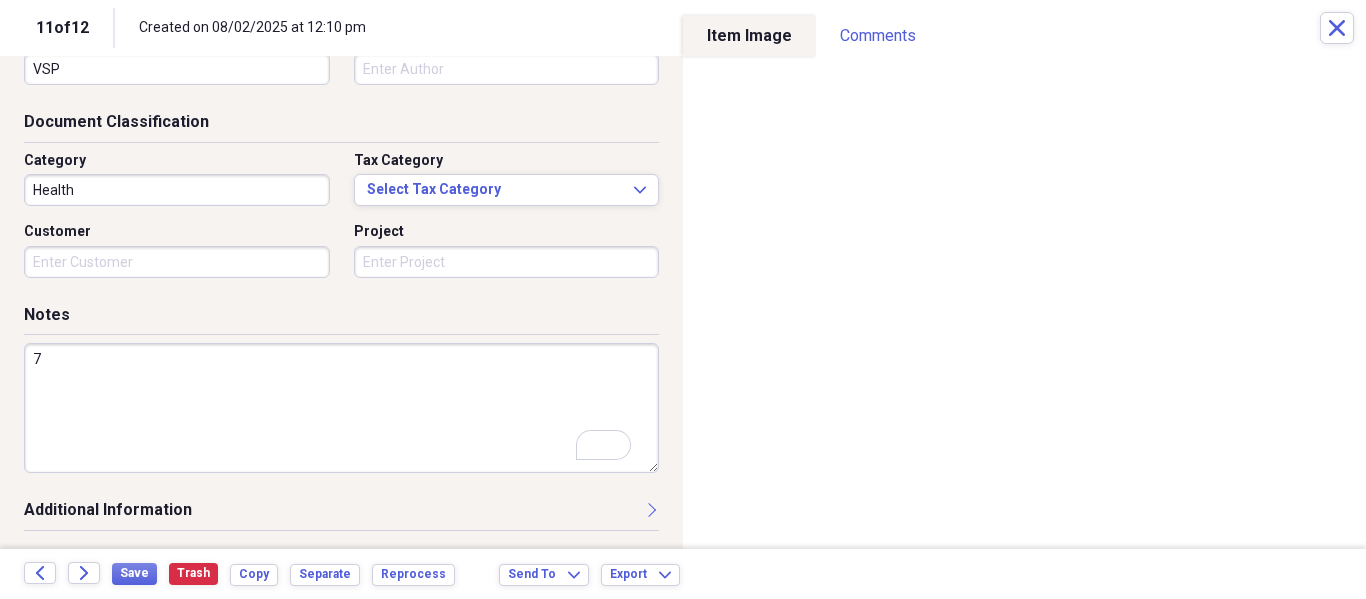 scroll, scrollTop: 243, scrollLeft: 0, axis: vertical 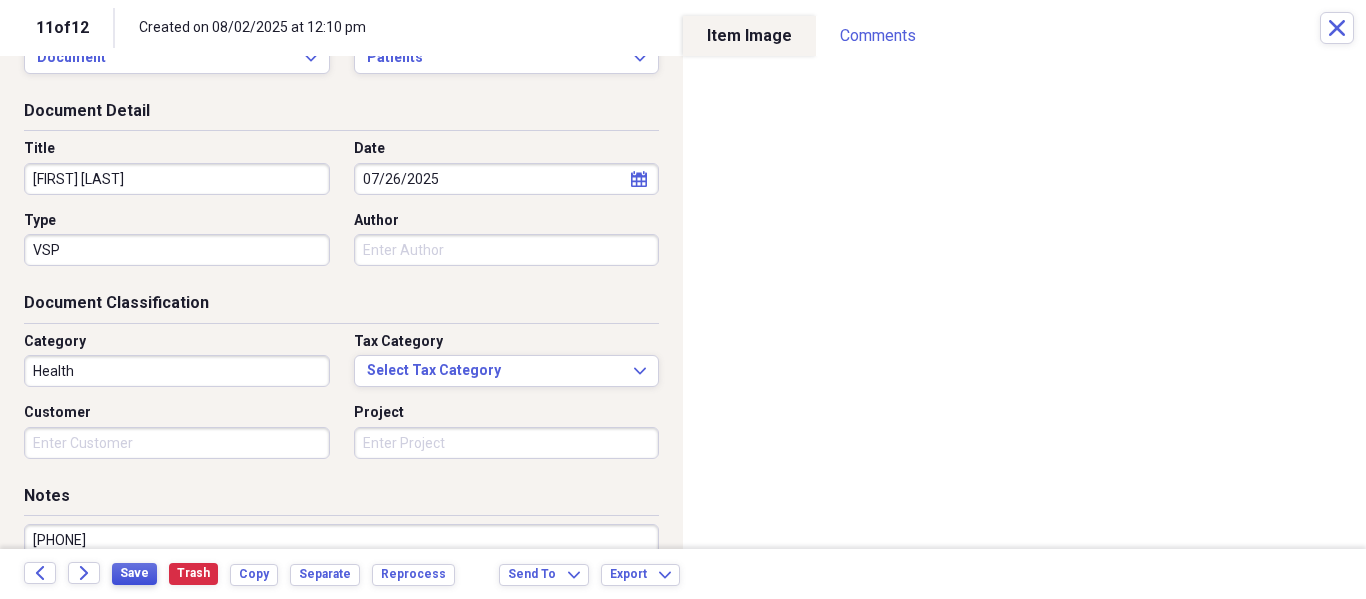 type on "[PHONE]" 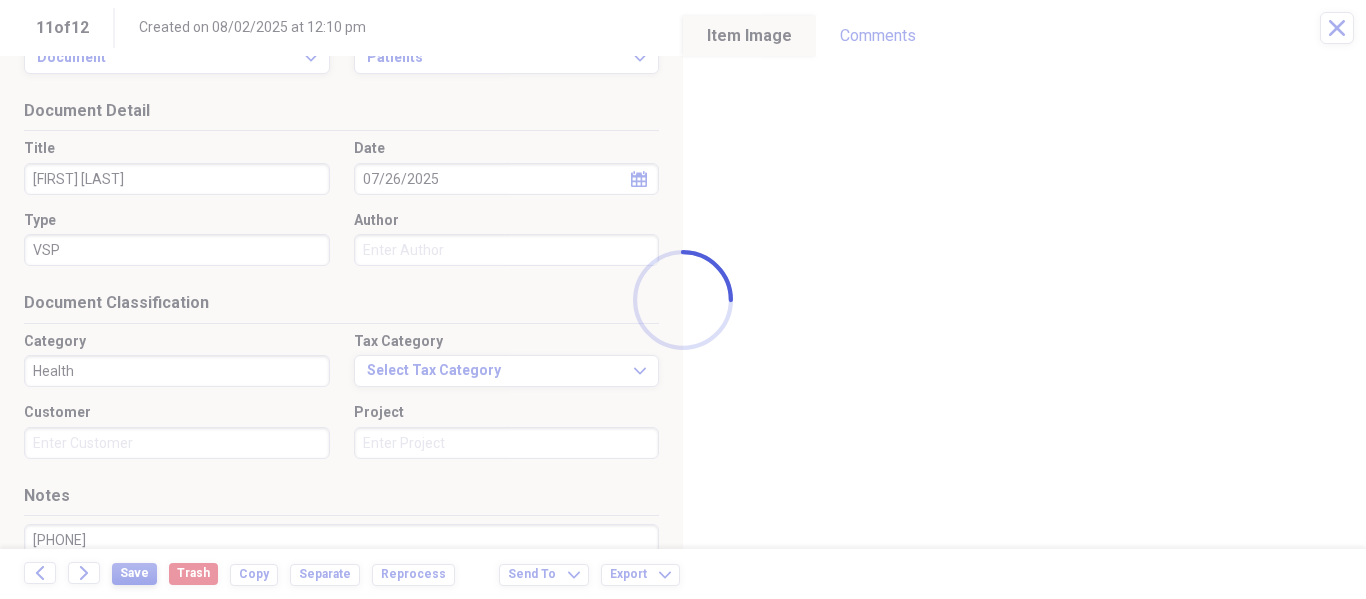 type on "[FIRST] [LAST]" 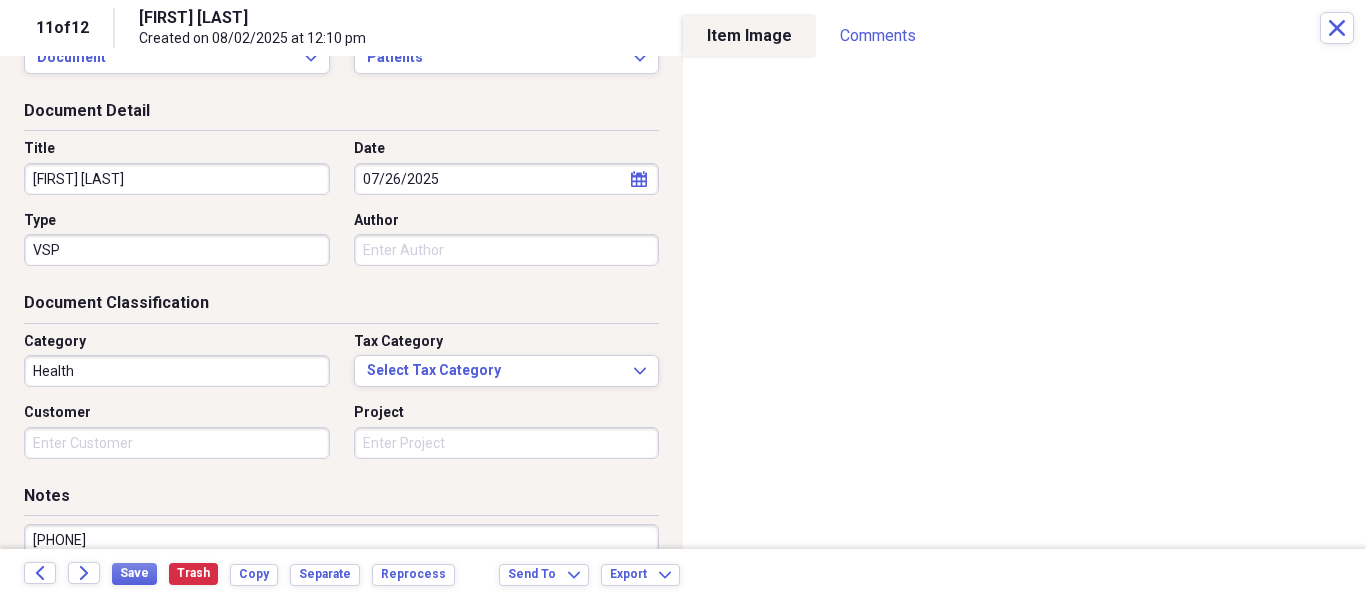 click on "11 of 12 [FIRST] [LAST] Created on [DATE] at [TIME] Close" at bounding box center [683, 28] 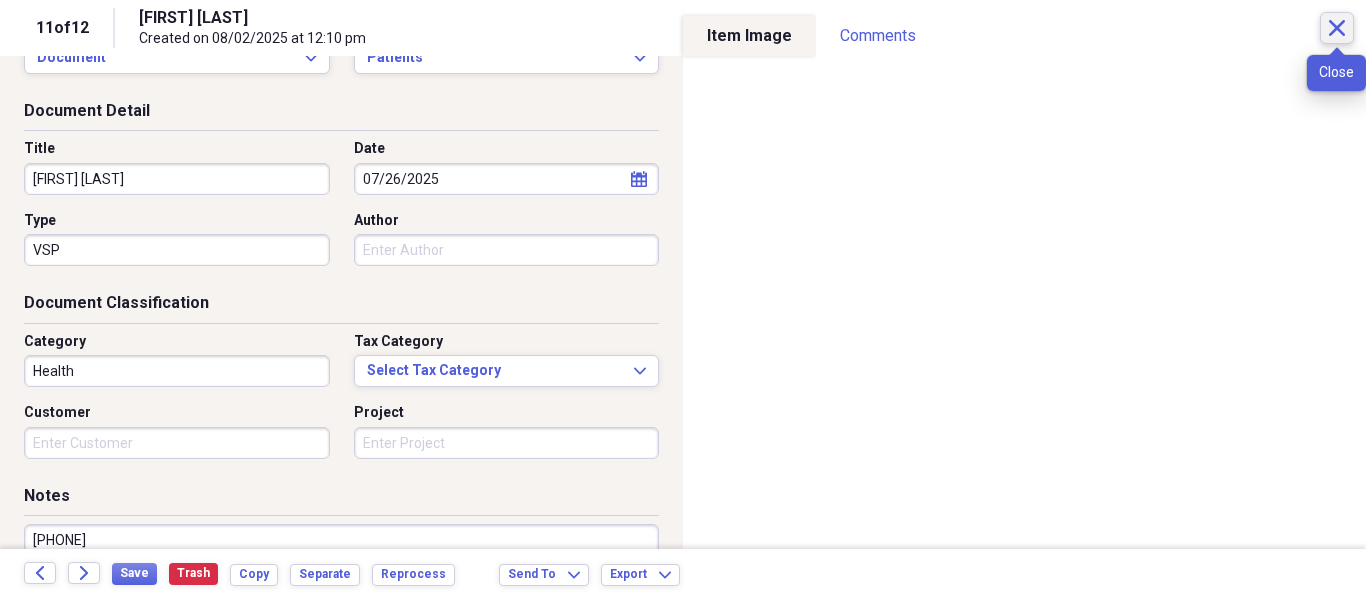click on "Close" at bounding box center [1337, 28] 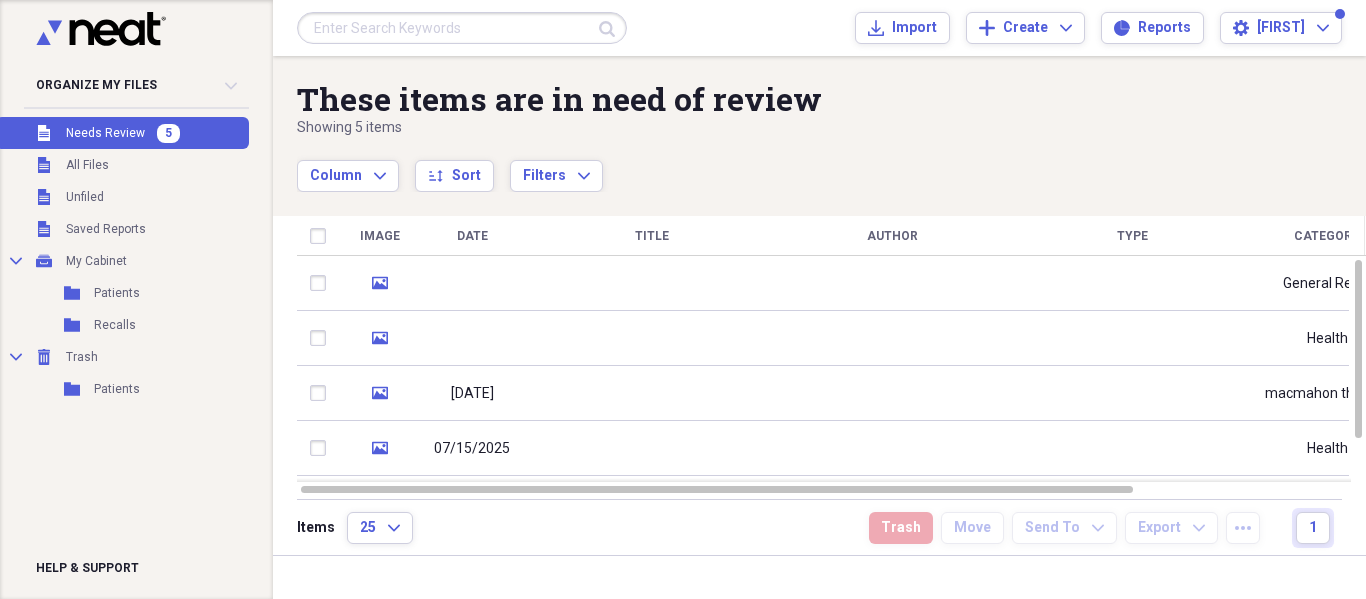 click at bounding box center (462, 28) 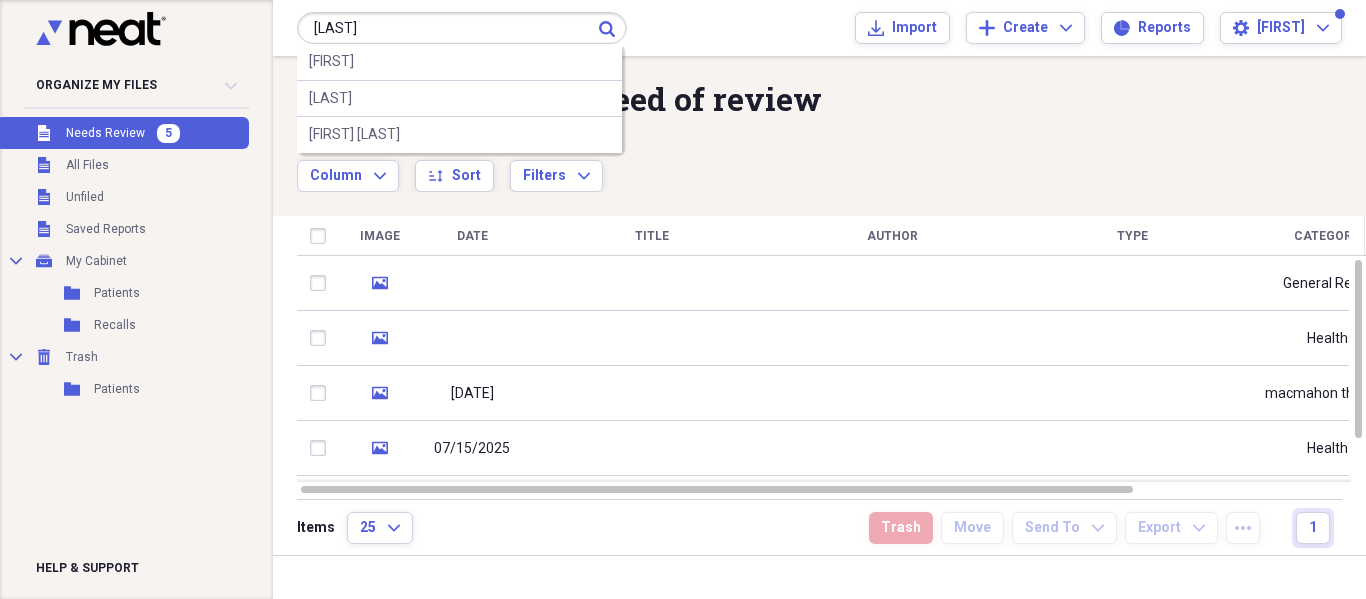 type on "[LAST]" 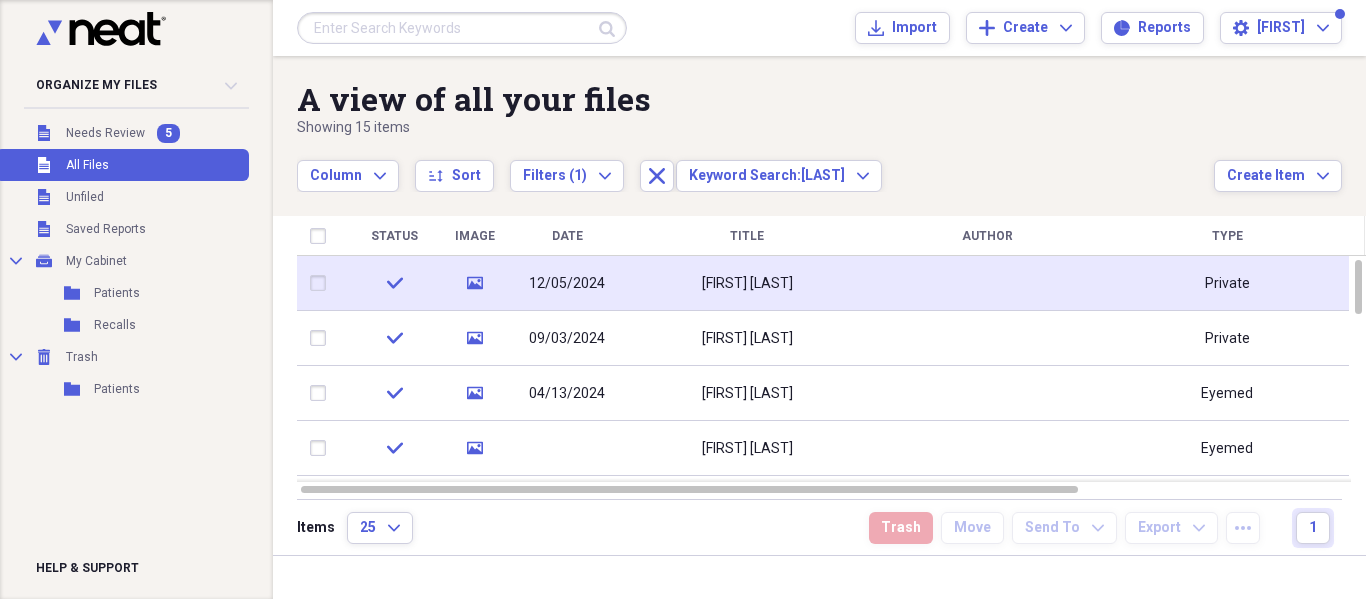 click on "[FIRST] [LAST]" at bounding box center (747, 283) 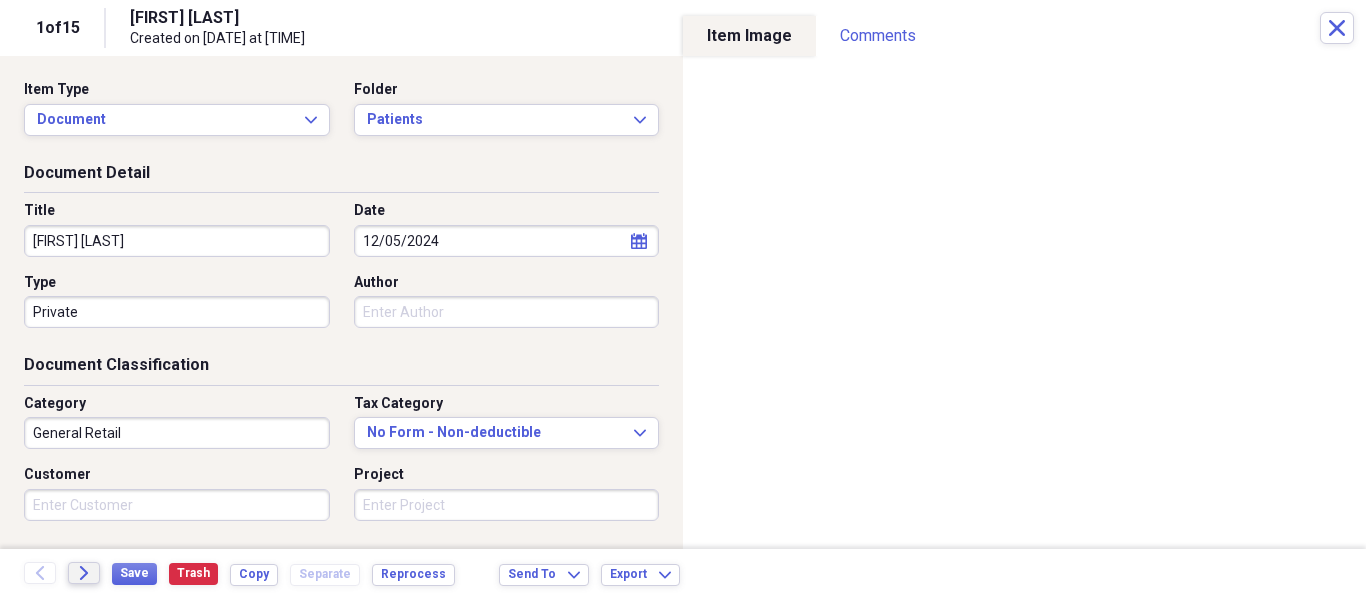 click on "Forward" 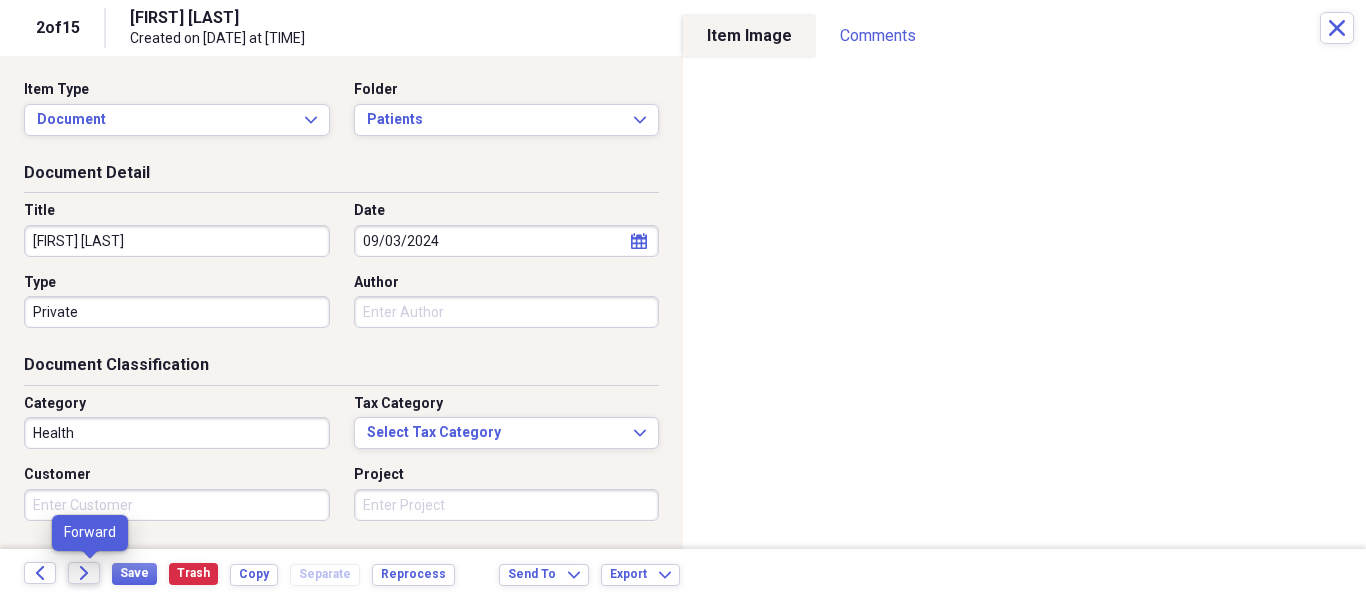 click on "Forward" at bounding box center (84, 573) 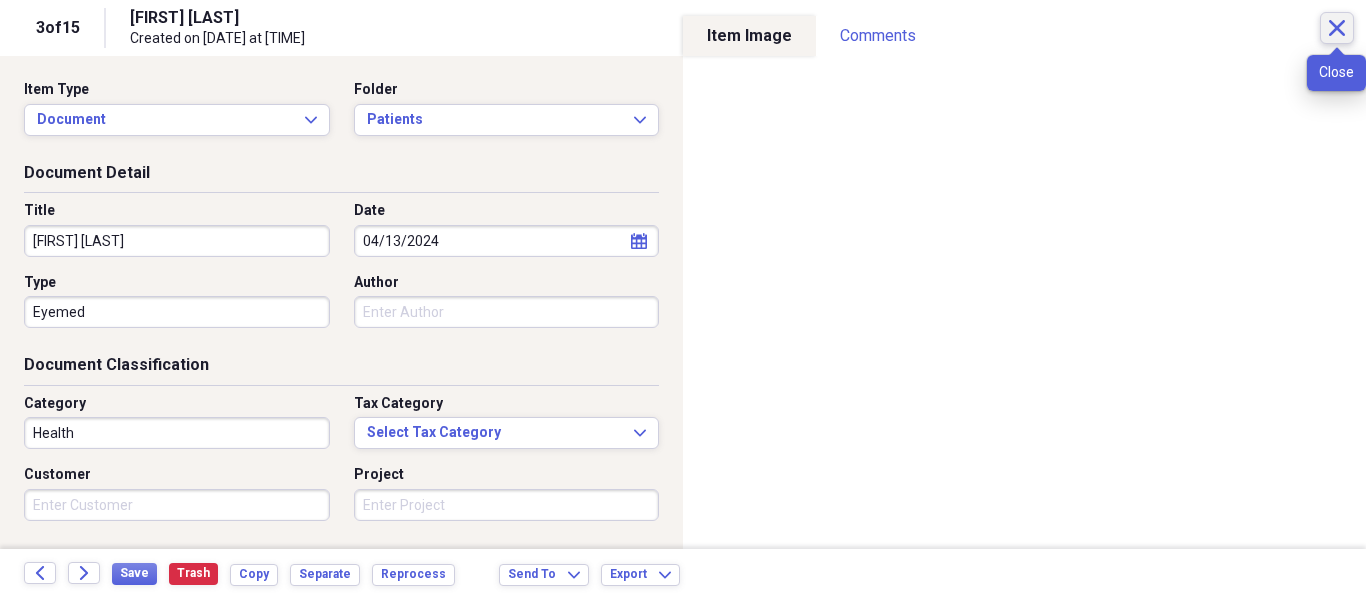 click 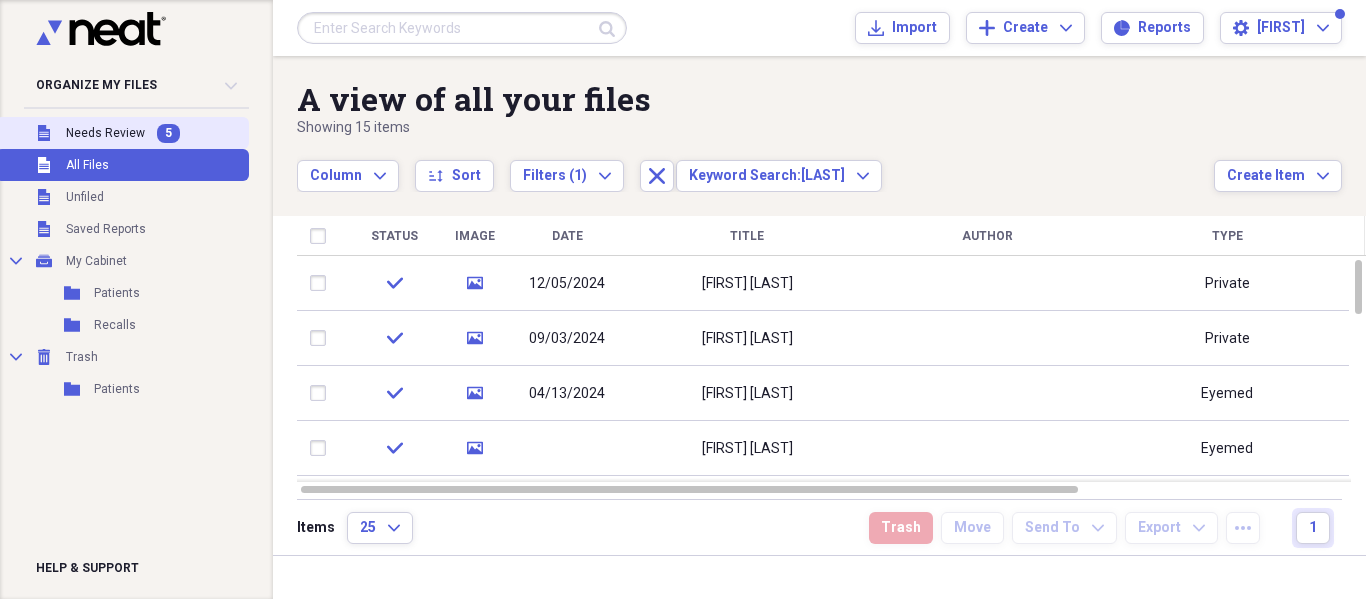 click on "Unfiled Needs Review 5" at bounding box center (122, 133) 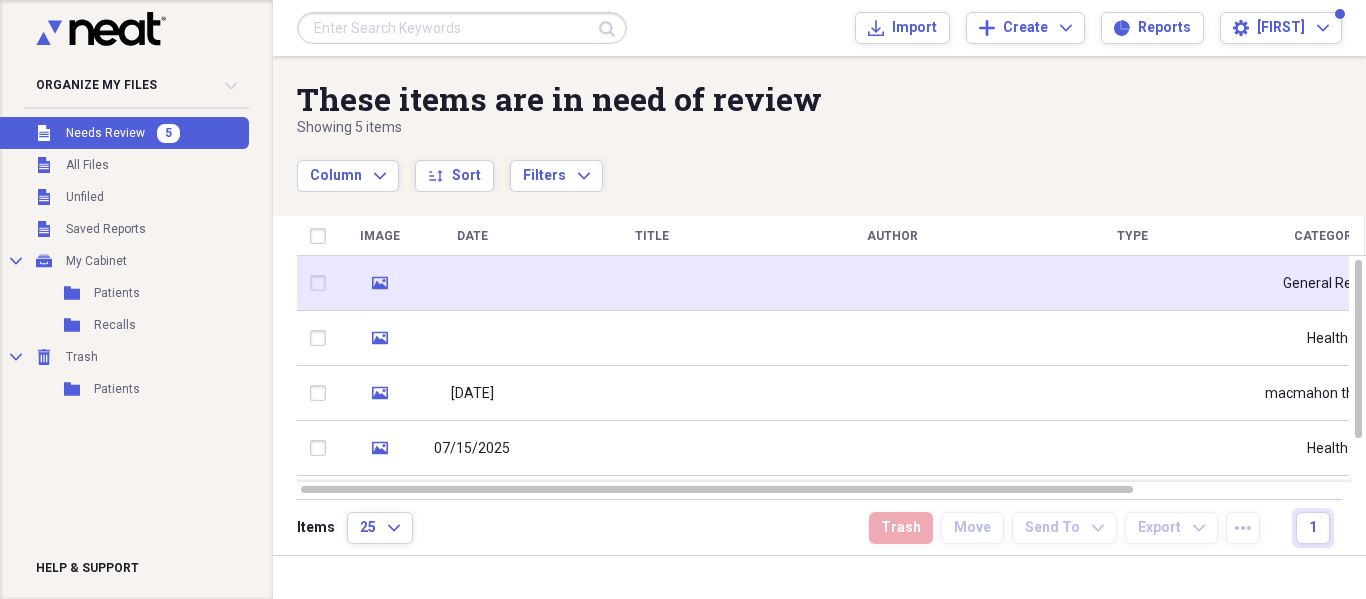 click at bounding box center [652, 283] 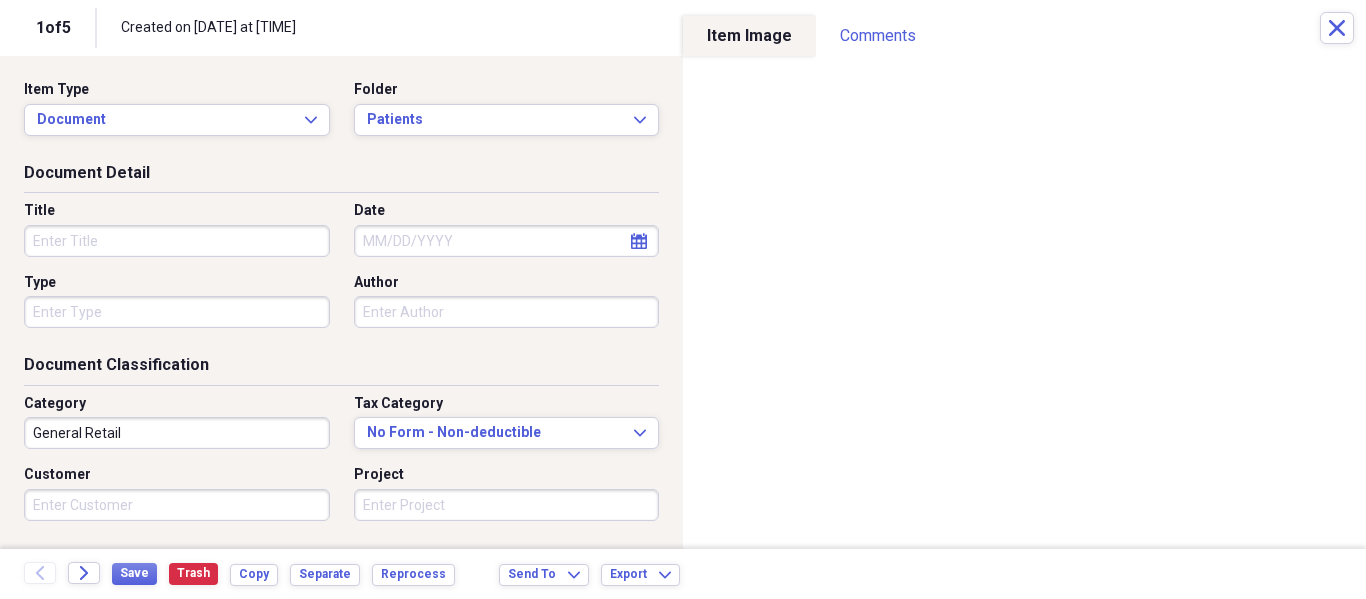 click on "Title" at bounding box center (177, 241) 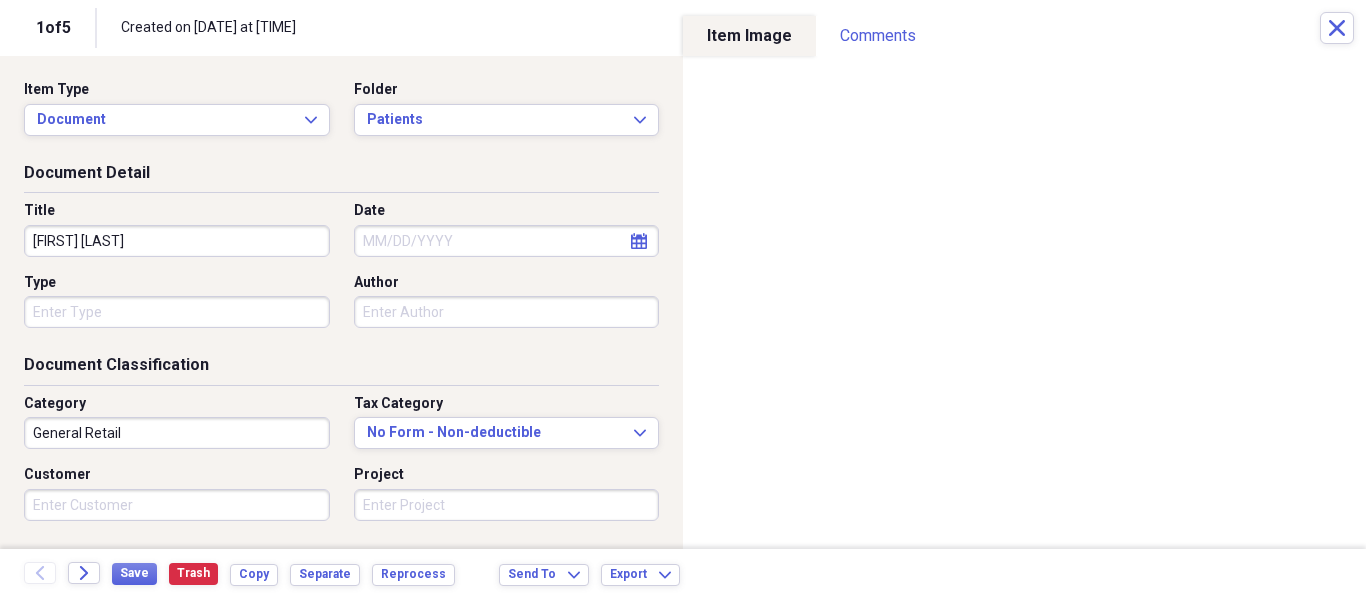 type on "[FIRST] [LAST]" 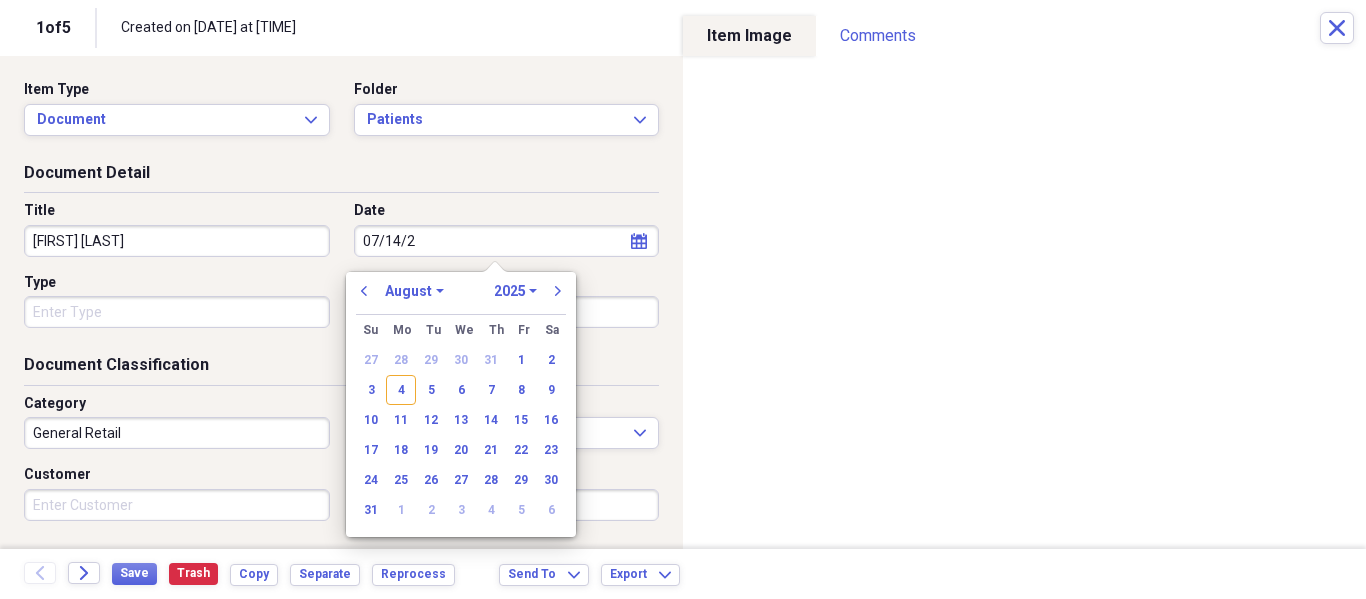 type on "07/14/20" 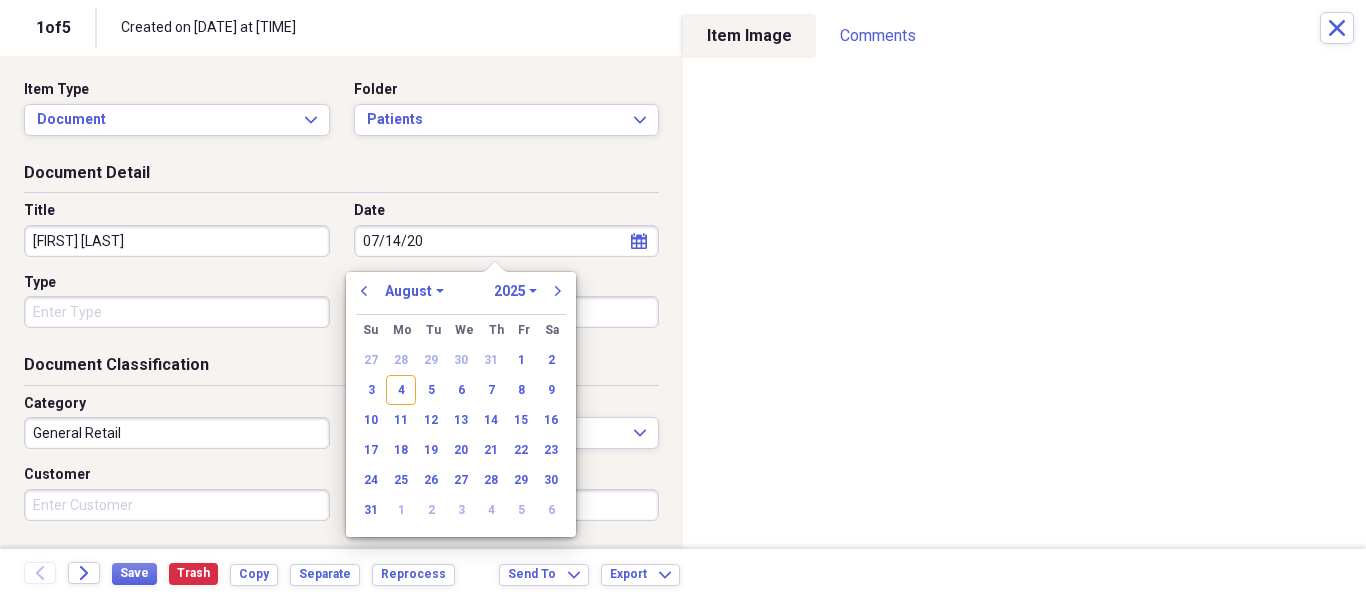 select on "6" 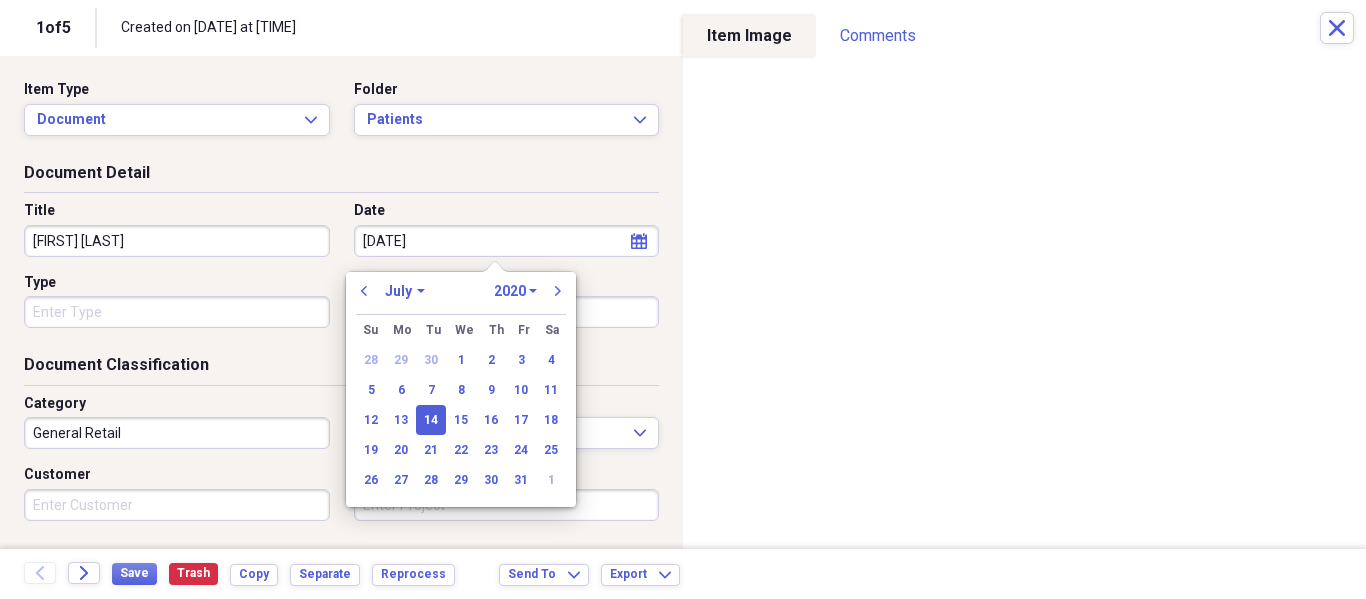 type on "07/14/2025" 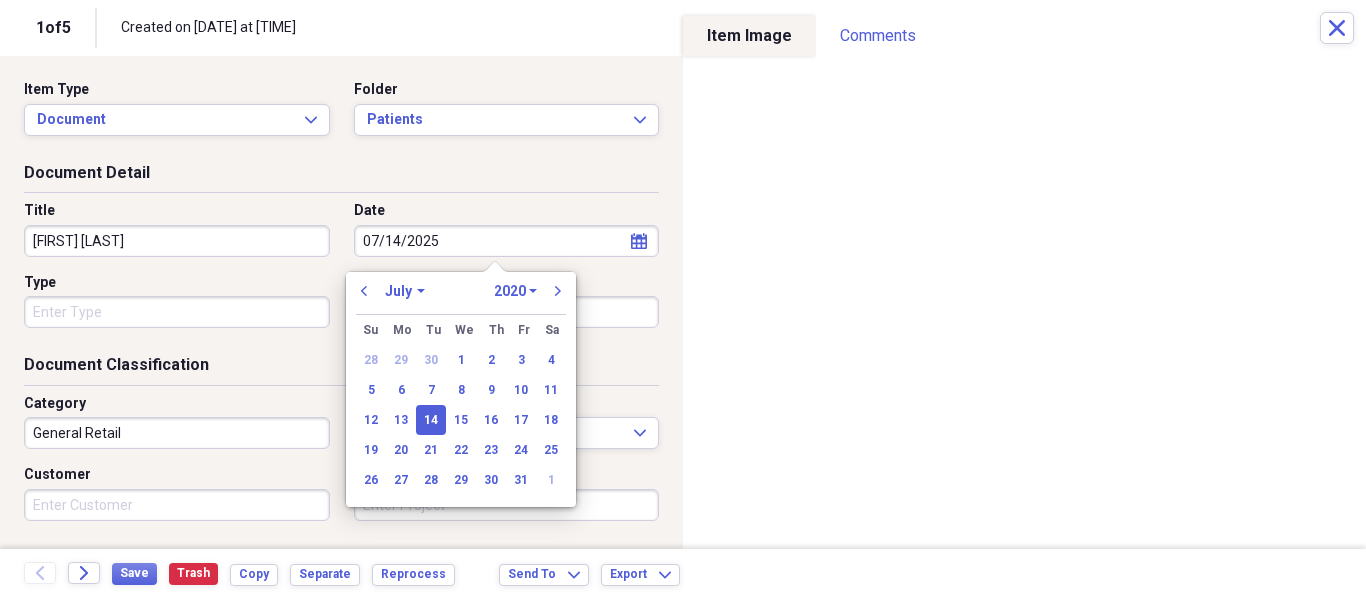 select on "2025" 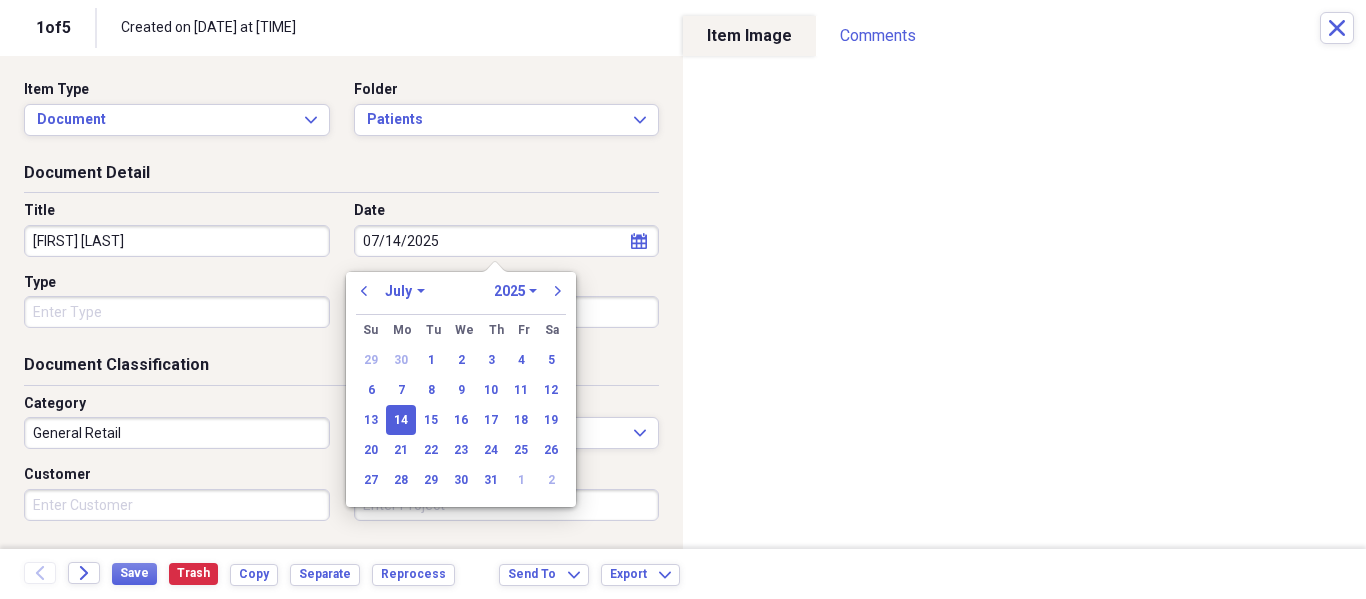 type on "07/14/2025" 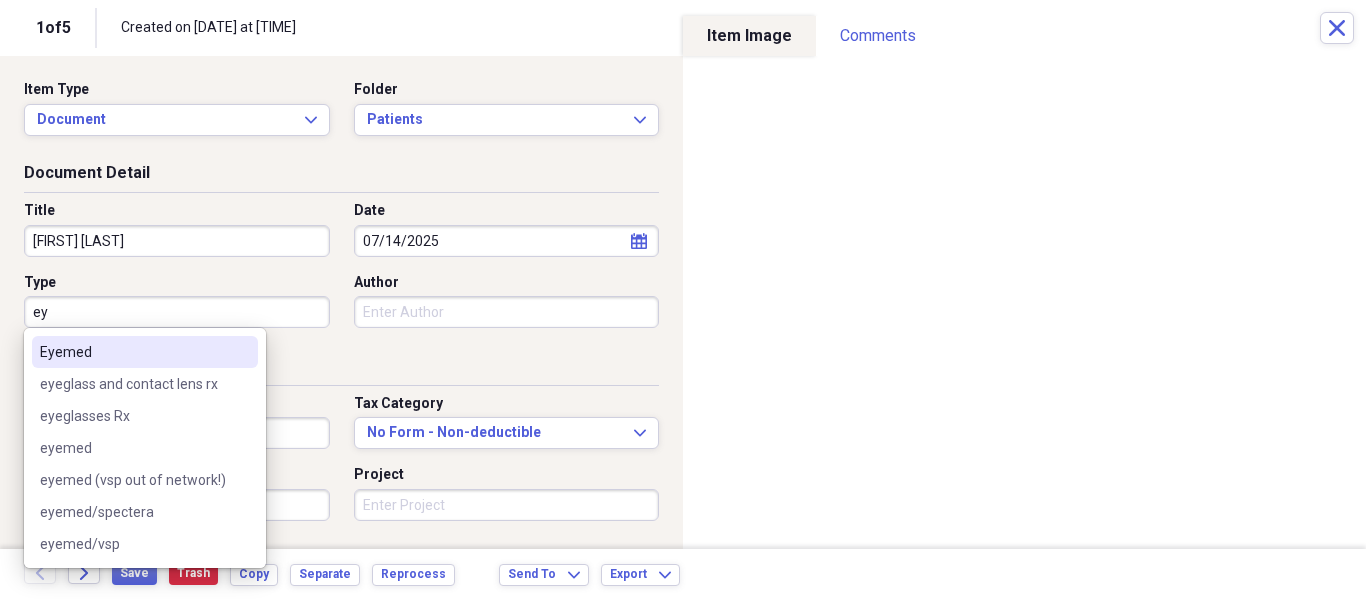 click on "Eyemed" at bounding box center (145, 352) 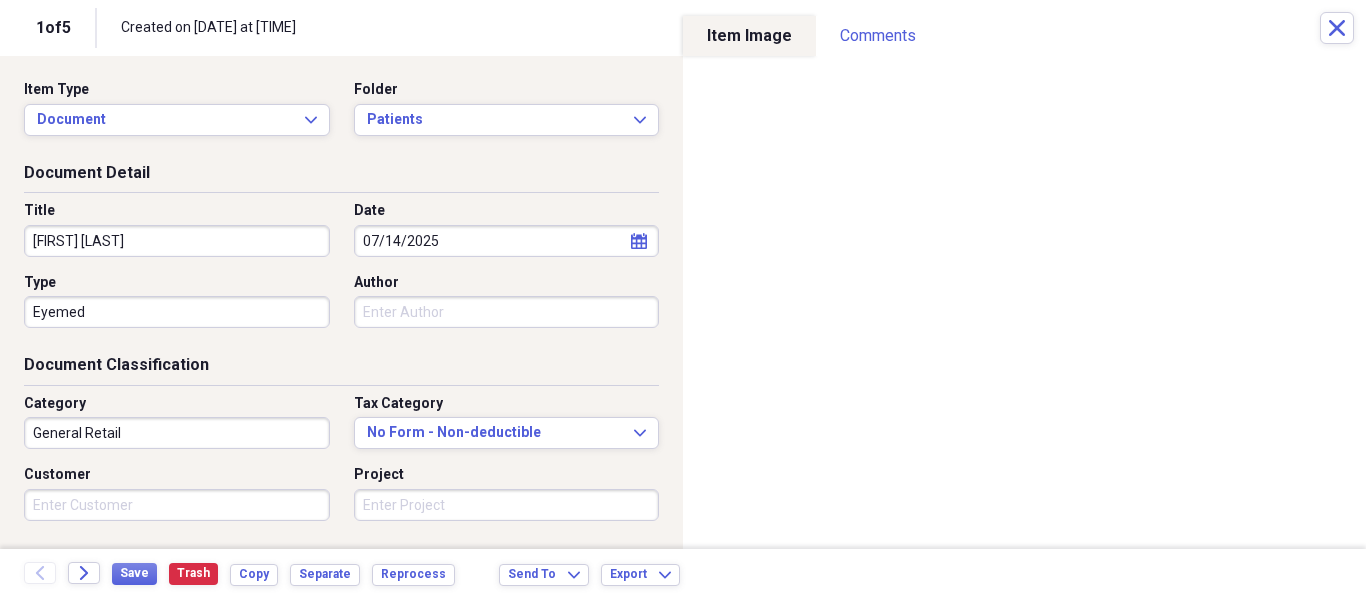 scroll, scrollTop: 243, scrollLeft: 0, axis: vertical 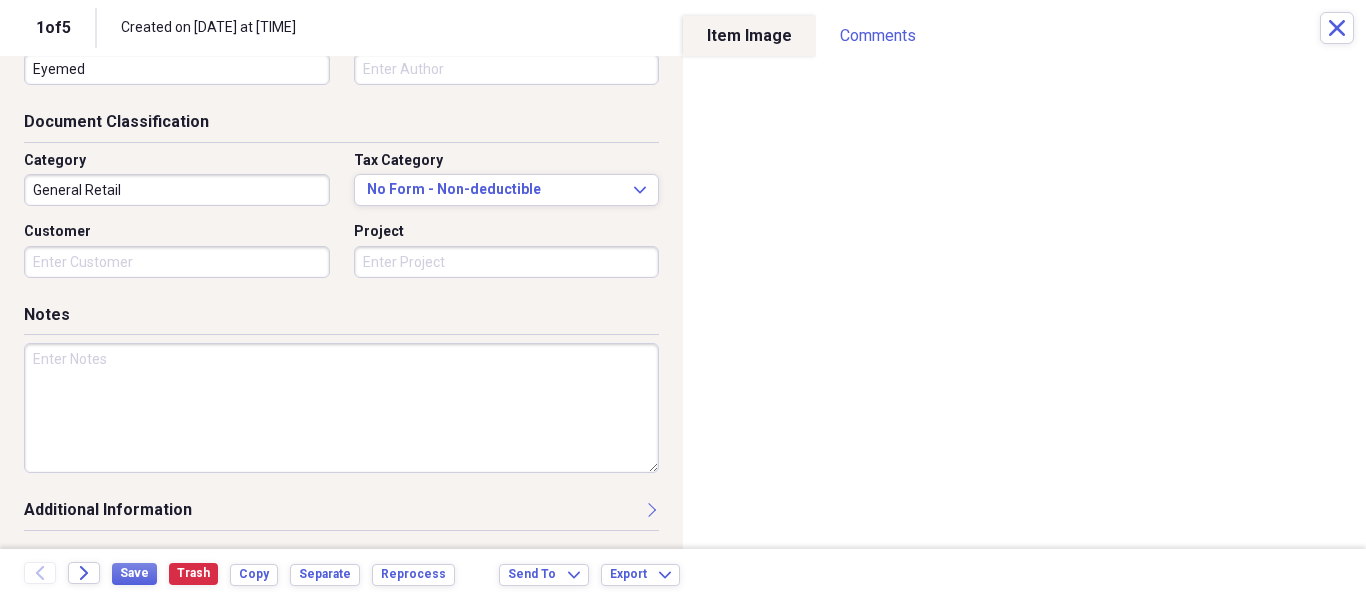 click at bounding box center [341, 408] 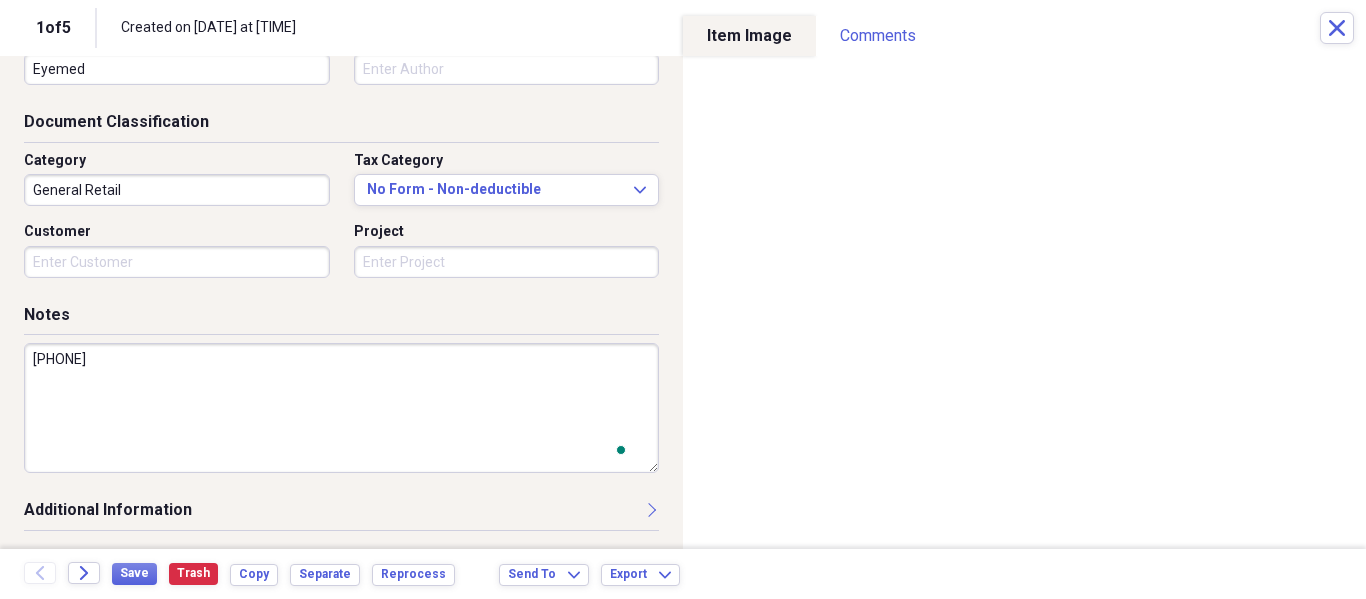 scroll, scrollTop: 243, scrollLeft: 0, axis: vertical 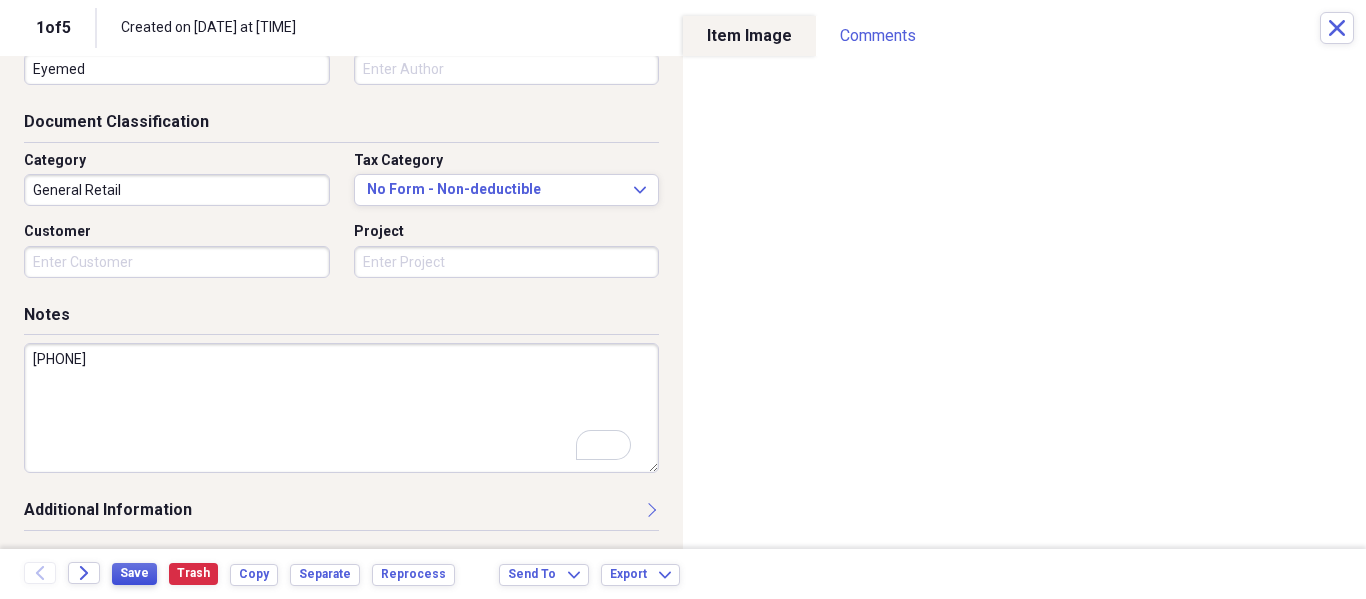 type on "[PHONE]" 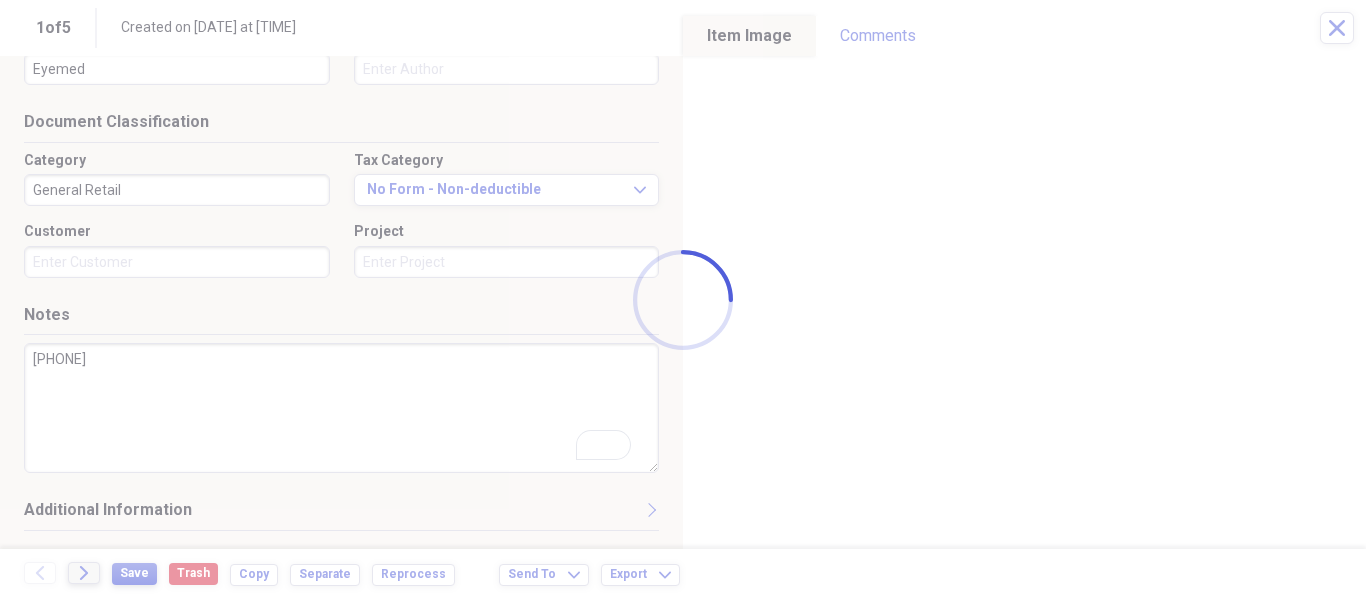 type on "[FIRST] [LAST]" 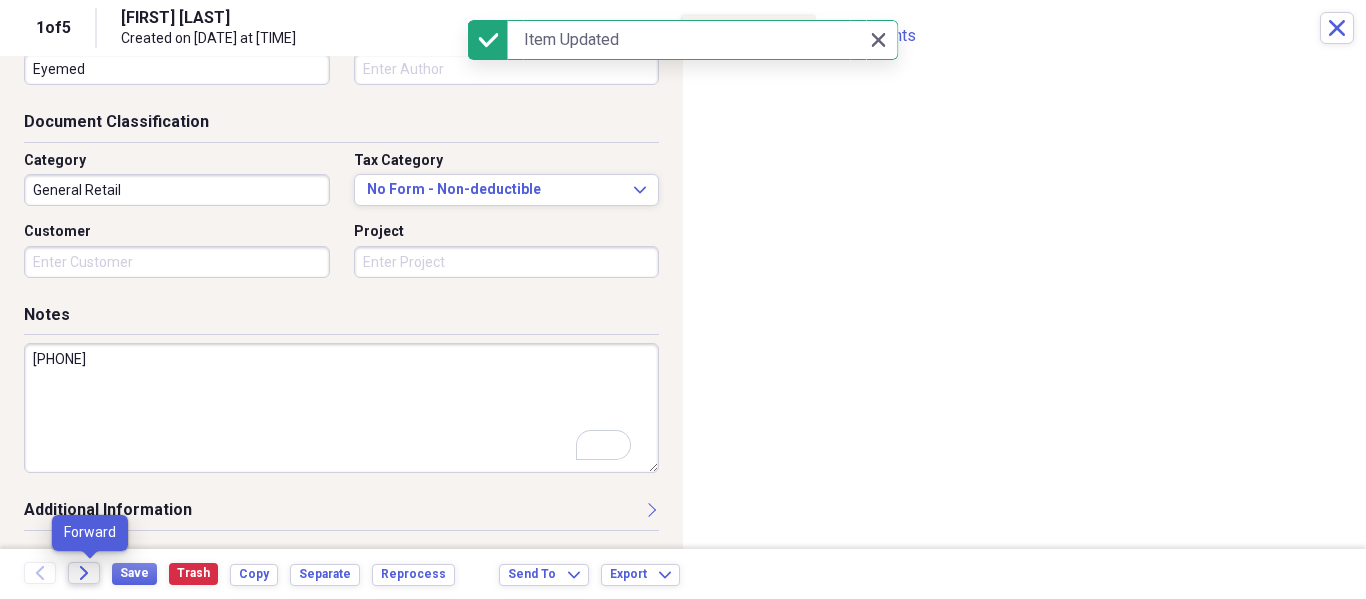 click on "Forward" at bounding box center (84, 573) 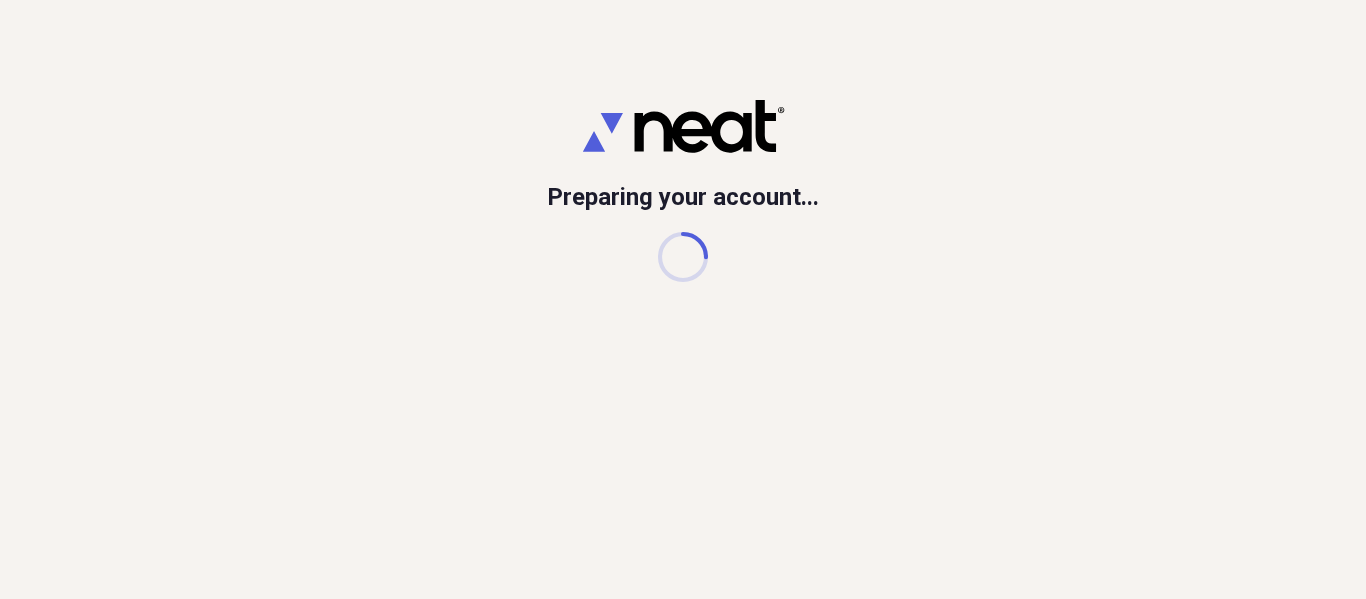 scroll, scrollTop: 0, scrollLeft: 0, axis: both 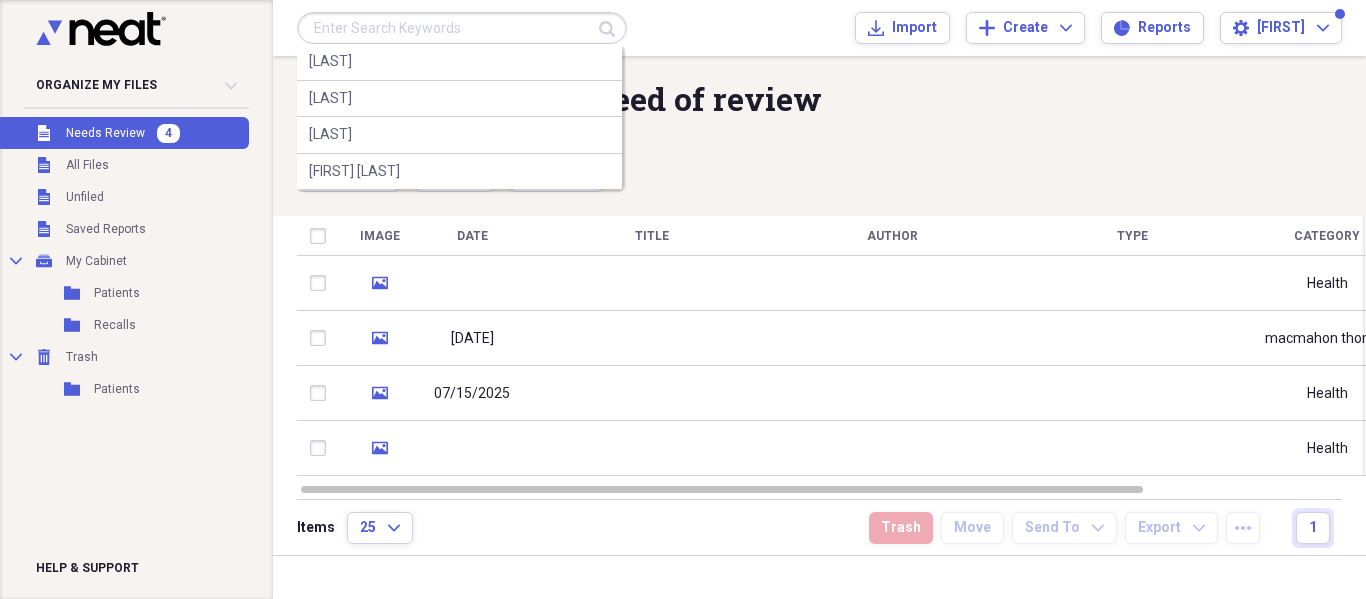click at bounding box center [462, 28] 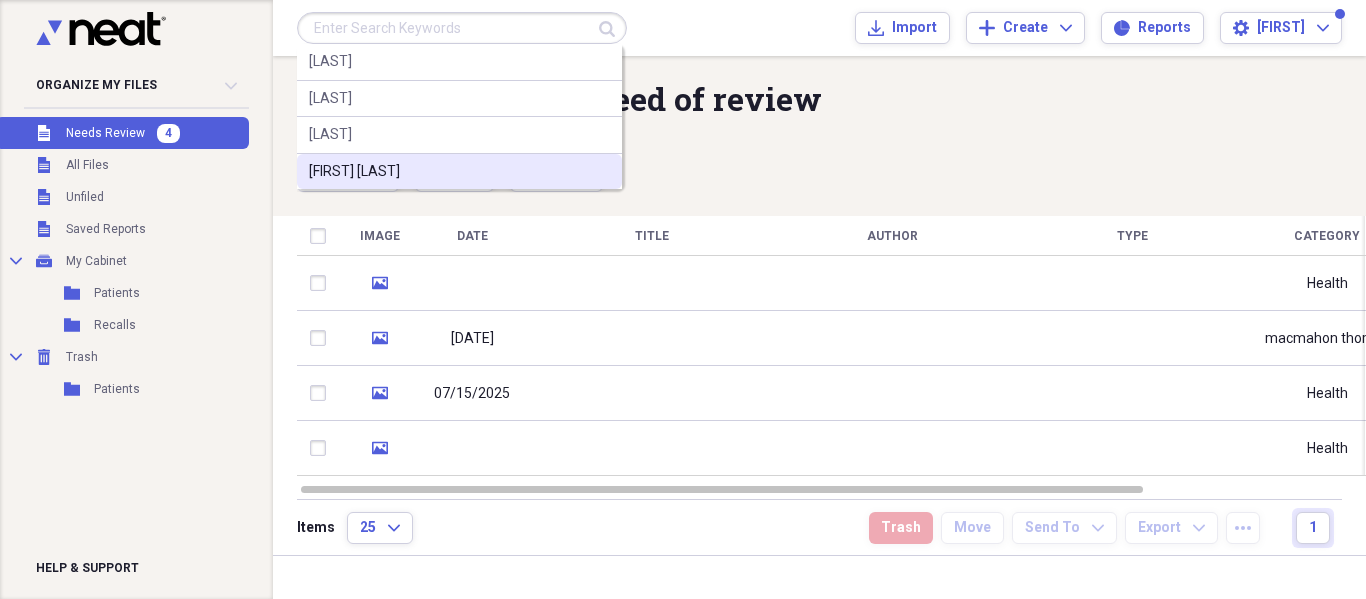click on "alyssa hernande" at bounding box center [459, 172] 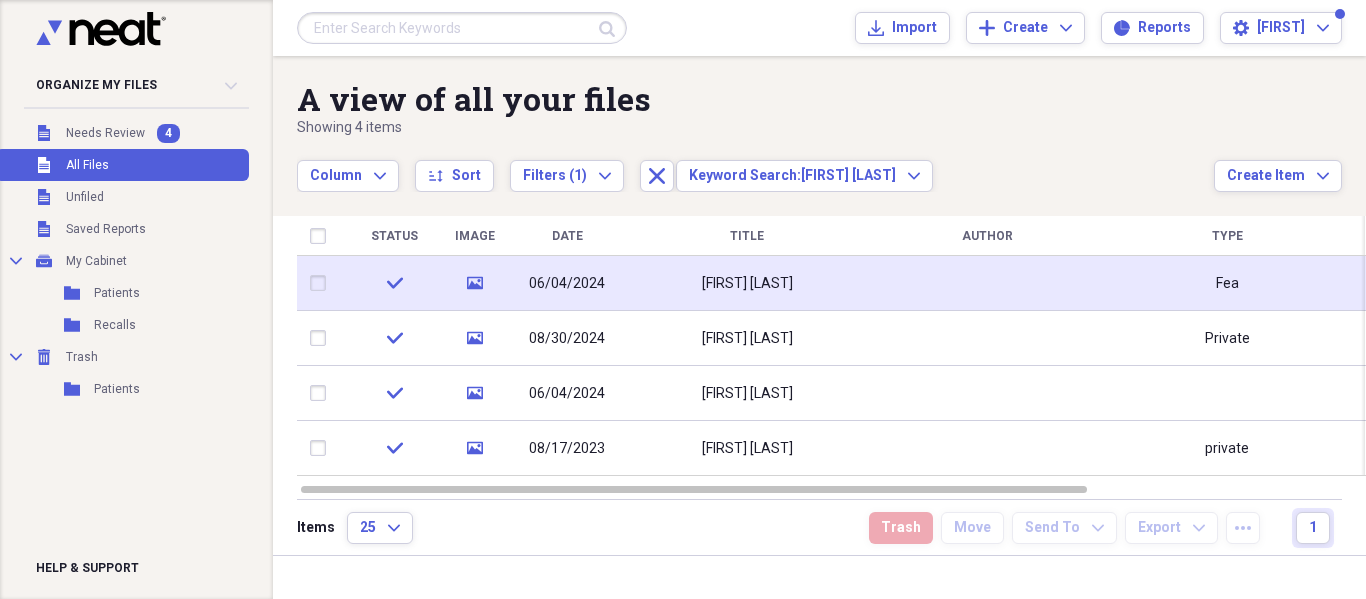 click on "Alyssa Hernandez" at bounding box center (747, 283) 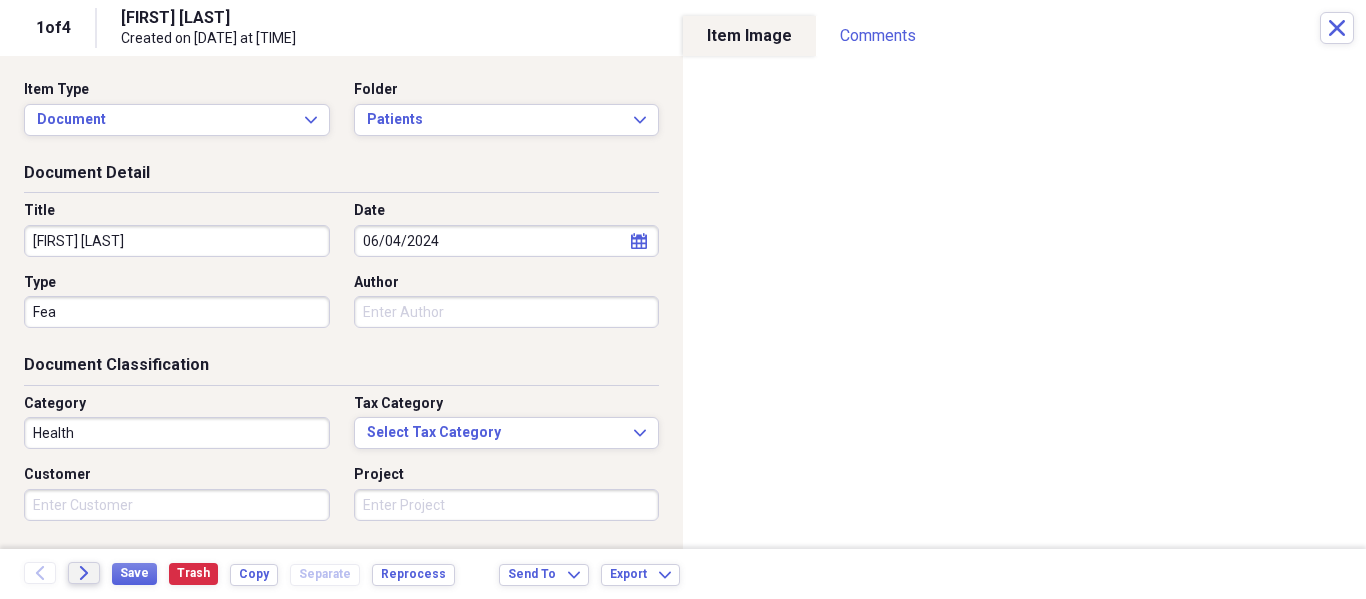 click on "Forward" at bounding box center (84, 573) 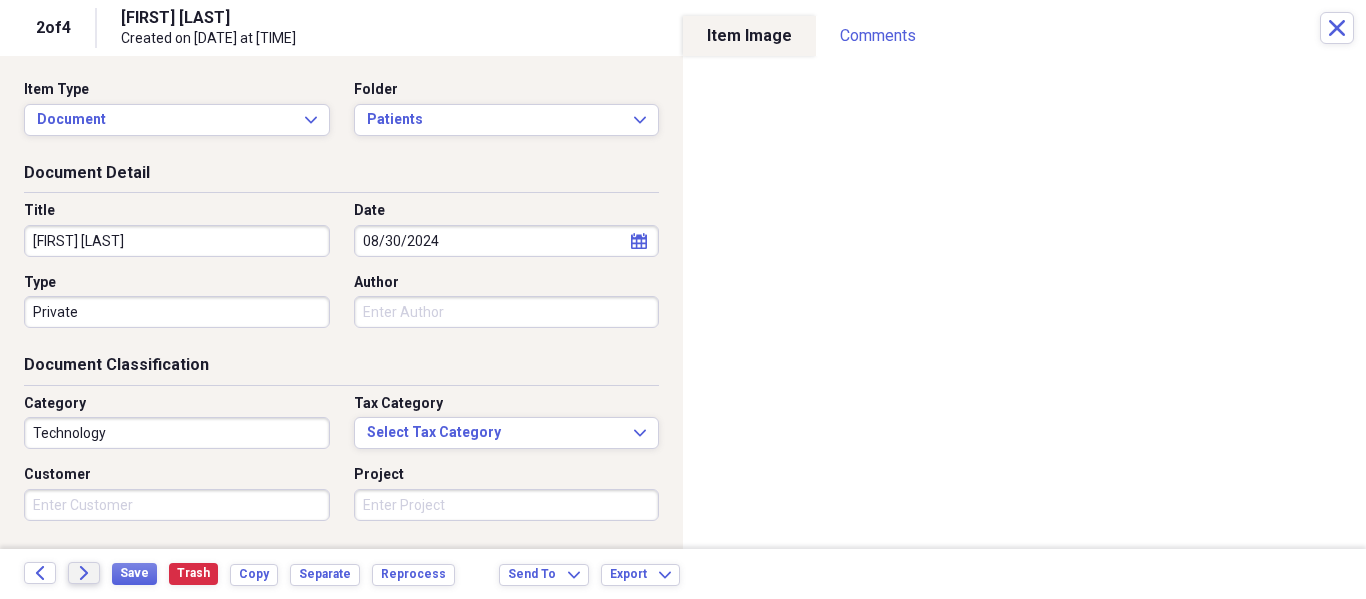 click on "Forward" at bounding box center [84, 573] 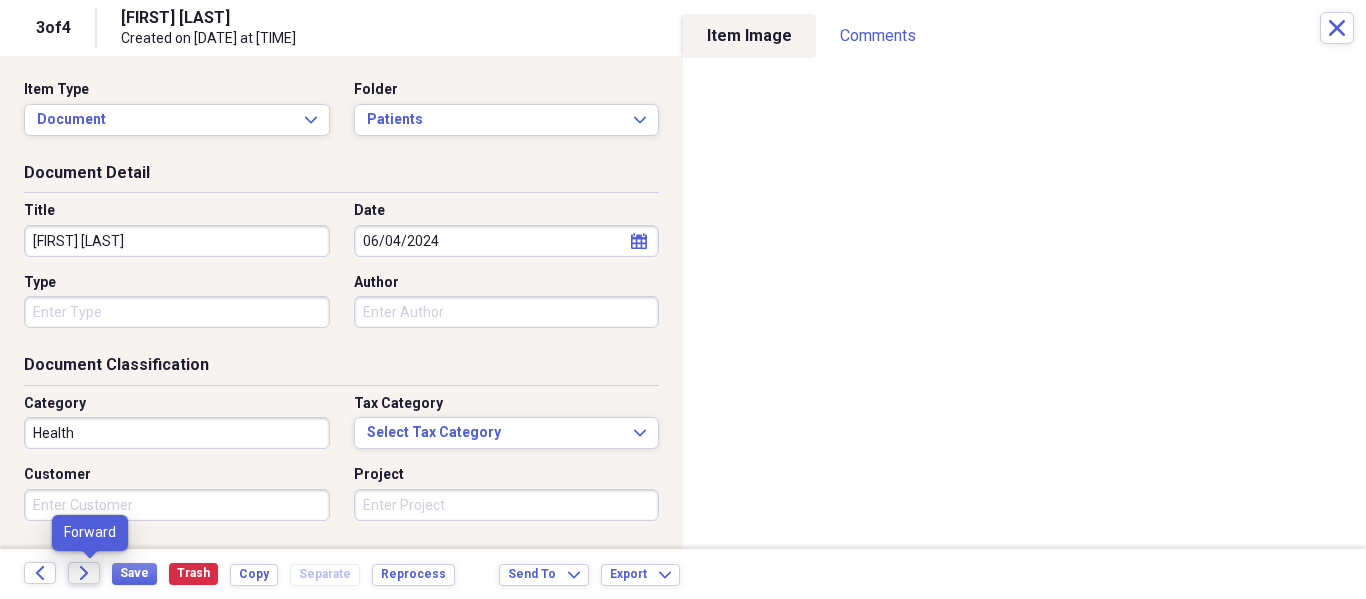 click on "Forward" 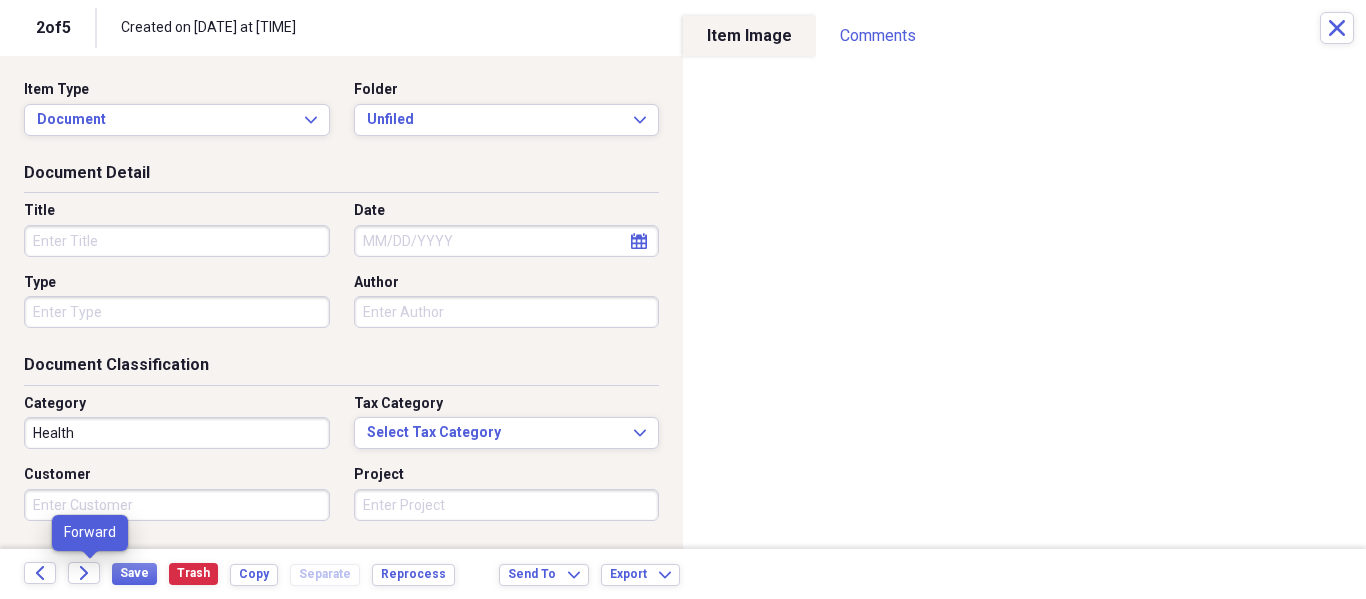 scroll, scrollTop: 0, scrollLeft: 0, axis: both 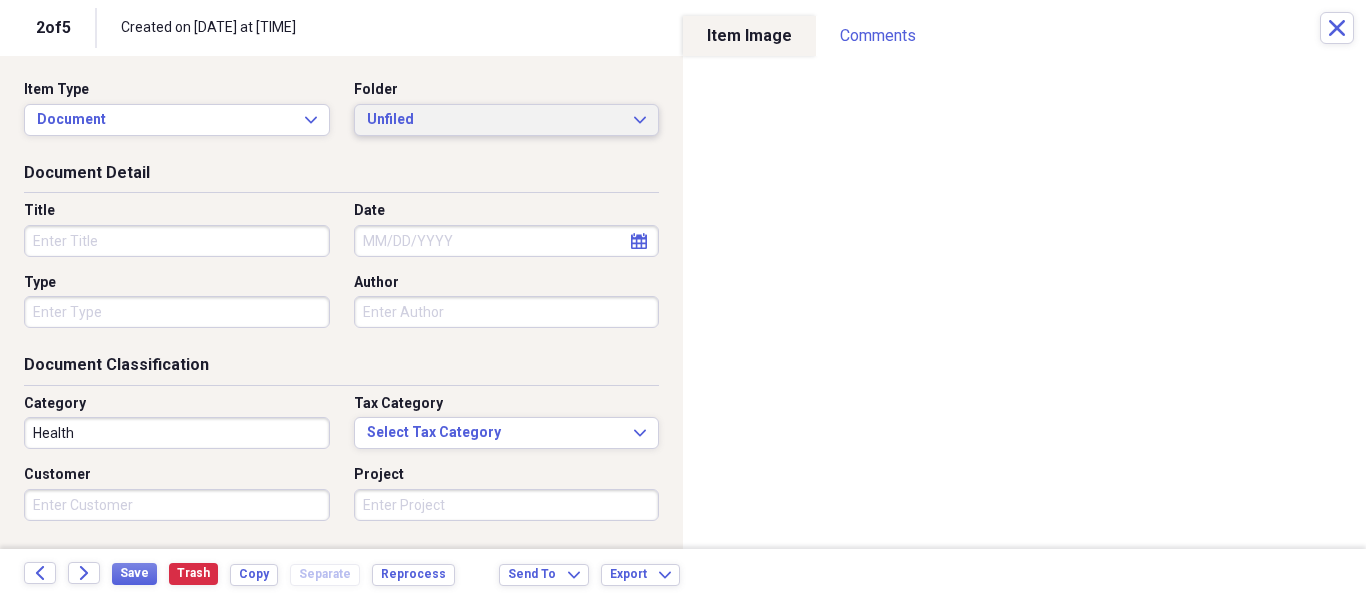 click on "Unfiled Expand" at bounding box center [507, 120] 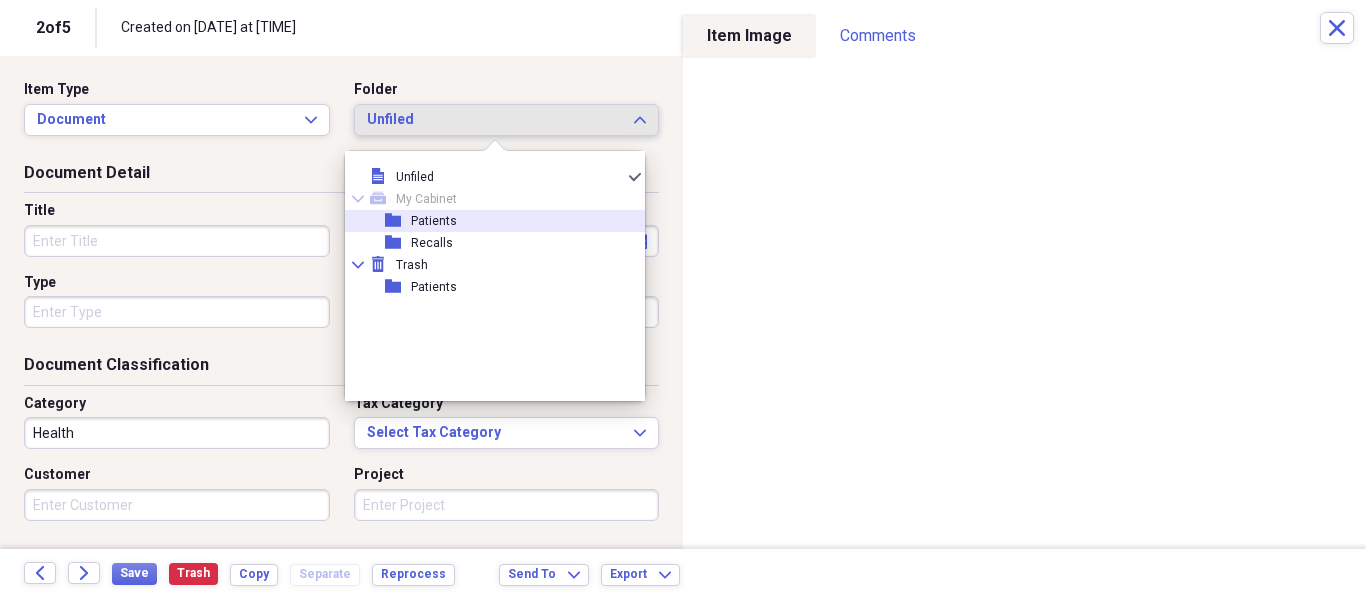 drag, startPoint x: 425, startPoint y: 227, endPoint x: 280, endPoint y: 241, distance: 145.6743 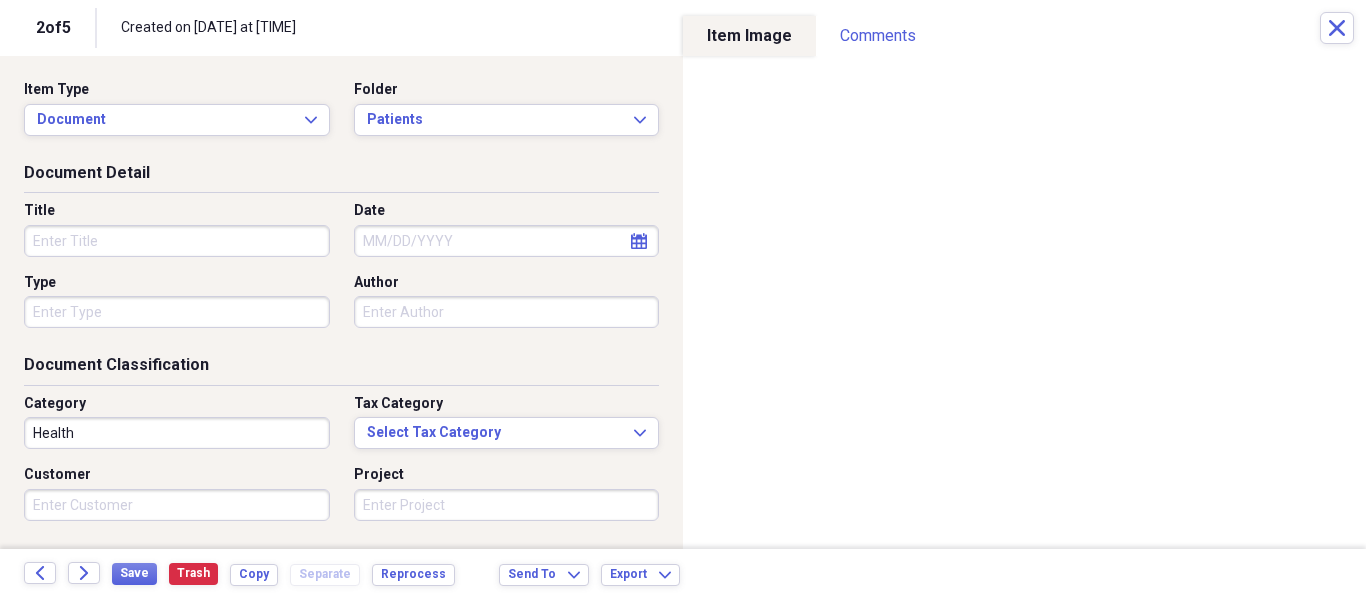 click on "Title" at bounding box center (177, 241) 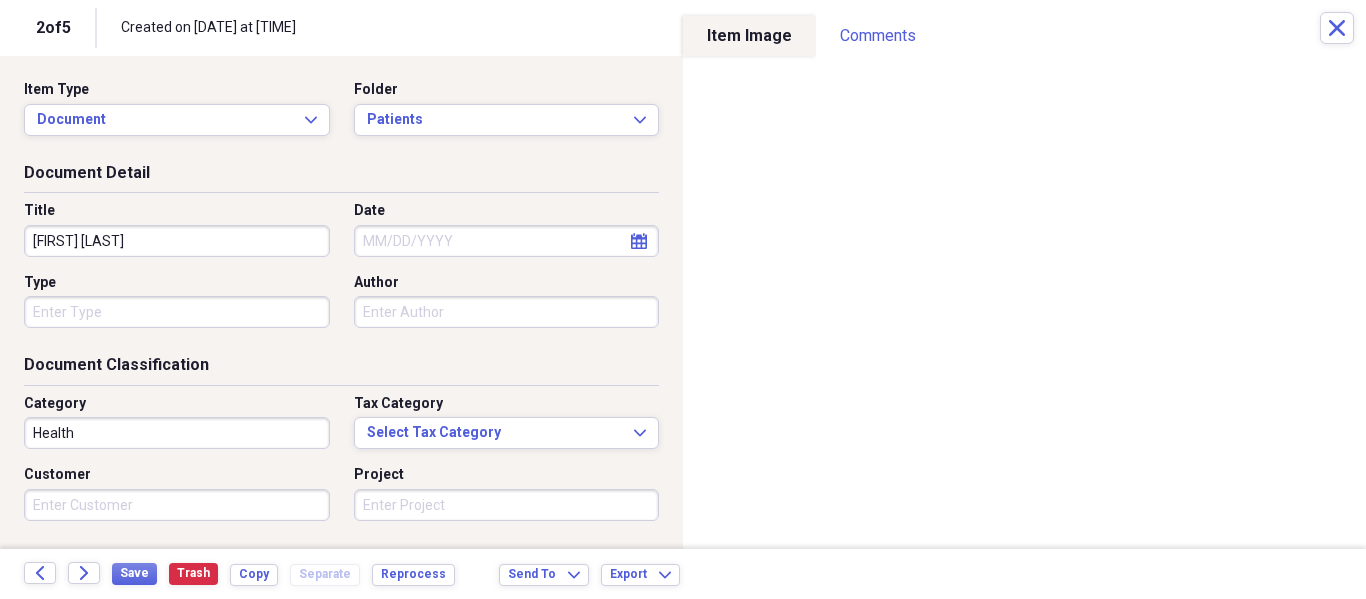 click on "[FIRST] [LAST]" at bounding box center (177, 241) 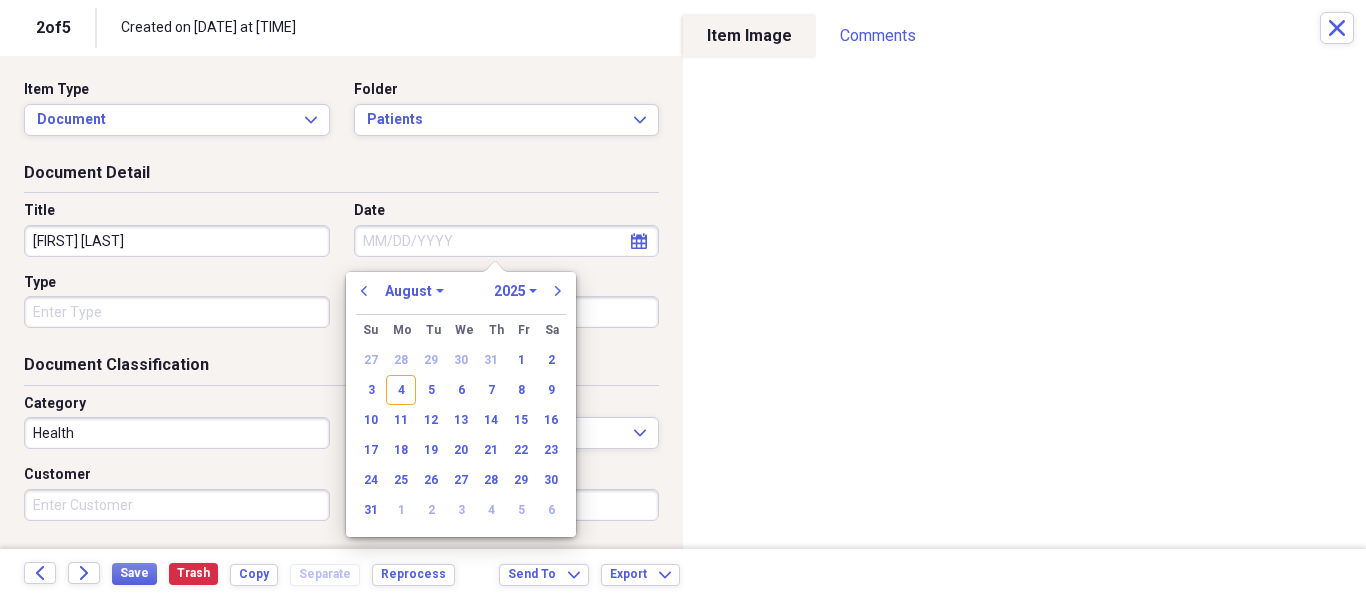click on "Date" at bounding box center [507, 241] 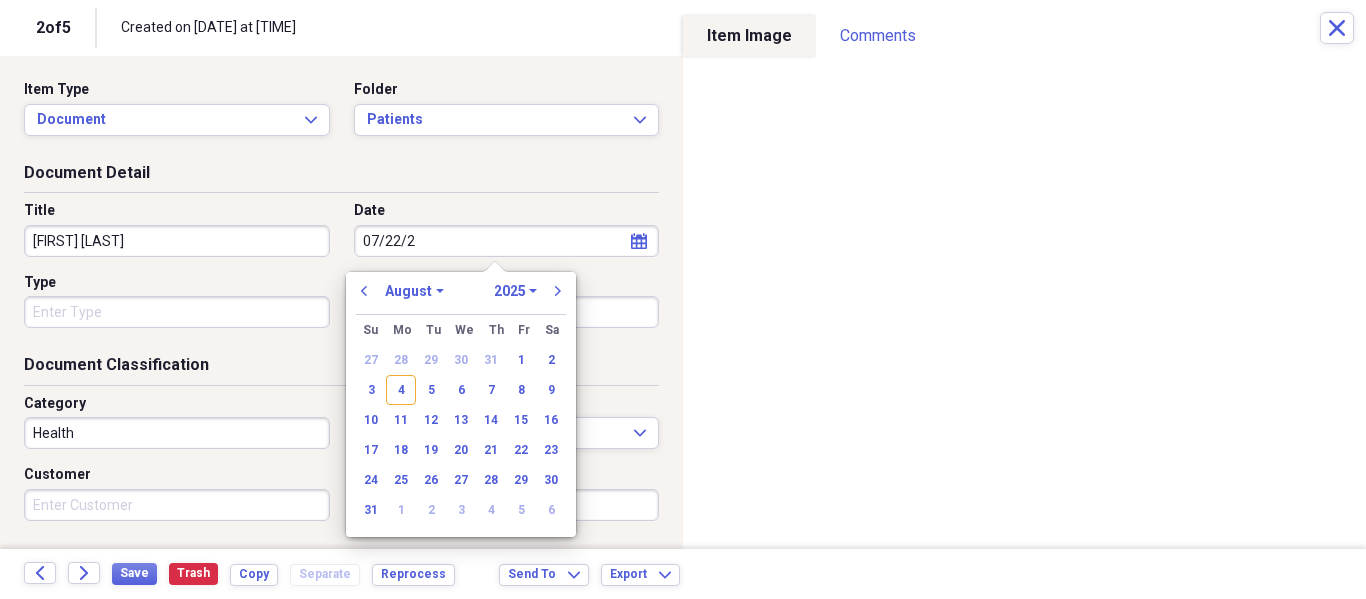 type on "07/22/20" 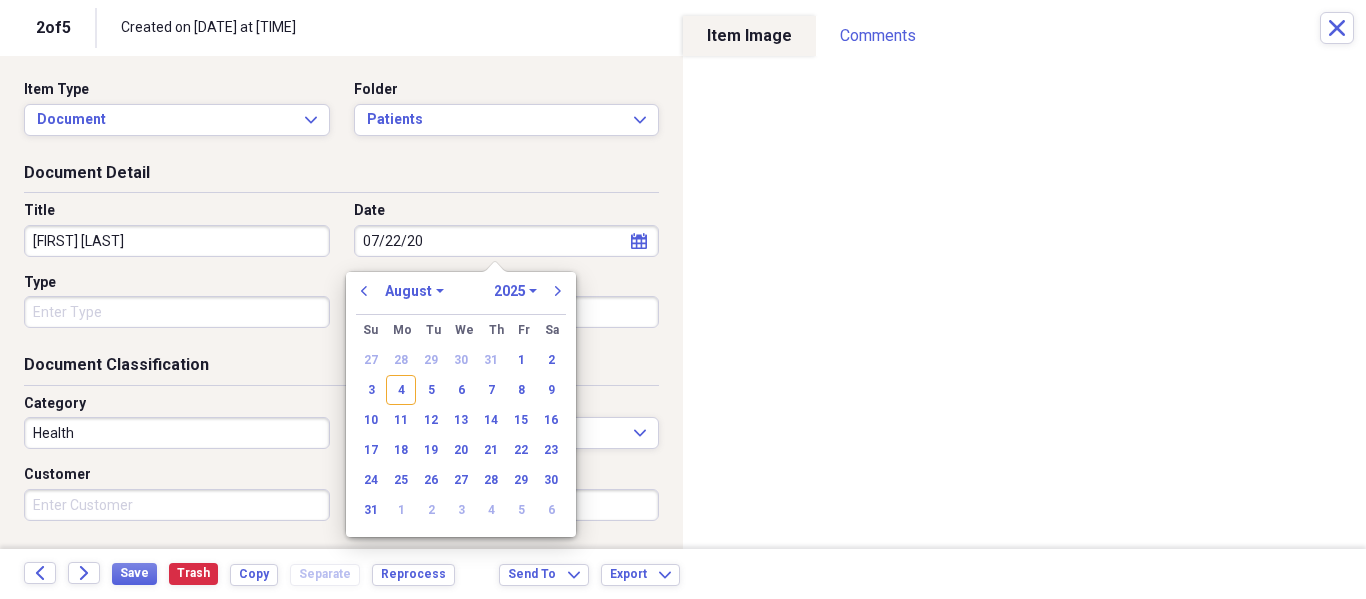 select on "6" 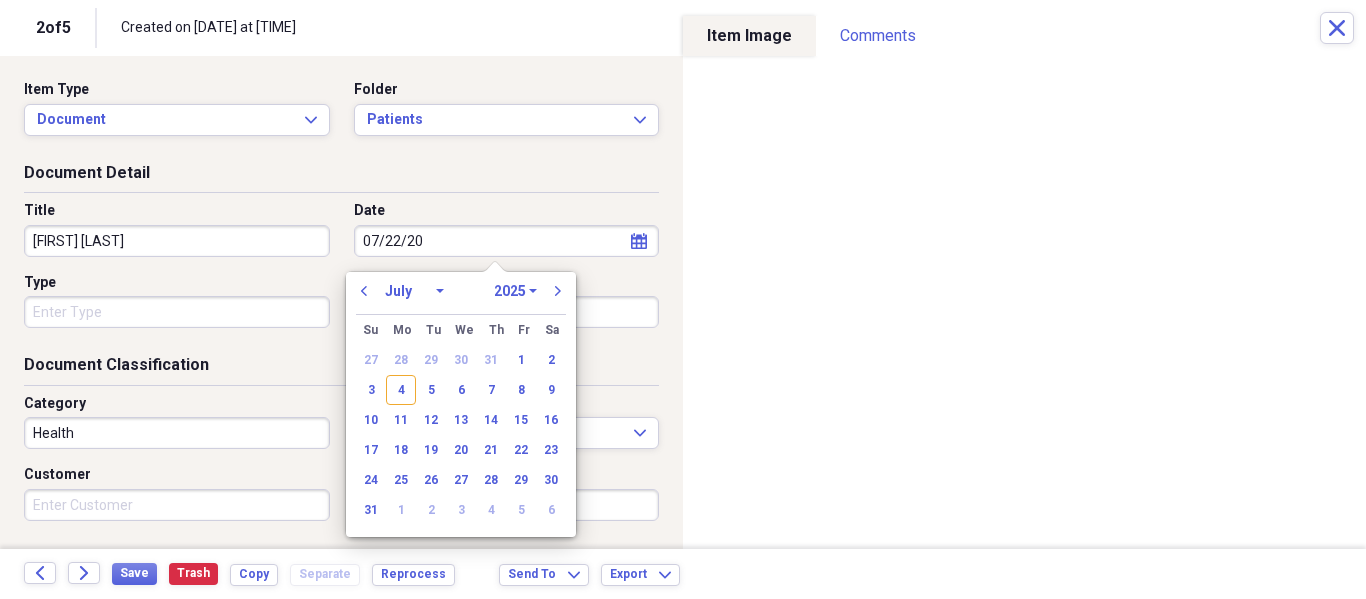 select on "2020" 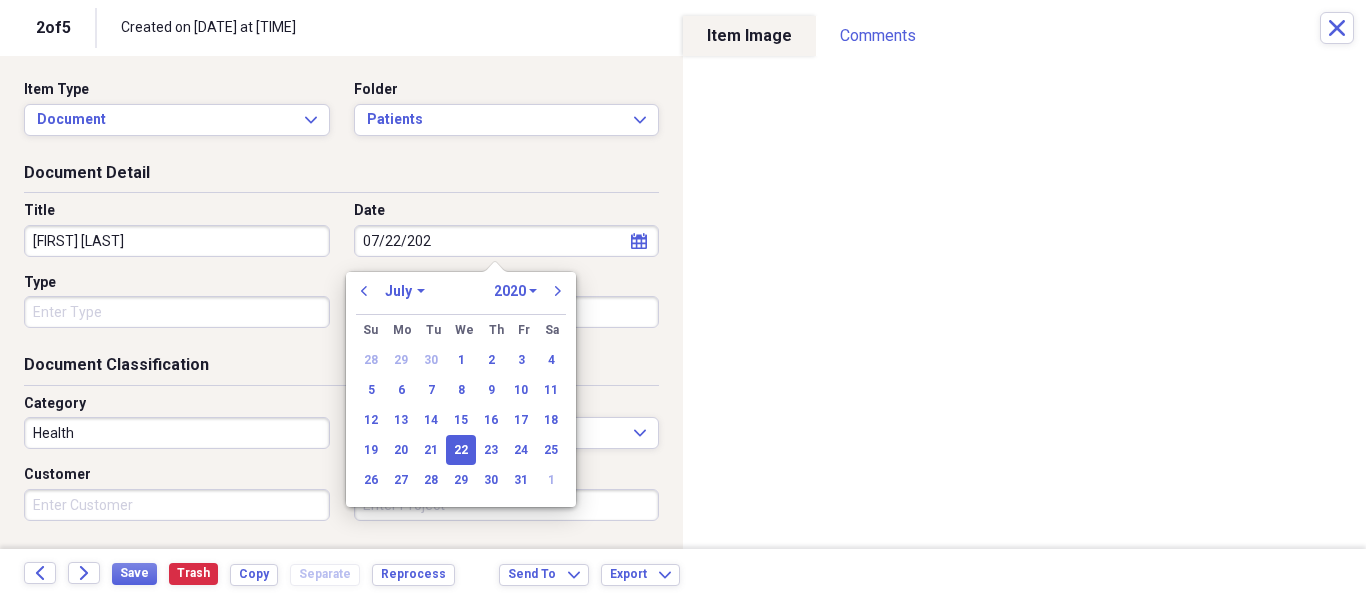 type on "07/22/2025" 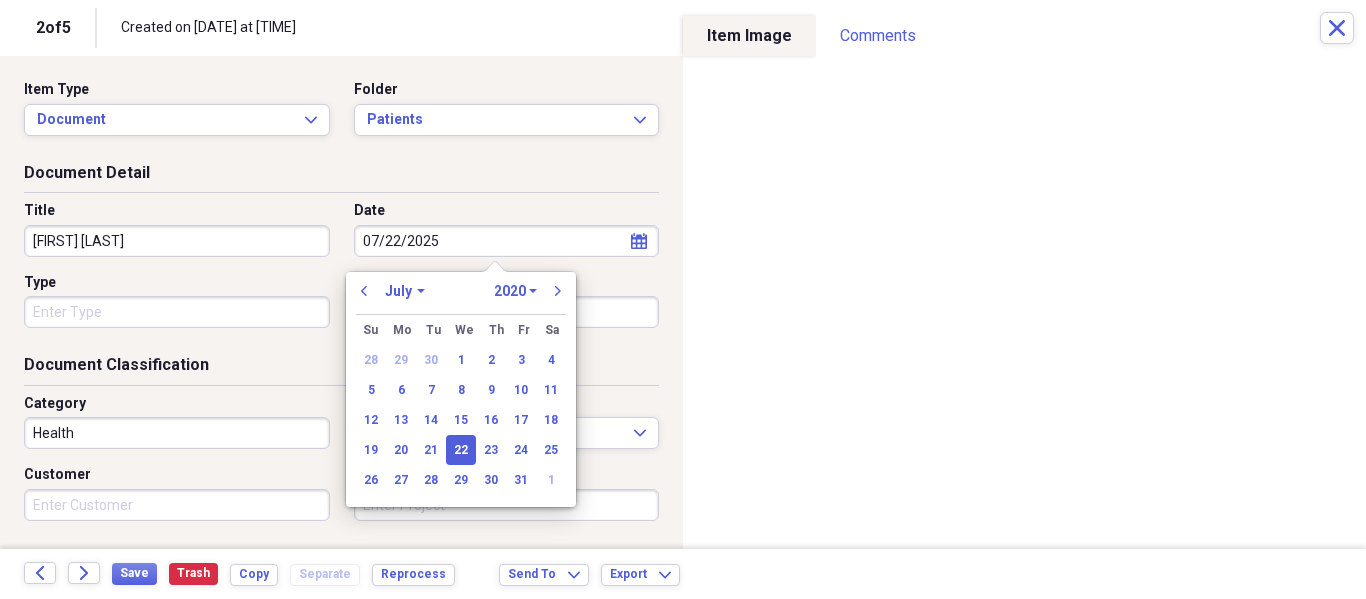 select on "2025" 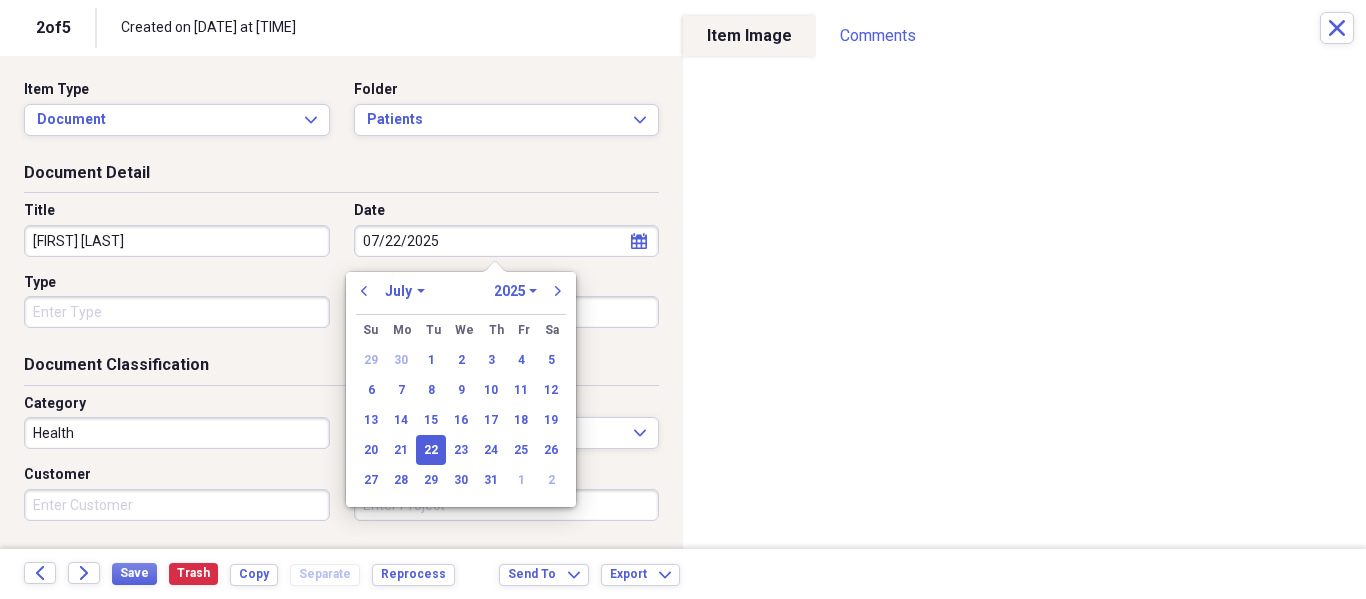 type on "07/22/2025" 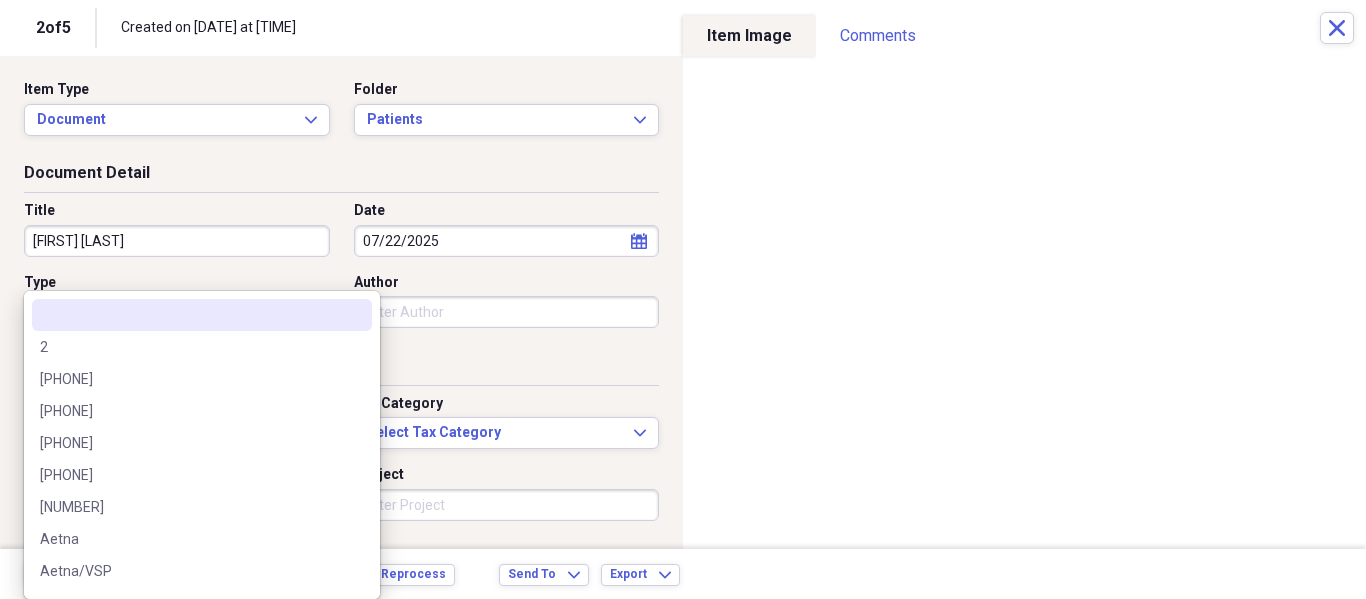 click on "Created on [DATE] at [TIME]" at bounding box center (683, 299) 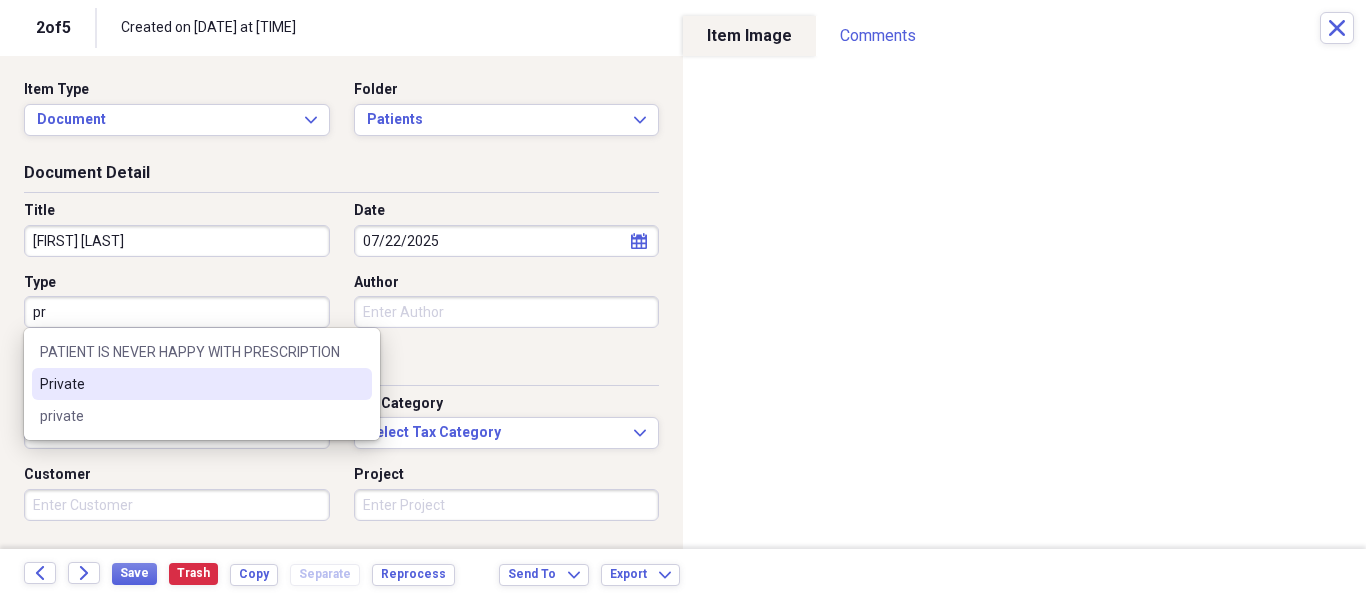 click on "Private" at bounding box center [202, 384] 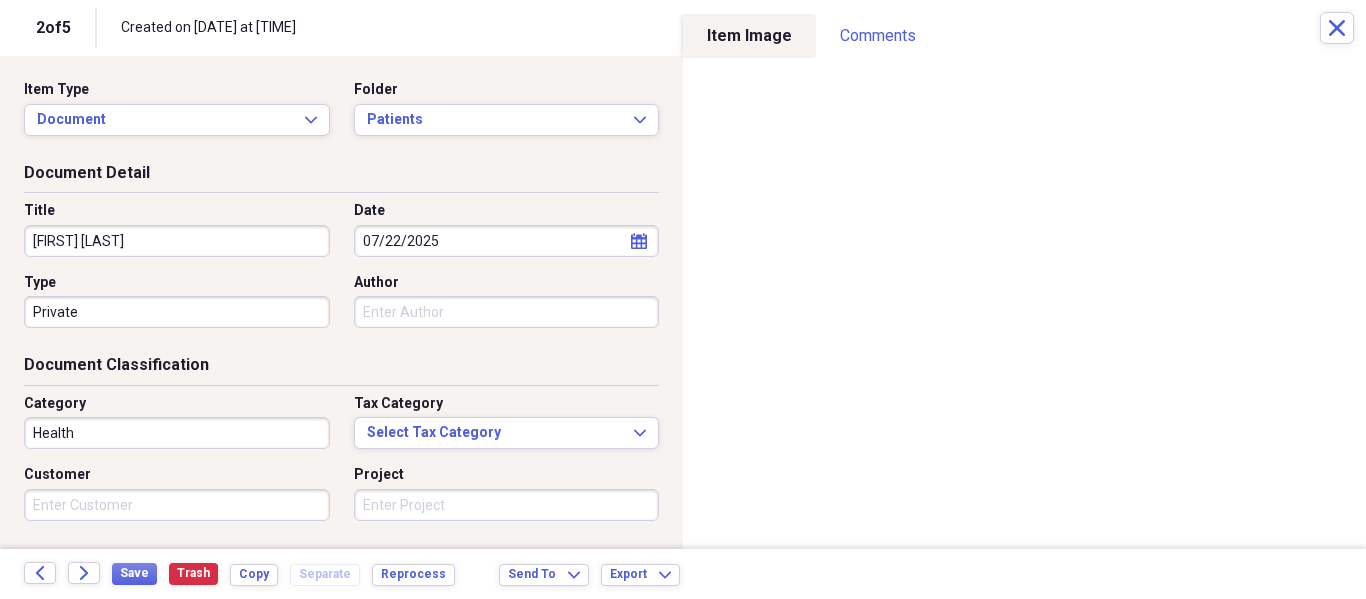 scroll, scrollTop: 243, scrollLeft: 0, axis: vertical 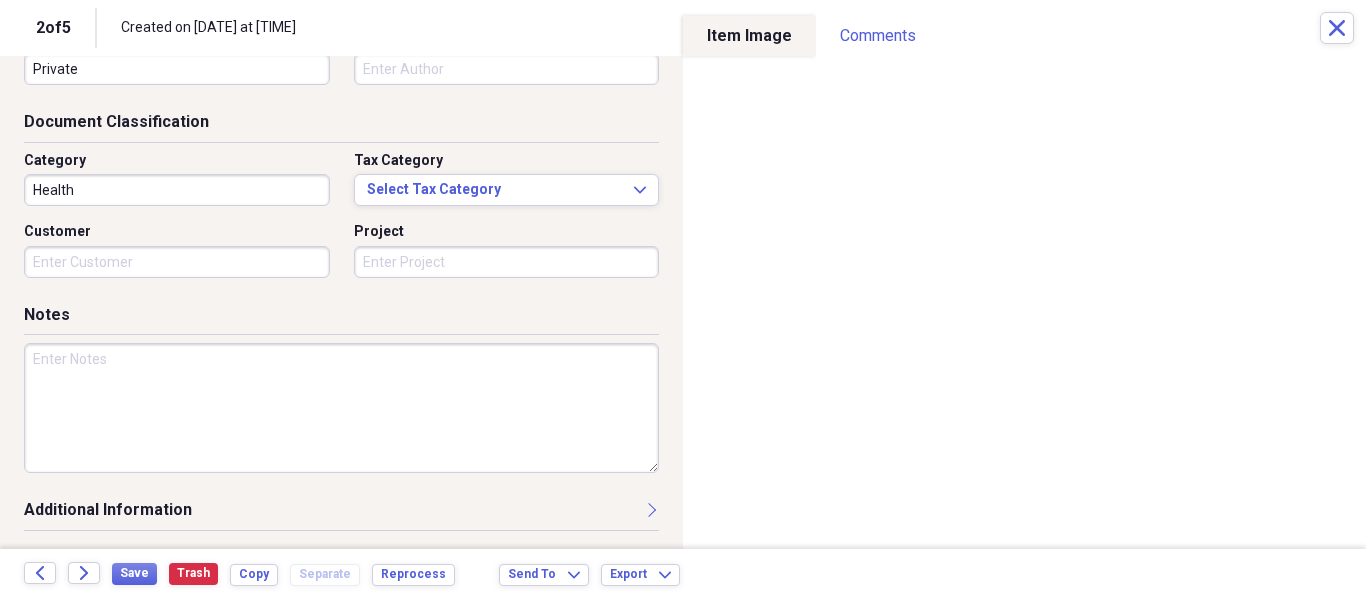 click at bounding box center (341, 408) 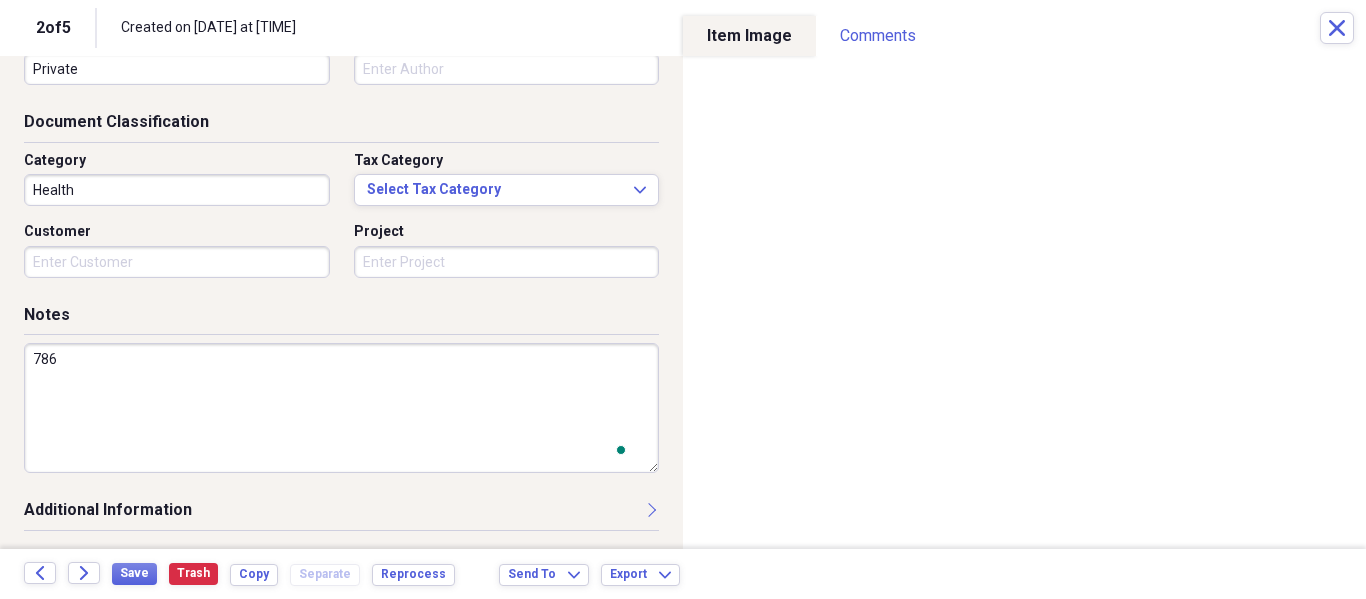 scroll, scrollTop: 243, scrollLeft: 0, axis: vertical 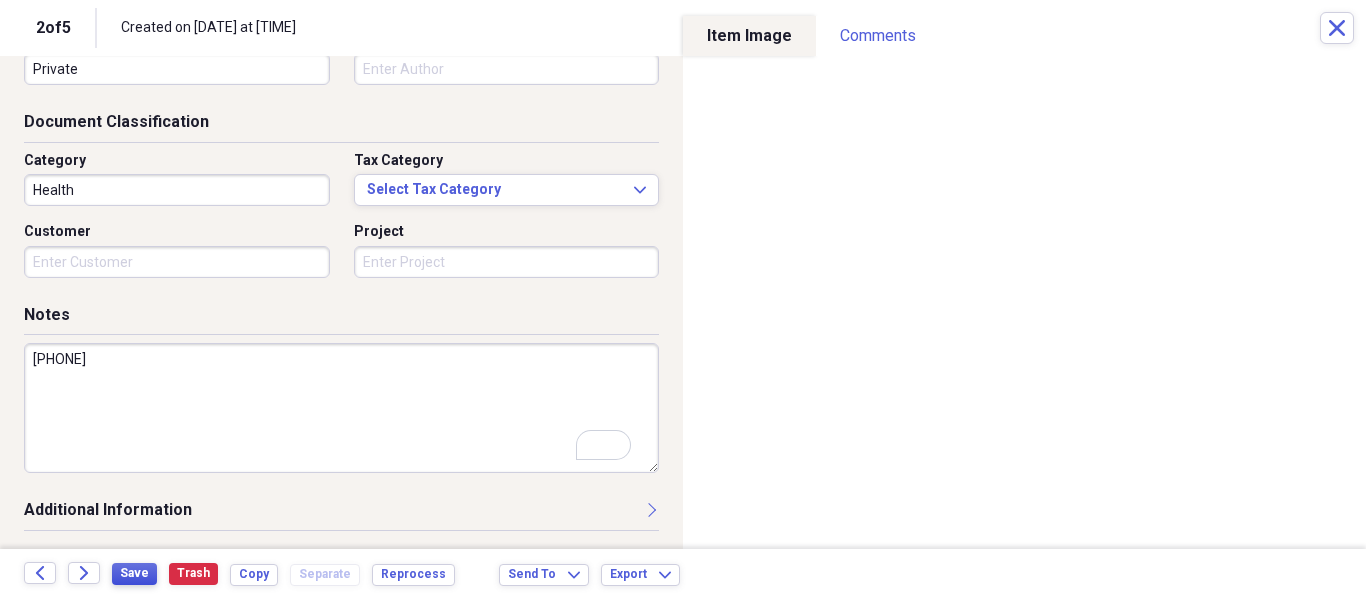 type on "786-223-0295" 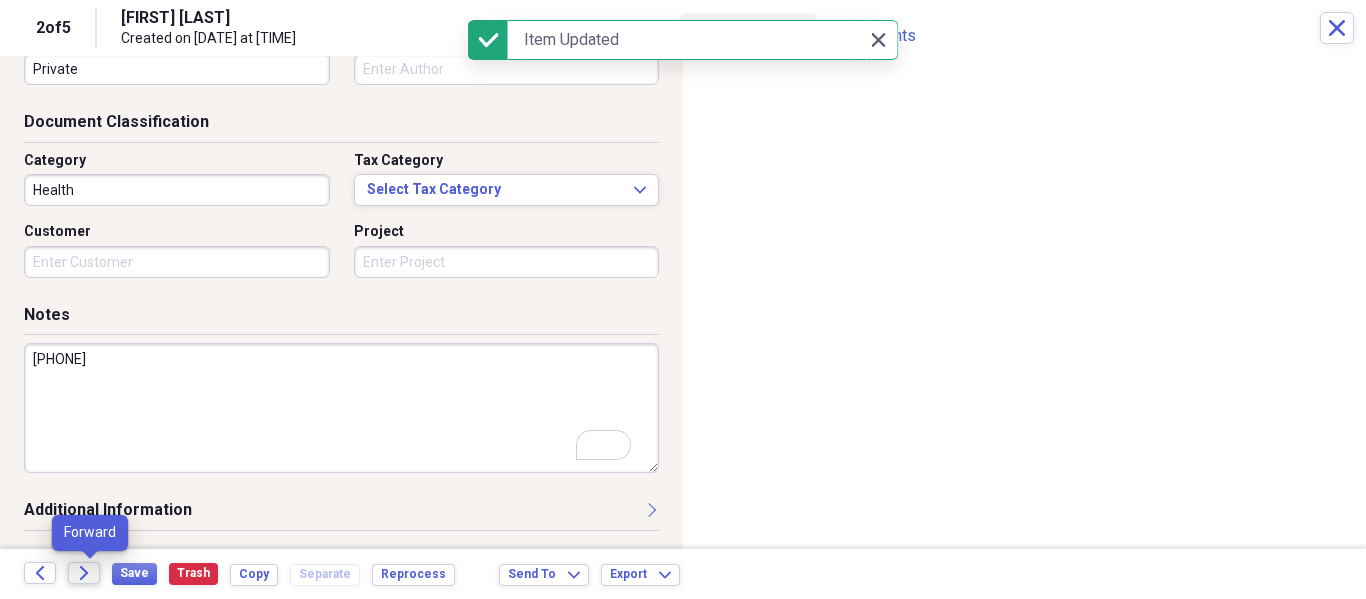 click 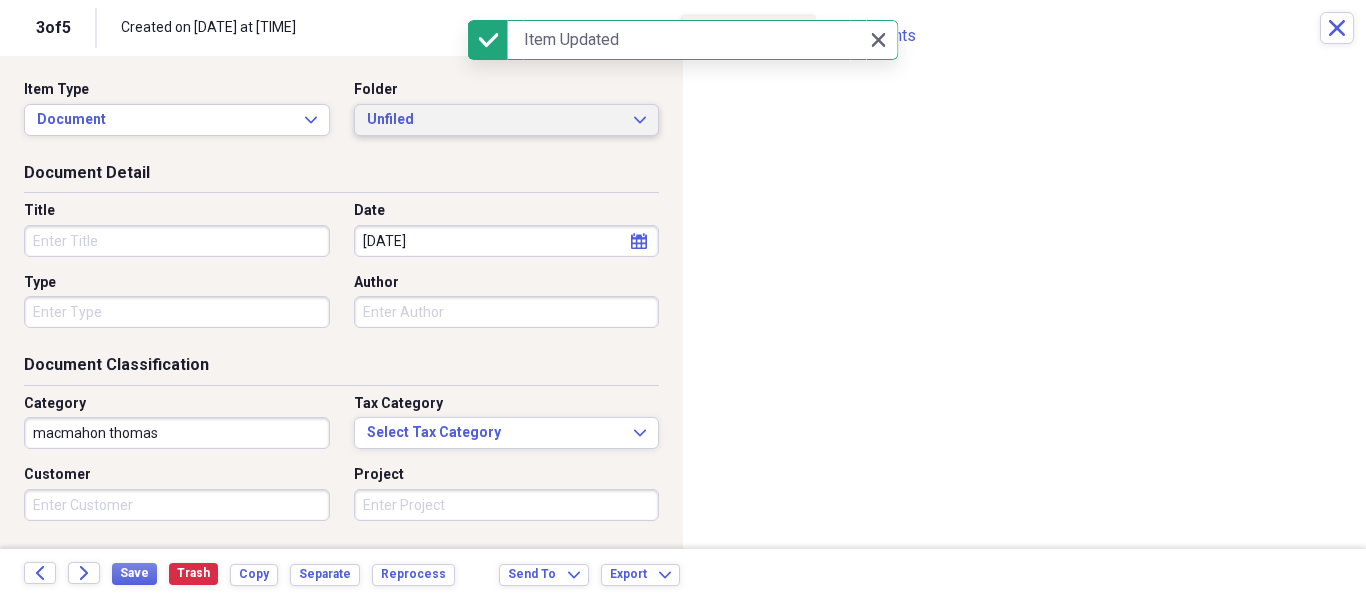 click on "Unfiled" at bounding box center (495, 120) 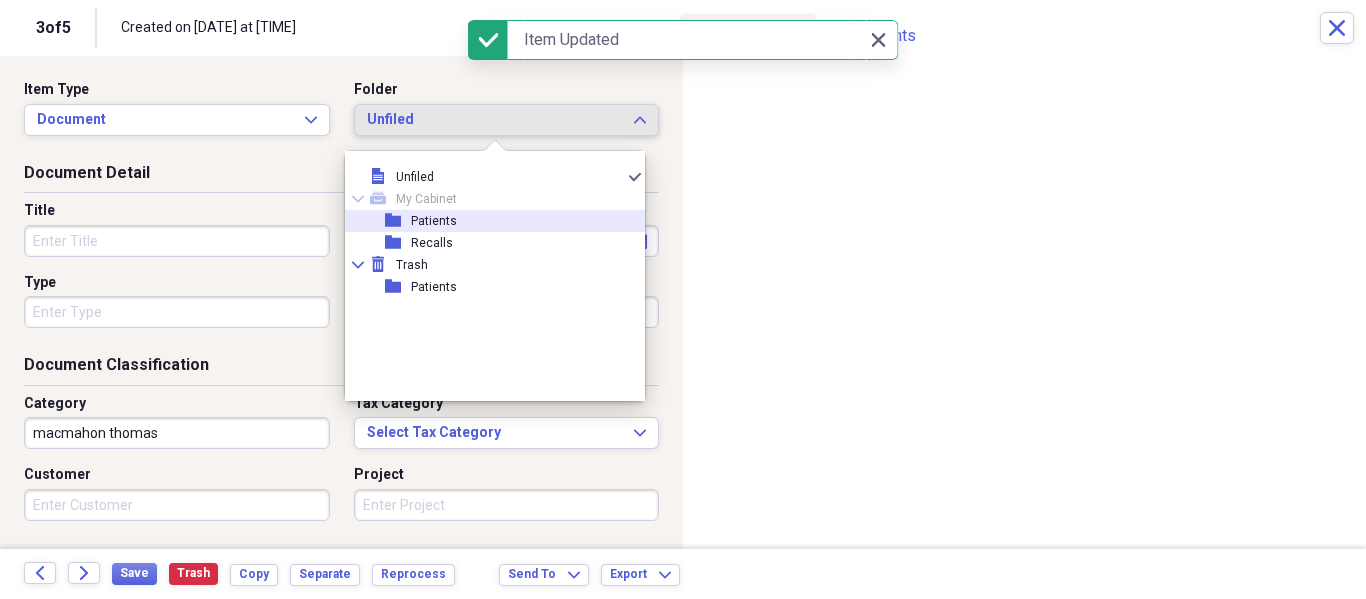click on "folder Patients" at bounding box center (487, 221) 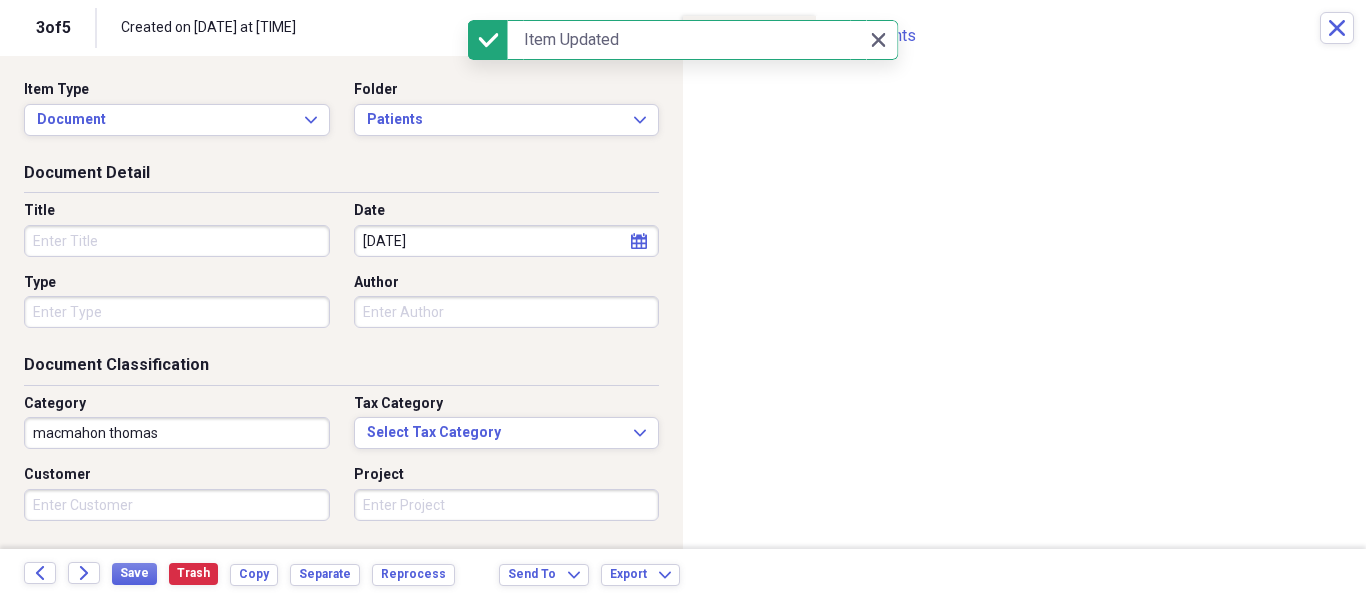 click on "Title" at bounding box center [177, 241] 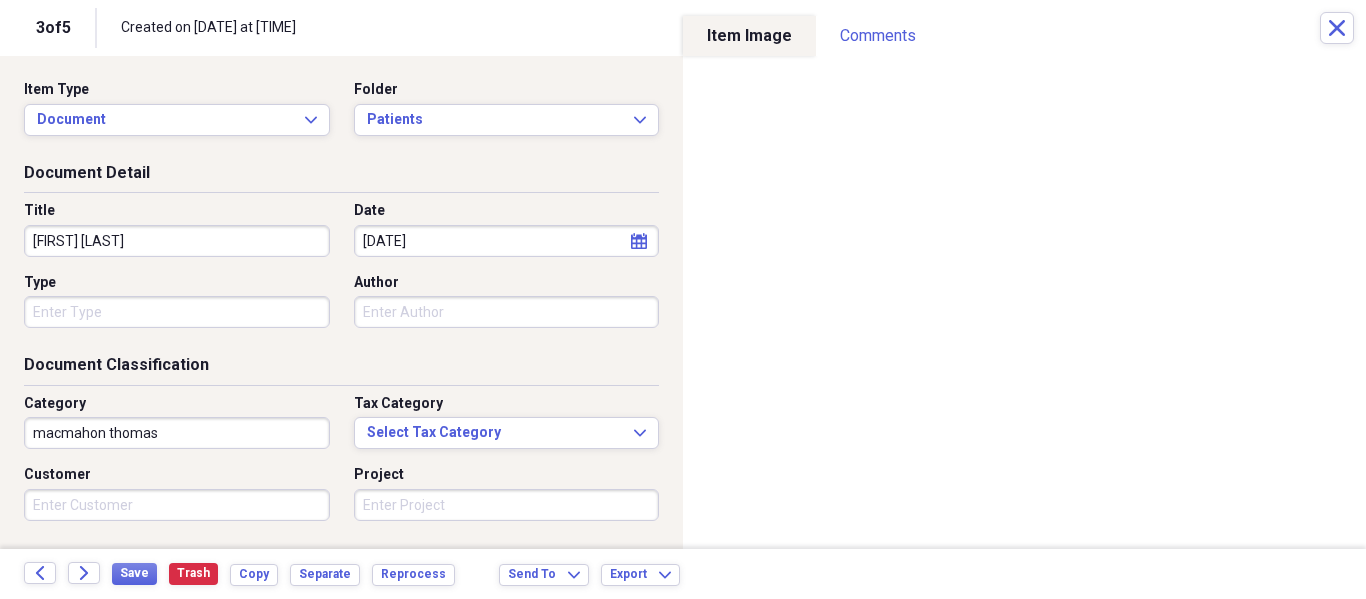 type on "Jacob Fernandez" 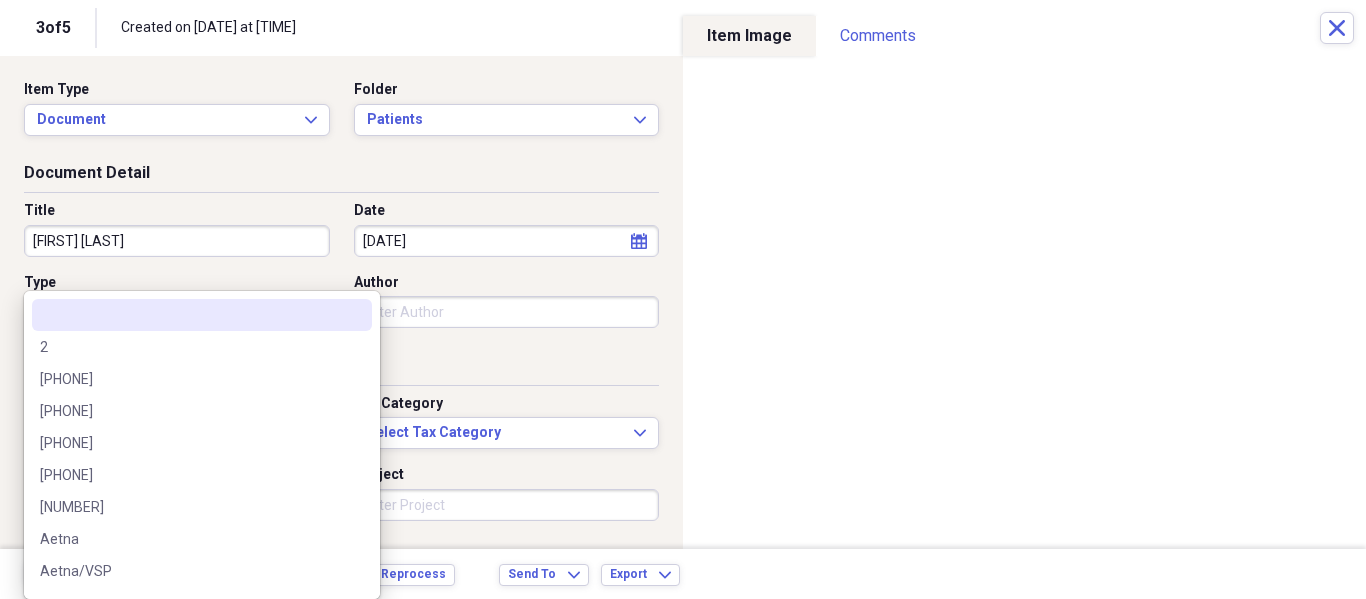 type on "3" 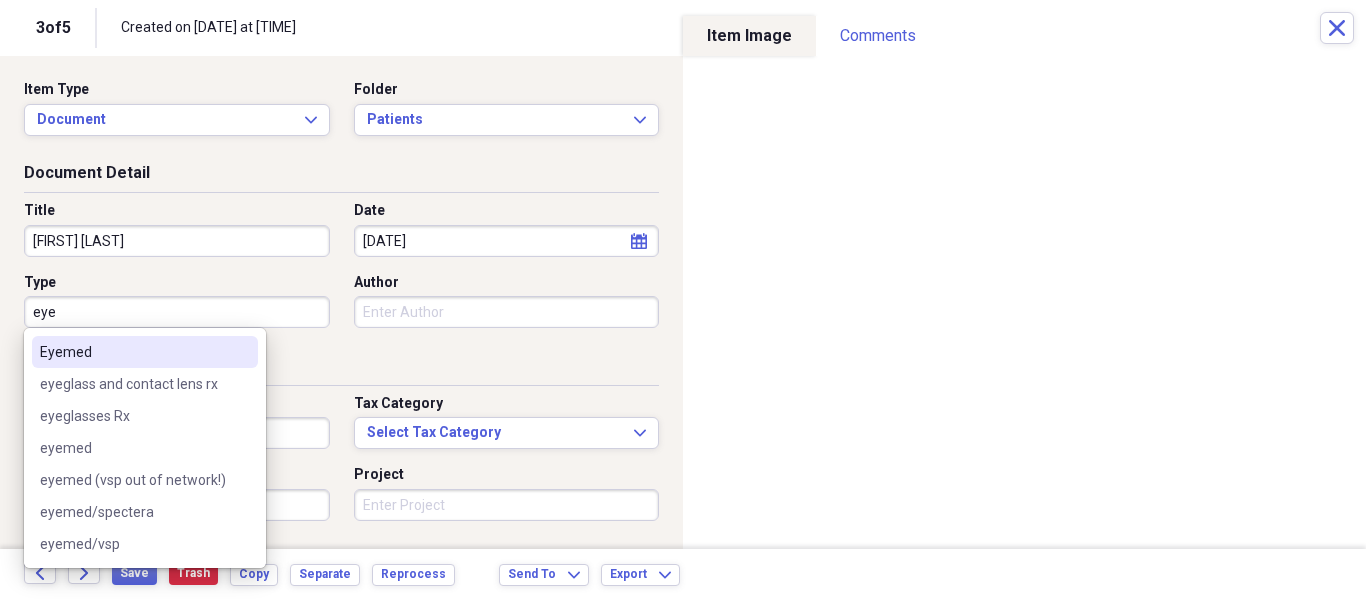 click on "Eyemed" at bounding box center (133, 352) 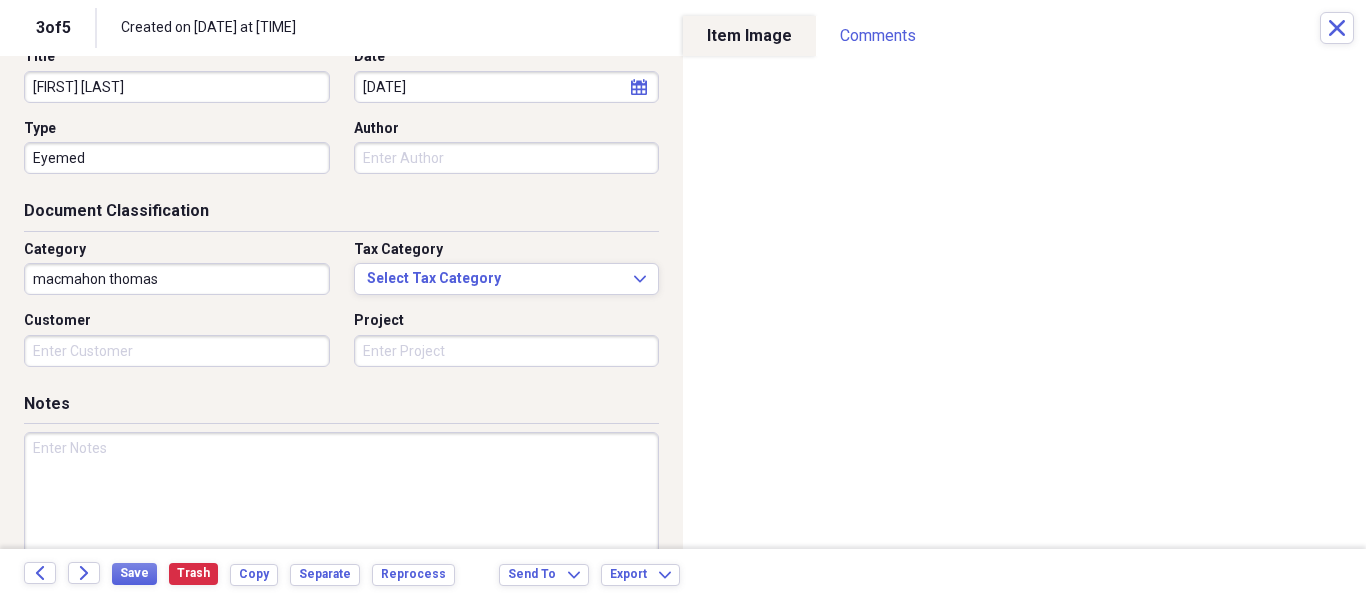 scroll, scrollTop: 243, scrollLeft: 0, axis: vertical 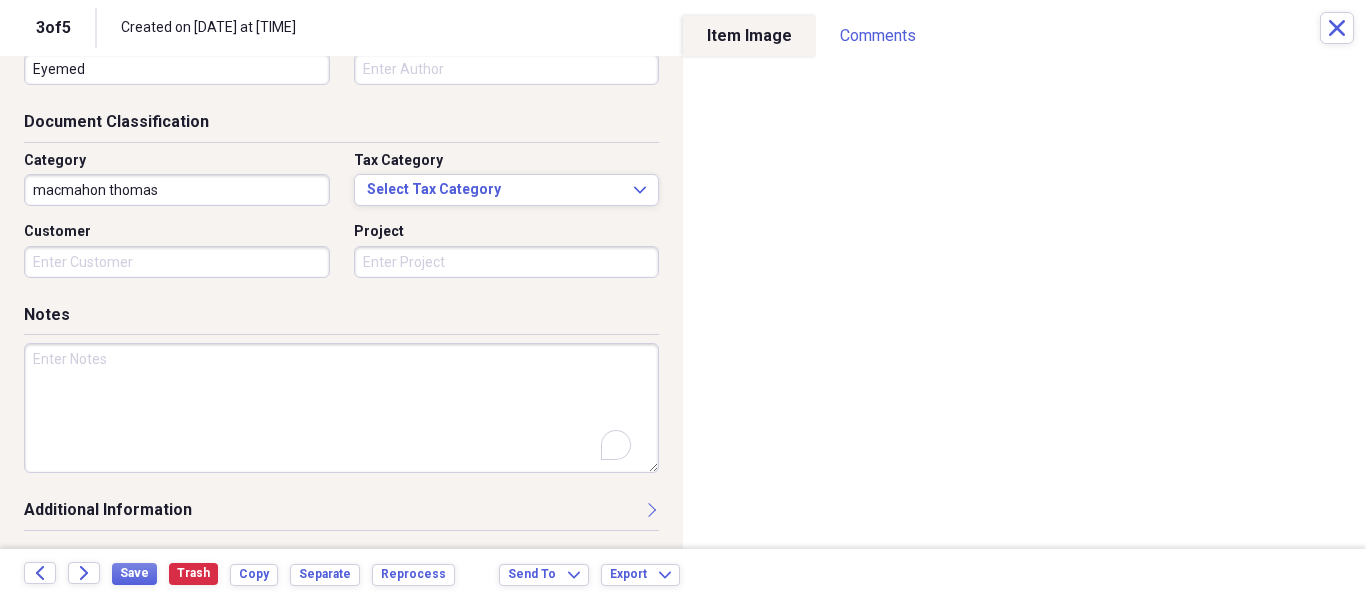 click at bounding box center (341, 408) 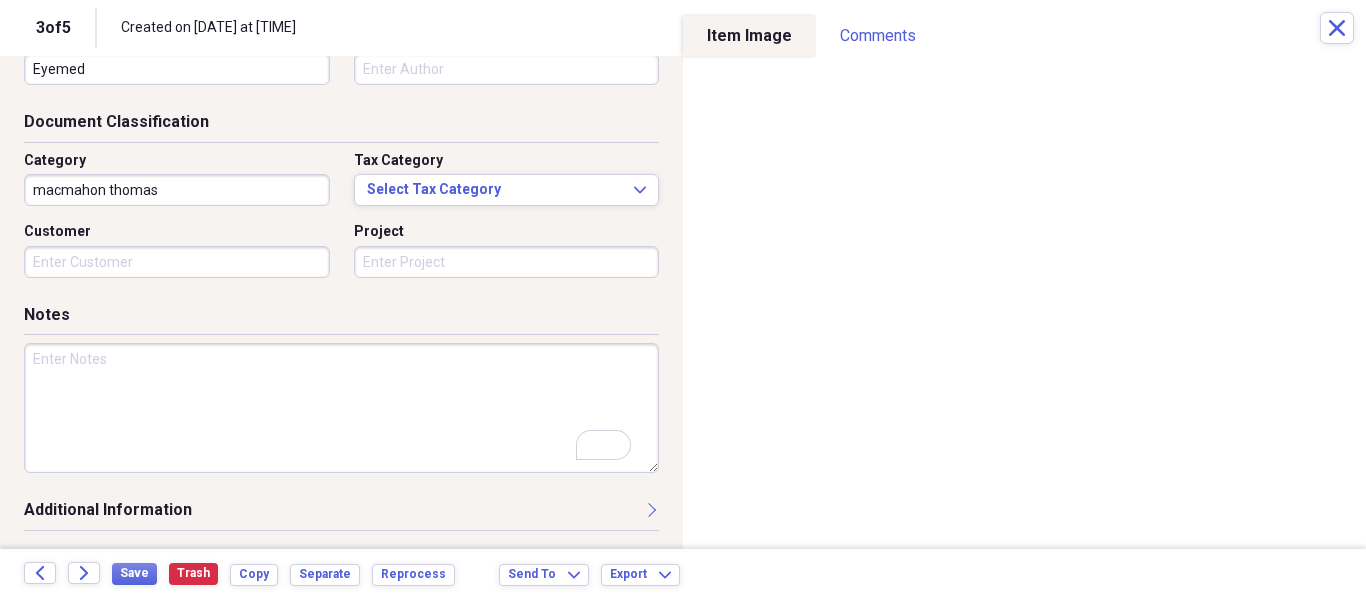 scroll, scrollTop: 243, scrollLeft: 0, axis: vertical 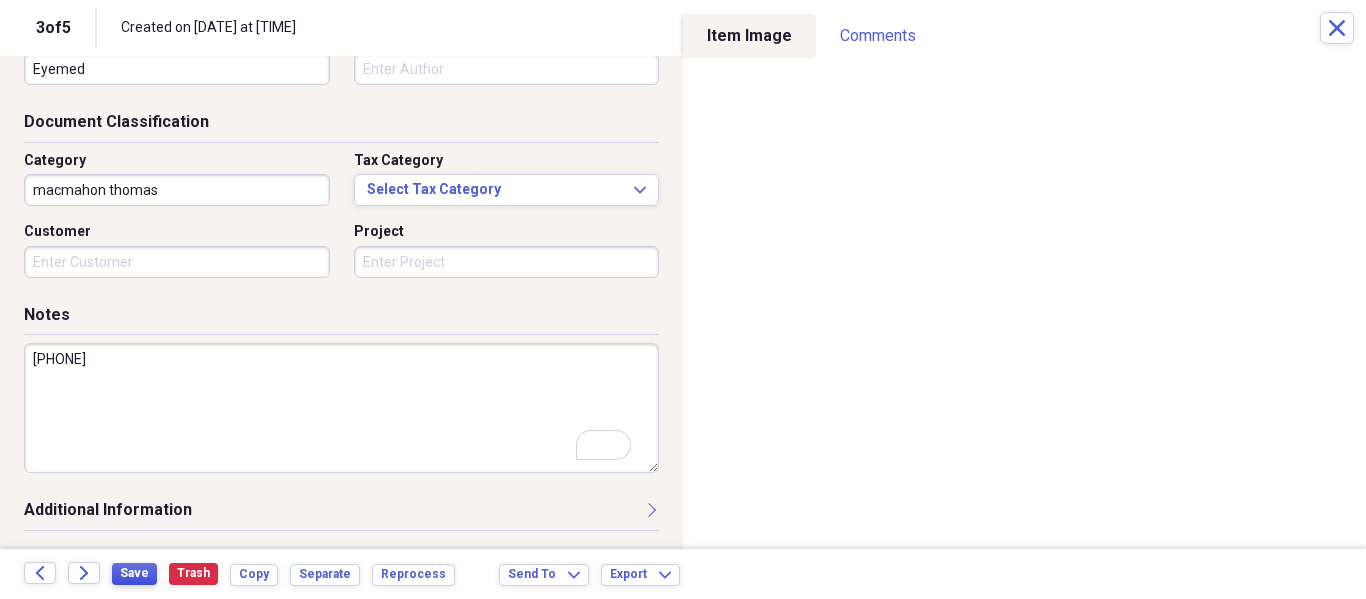type on "305-458-4359" 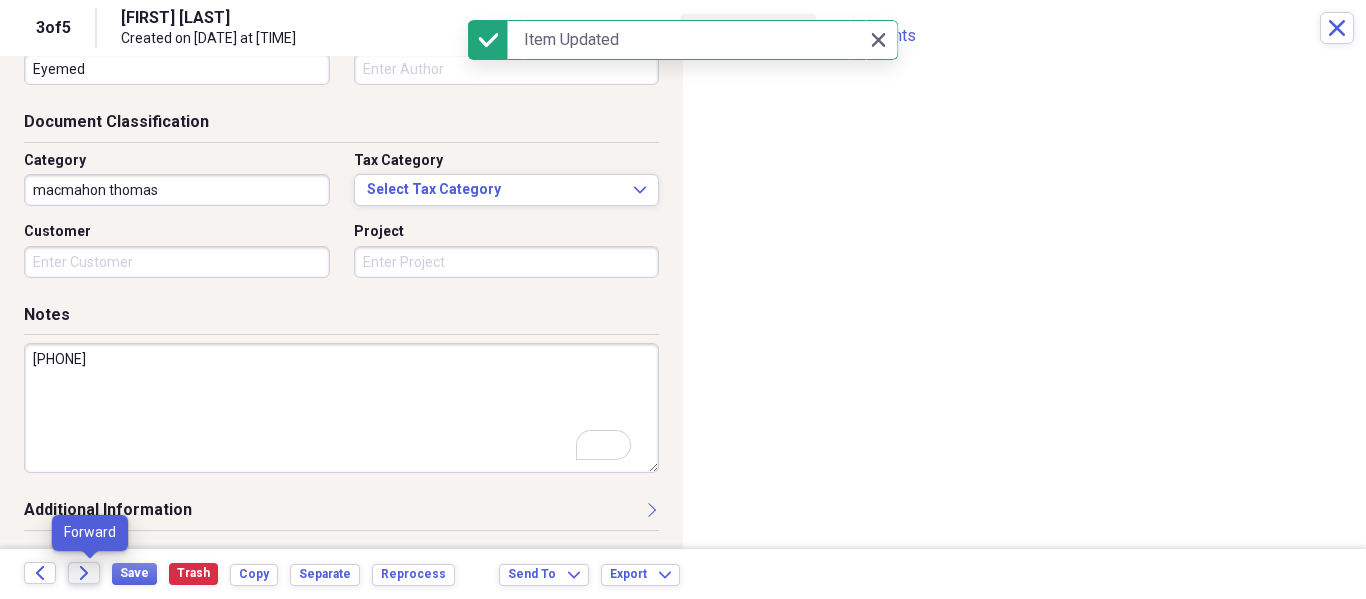 click on "Forward" 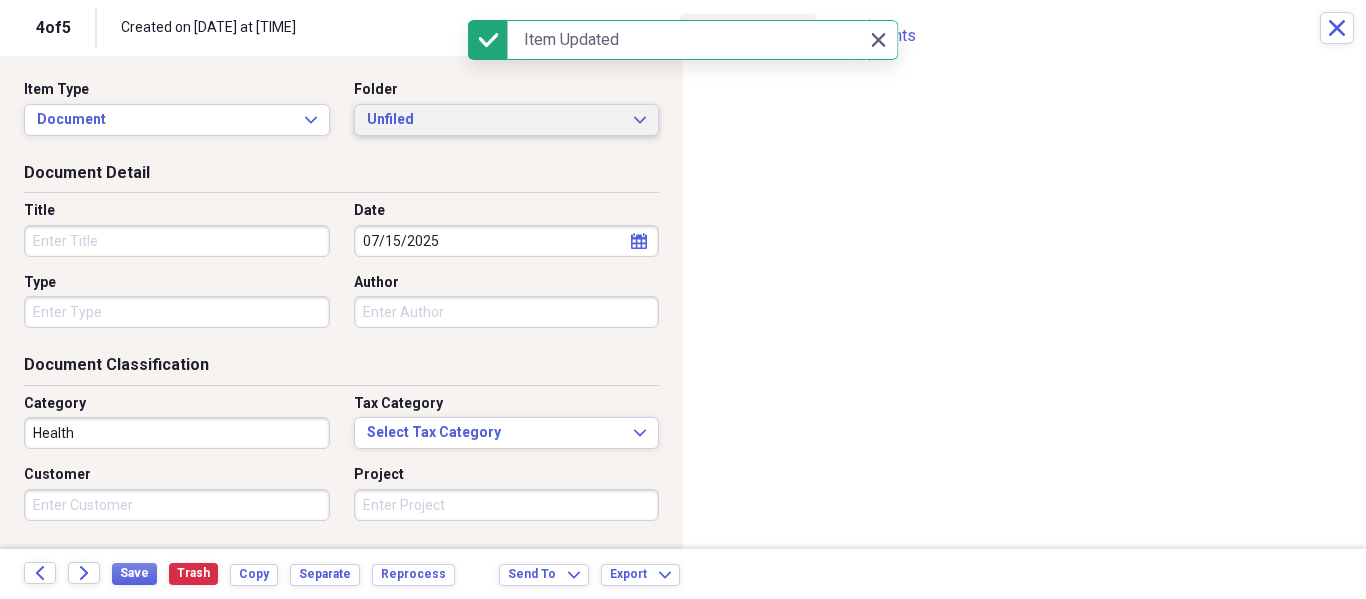 click on "Unfiled" at bounding box center [495, 120] 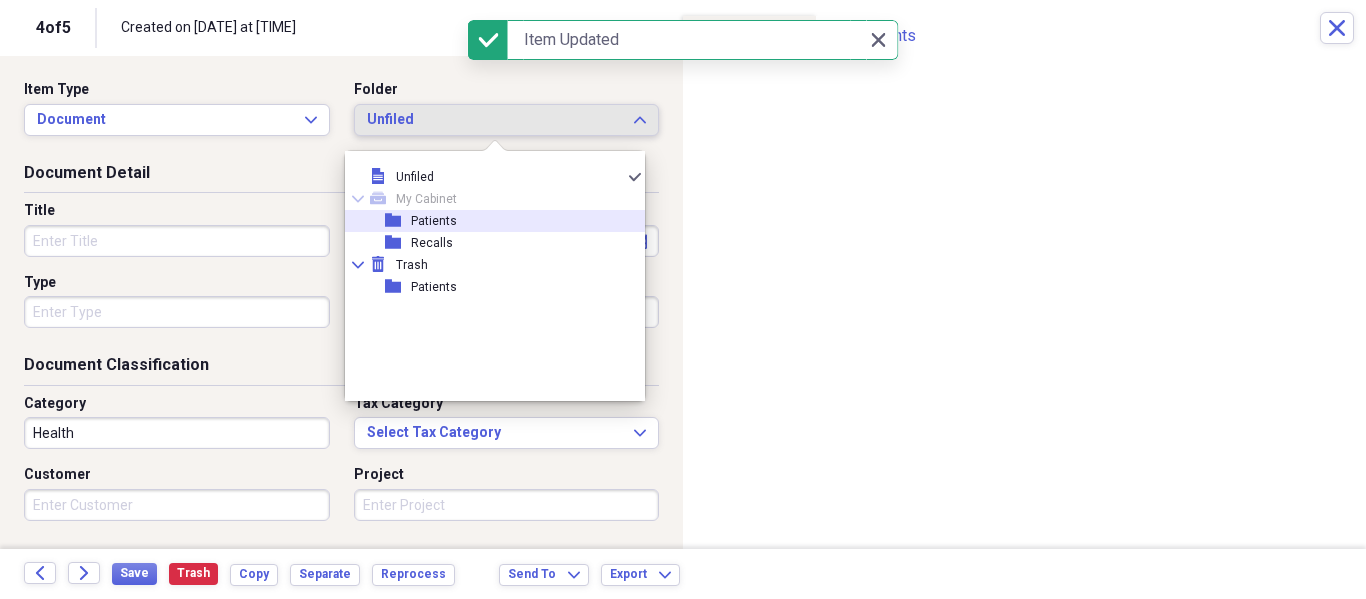 click on "folder Patients" at bounding box center [487, 221] 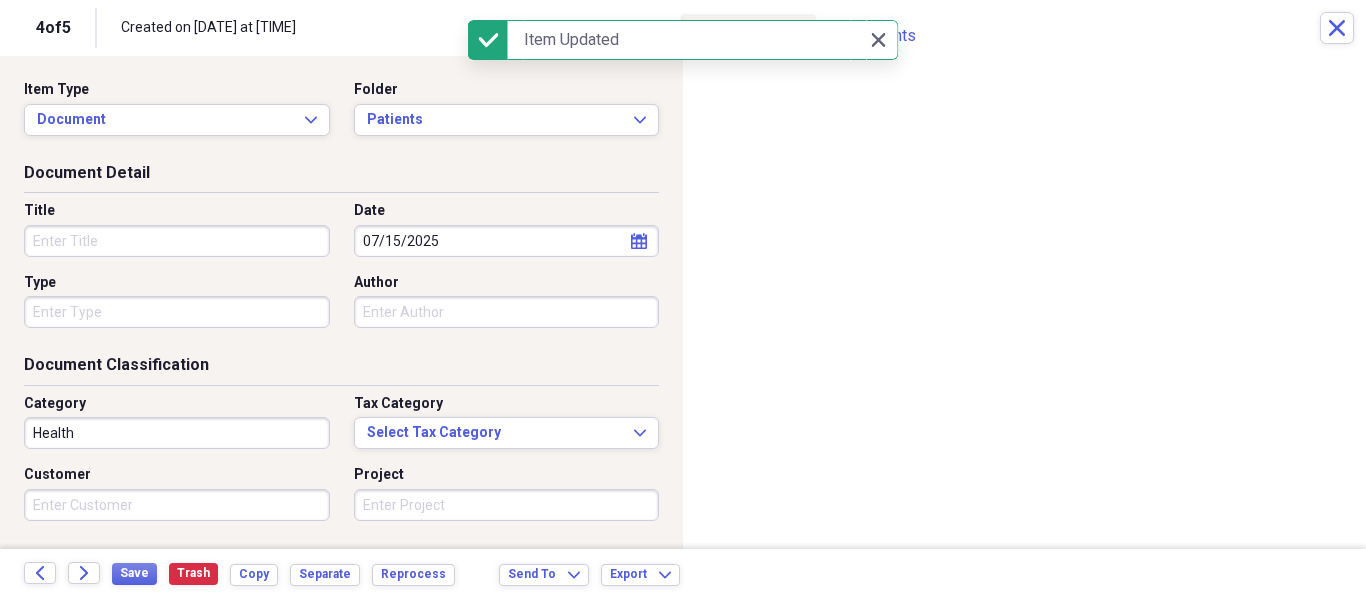 click on "Title" at bounding box center (177, 241) 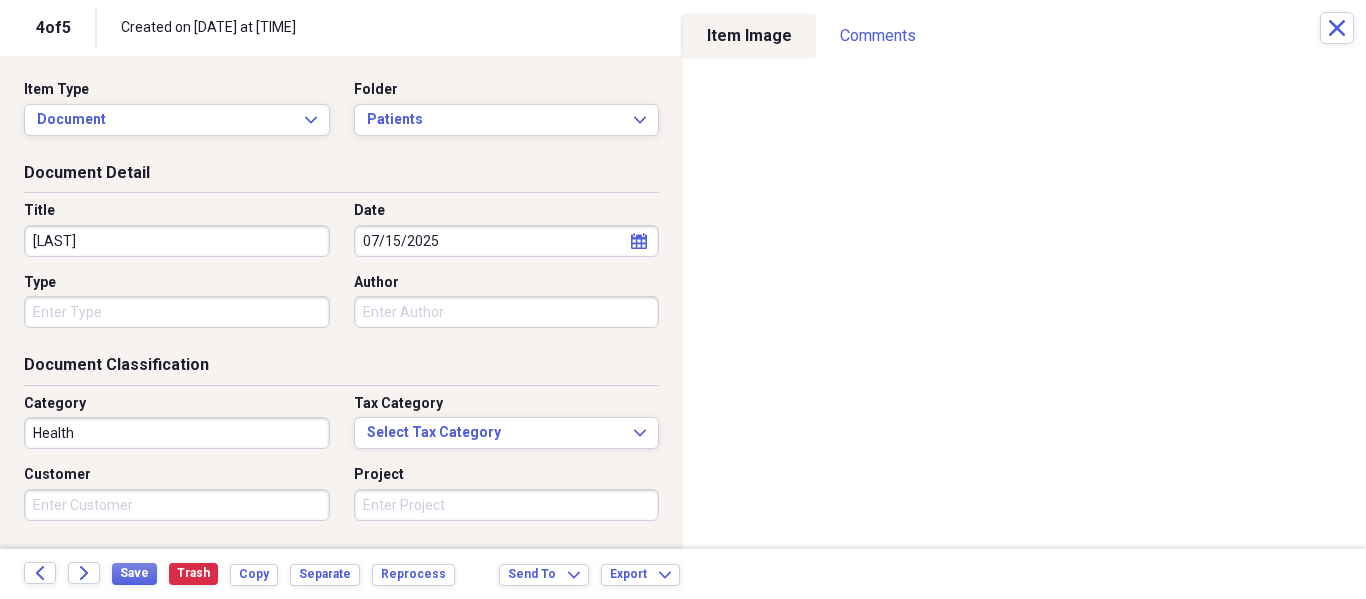 type on "Sheila Bonachea" 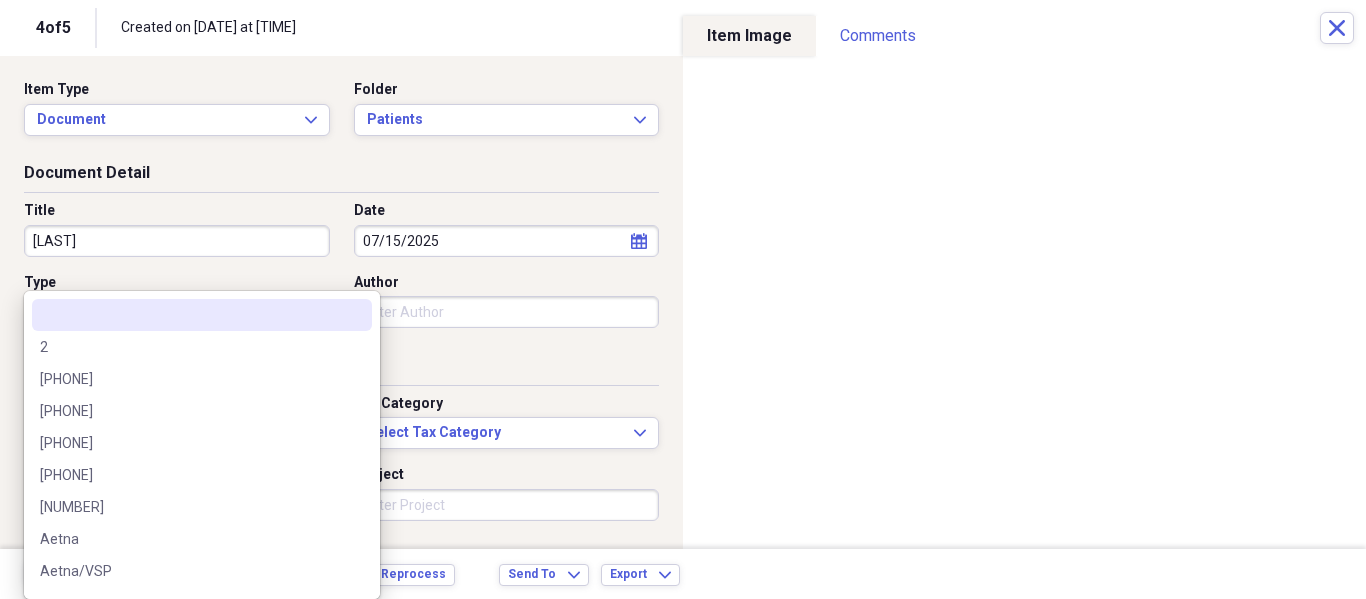 click on "Organize My Files 1 Collapse Unfiled Needs Review 1 Unfiled All Files Unfiled Unfiled Unfiled Saved Reports Collapse My Cabinet My Cabinet Add Folder Folder Patients Add Folder Folder Recalls Add Folder Collapse Trash Trash Folder Patients Help & Support Submit Import Import Add Create Expand Reports Reports Settings Philip Expand These items are in need of review Showing 5 items Column Expand sort Sort Filters  Expand Create Item Expand Image Date Title Author Type Category Source Folder media 07/14/2025 Joseph Calles Eyemed General Retail NeatConnect Patients media 07/22/2025 Stephanie Nuñez Private Health NeatConnect Patients media 07/15/2026 Jacob Fernandez Eyemed macmahon thomas NeatConnect Patients media 07/15/2025 Health NeatConnect Unfiled media Health NeatConnect Unfiled Items 25 Expand Trash Move Send To Expand Export Expand more 1 4  of  5 Created on 08/02/2025 at 12:58 pm Close Item Type Document Expand Folder Patients Expand Document Detail Title Sheila Bonachea Date 07/15/2025 calendar Calendar" at bounding box center (683, 299) 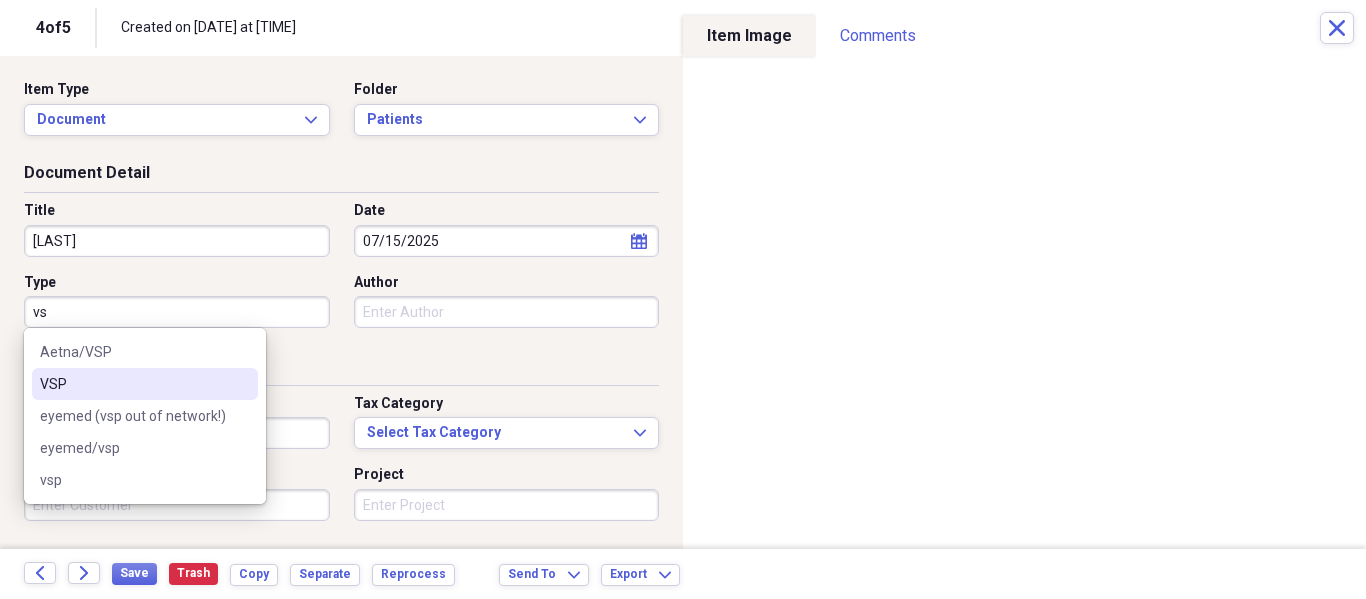 click on "VSP" at bounding box center (145, 384) 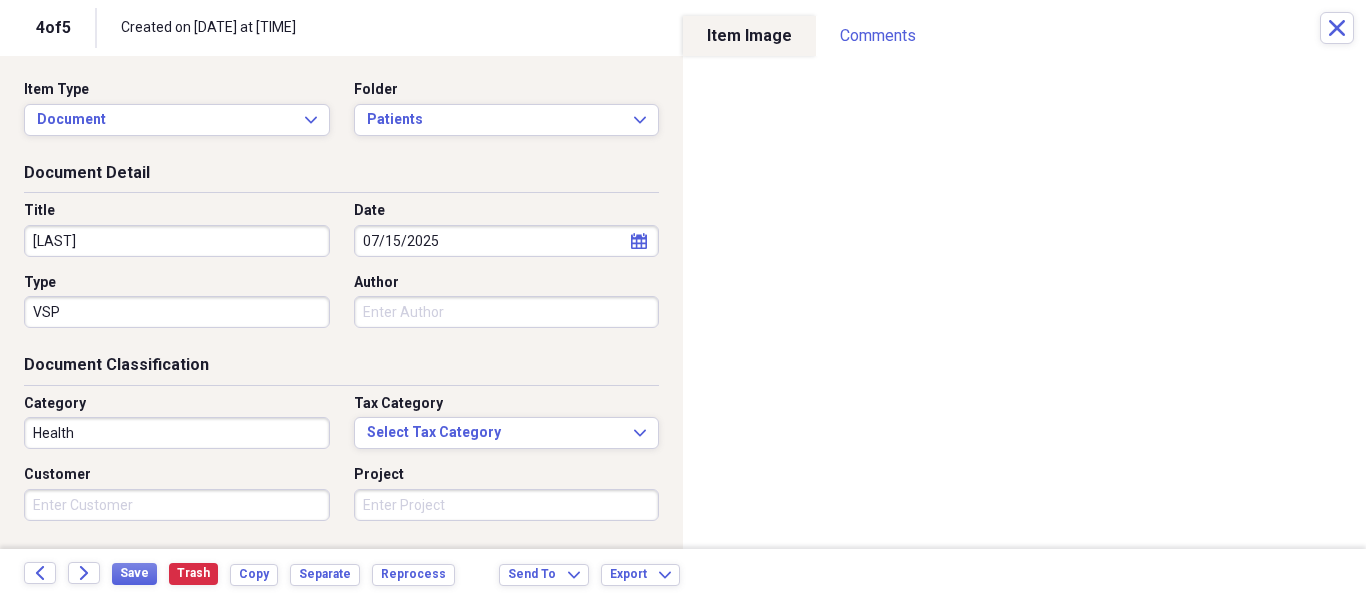scroll, scrollTop: 243, scrollLeft: 0, axis: vertical 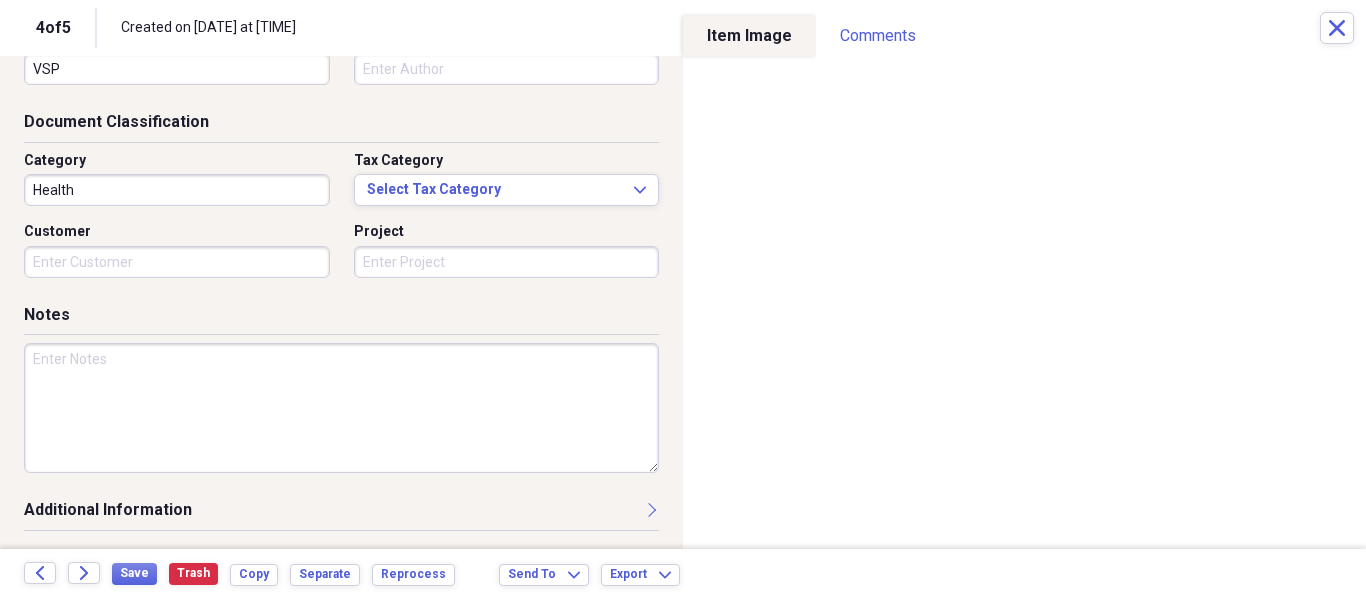 click at bounding box center (341, 408) 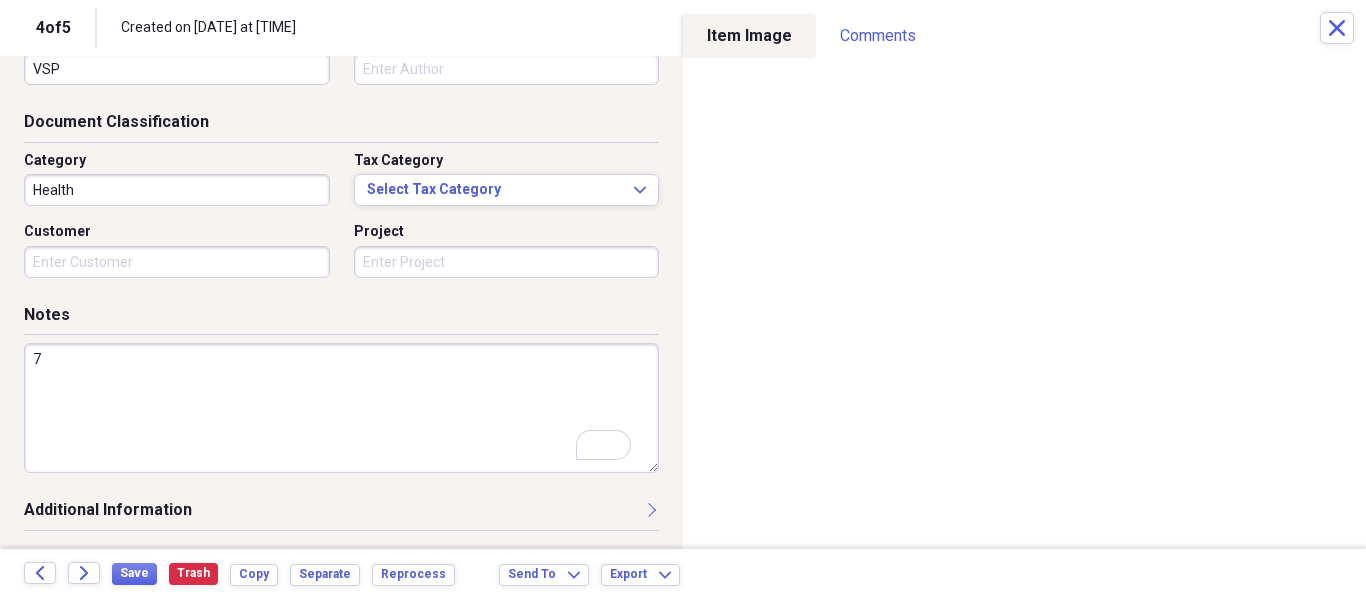 scroll, scrollTop: 243, scrollLeft: 0, axis: vertical 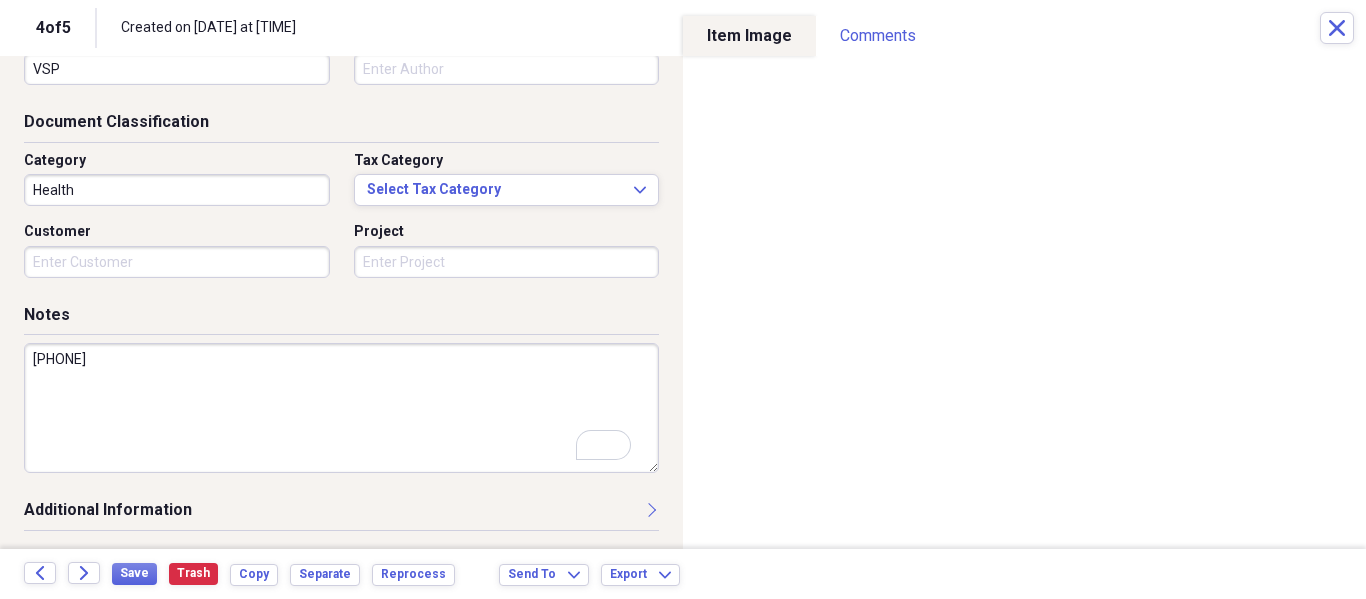 type on "786-426-4256" 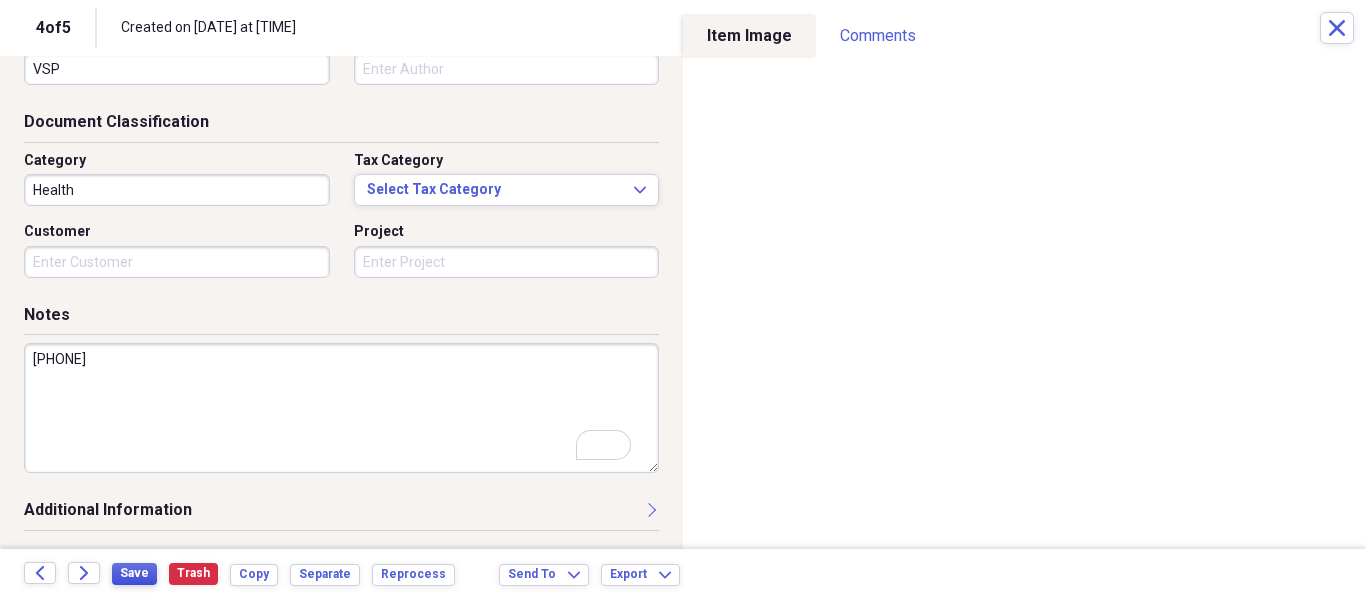 click on "Save" at bounding box center (134, 574) 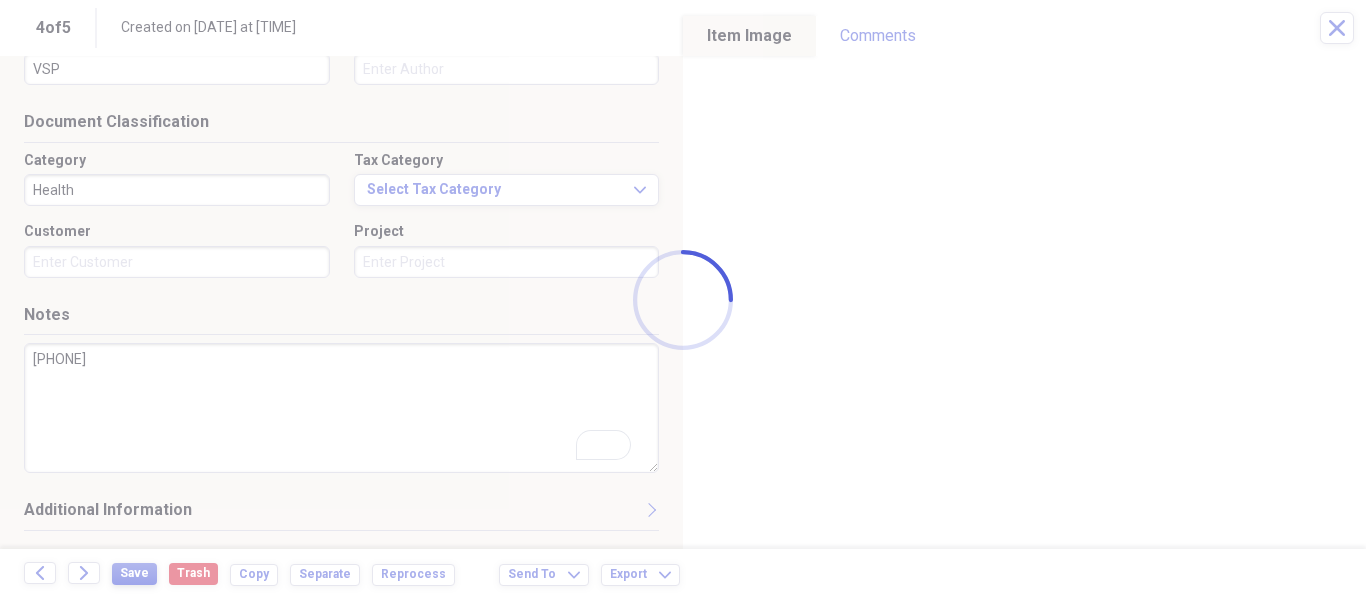type on "Sheila Bonachea" 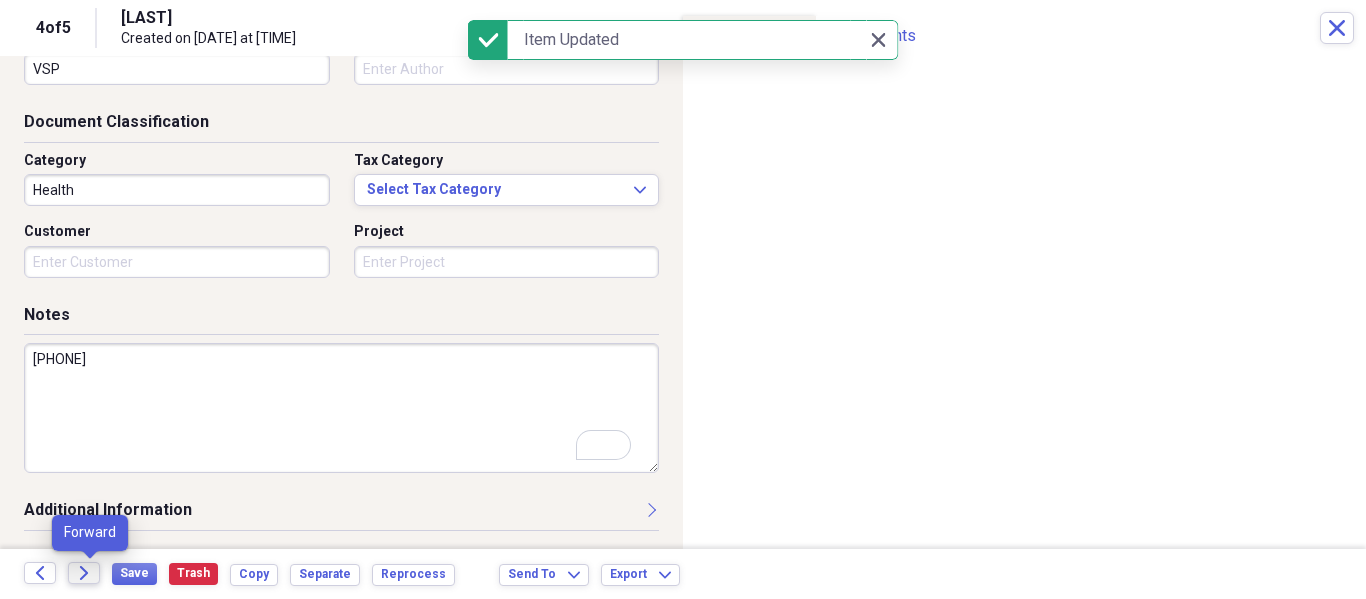 click on "Forward" at bounding box center (84, 573) 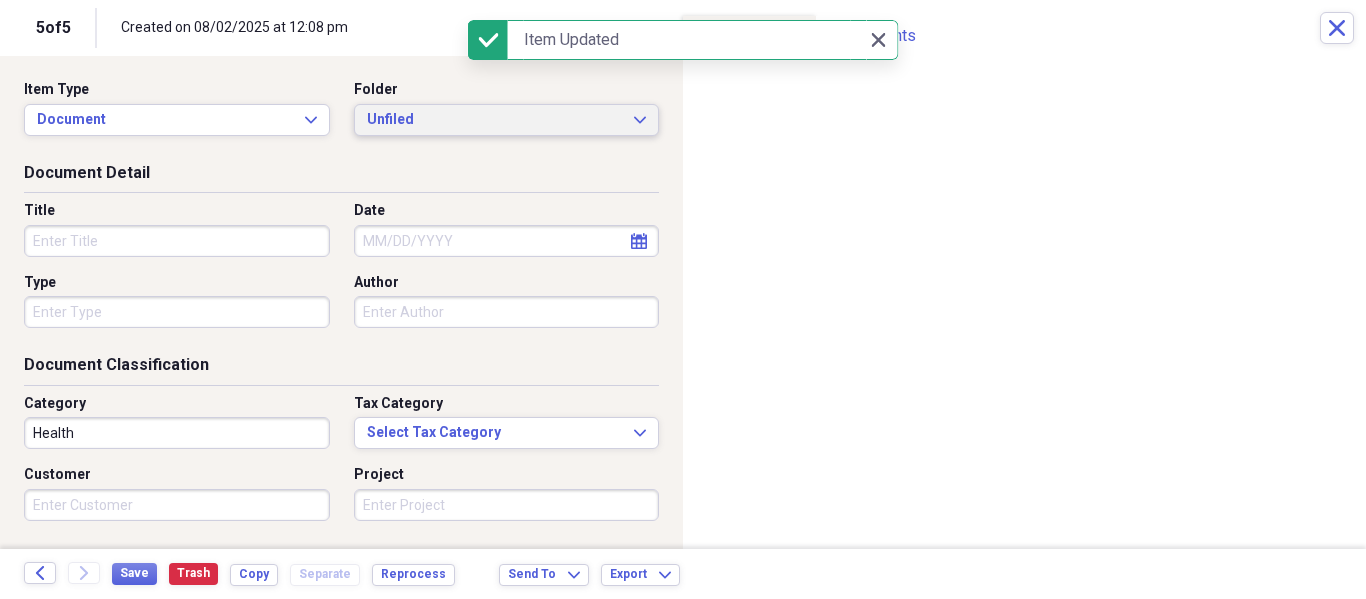 click on "Unfiled" at bounding box center (495, 120) 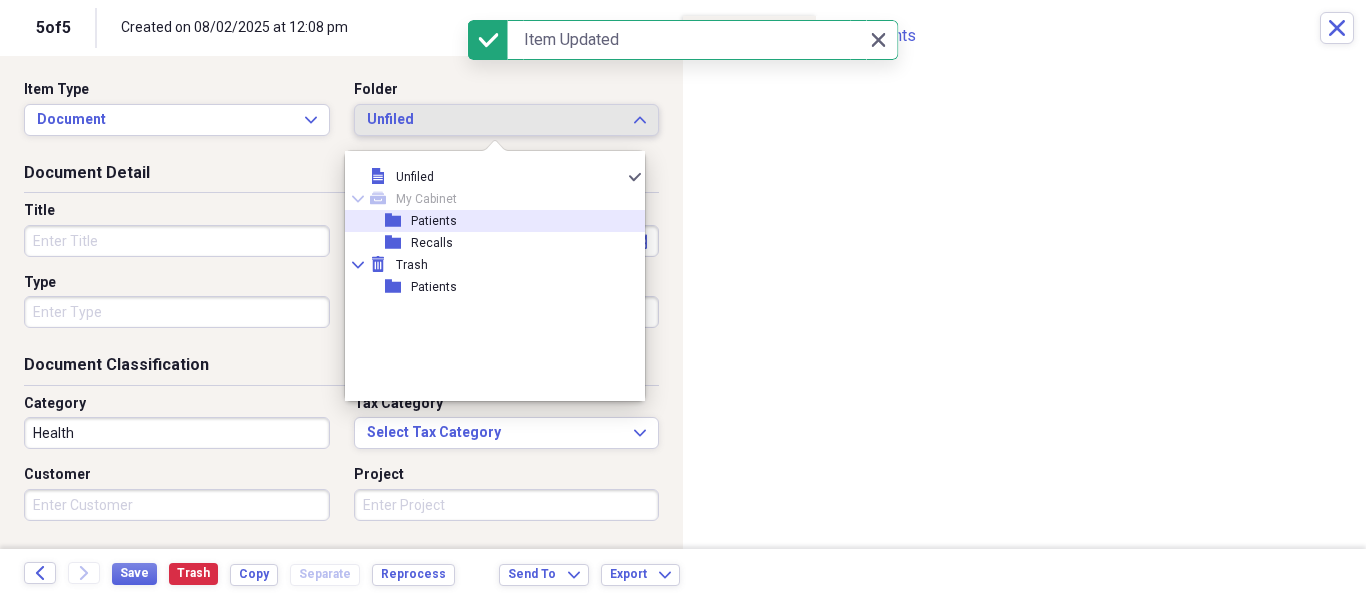 click on "folder Patients" at bounding box center [487, 221] 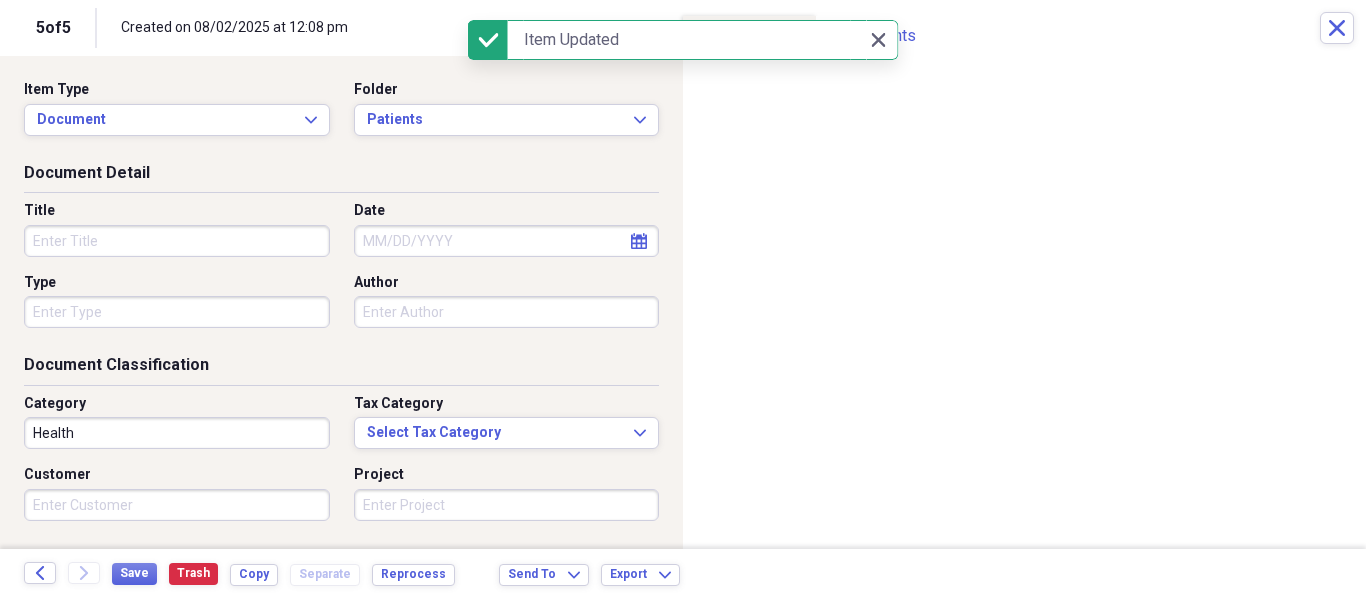 click on "Title" at bounding box center (177, 211) 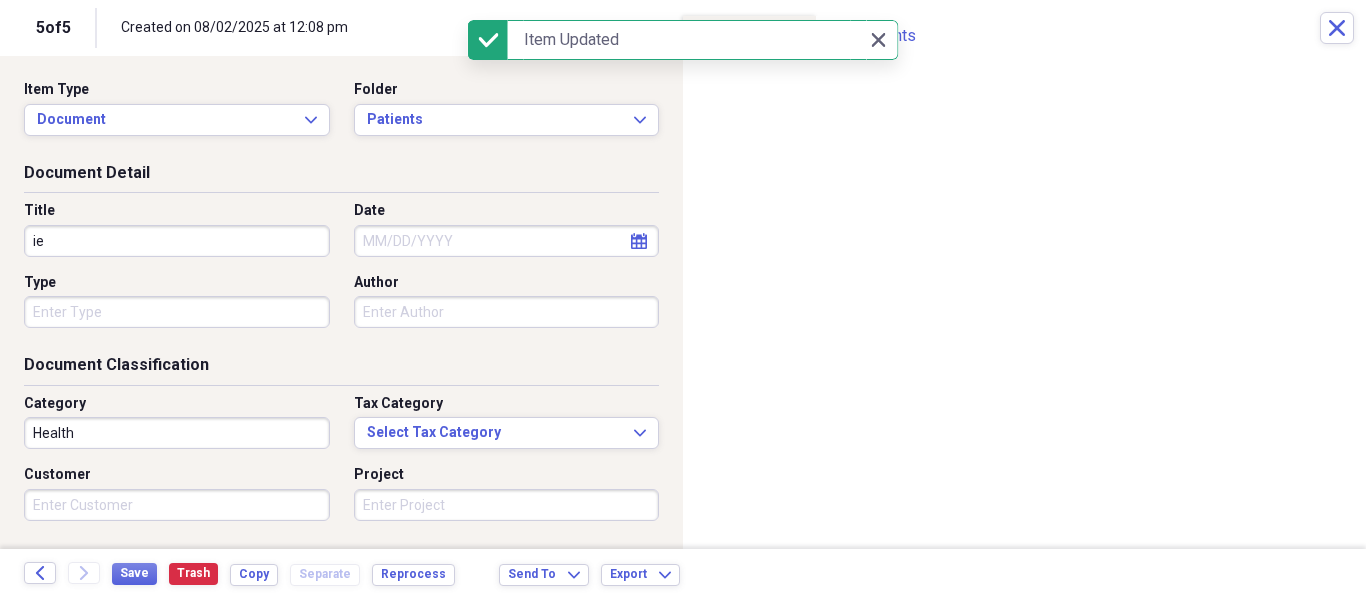 type on "i" 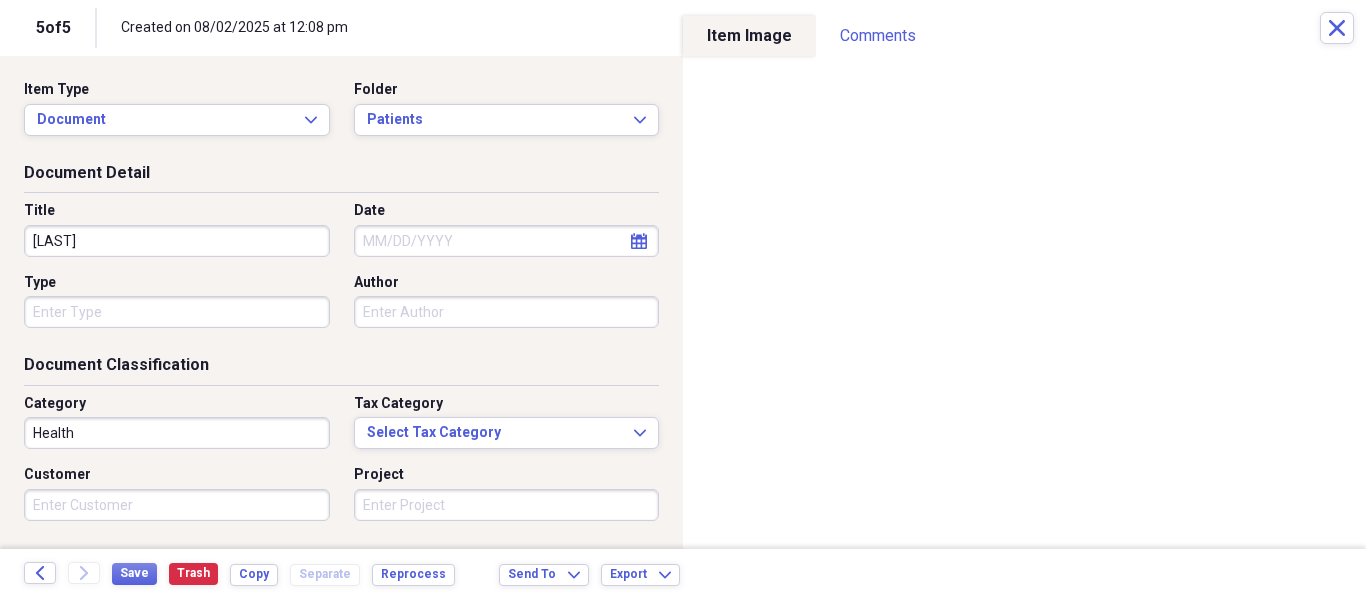 type on "Diego Guarderas" 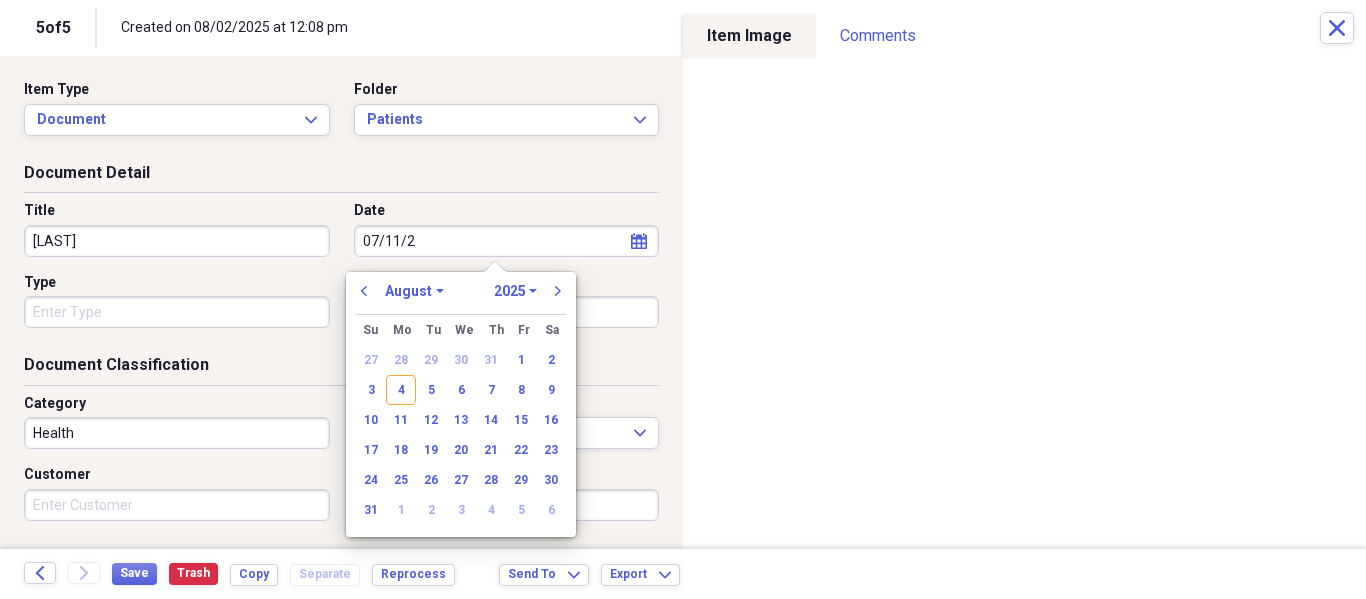 type on "07/11/20" 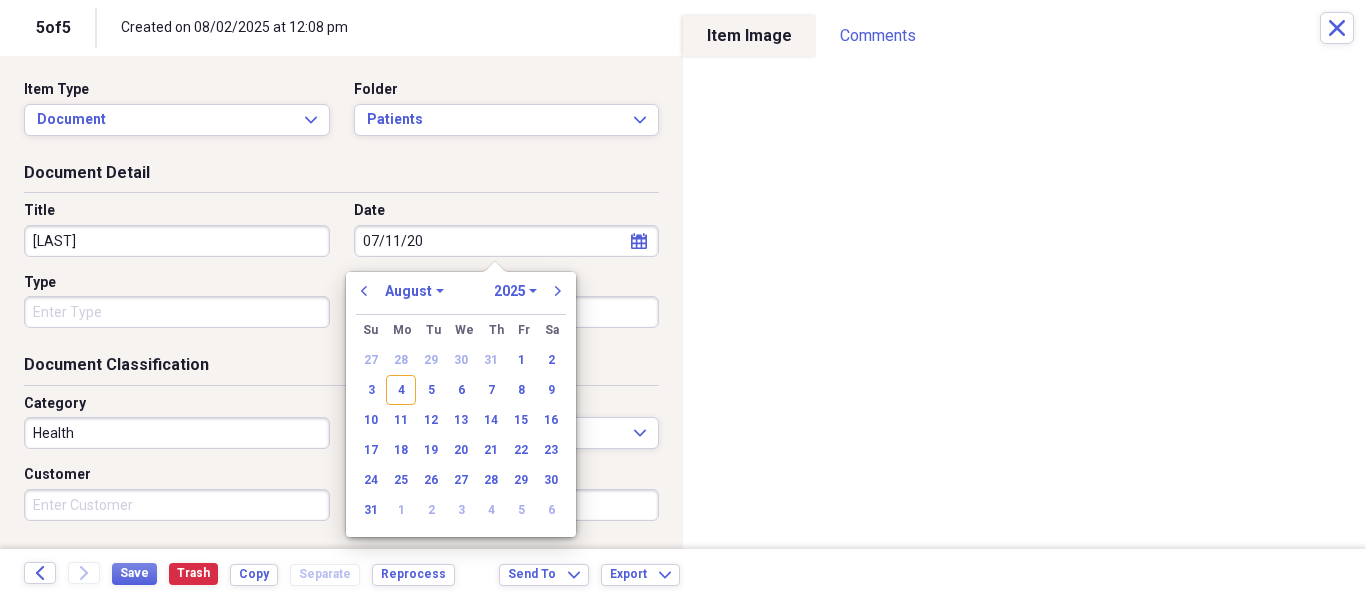 select on "6" 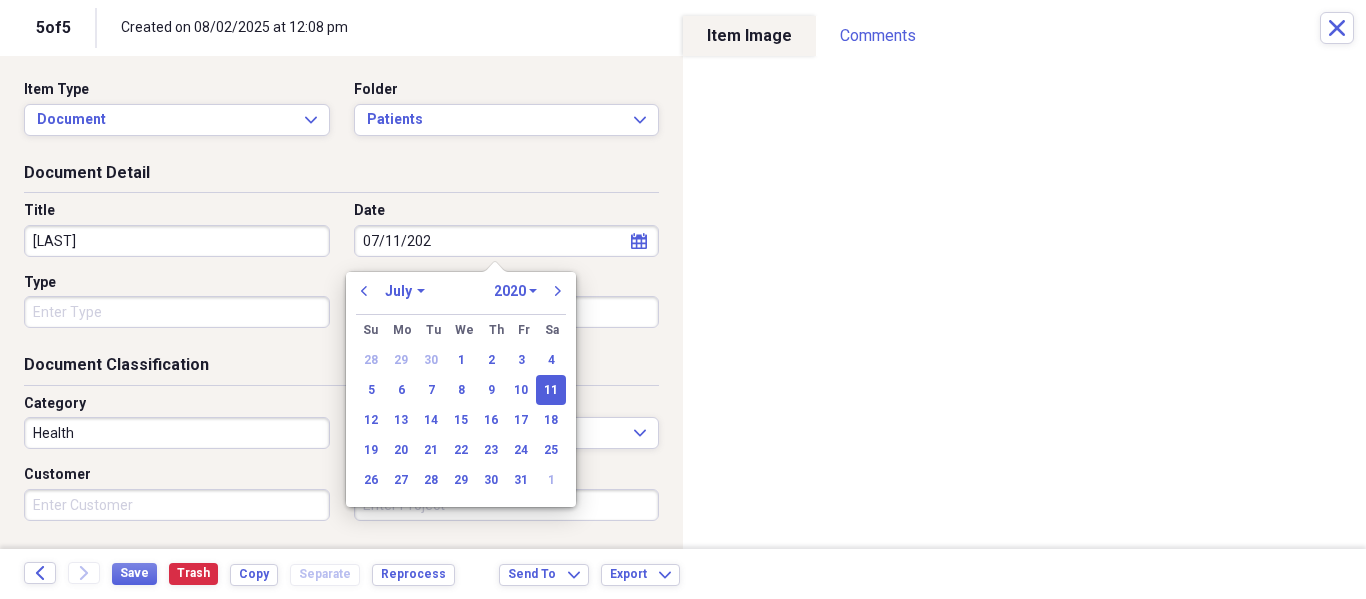 type on "07/11/2025" 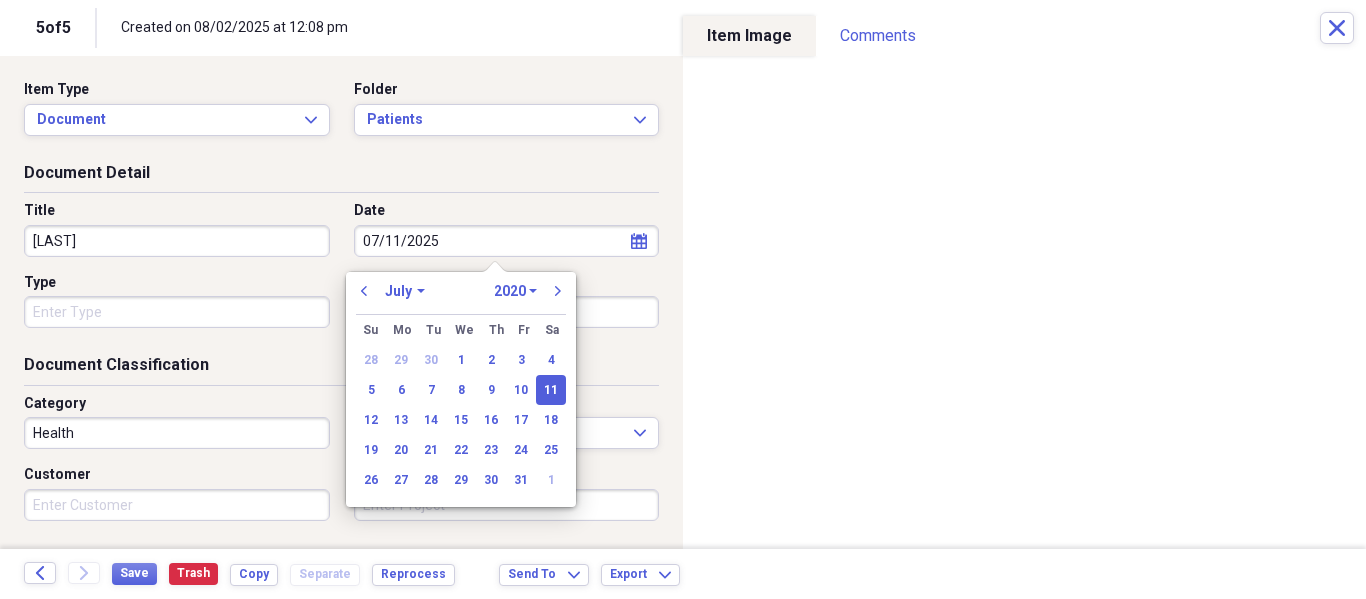 select on "2025" 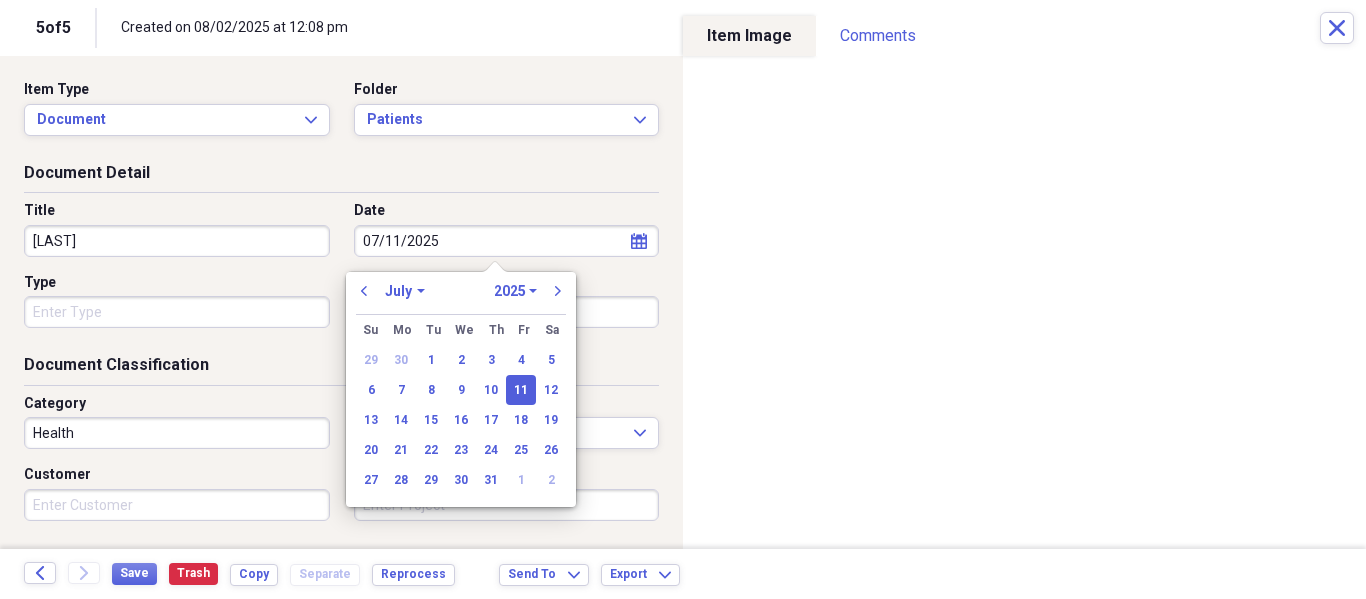 type on "07/11/2025" 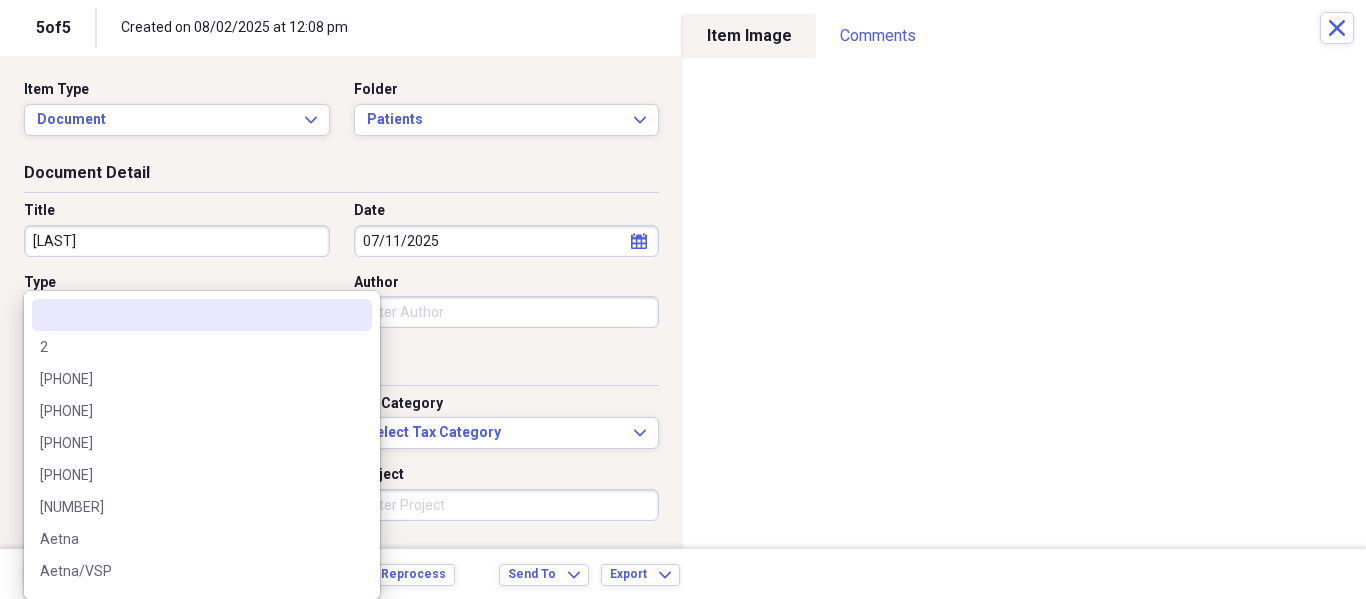 click on "Organize My Files Collapse Unfiled Needs Review Unfiled All Files Unfiled Unfiled Unfiled Saved Reports Collapse My Cabinet My Cabinet Add Folder Folder Patients Add Folder Folder Recalls Add Folder Collapse Trash Trash Folder Patients Help & Support Submit Import Import Add Create Expand Reports Reports Settings Philip Expand These items are in need of review Showing 5 items Column Expand sort Sort Filters  Expand Create Item Expand Image Date Title Author Type Category Source Folder media 07/14/2025 Joseph Calles Eyemed General Retail NeatConnect Patients media 07/22/2025 Stephanie Nuñez Private Health NeatConnect Patients media 07/15/2026 Jacob Fernandez Eyemed macmahon thomas NeatConnect Patients media 07/15/2025 Sheila Bonachea VSP Health NeatConnect Patients media Health NeatConnect Unfiled Items 25 Expand Trash Move Send To Expand Export Expand more 1 5  of  5 Created on 08/02/2025 at 12:08 pm Close Item Type Document Expand Folder Patients Expand Document Detail Title Diego Guarderas Date 07/11/2025" at bounding box center (683, 299) 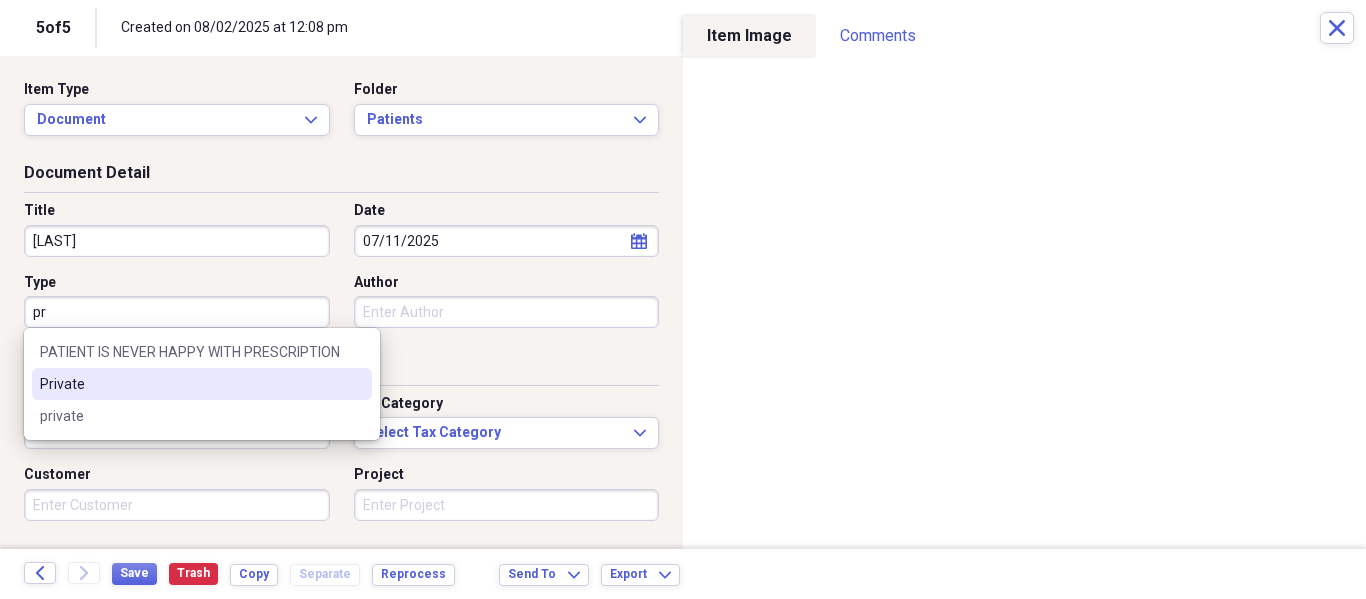 click on "Private" at bounding box center (190, 384) 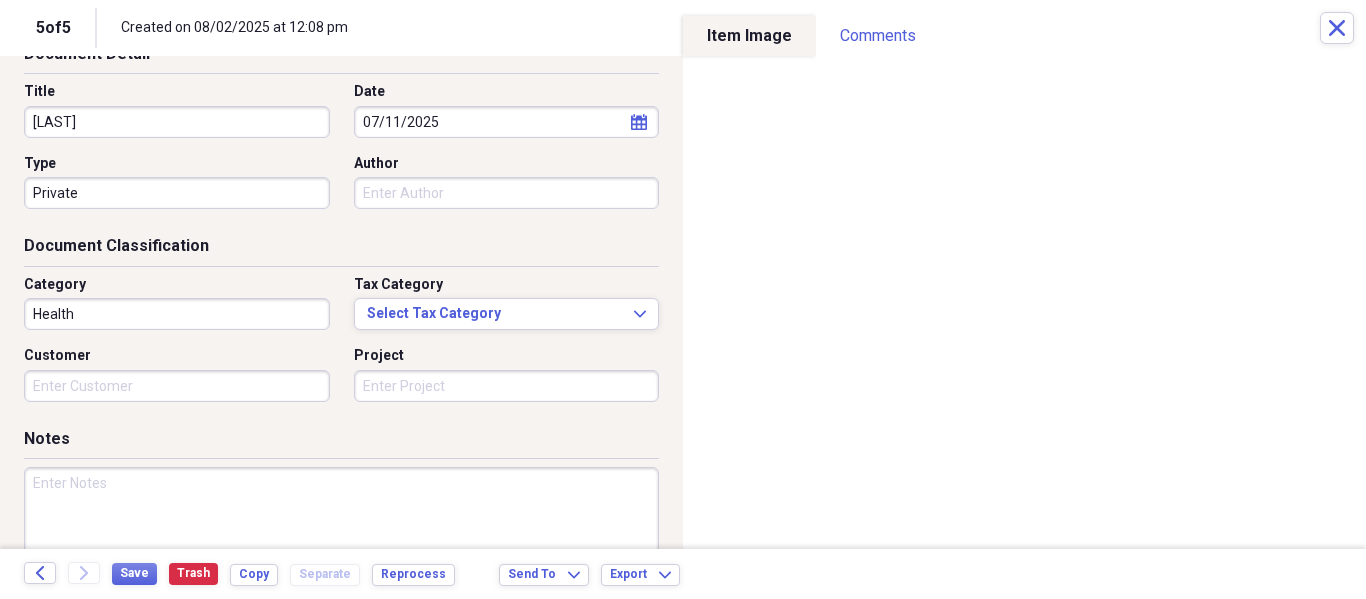 scroll, scrollTop: 243, scrollLeft: 0, axis: vertical 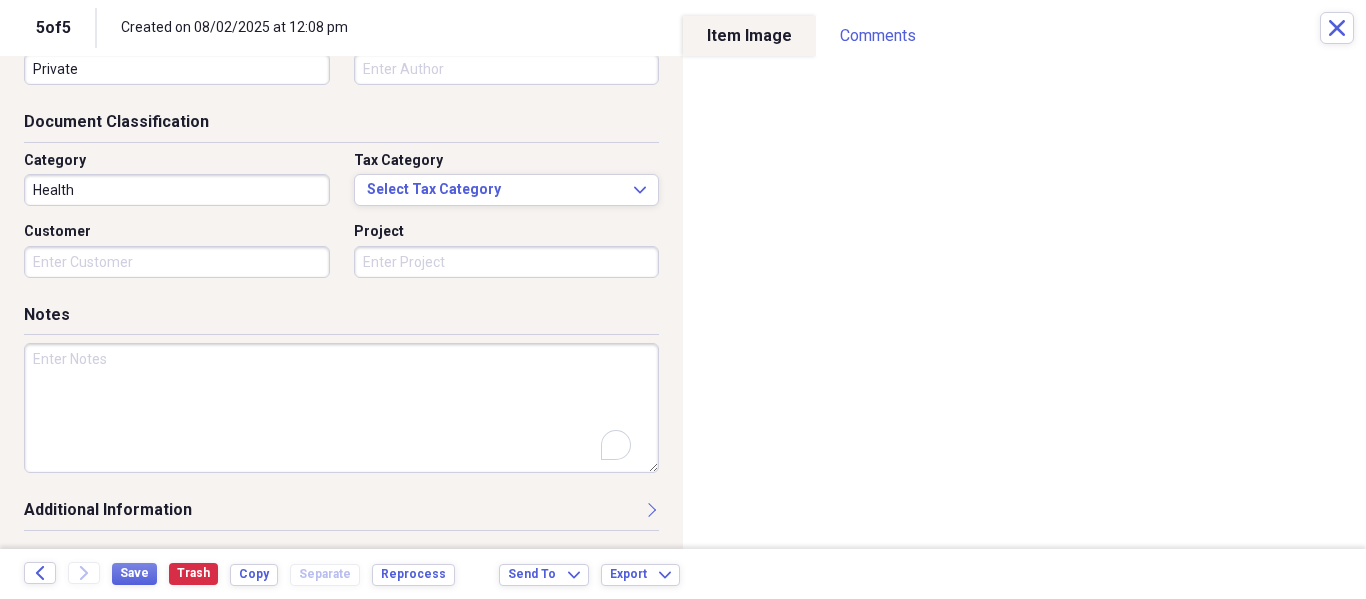 click at bounding box center (341, 408) 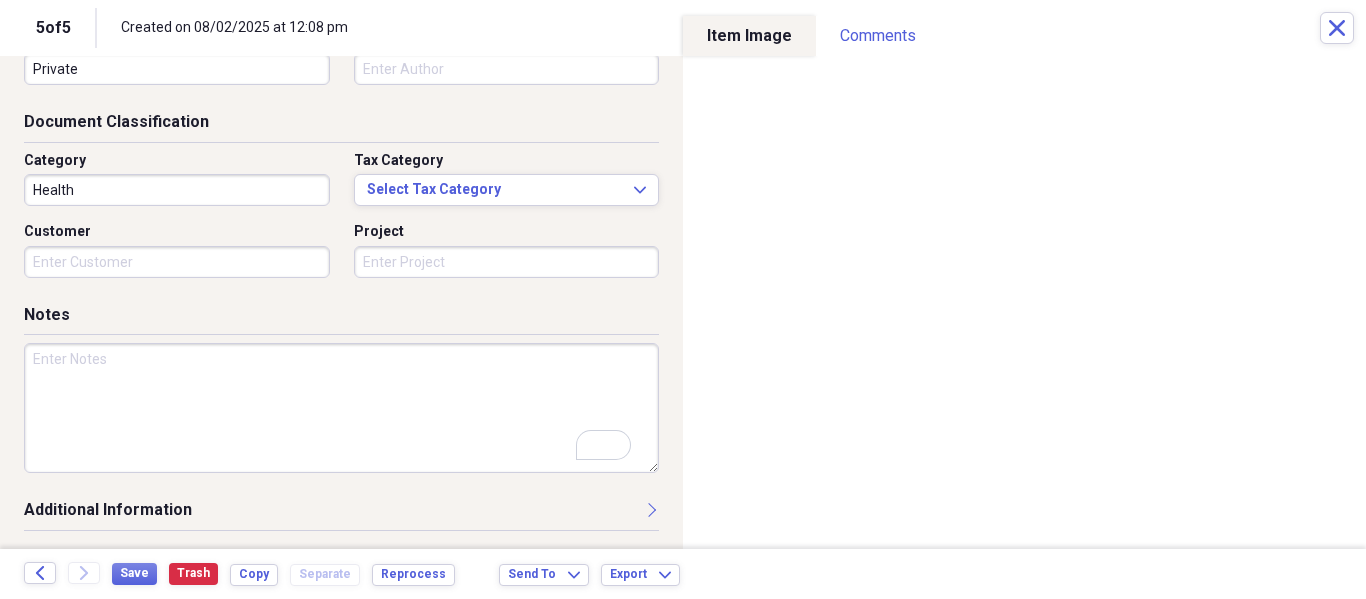 scroll, scrollTop: 243, scrollLeft: 0, axis: vertical 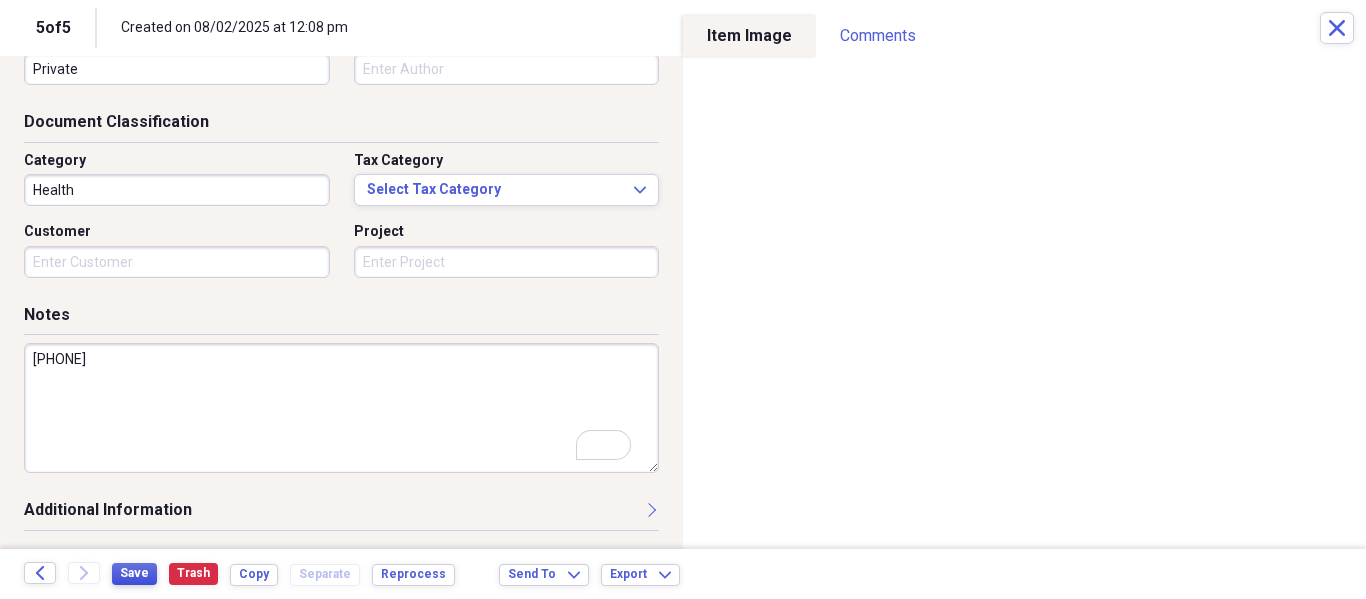 type on "305-790-8898" 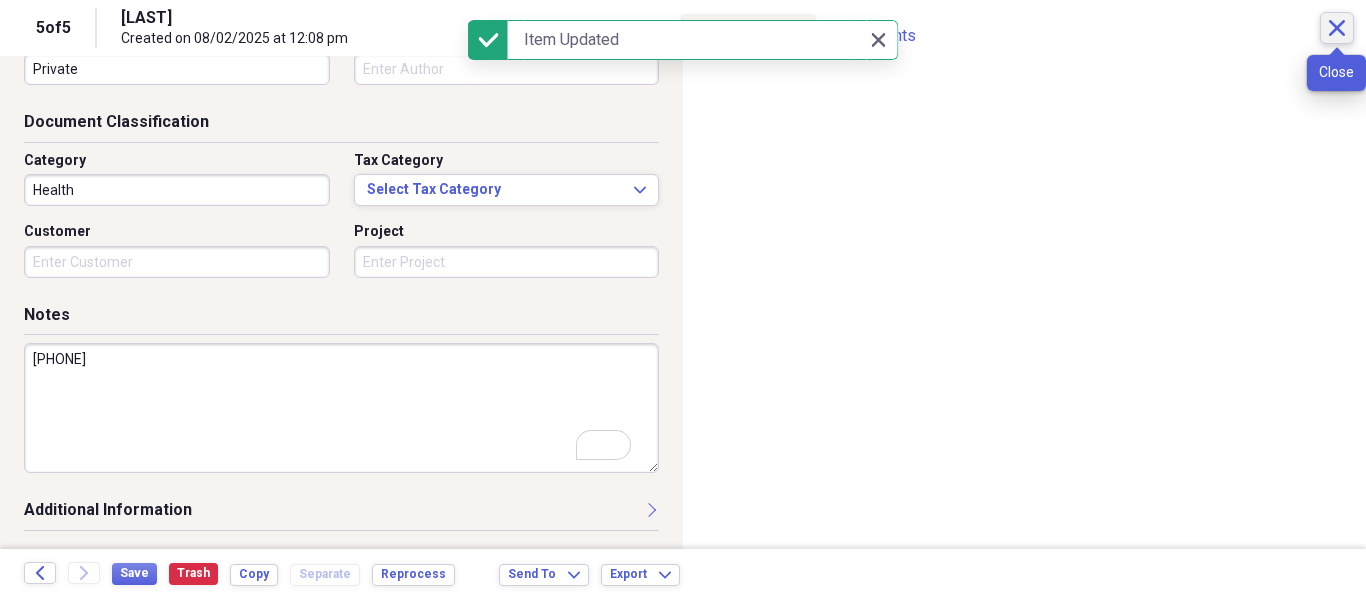 click on "Close" at bounding box center [1337, 28] 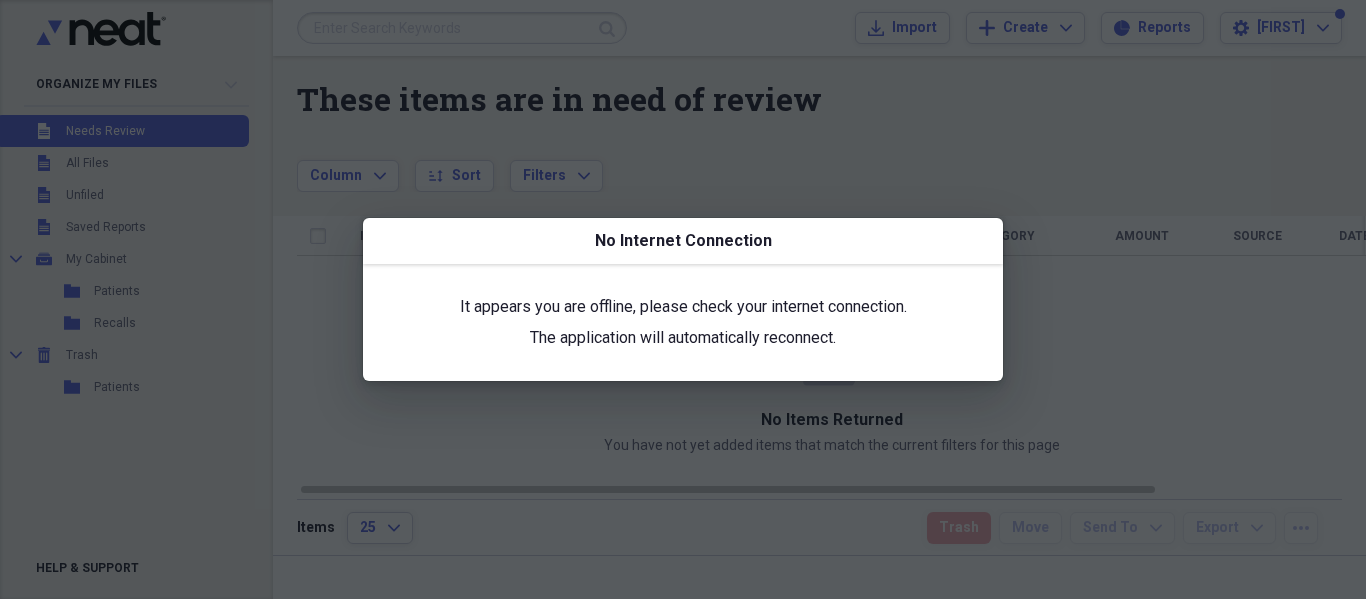 click at bounding box center [683, 299] 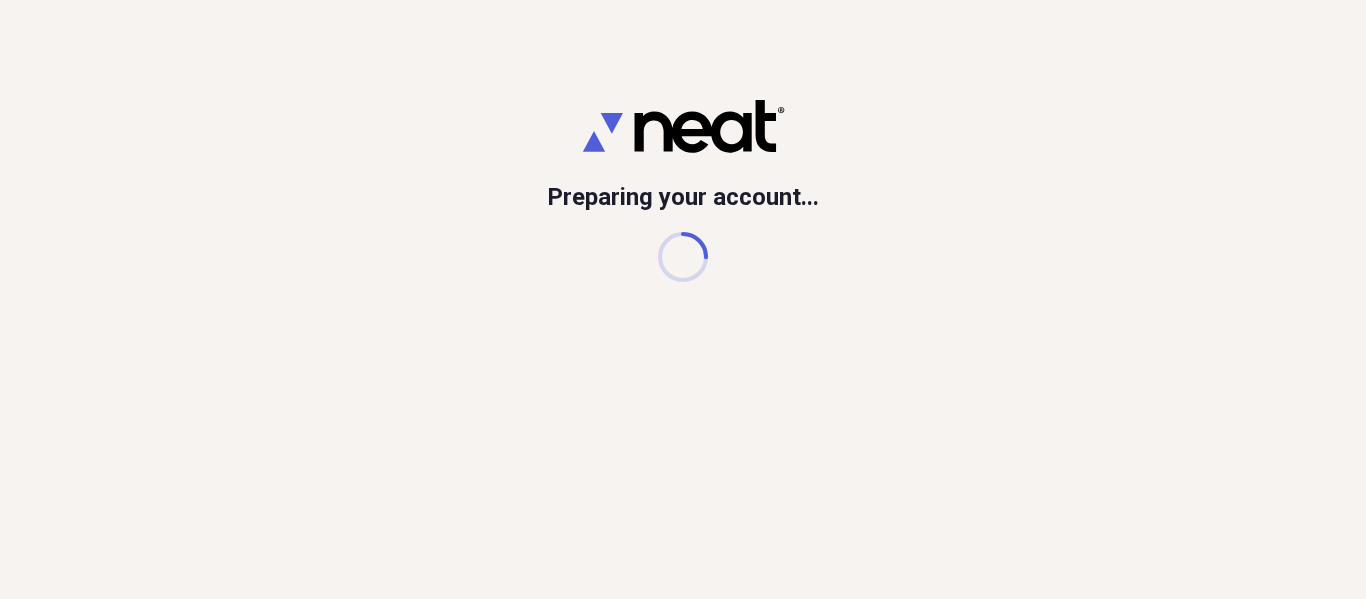 scroll, scrollTop: 0, scrollLeft: 0, axis: both 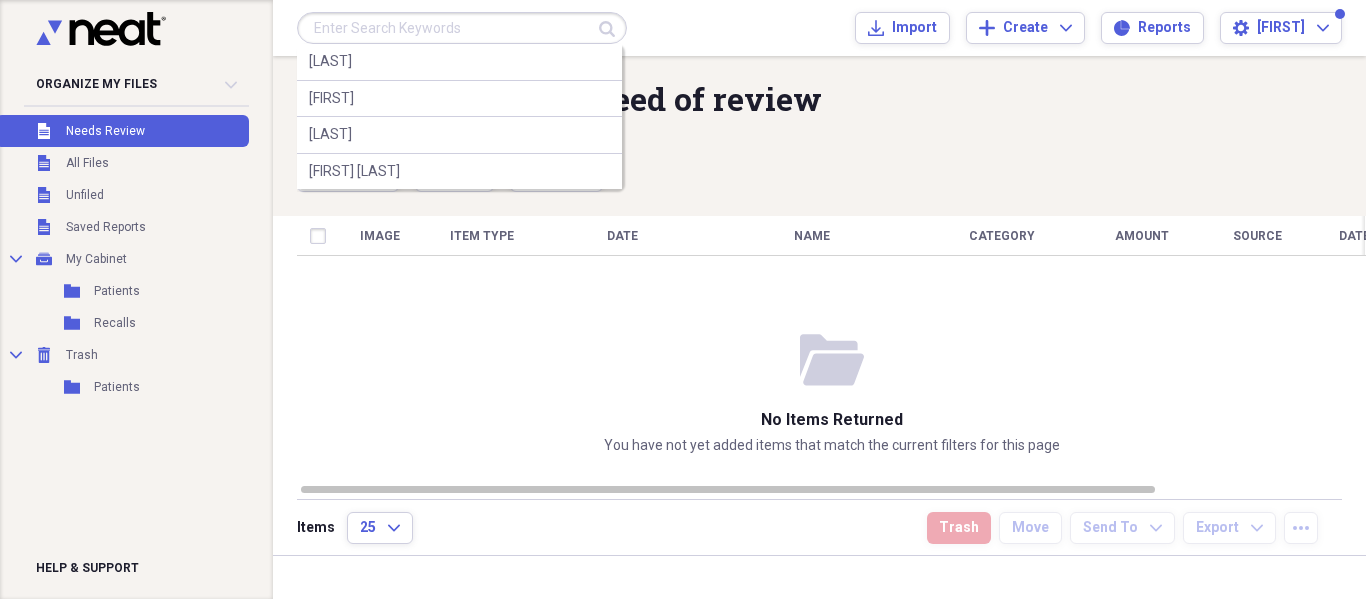 click at bounding box center (462, 28) 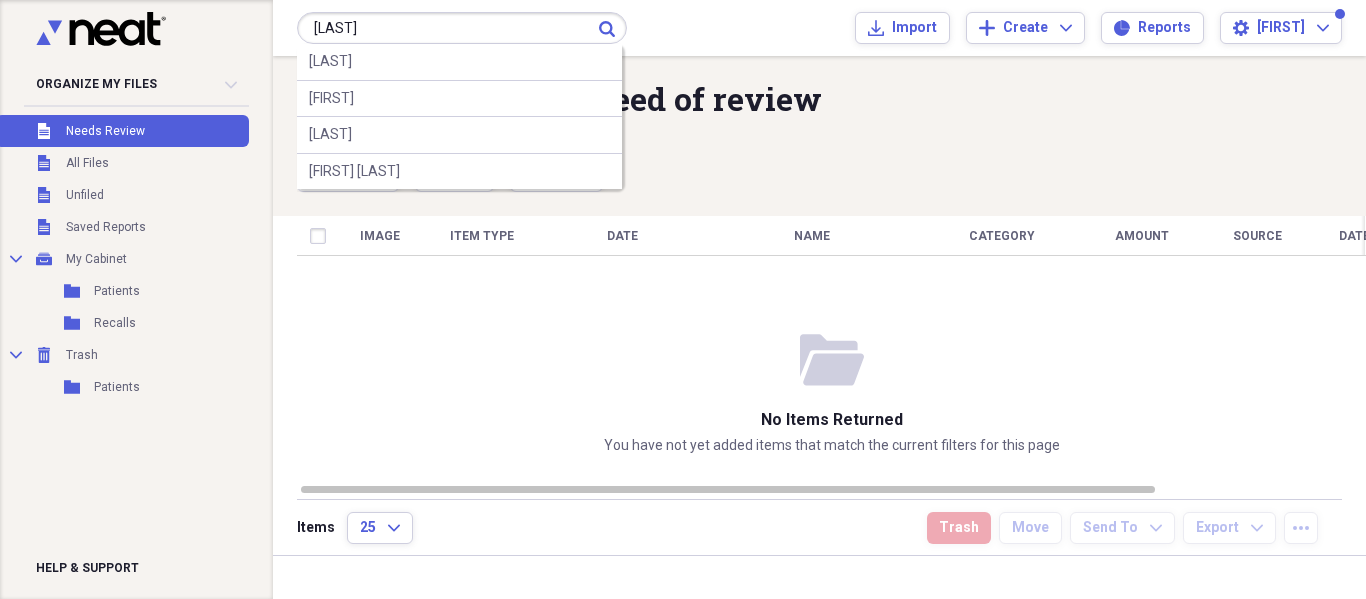 type on "jaramillo" 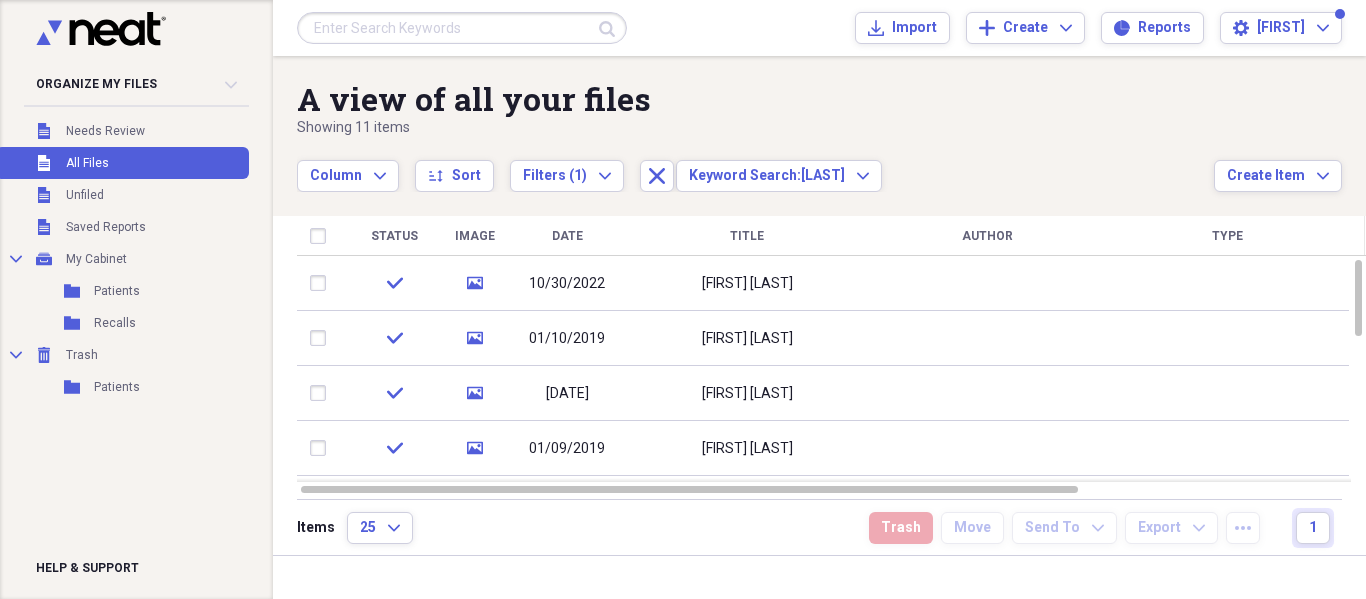 click at bounding box center (462, 28) 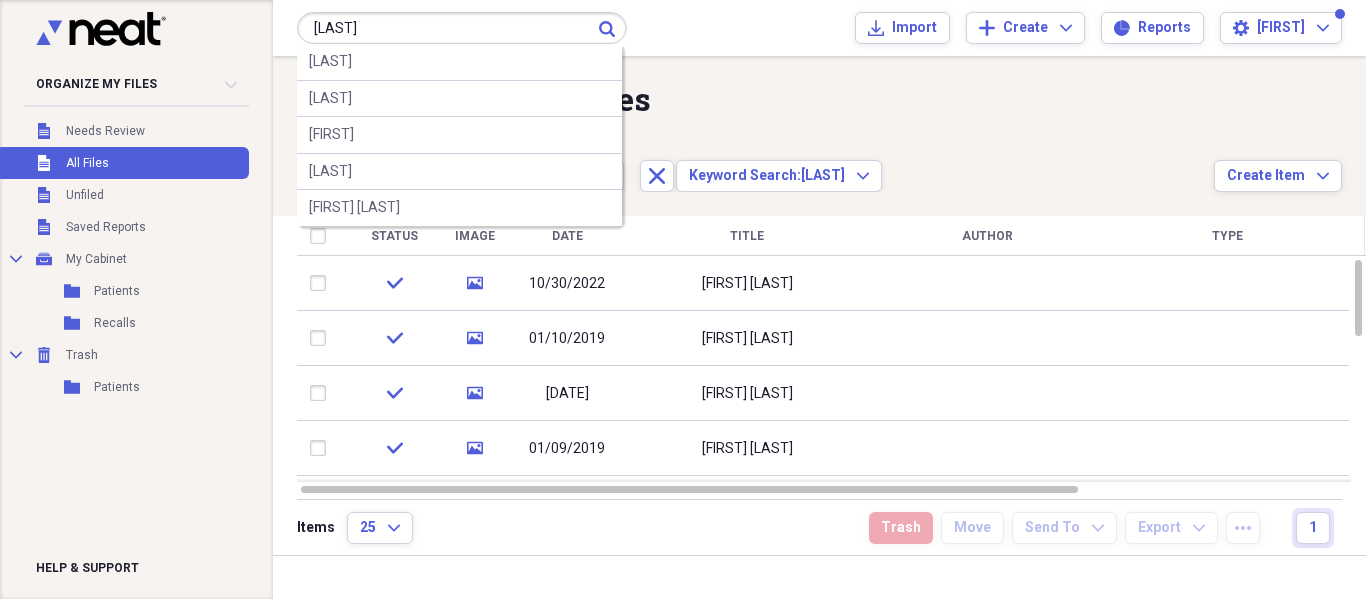 type on "yenisleyvis" 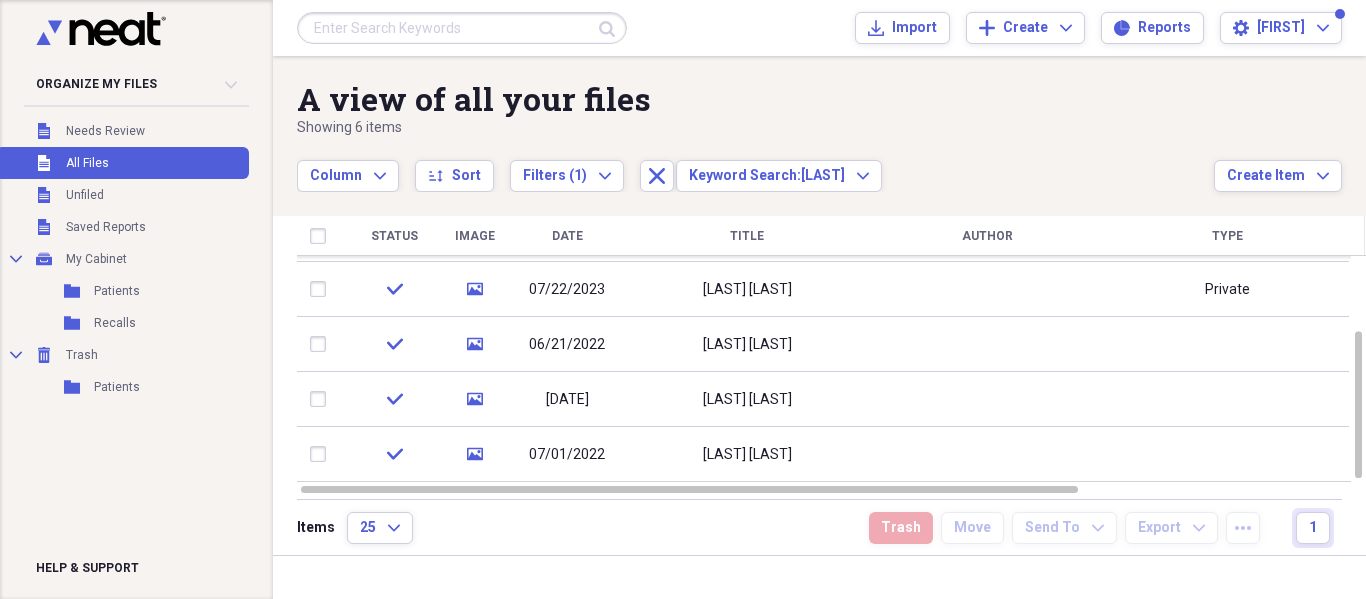 click on "Submit Import Import Add Create Expand Reports Reports Settings Philip Expand" at bounding box center [819, 28] 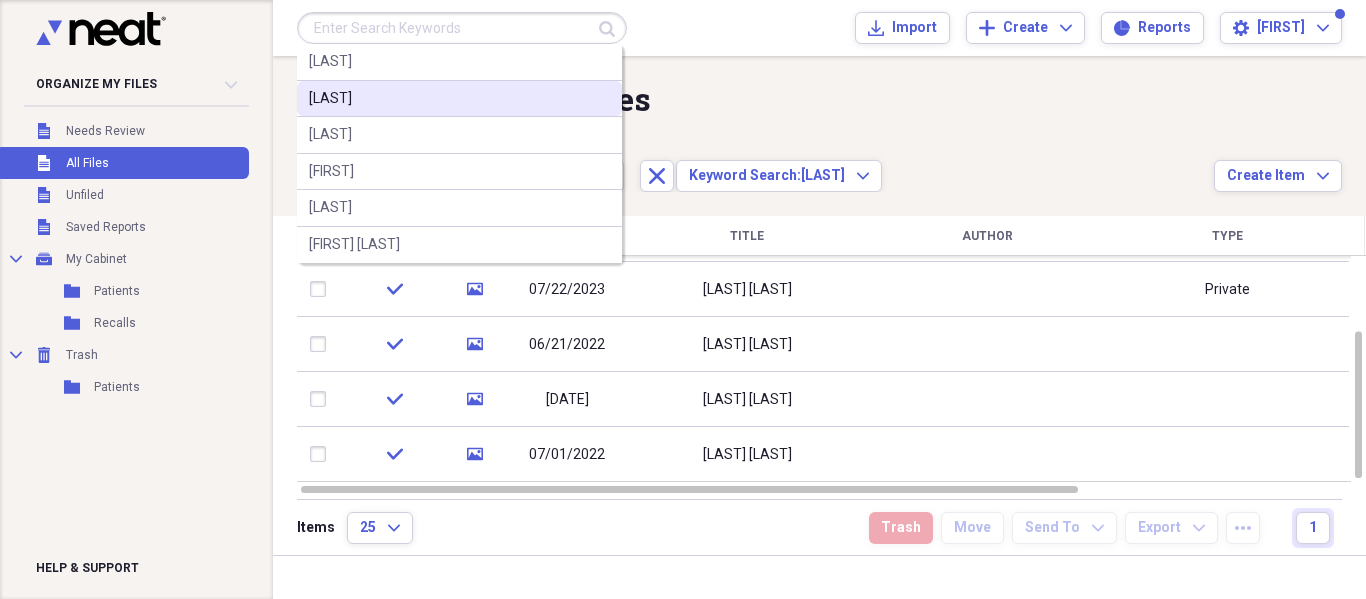 click on "jaramillo" at bounding box center (459, 99) 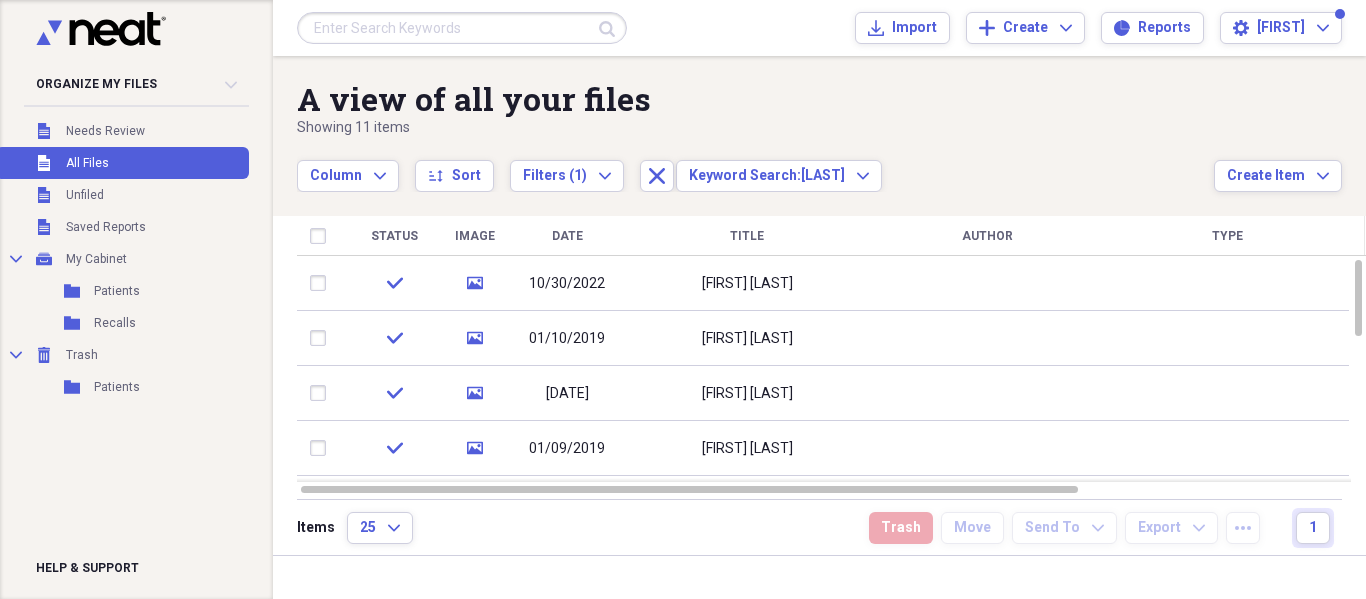 click on "Submit Import Import Add Create Expand Reports Reports Settings Philip Expand" at bounding box center (819, 28) 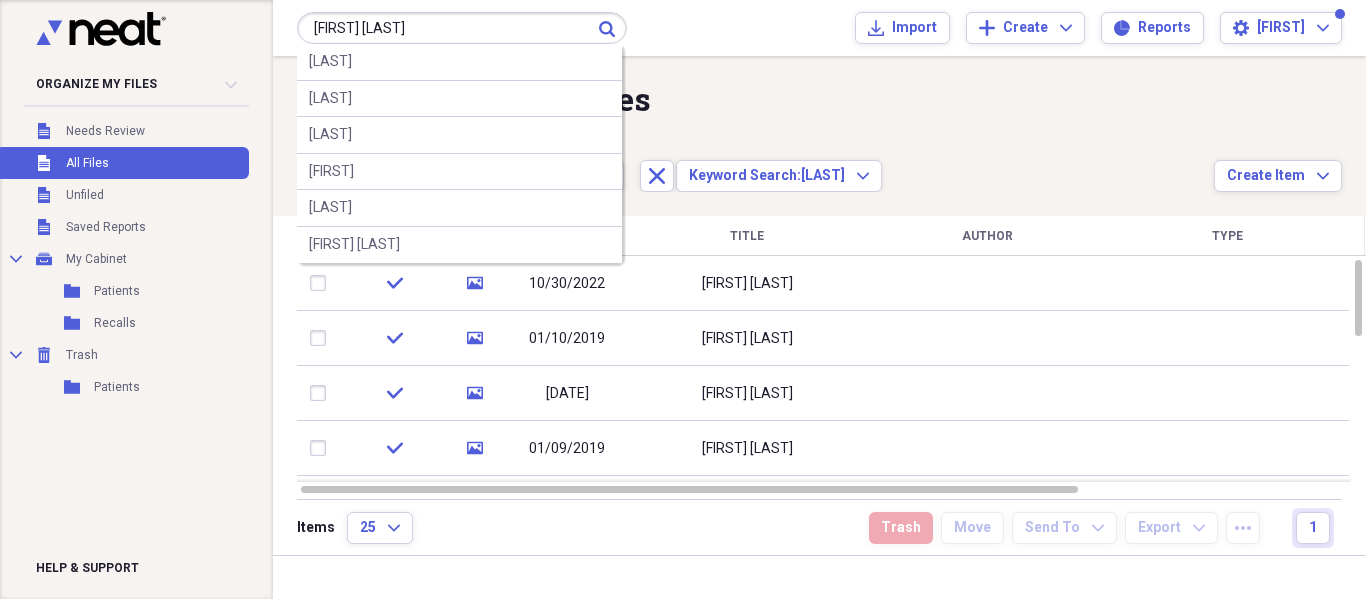 type on "carlos jaramillo" 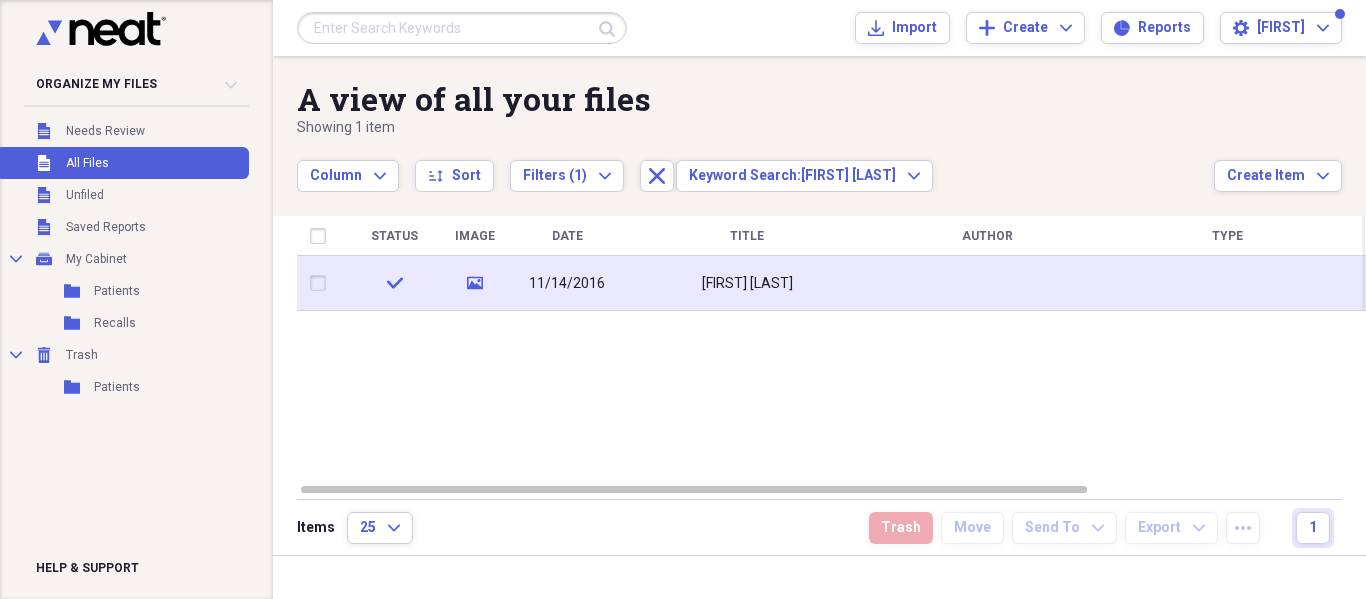 click on "Carlos Jaramillo" at bounding box center (747, 283) 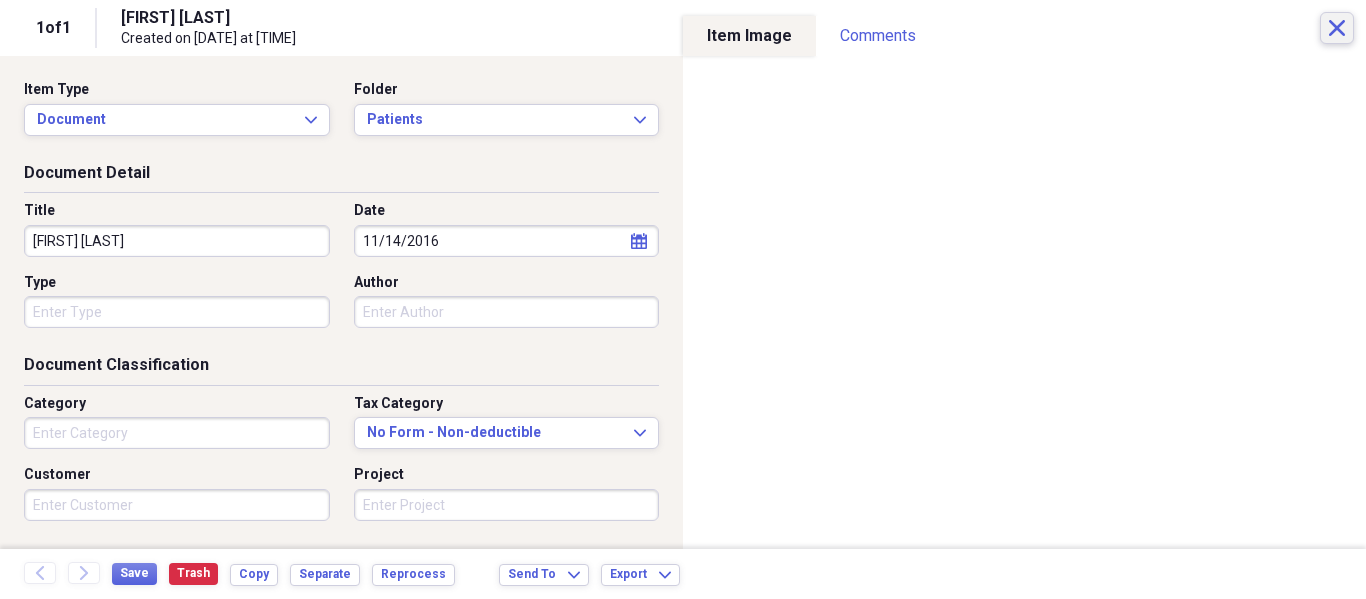 click on "Close" at bounding box center (1337, 28) 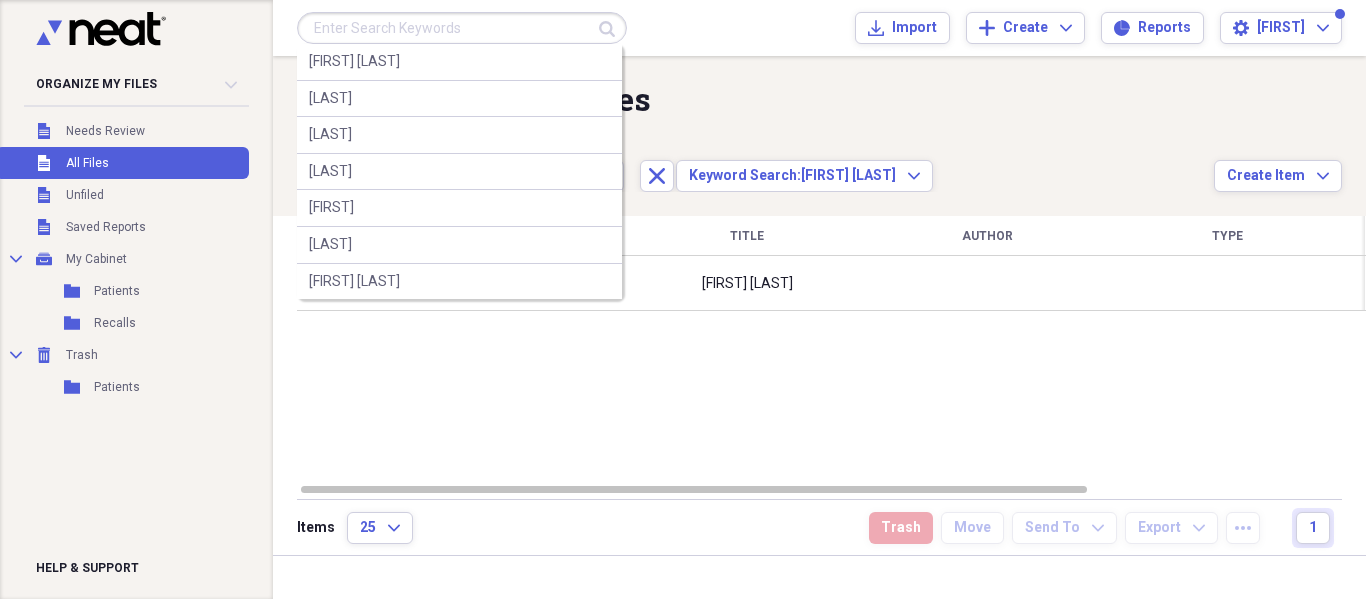 click at bounding box center [462, 28] 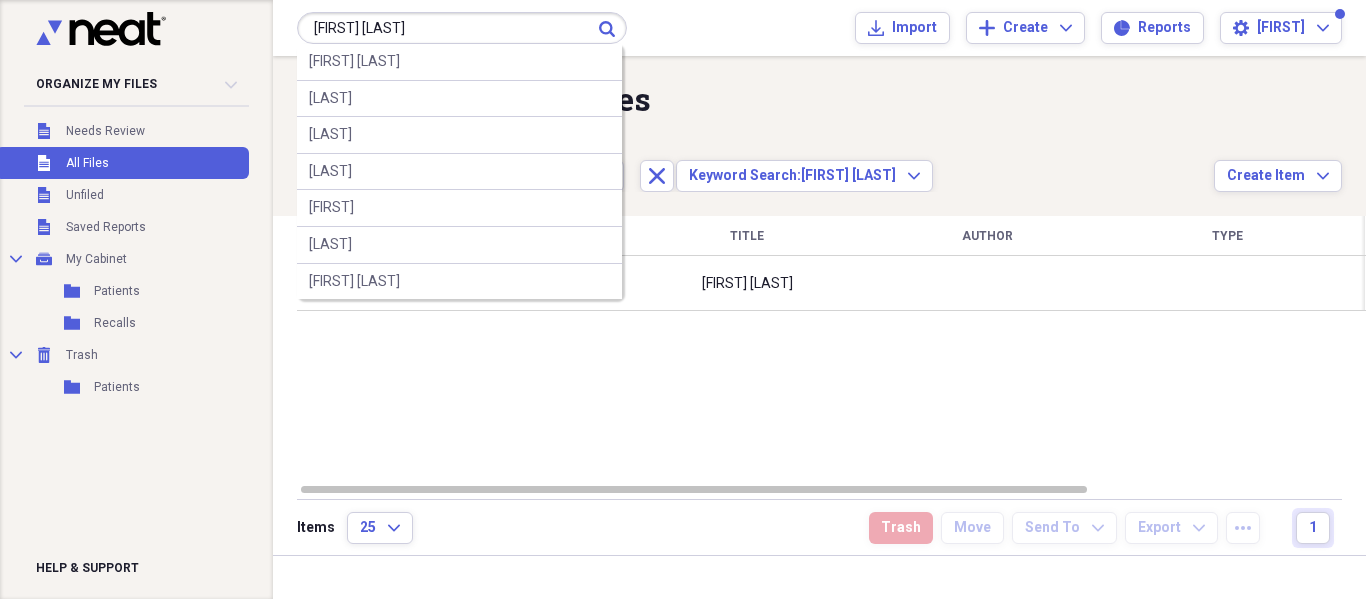 type on "patricia nunez" 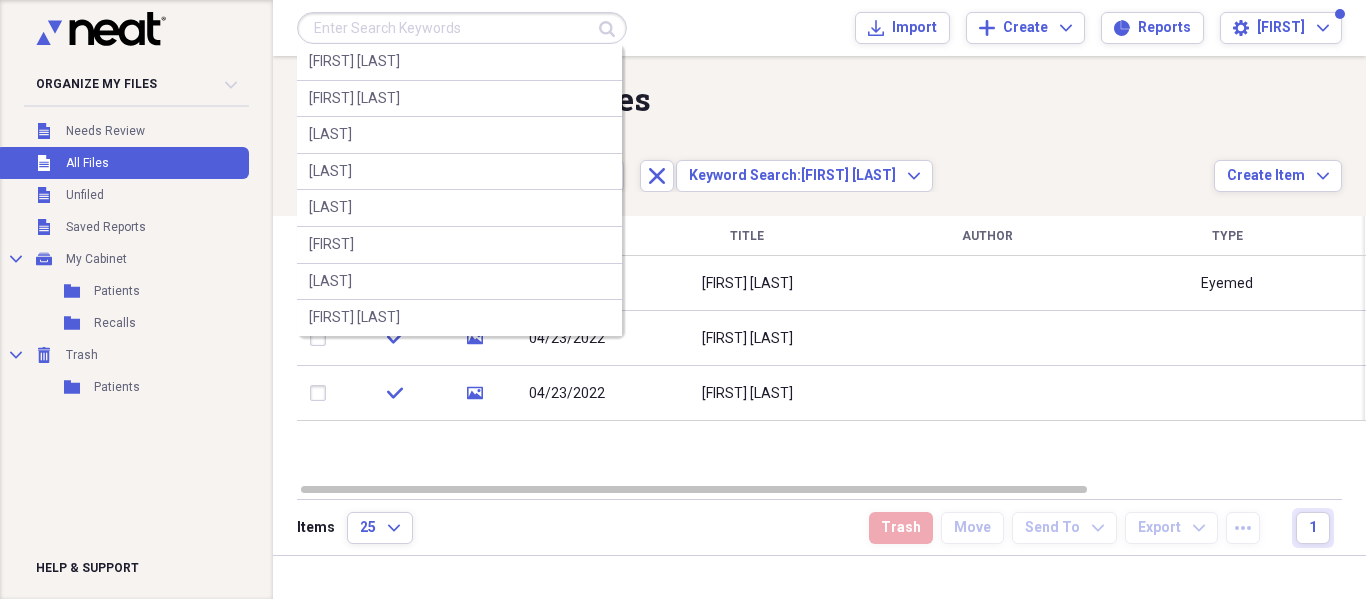 click at bounding box center (462, 28) 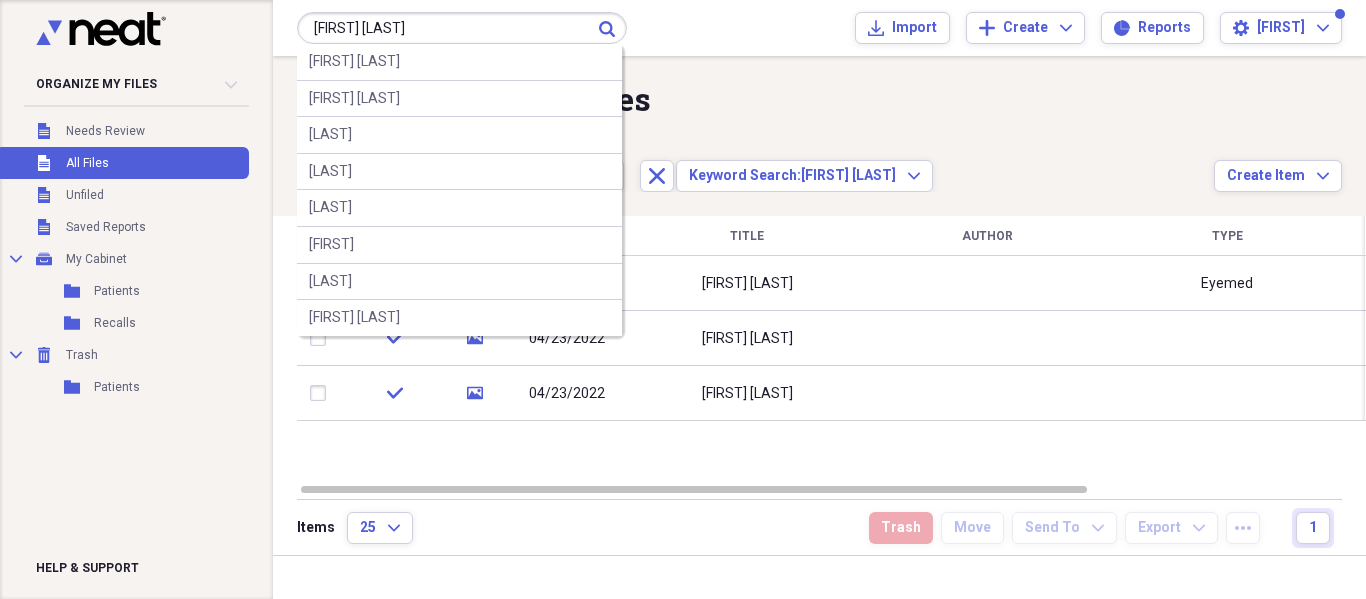 type on "larry harris" 